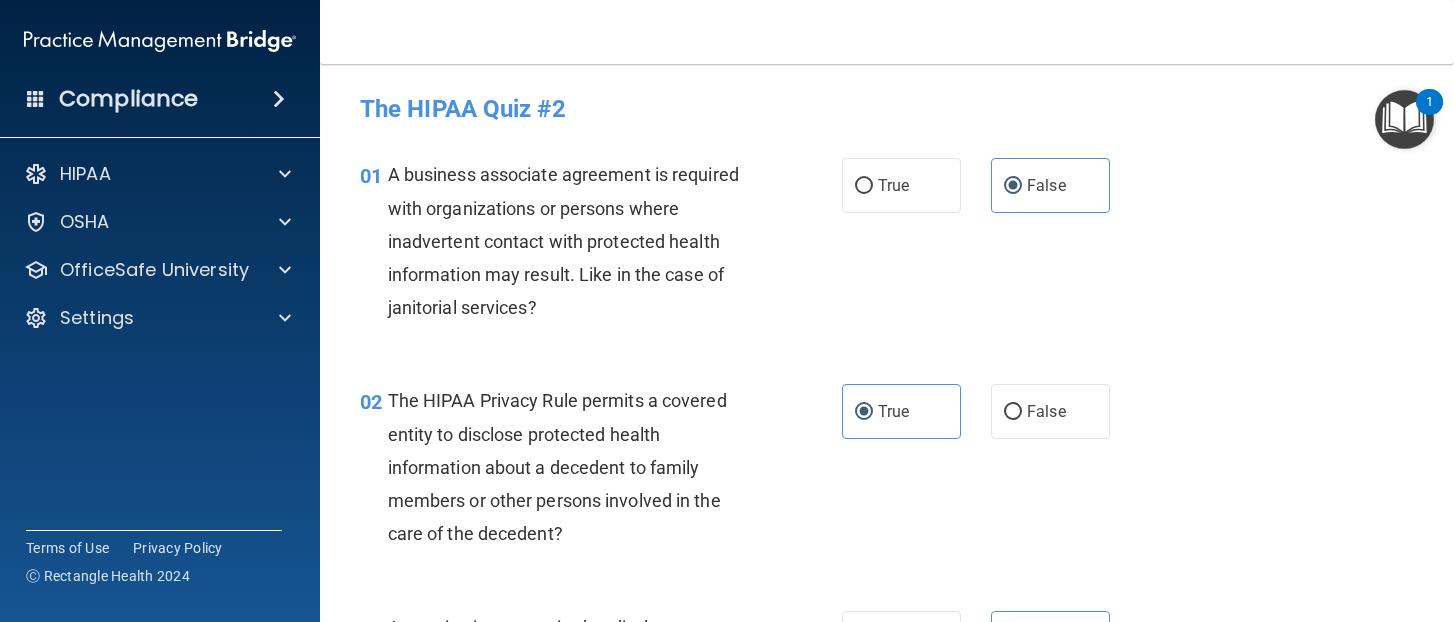 scroll, scrollTop: 0, scrollLeft: 0, axis: both 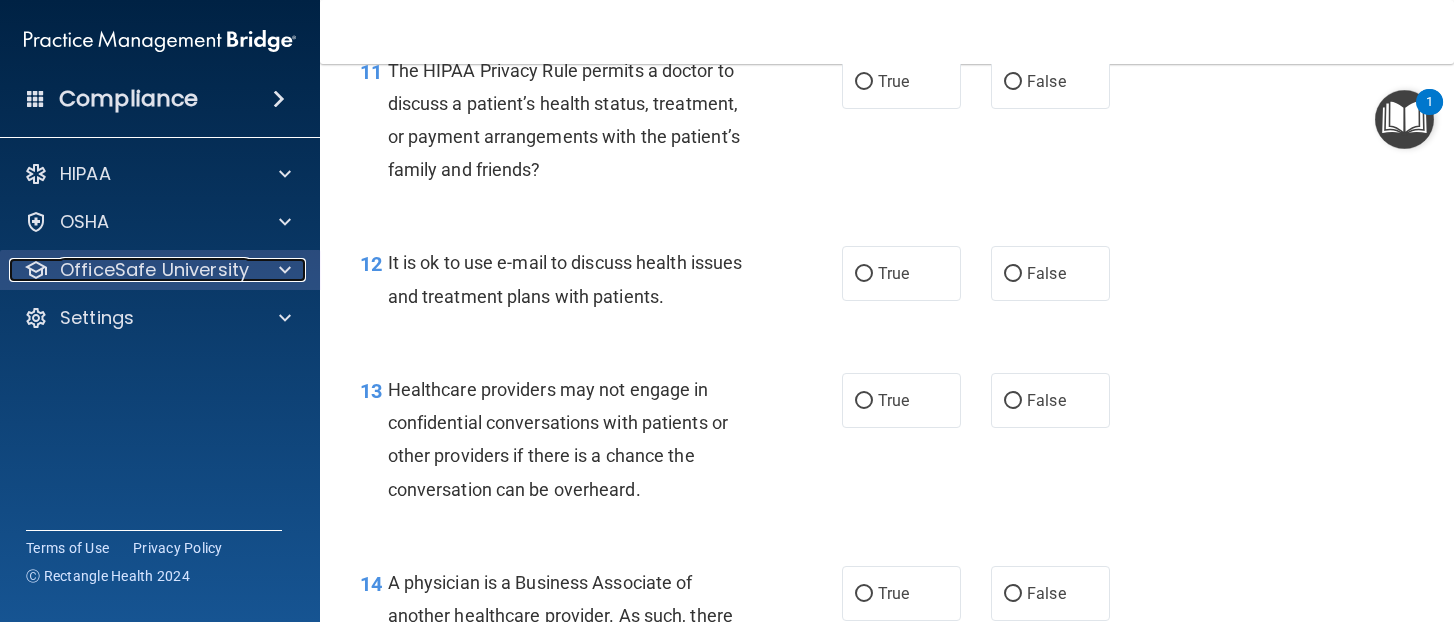 click on "OfficeSafe University" at bounding box center (133, 270) 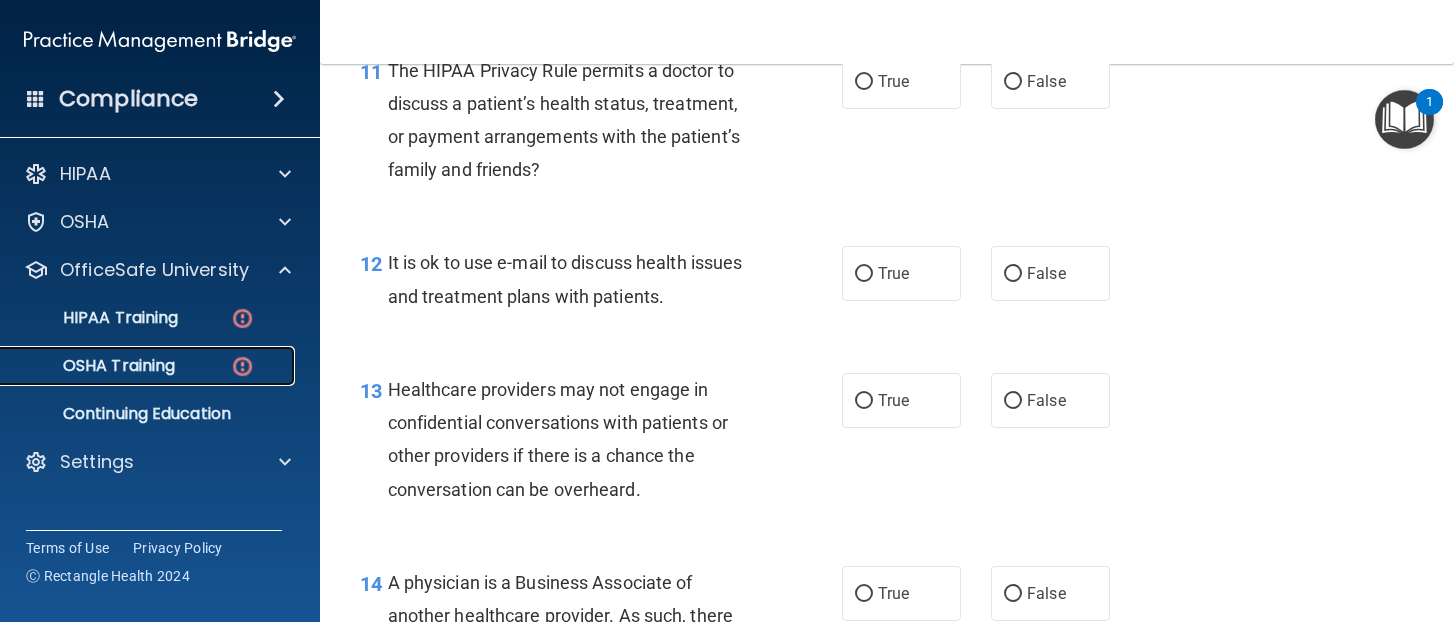 click on "OSHA Training" at bounding box center (149, 366) 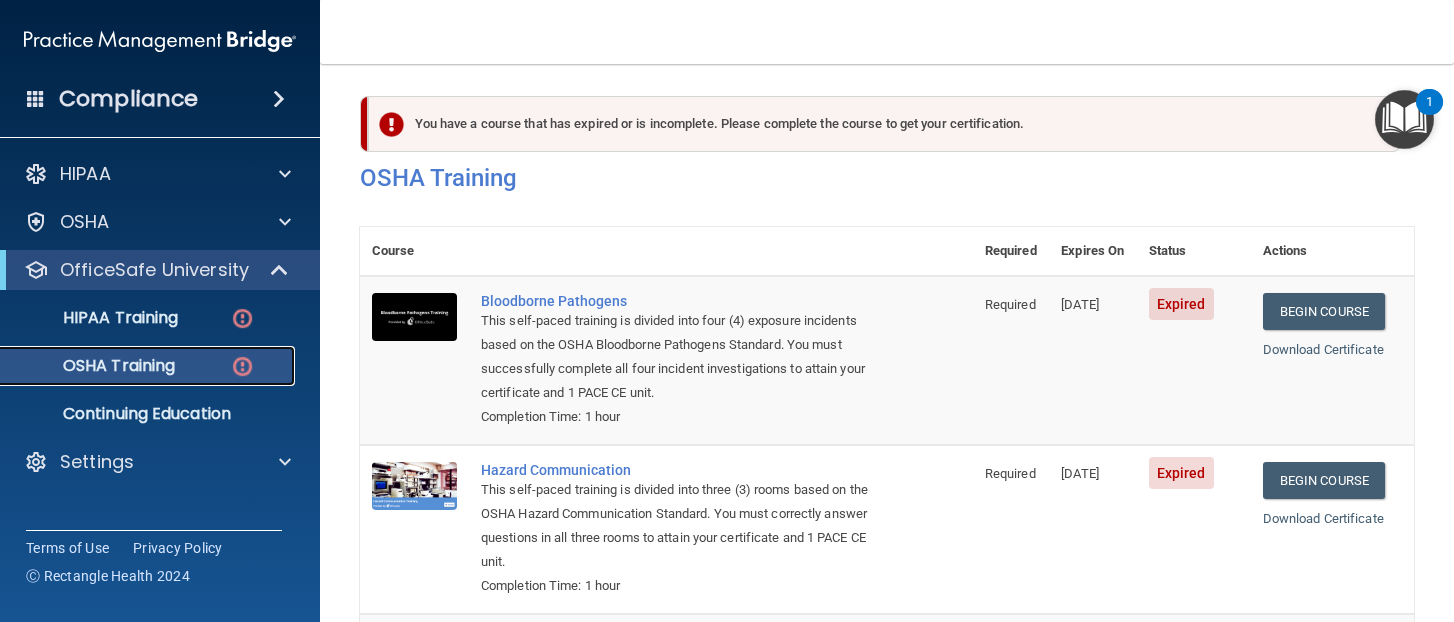 scroll, scrollTop: 0, scrollLeft: 0, axis: both 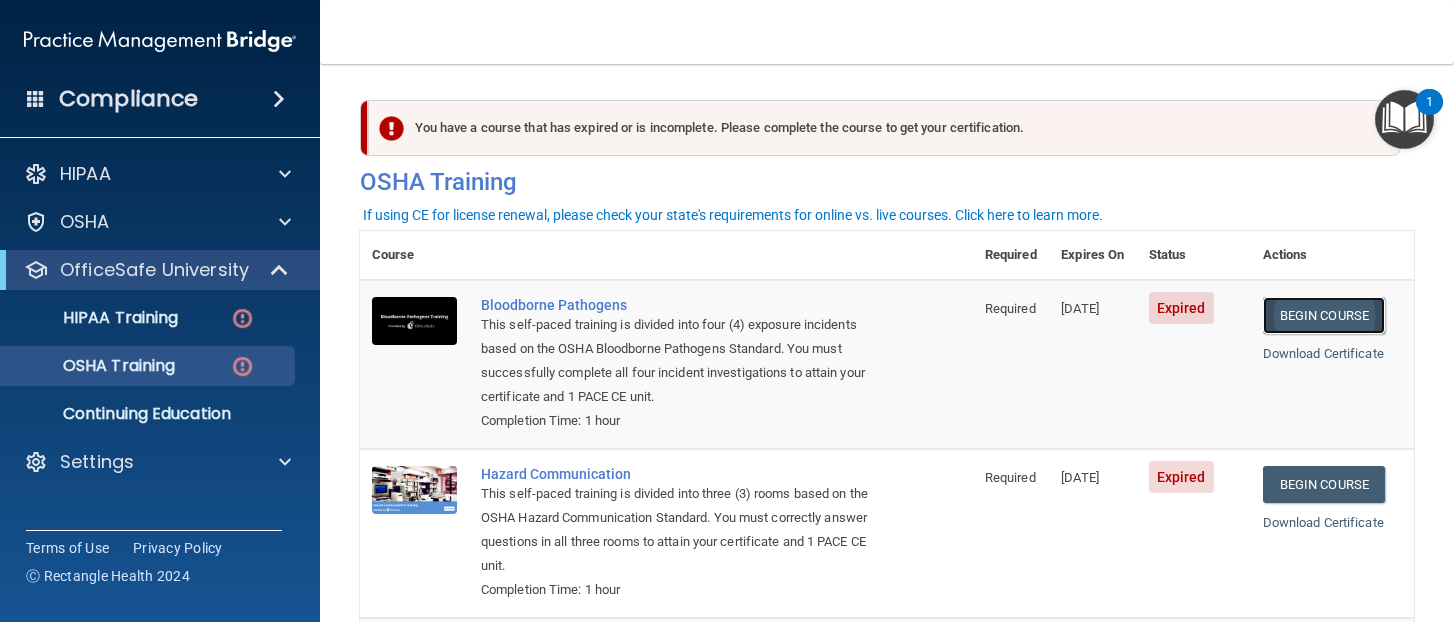 click on "Begin Course" at bounding box center (1324, 315) 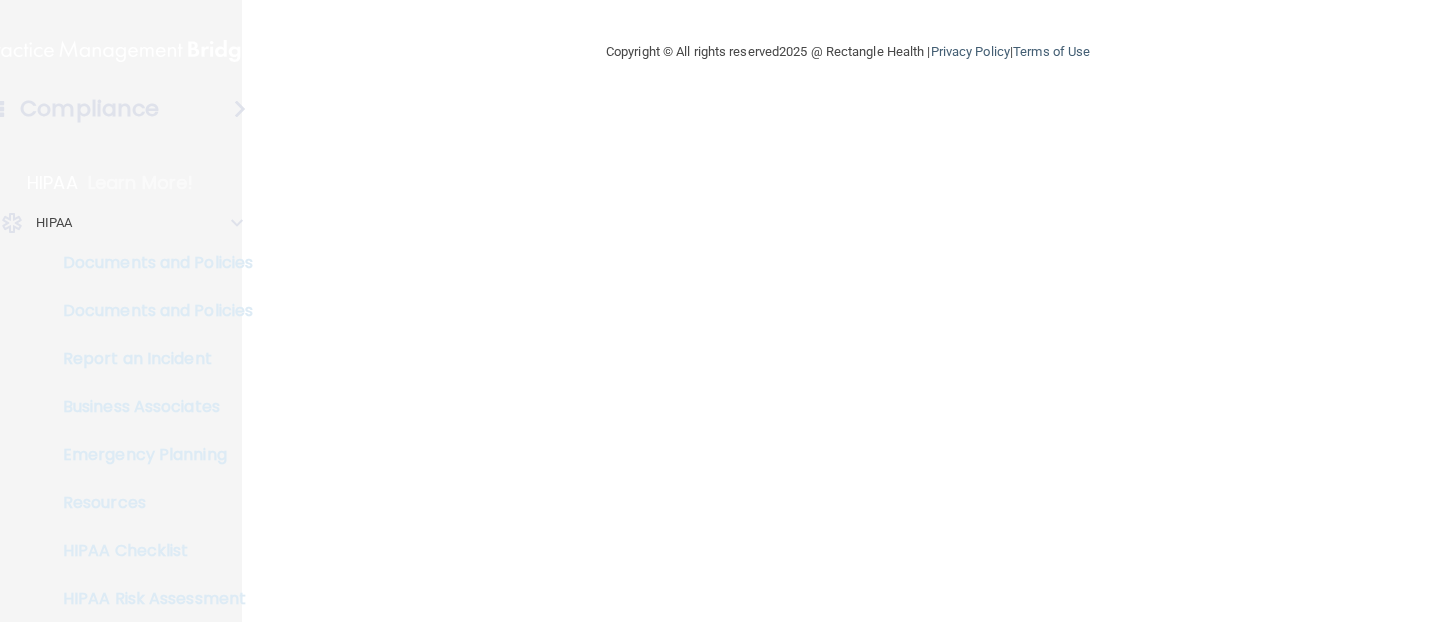 scroll, scrollTop: 0, scrollLeft: 0, axis: both 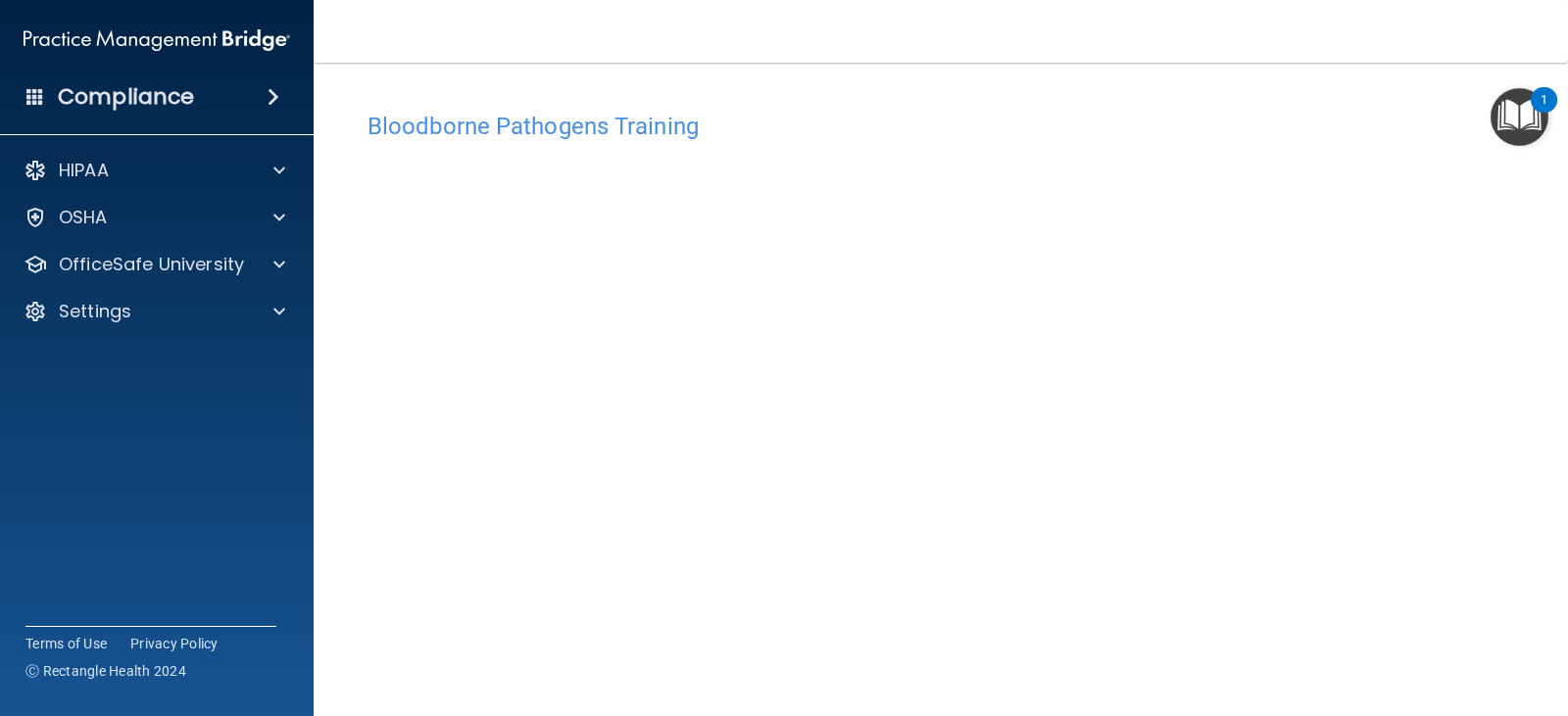 click on "Bloodborne Pathogens Training" at bounding box center [941, 125] 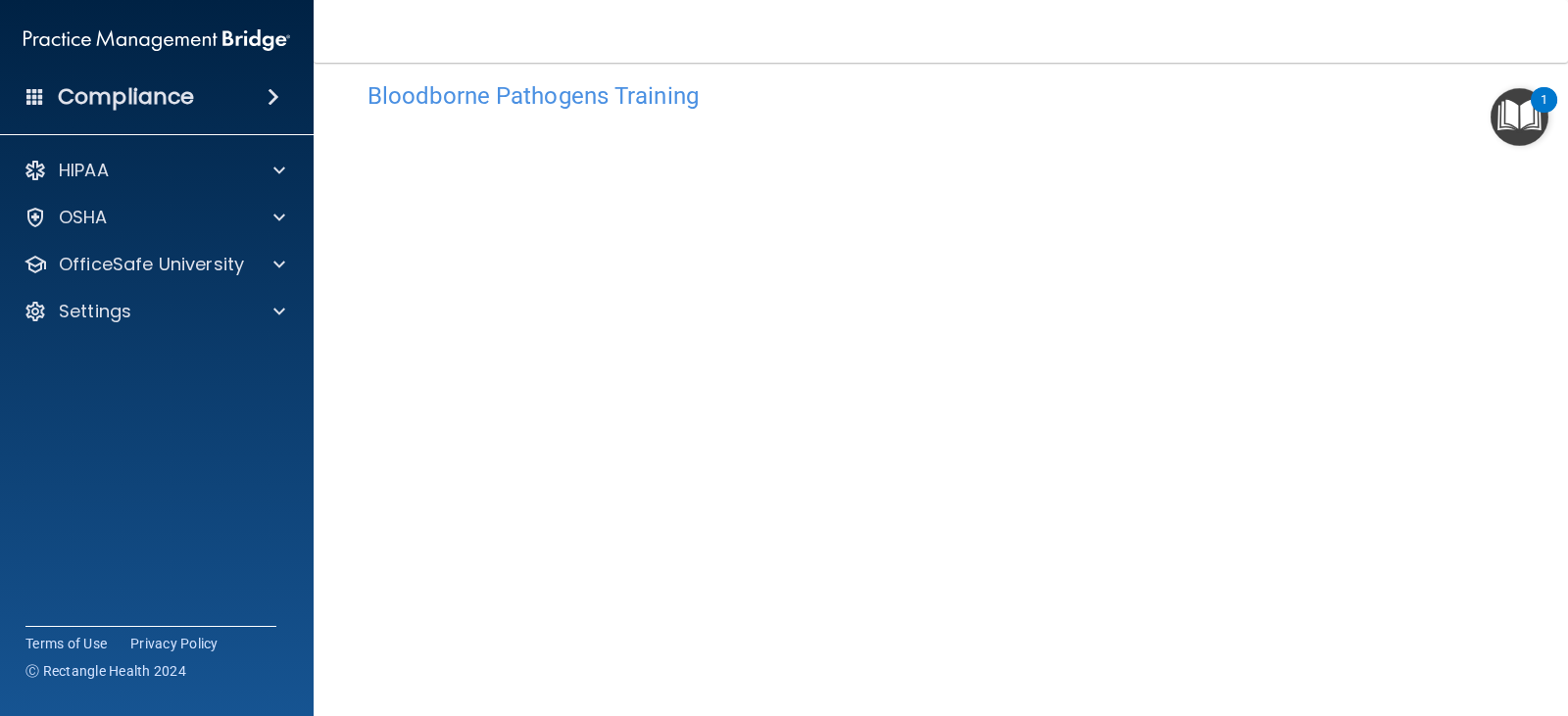 scroll, scrollTop: 0, scrollLeft: 0, axis: both 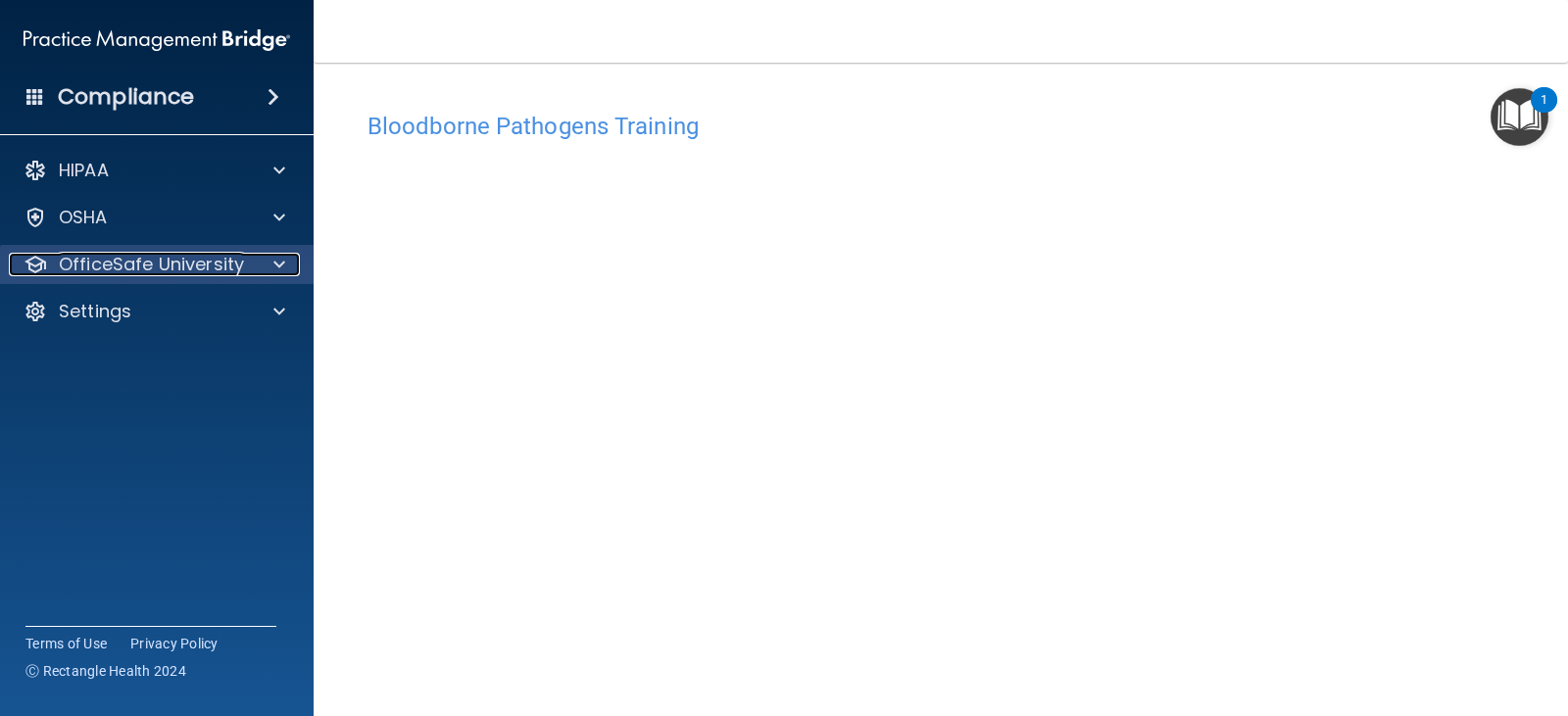 click at bounding box center (276, 264) 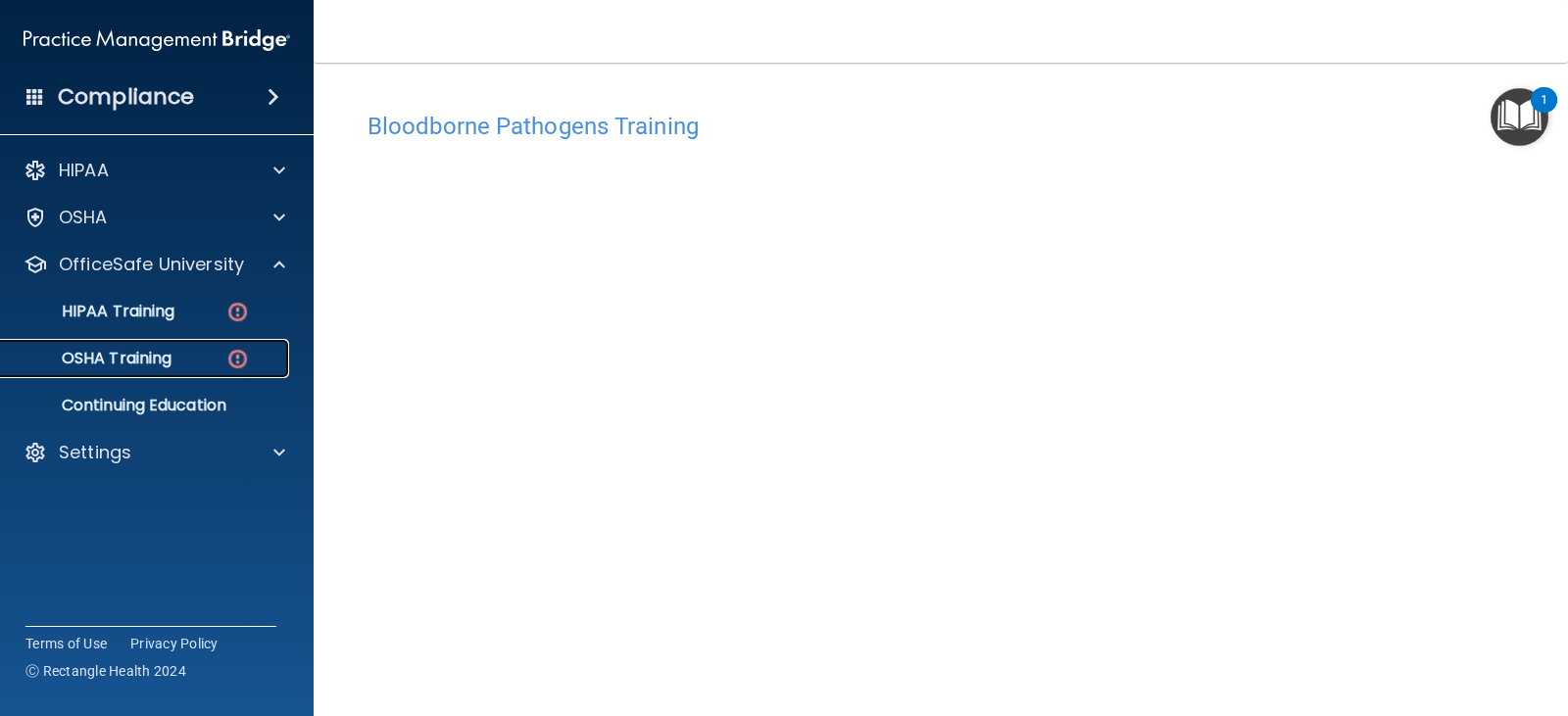 click on "OSHA Training" at bounding box center [146, 358] 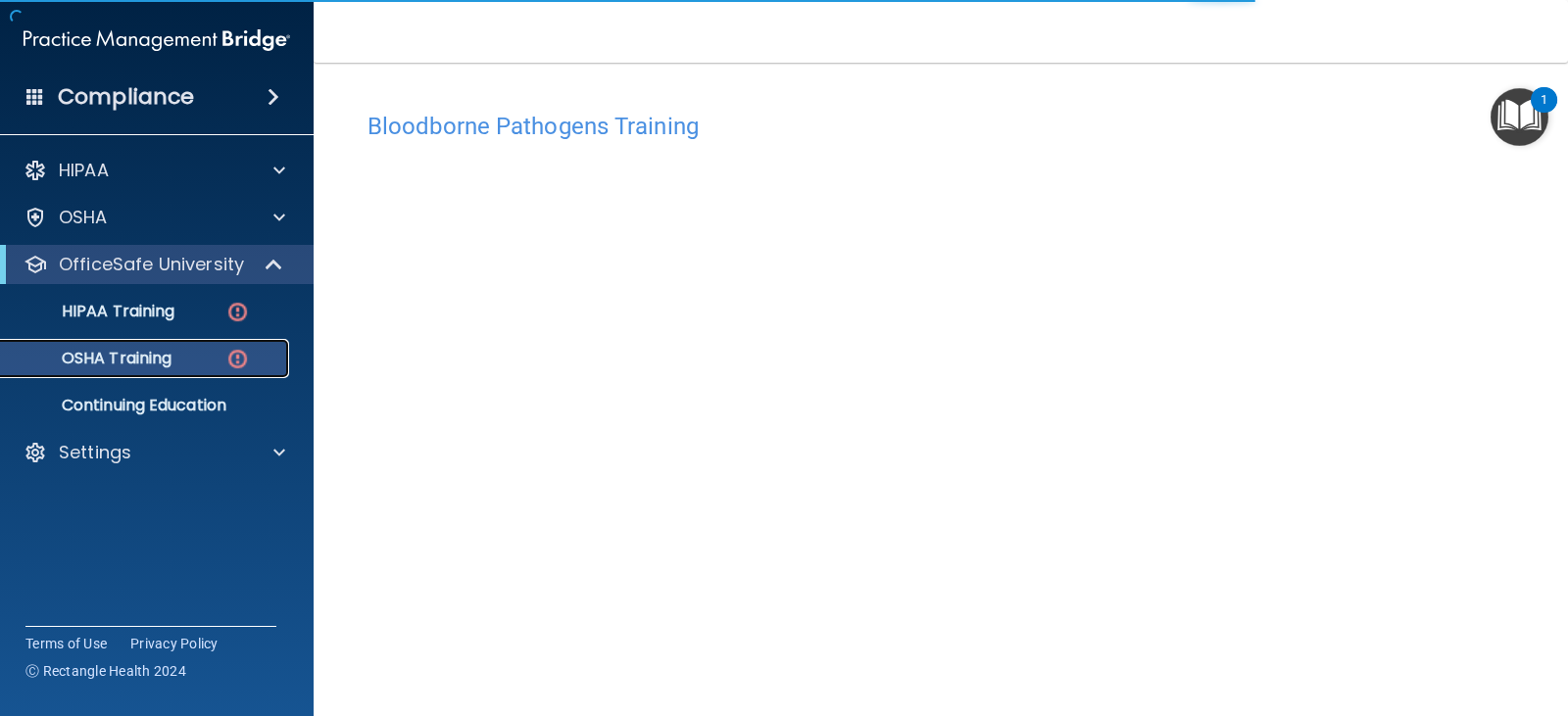 click on "OSHA Training" at bounding box center (146, 358) 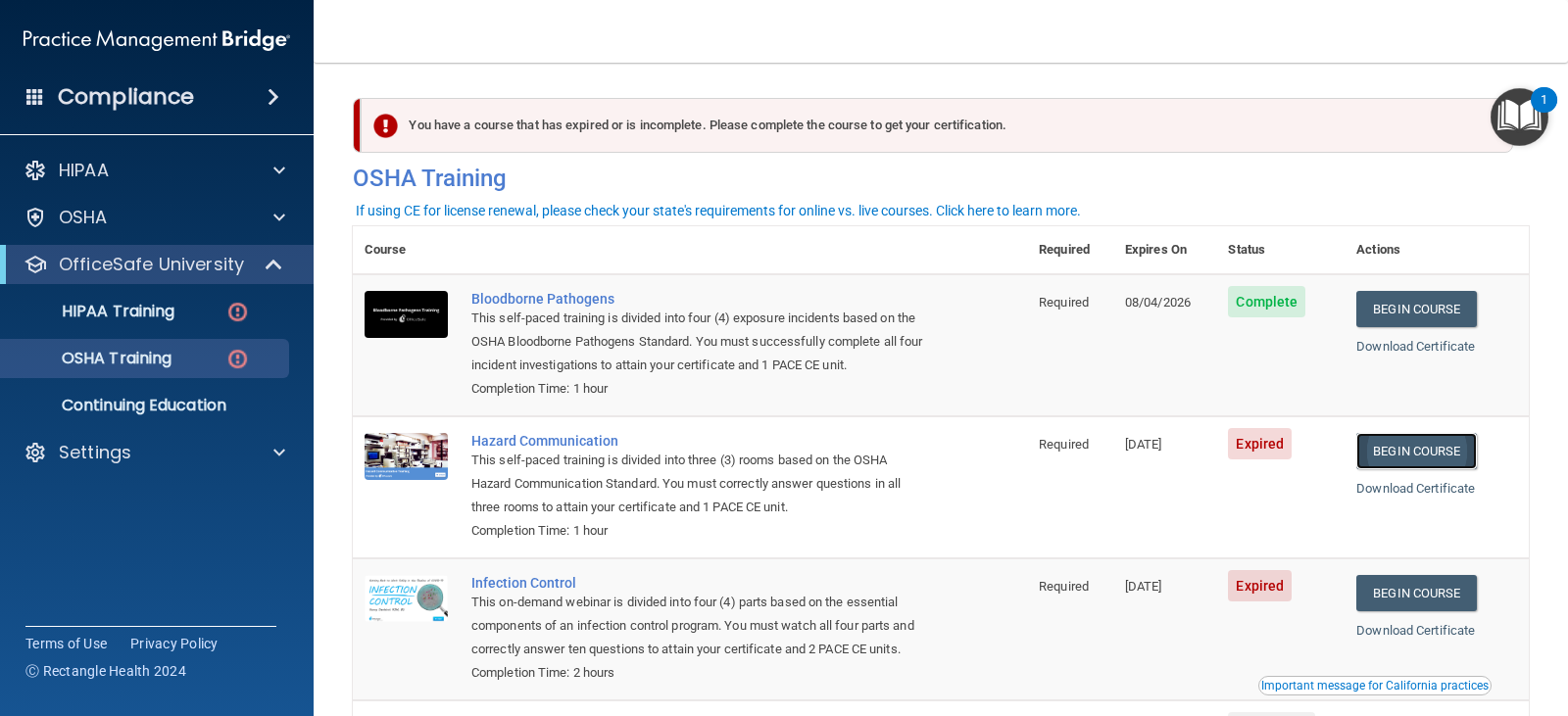 click on "Begin Course" at bounding box center (1416, 451) 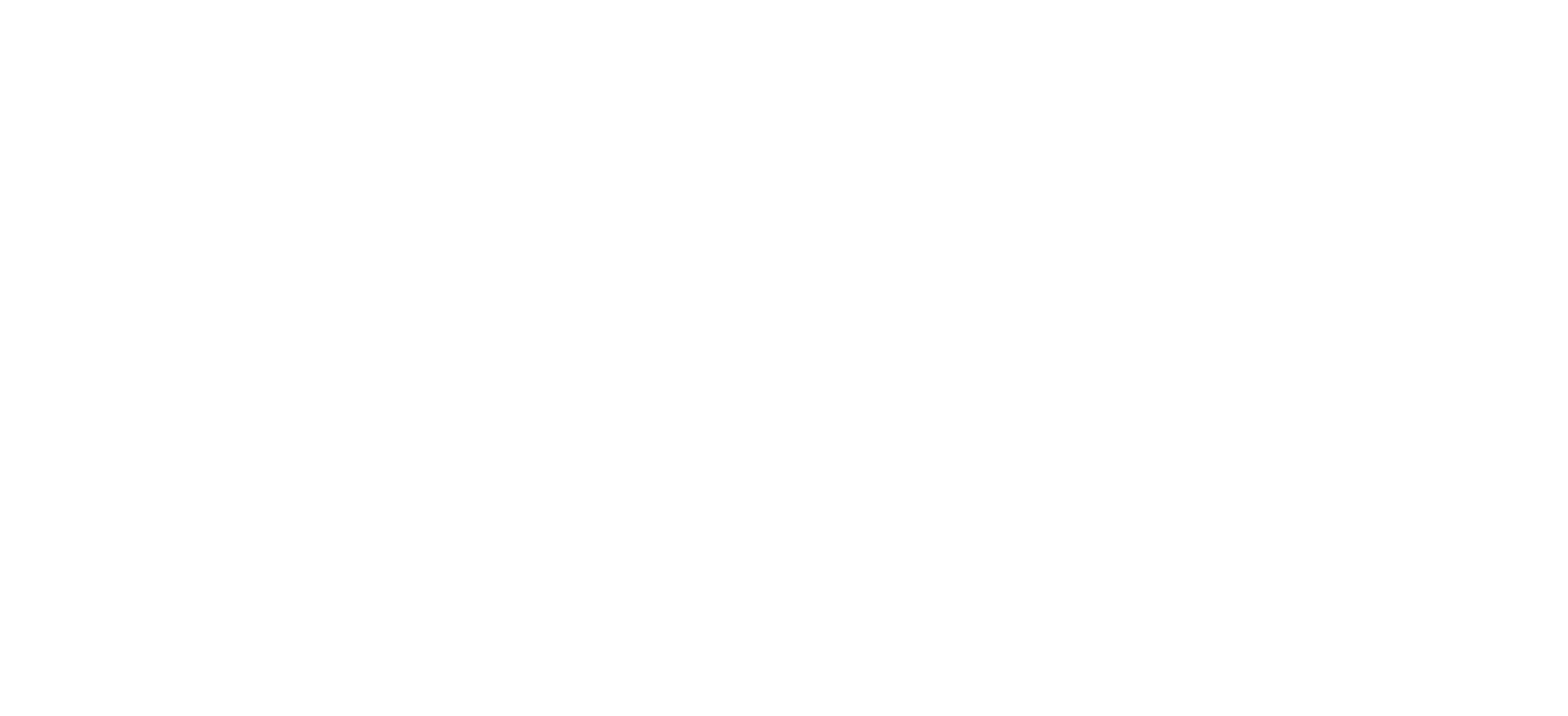 scroll, scrollTop: 0, scrollLeft: 0, axis: both 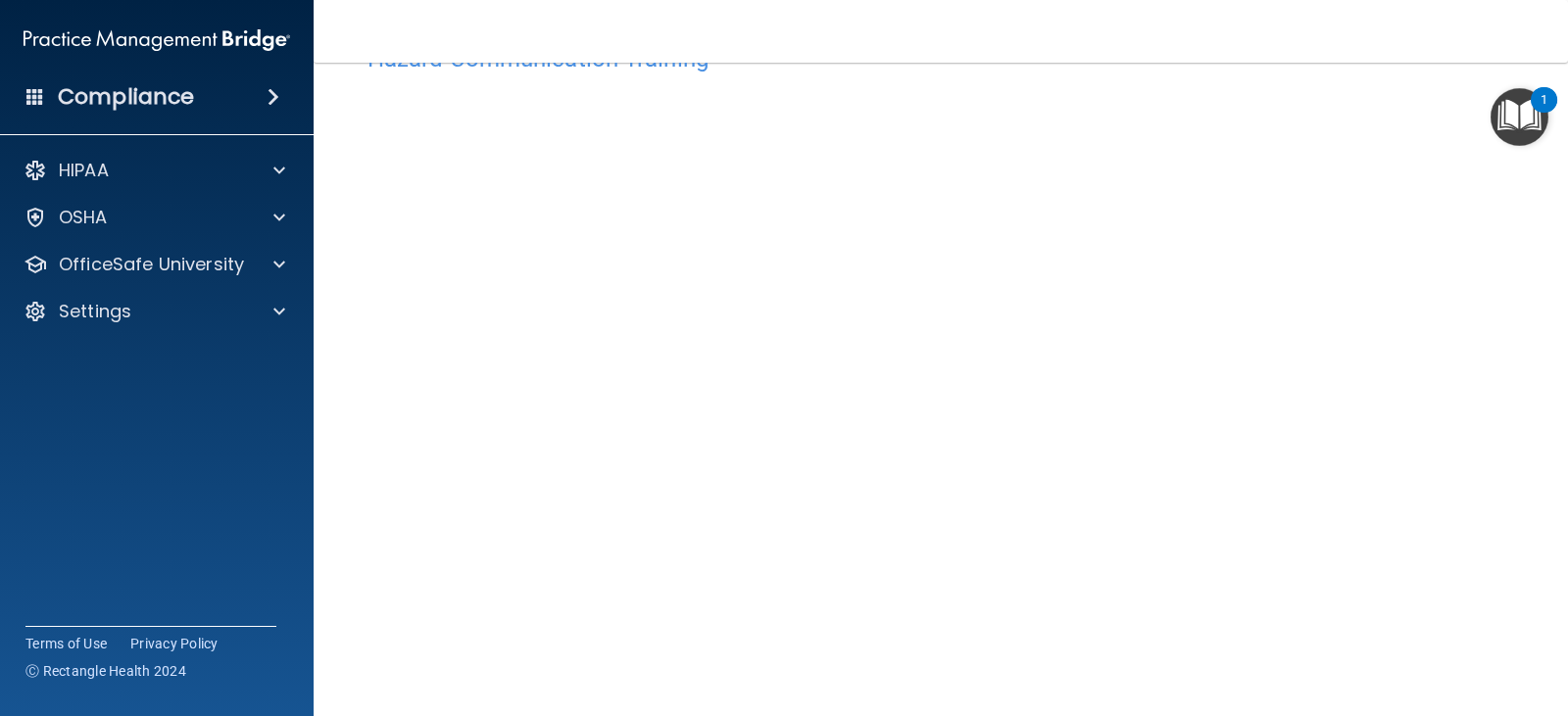 click on "Hazard Communication Training         This course doesn’t expire until 01/17/2025. Are you sure you want to take this course now?   Take the course anyway!" at bounding box center [941, 395] 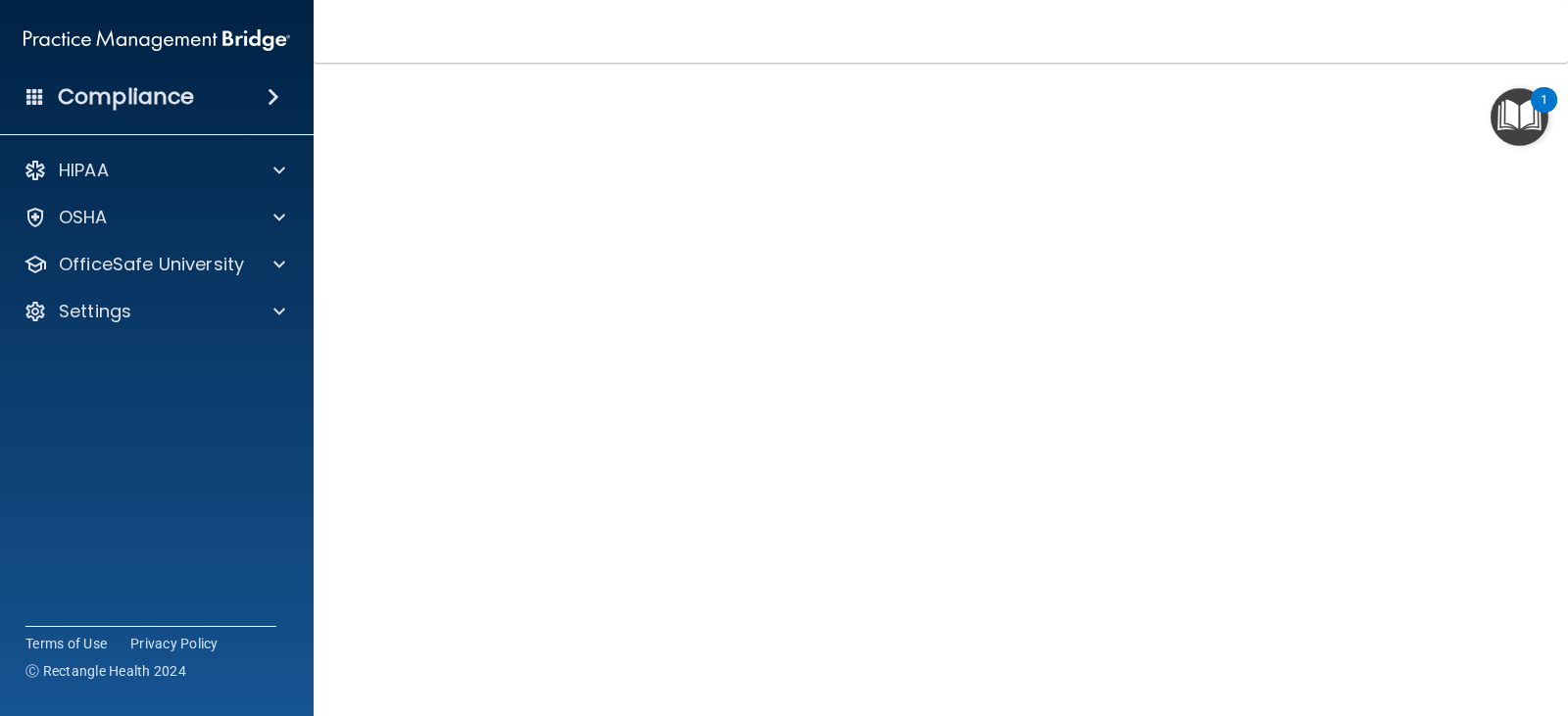 scroll, scrollTop: 69, scrollLeft: 0, axis: vertical 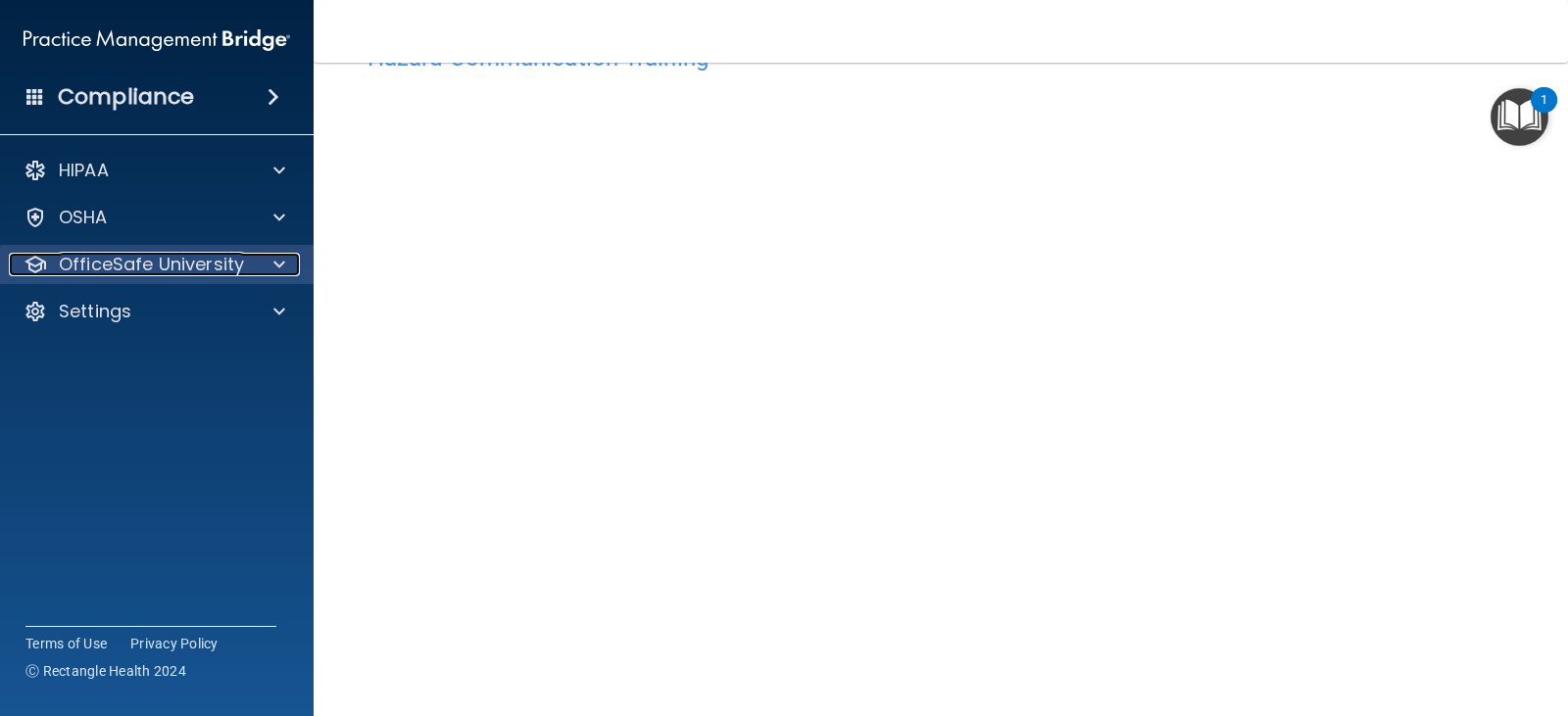 click at bounding box center [279, 264] 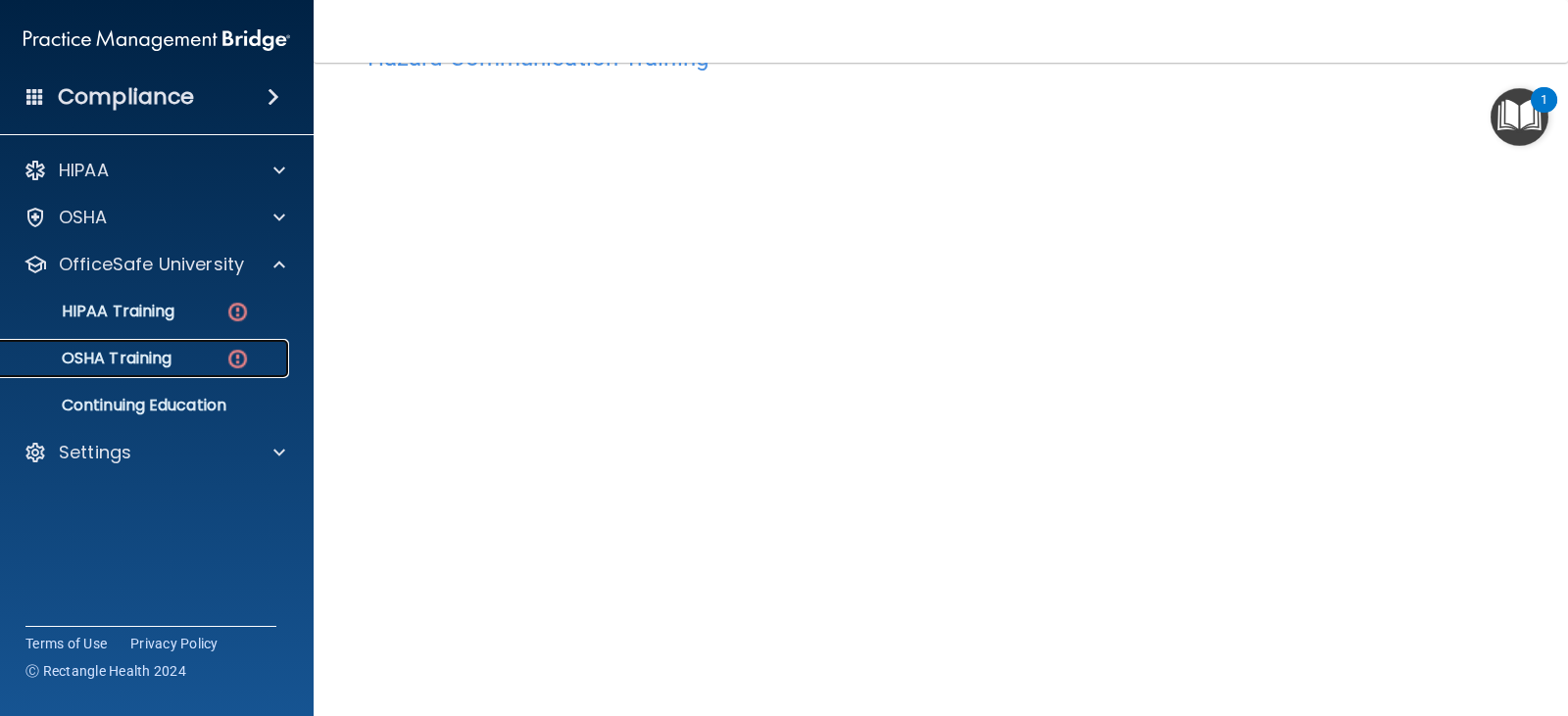 click on "OSHA Training" at bounding box center (134, 358) 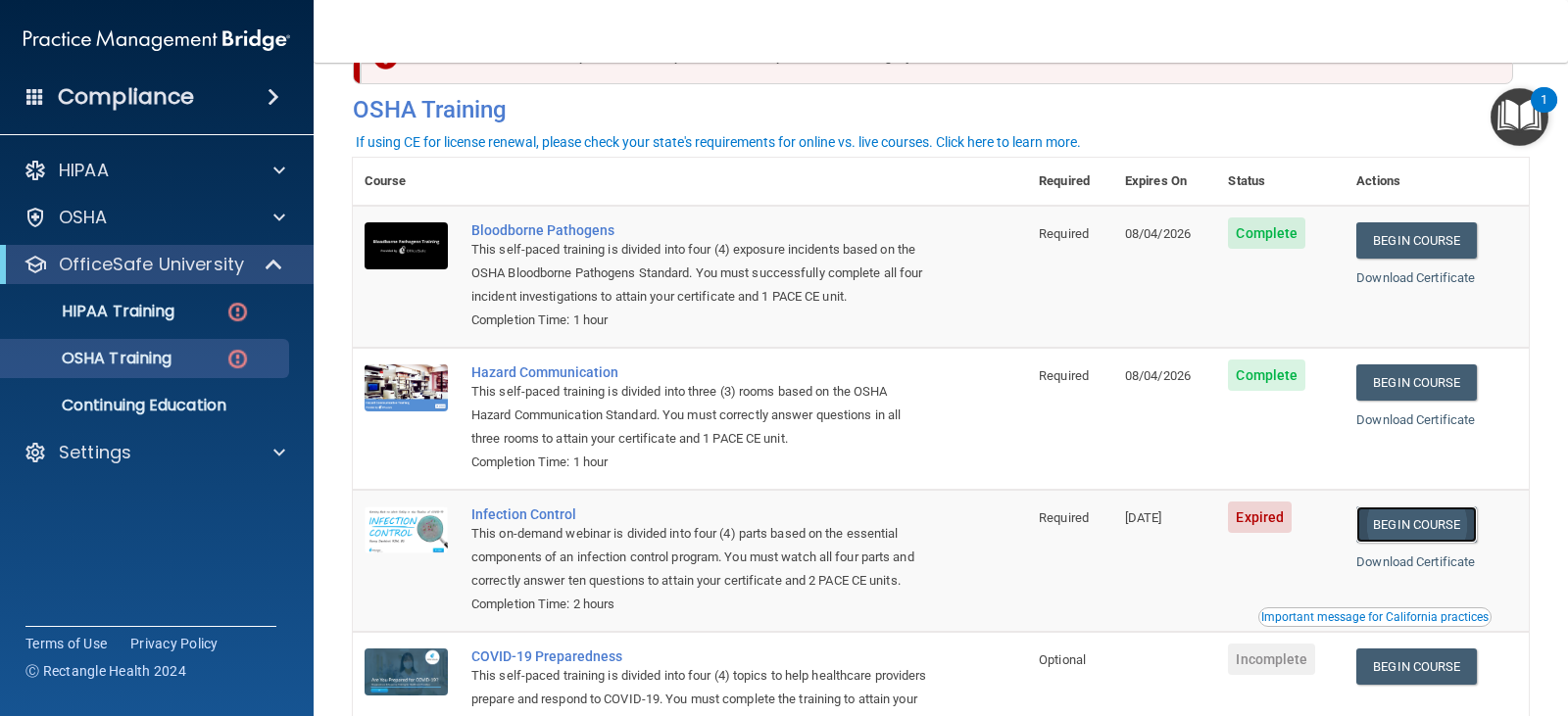 click on "Begin Course" at bounding box center (1416, 524) 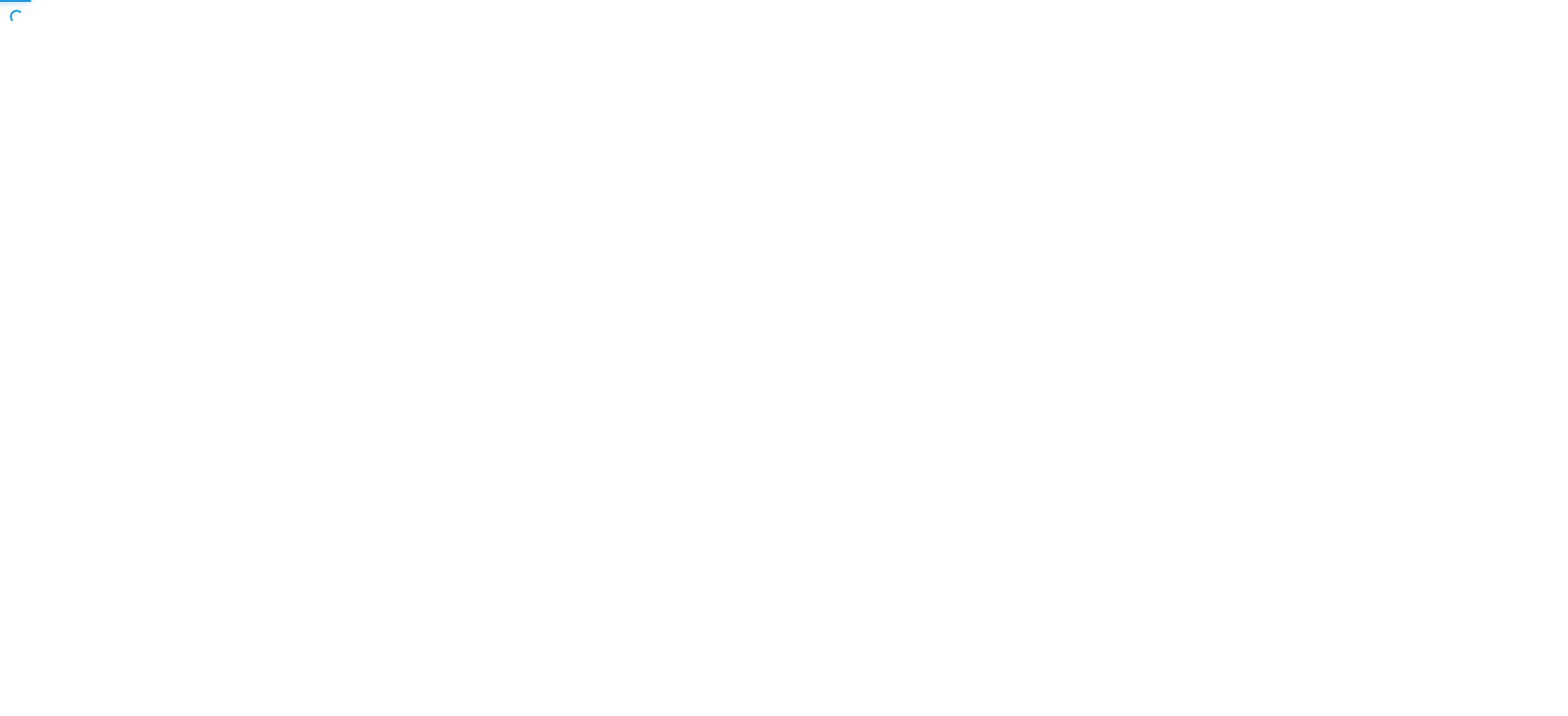 scroll, scrollTop: 0, scrollLeft: 0, axis: both 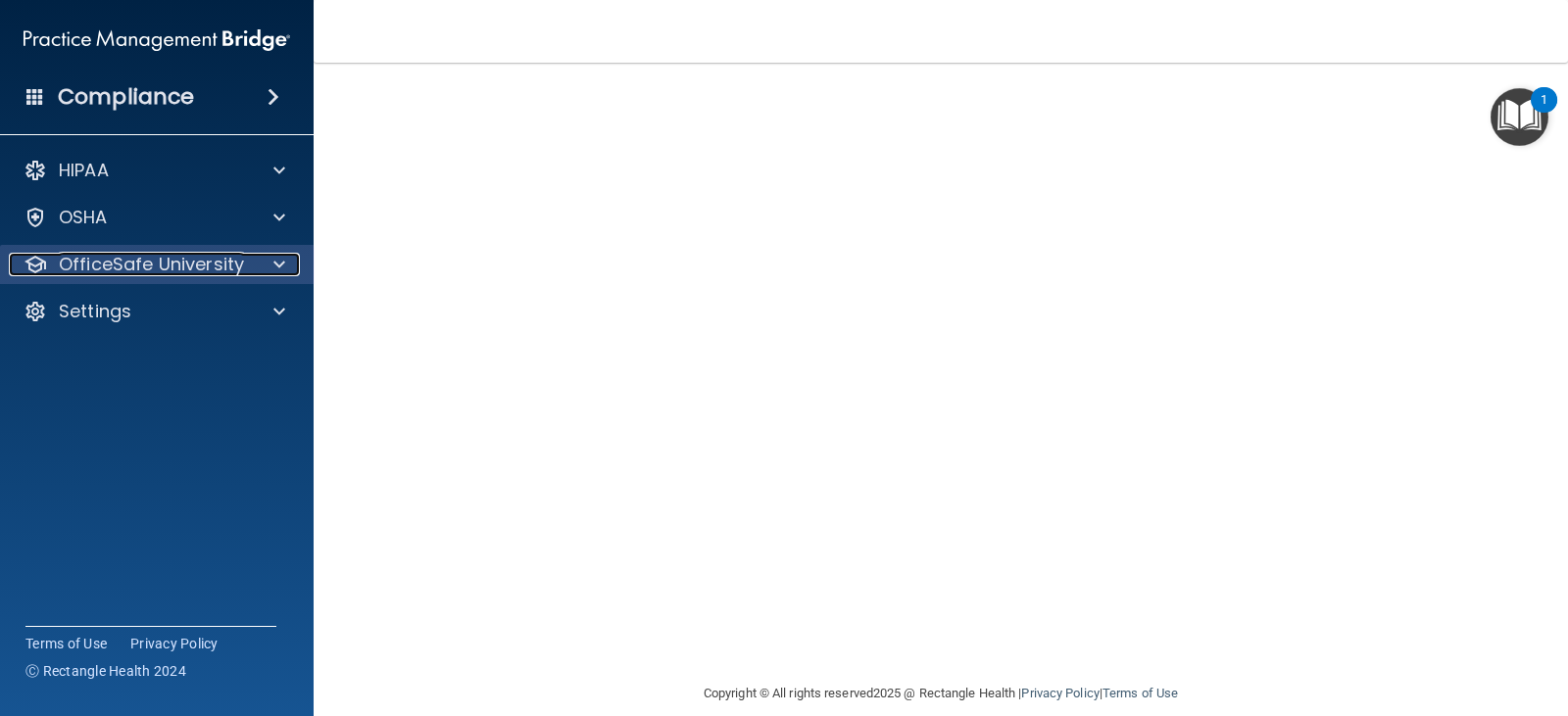 click on "OfficeSafe University" at bounding box center (151, 264) 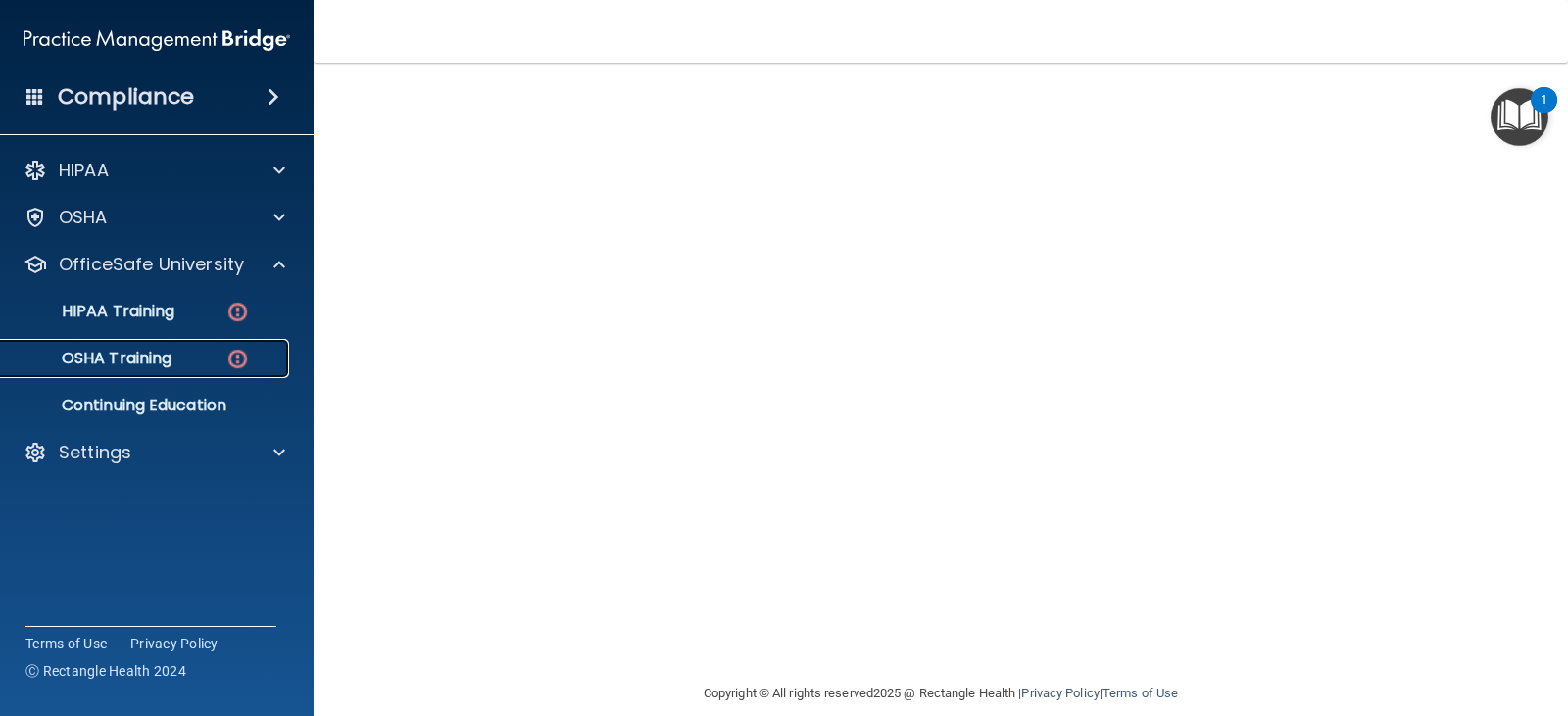 click on "OSHA Training" at bounding box center [134, 358] 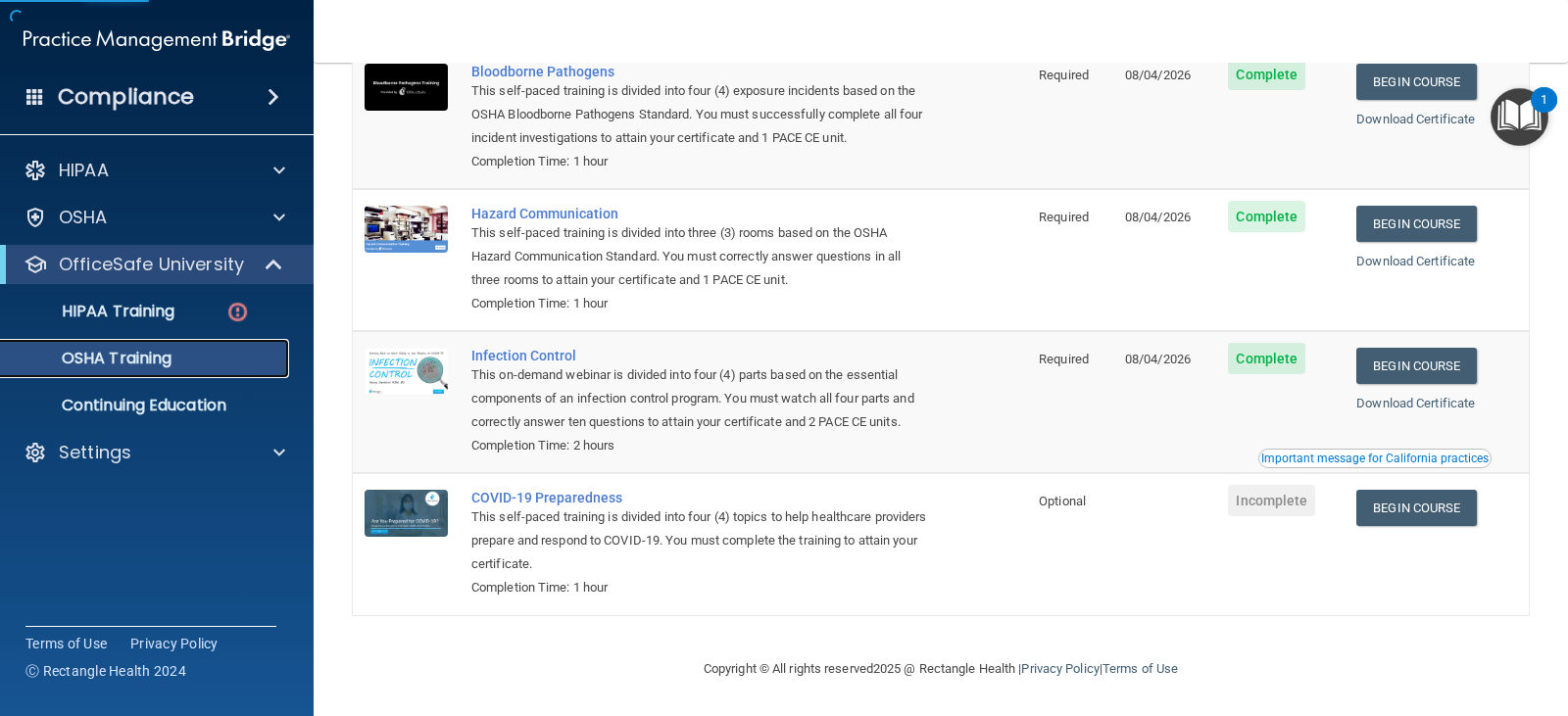 scroll, scrollTop: 201, scrollLeft: 0, axis: vertical 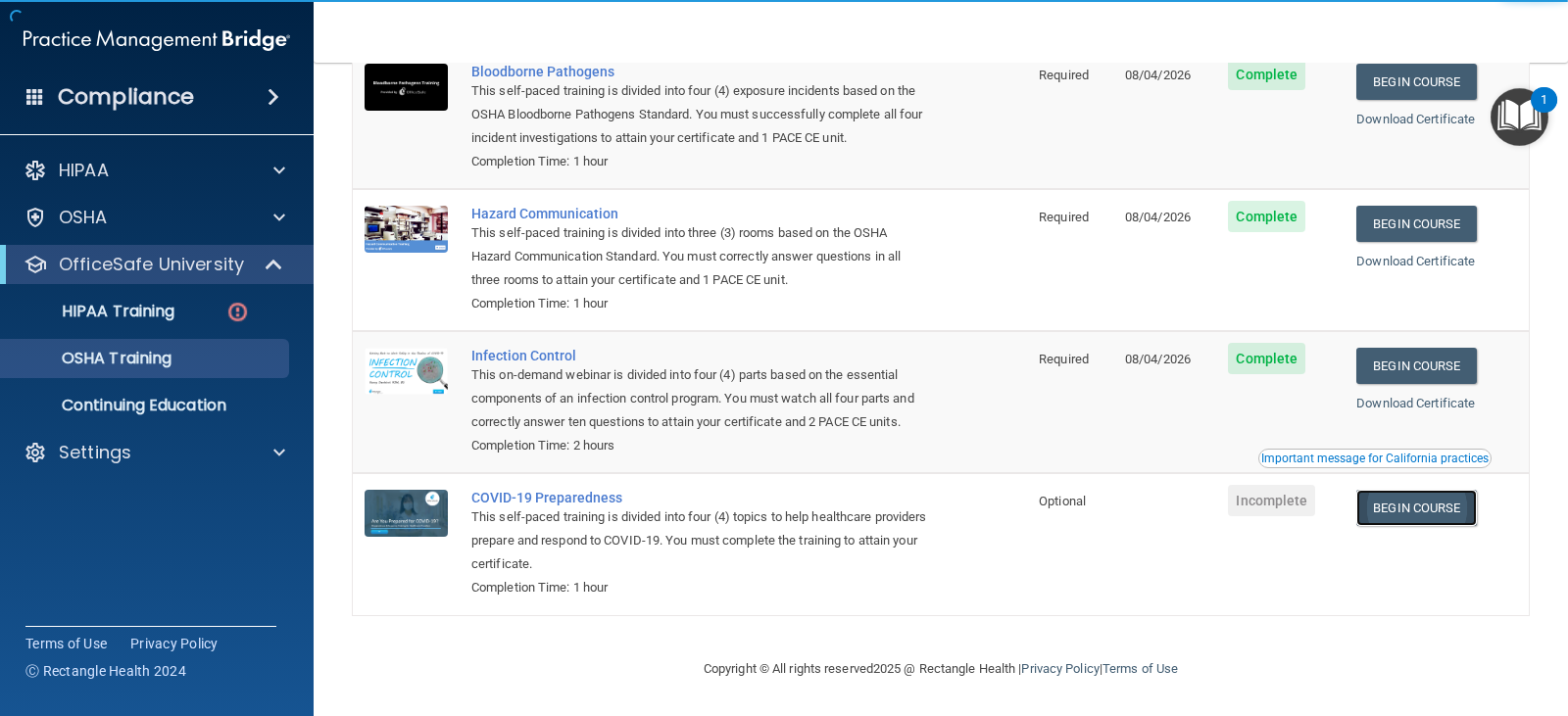 click on "Begin Course" at bounding box center [1416, 507] 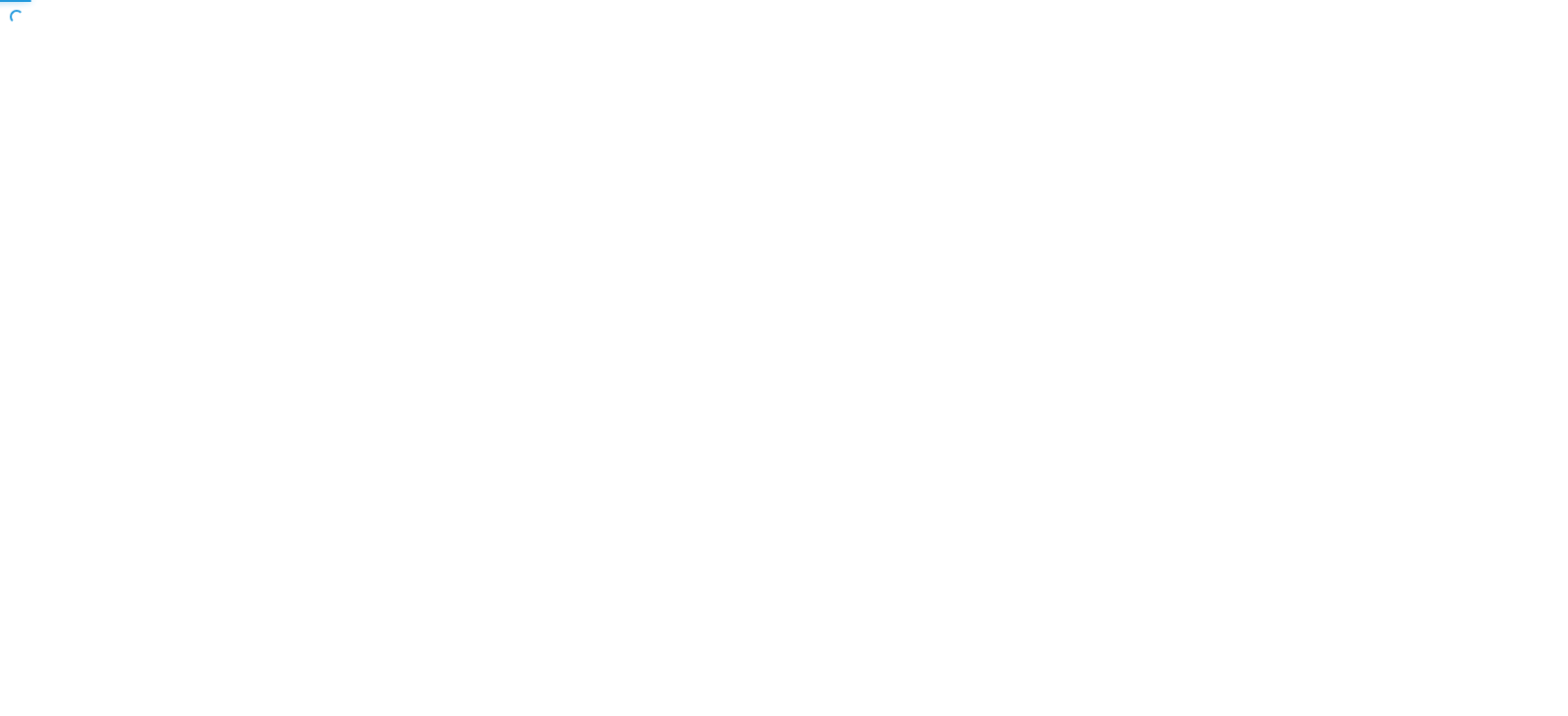 scroll, scrollTop: 0, scrollLeft: 0, axis: both 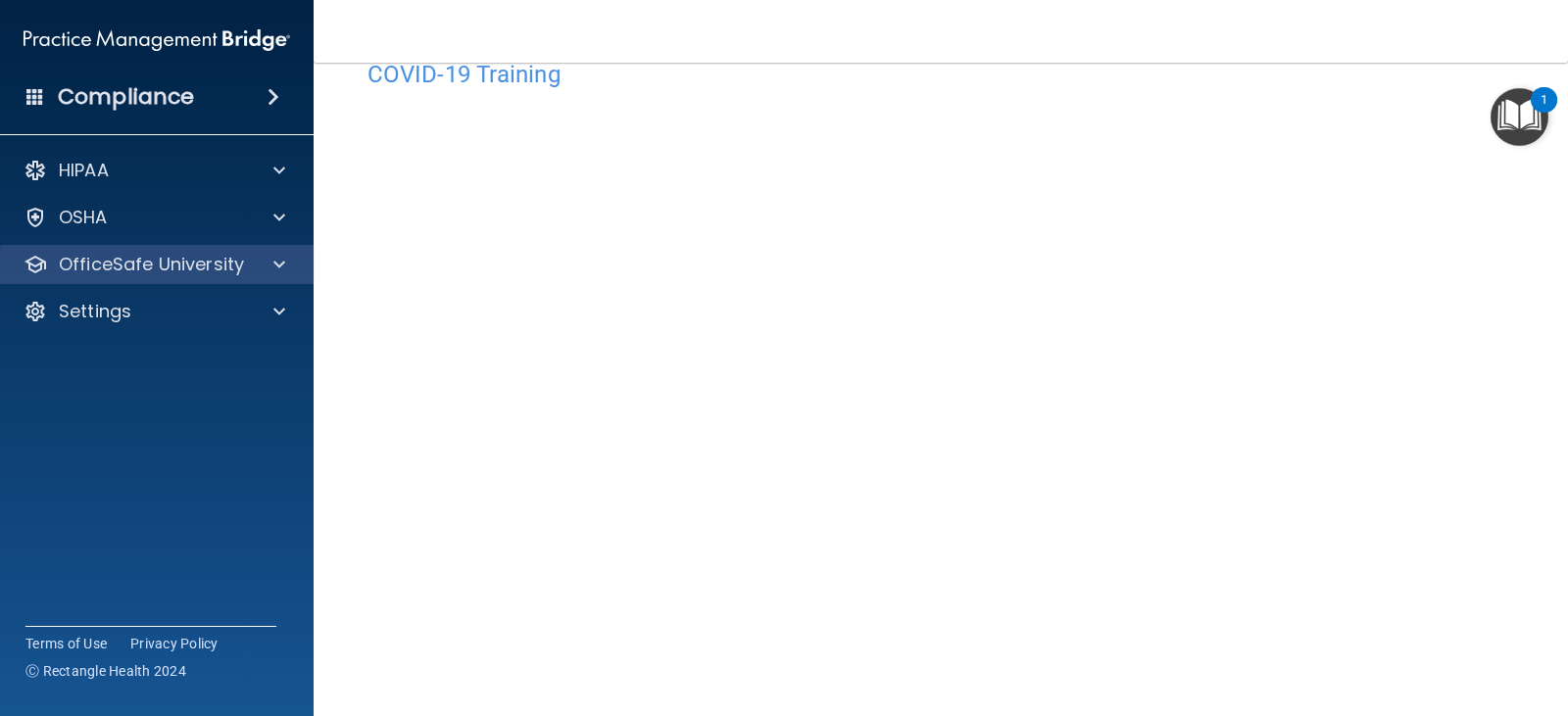 click on "OfficeSafe University" at bounding box center [157, 264] 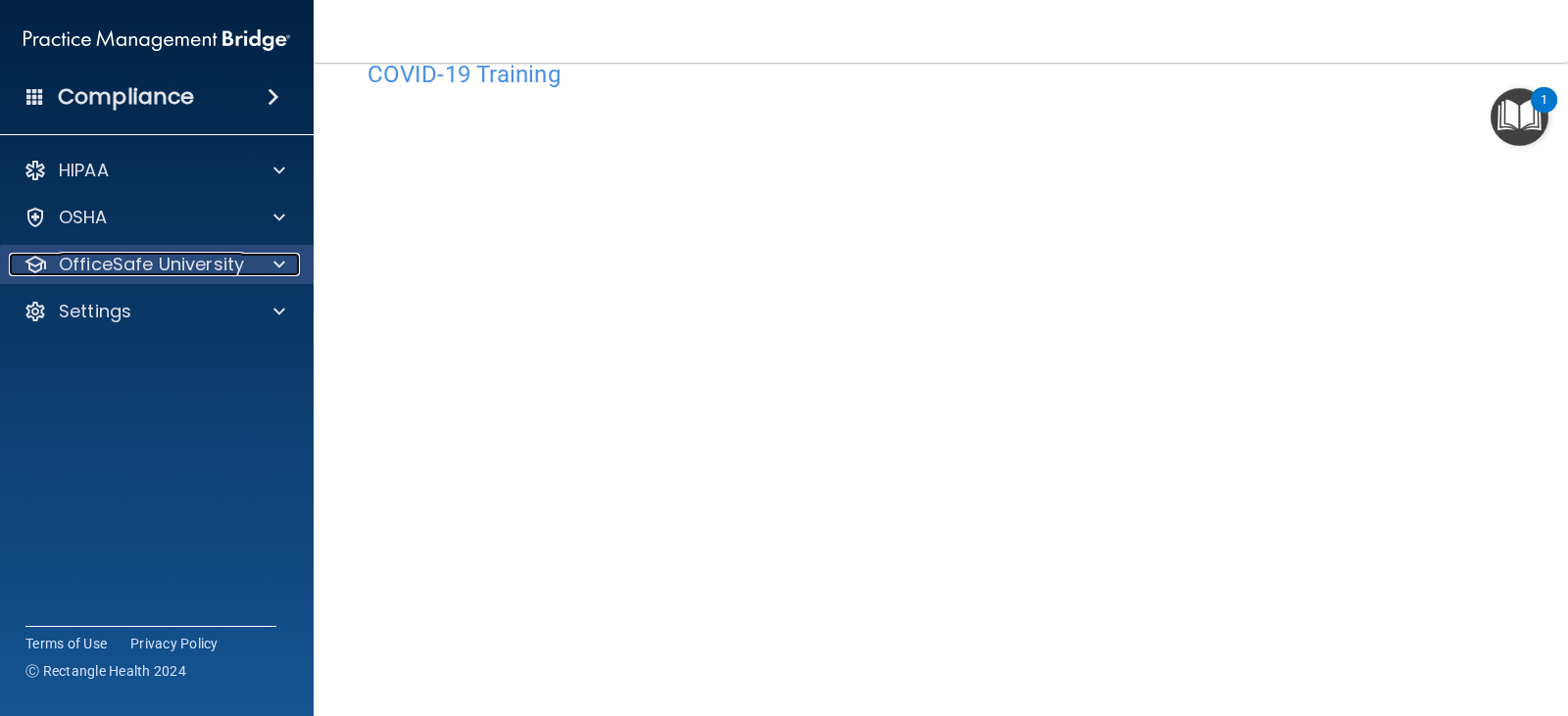 click at bounding box center (276, 264) 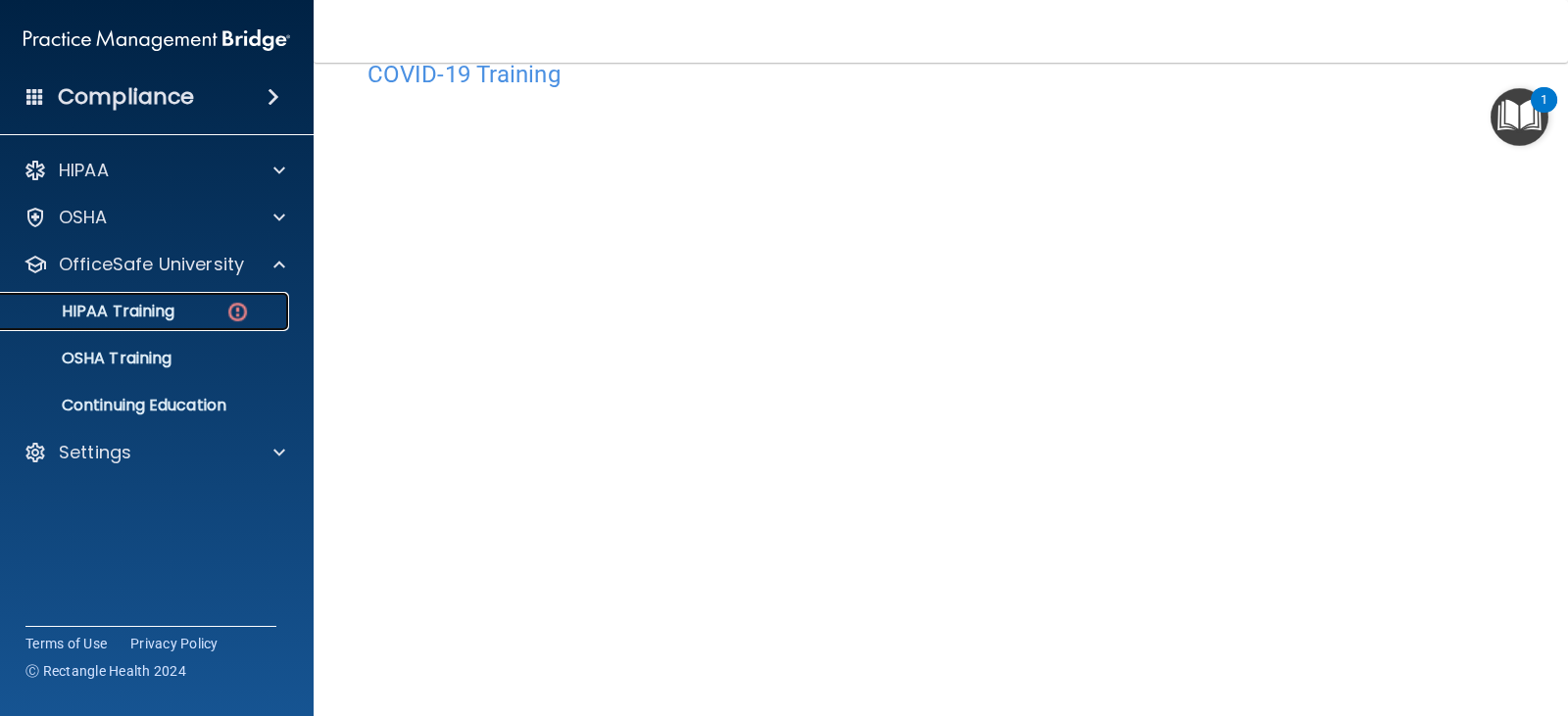 click on "HIPAA Training" at bounding box center (134, 311) 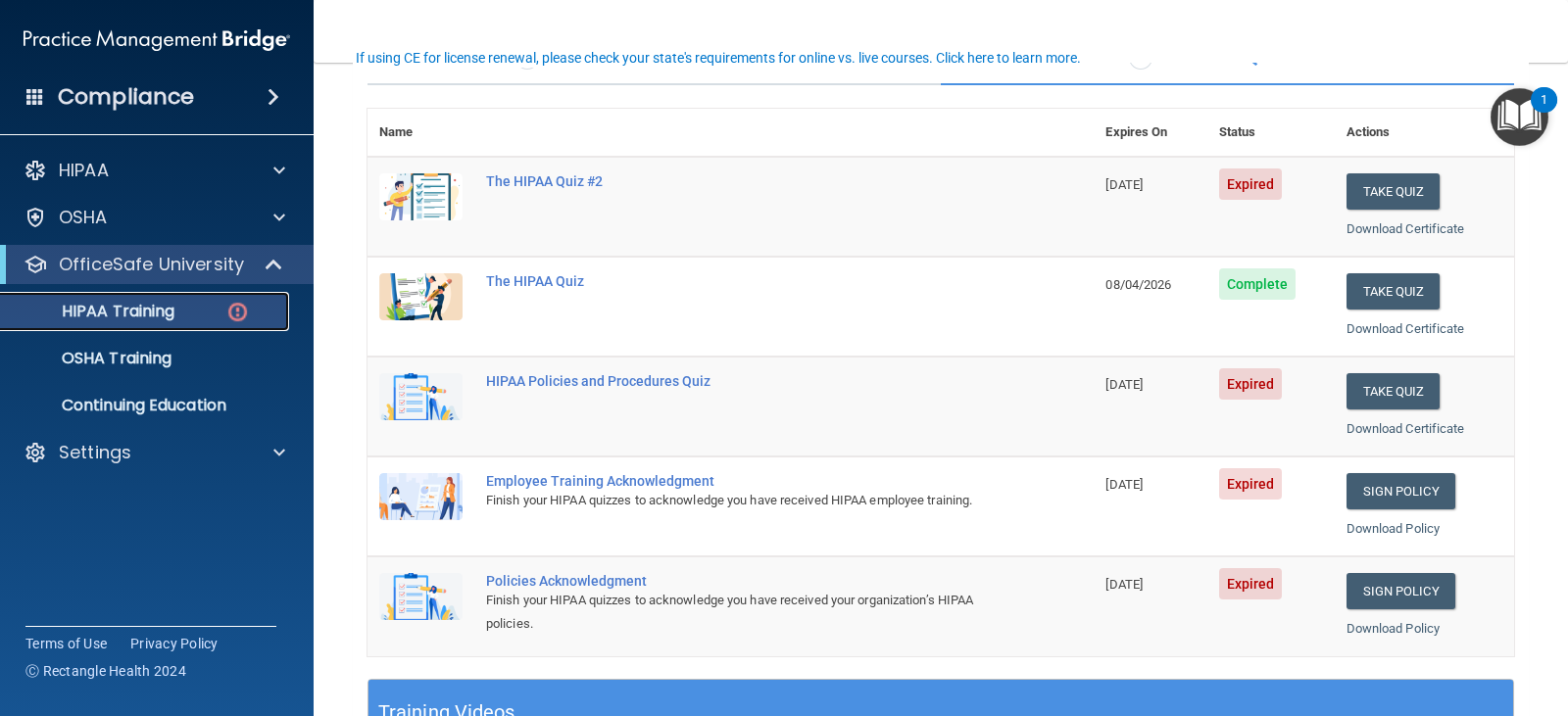 scroll, scrollTop: 196, scrollLeft: 0, axis: vertical 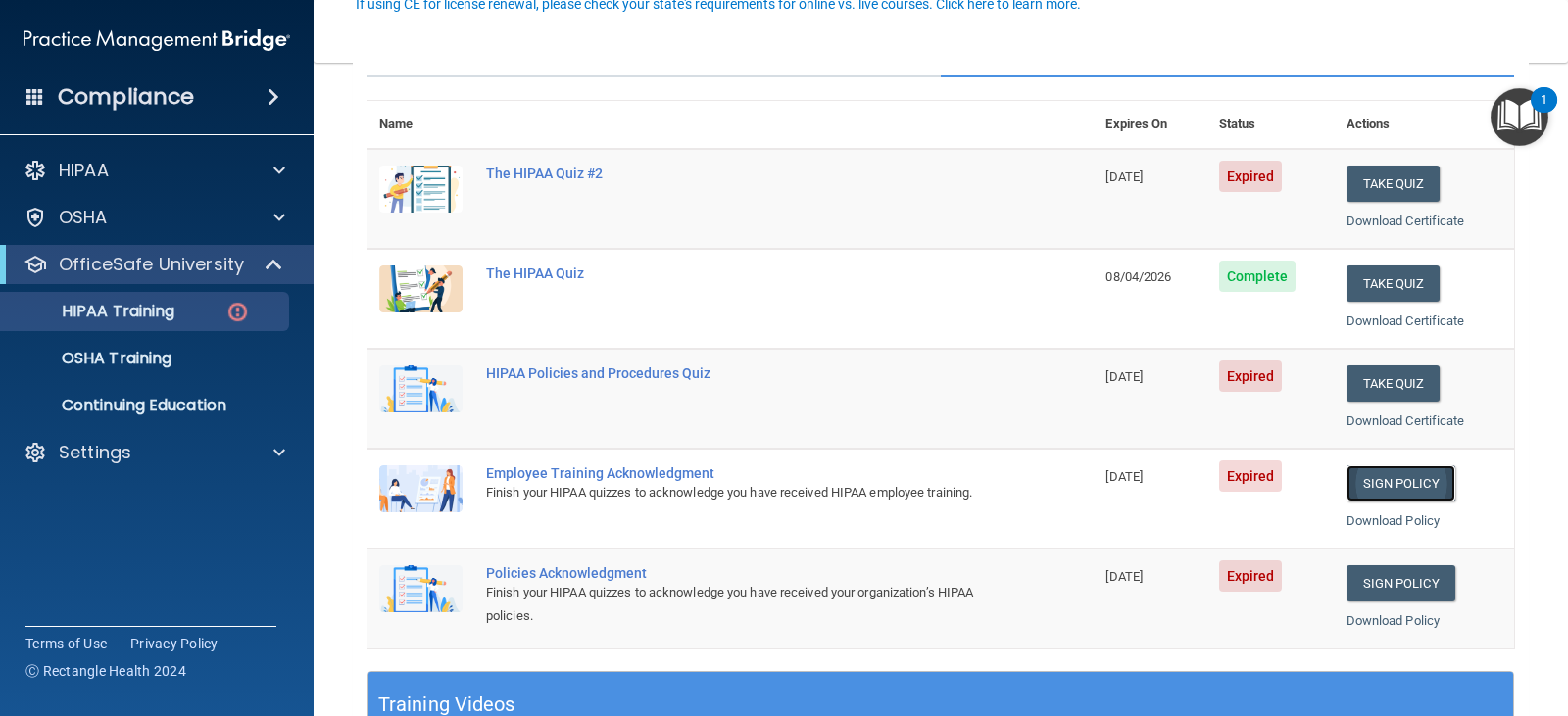 click on "Sign Policy" at bounding box center (1400, 483) 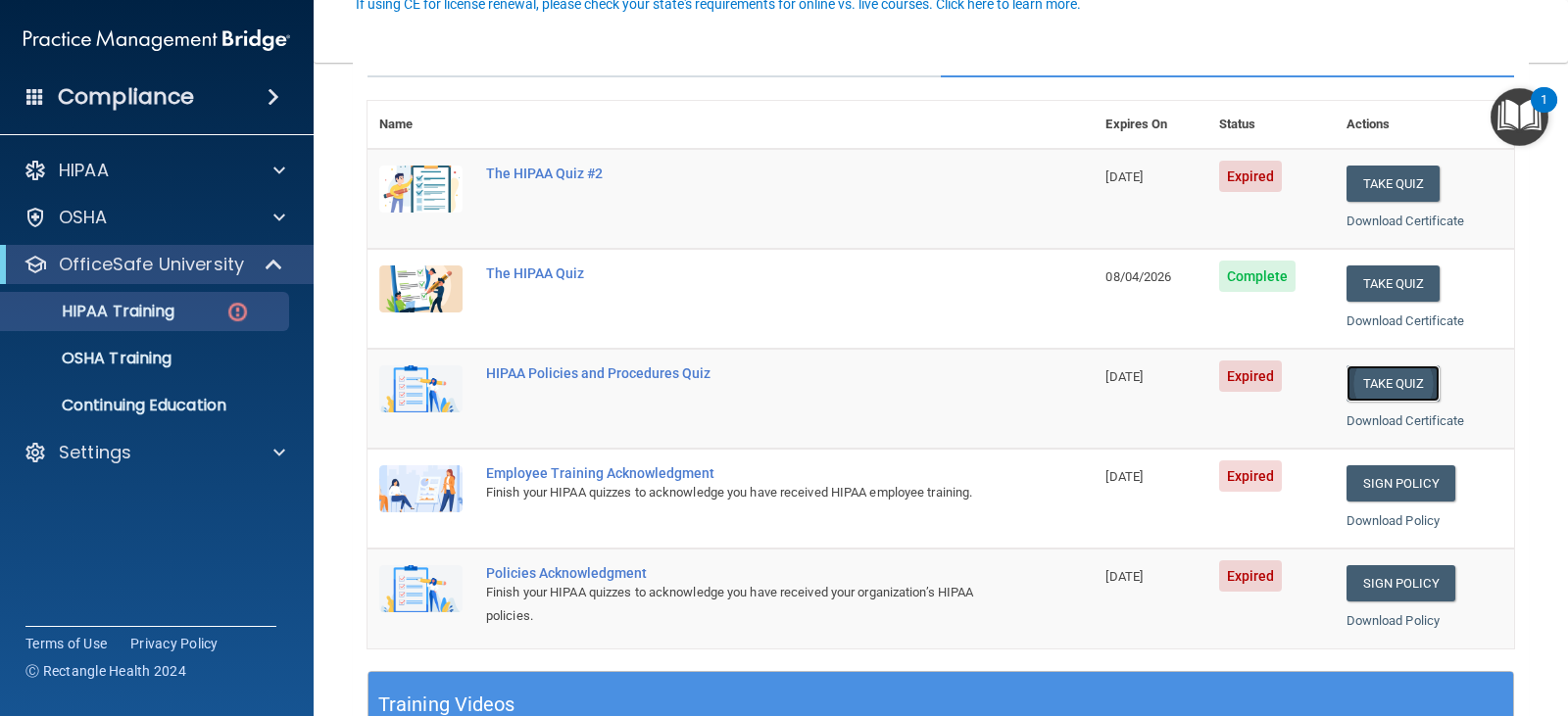 click on "Take Quiz" at bounding box center [1394, 383] 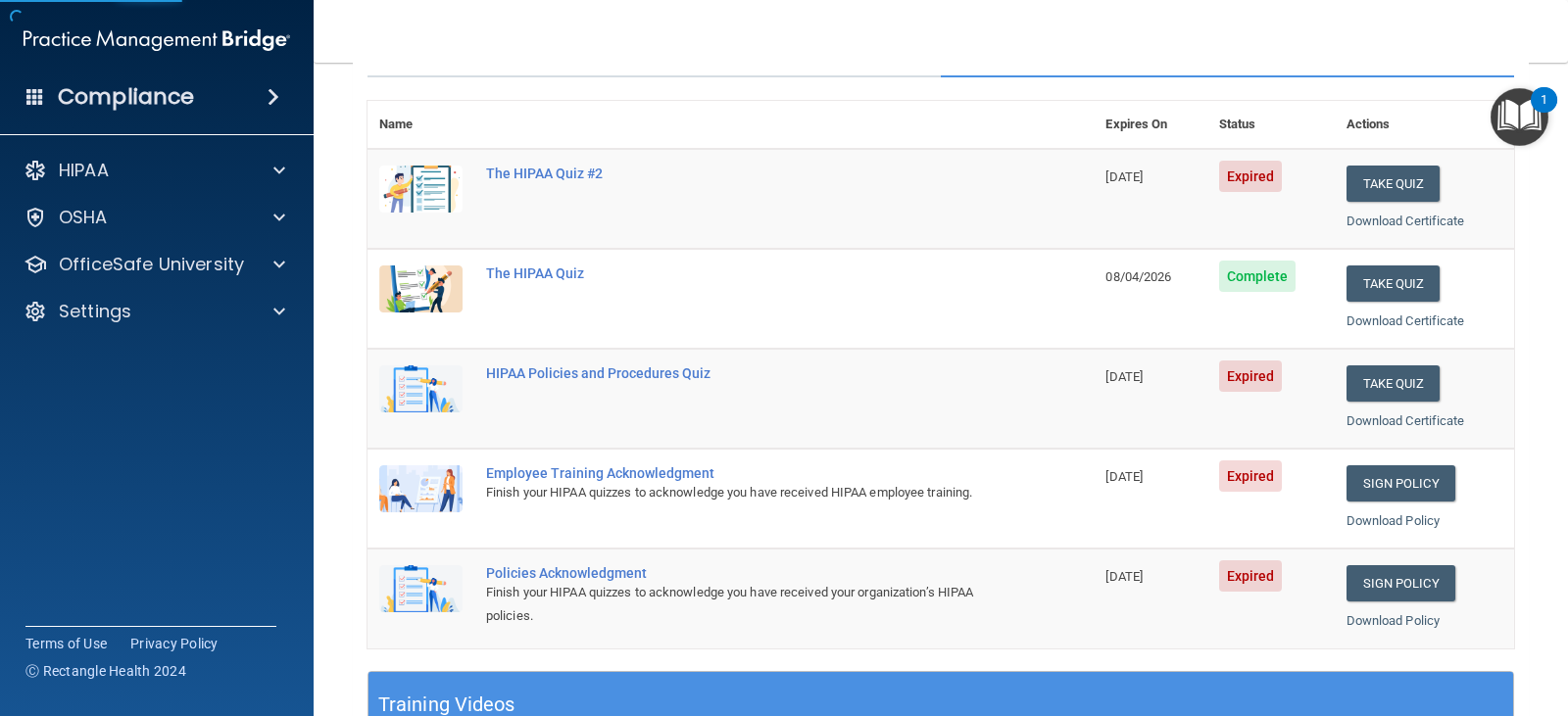 scroll, scrollTop: 0, scrollLeft: 0, axis: both 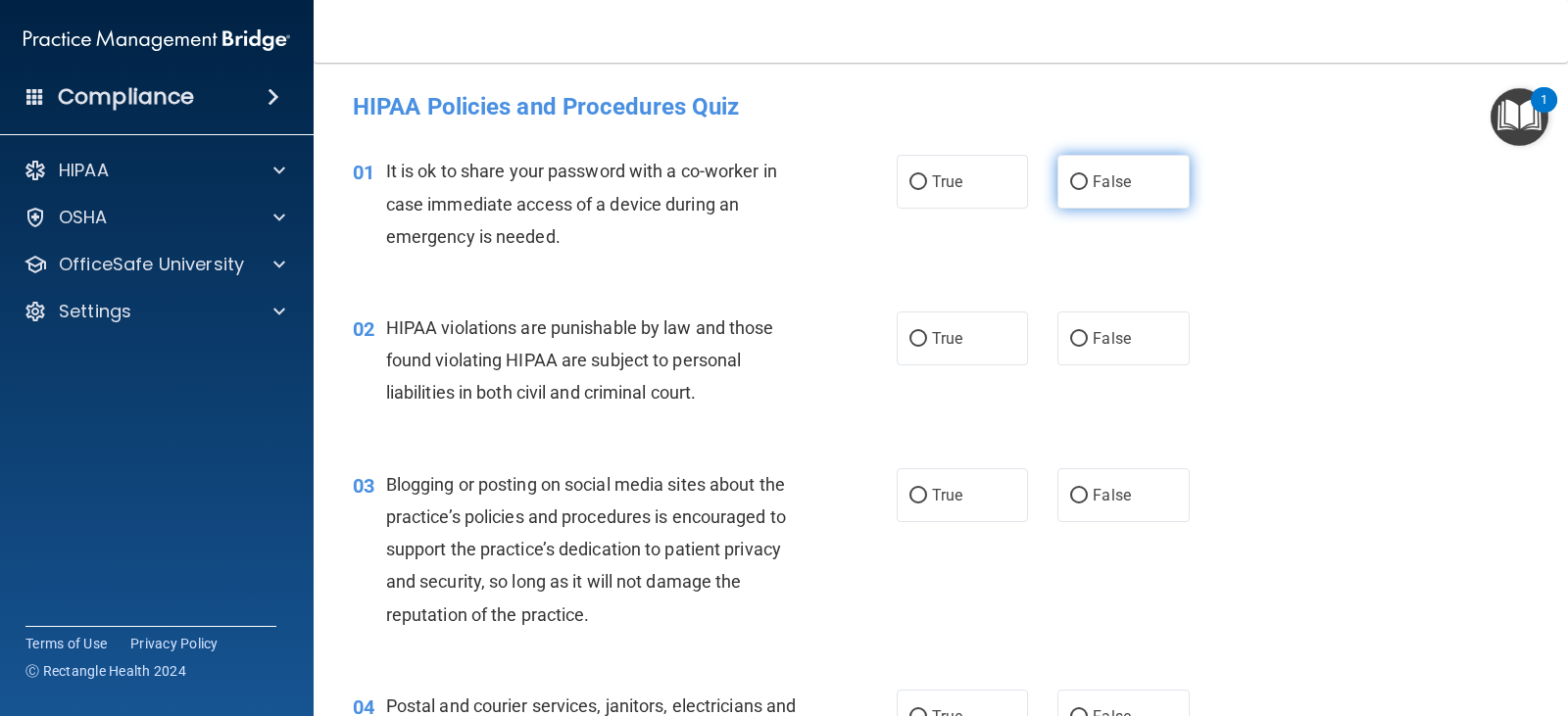 click on "False" at bounding box center [1123, 181] 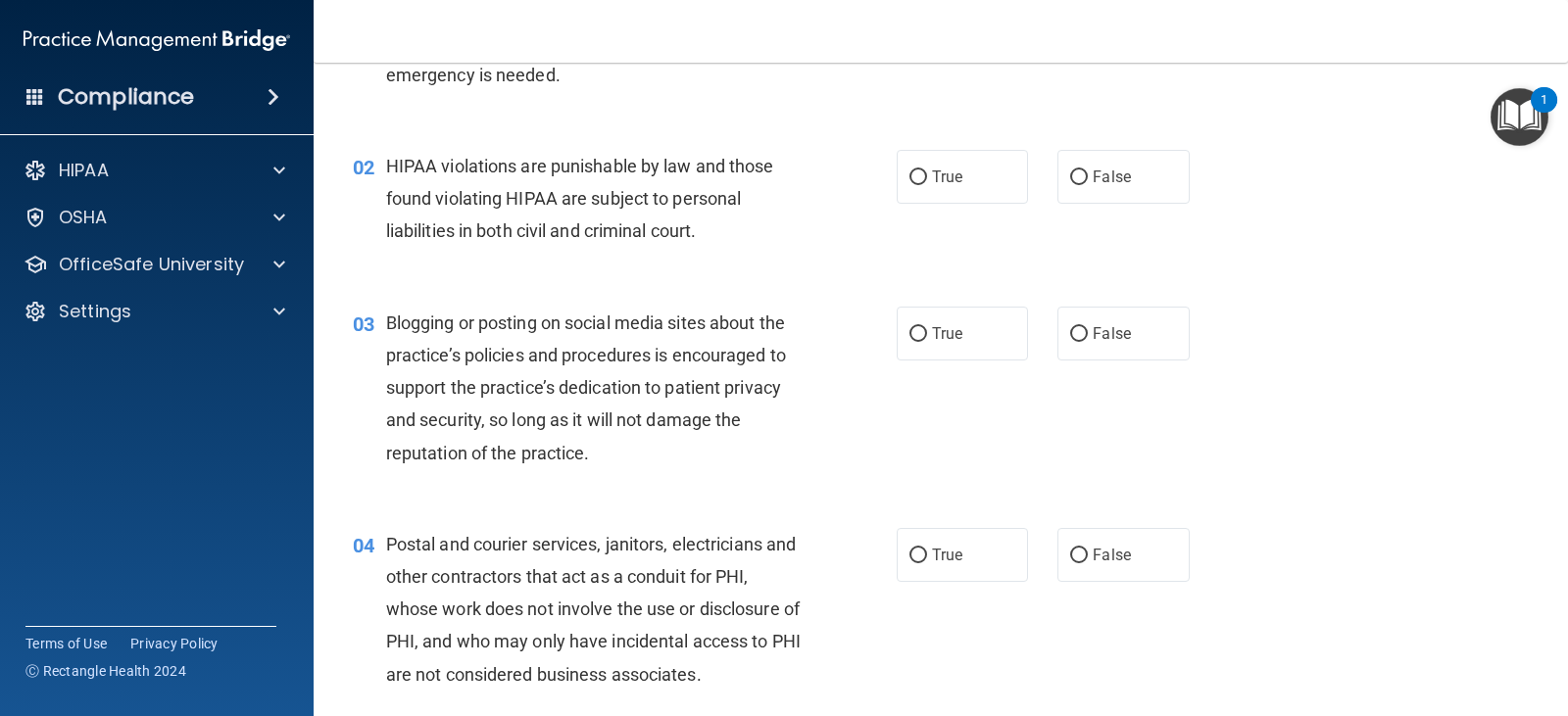 scroll, scrollTop: 196, scrollLeft: 0, axis: vertical 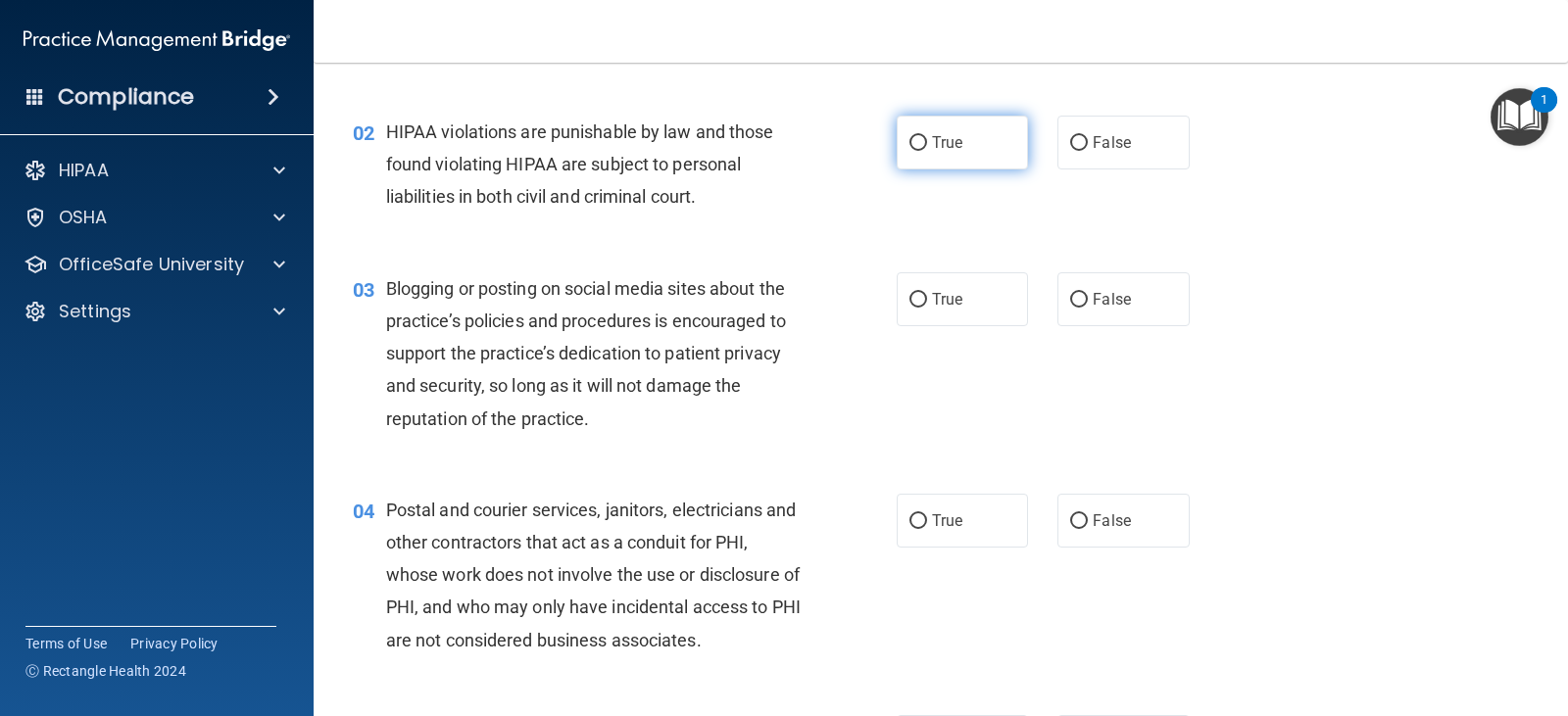 click on "True" at bounding box center (947, 142) 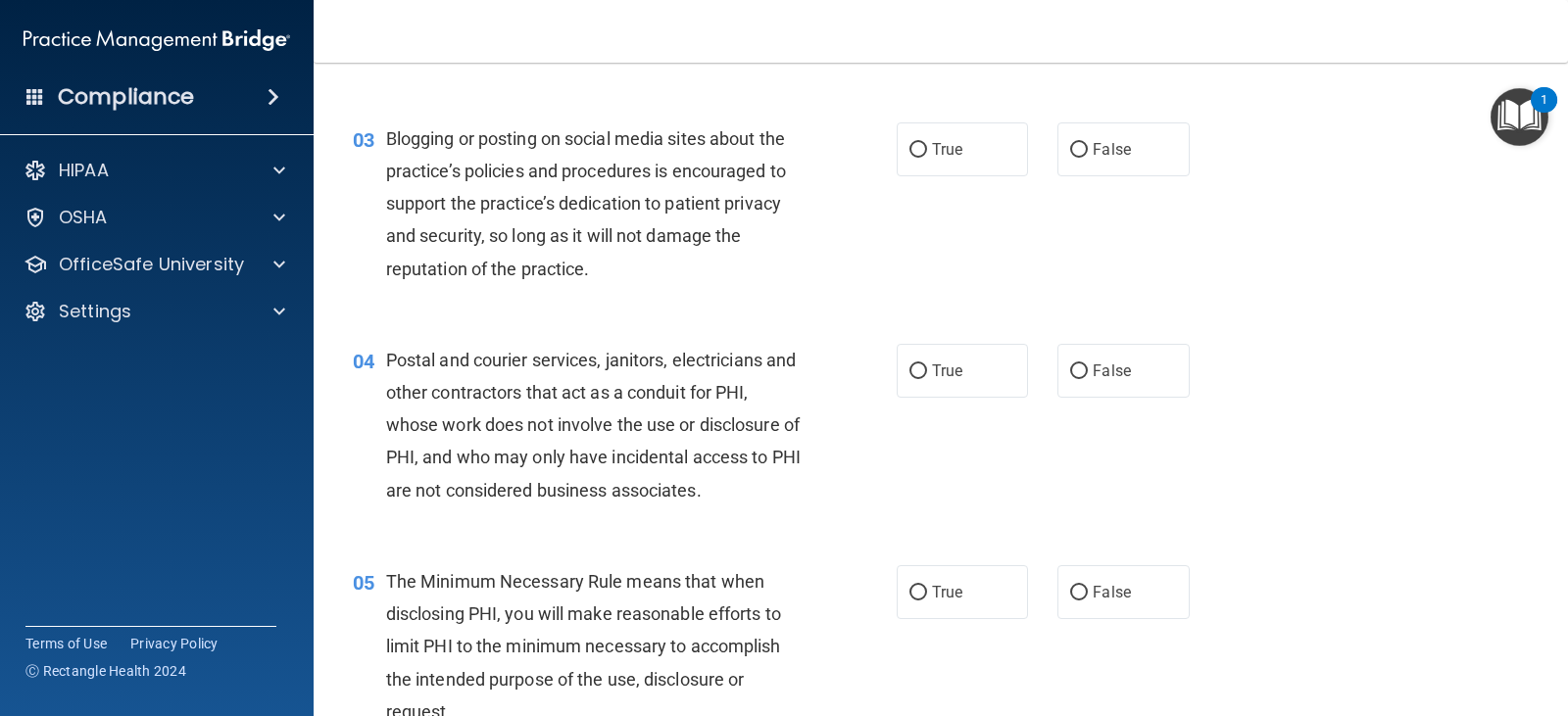 scroll, scrollTop: 392, scrollLeft: 0, axis: vertical 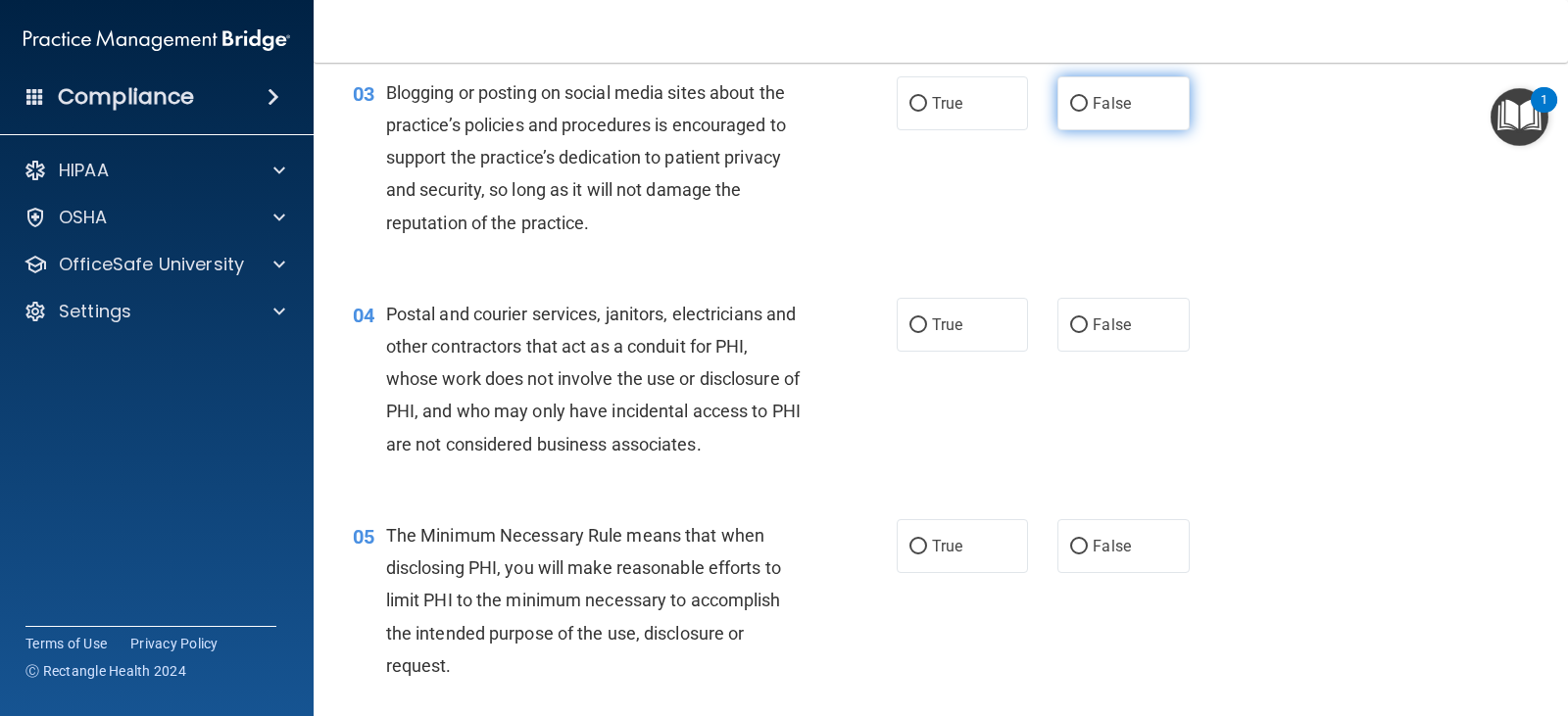 click on "False" at bounding box center [1123, 103] 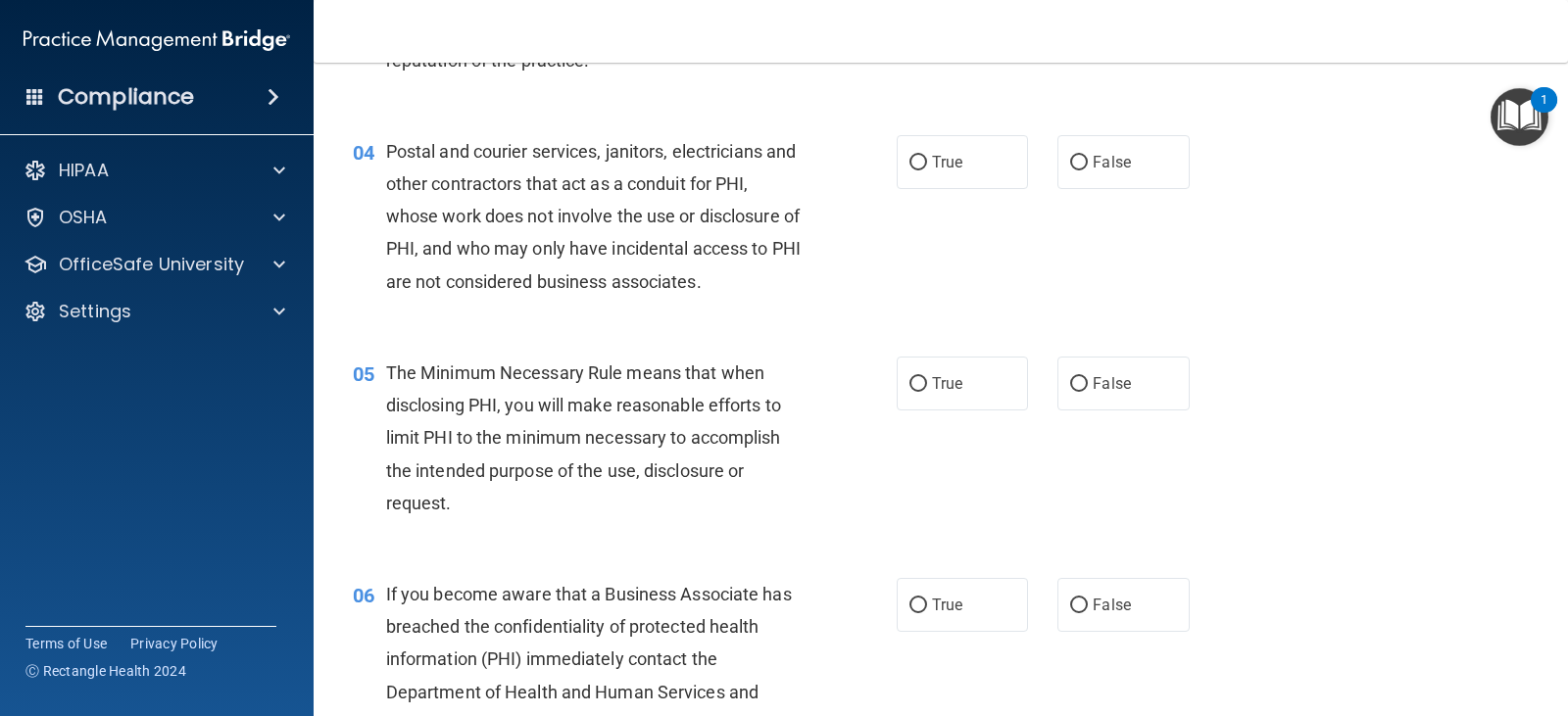 scroll, scrollTop: 588, scrollLeft: 0, axis: vertical 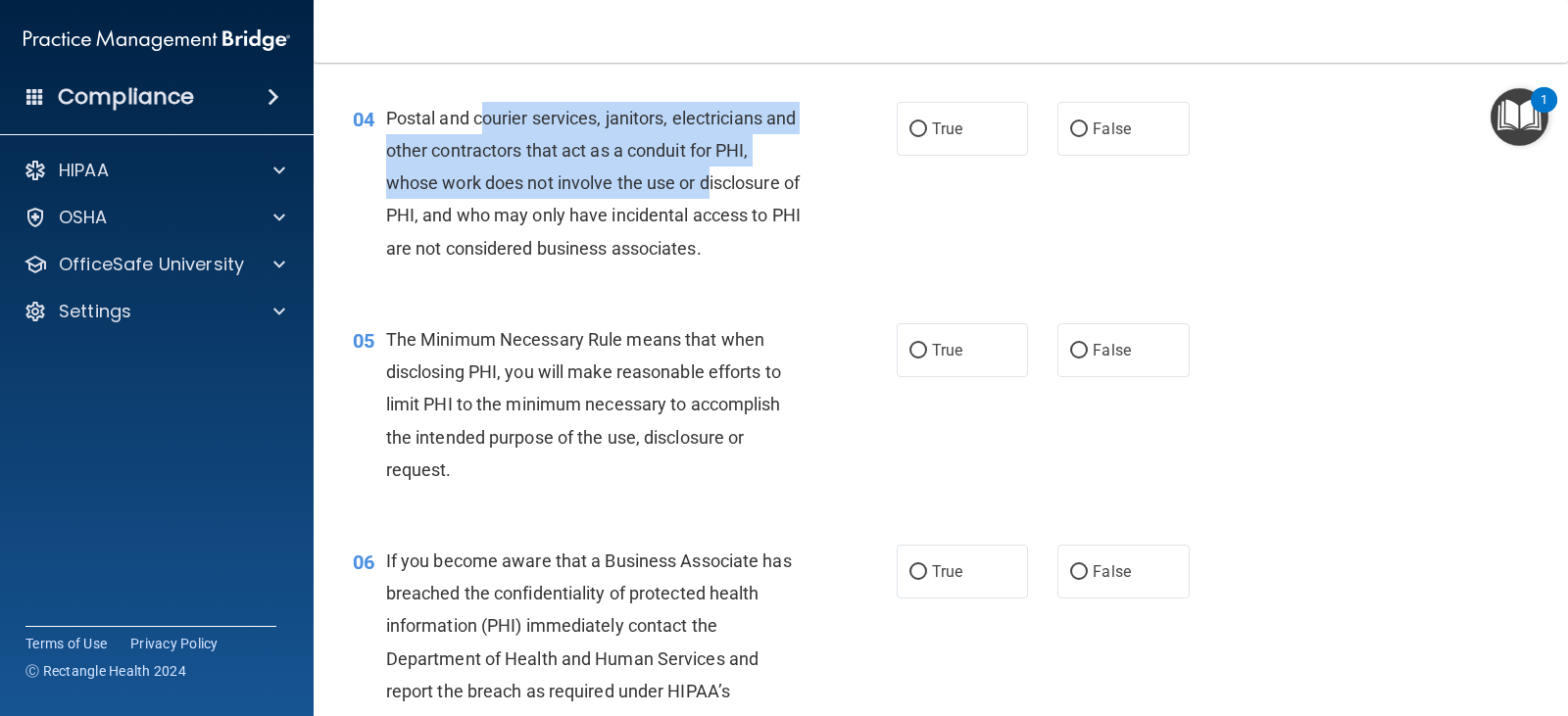 drag, startPoint x: 492, startPoint y: 123, endPoint x: 733, endPoint y: 175, distance: 246.54614 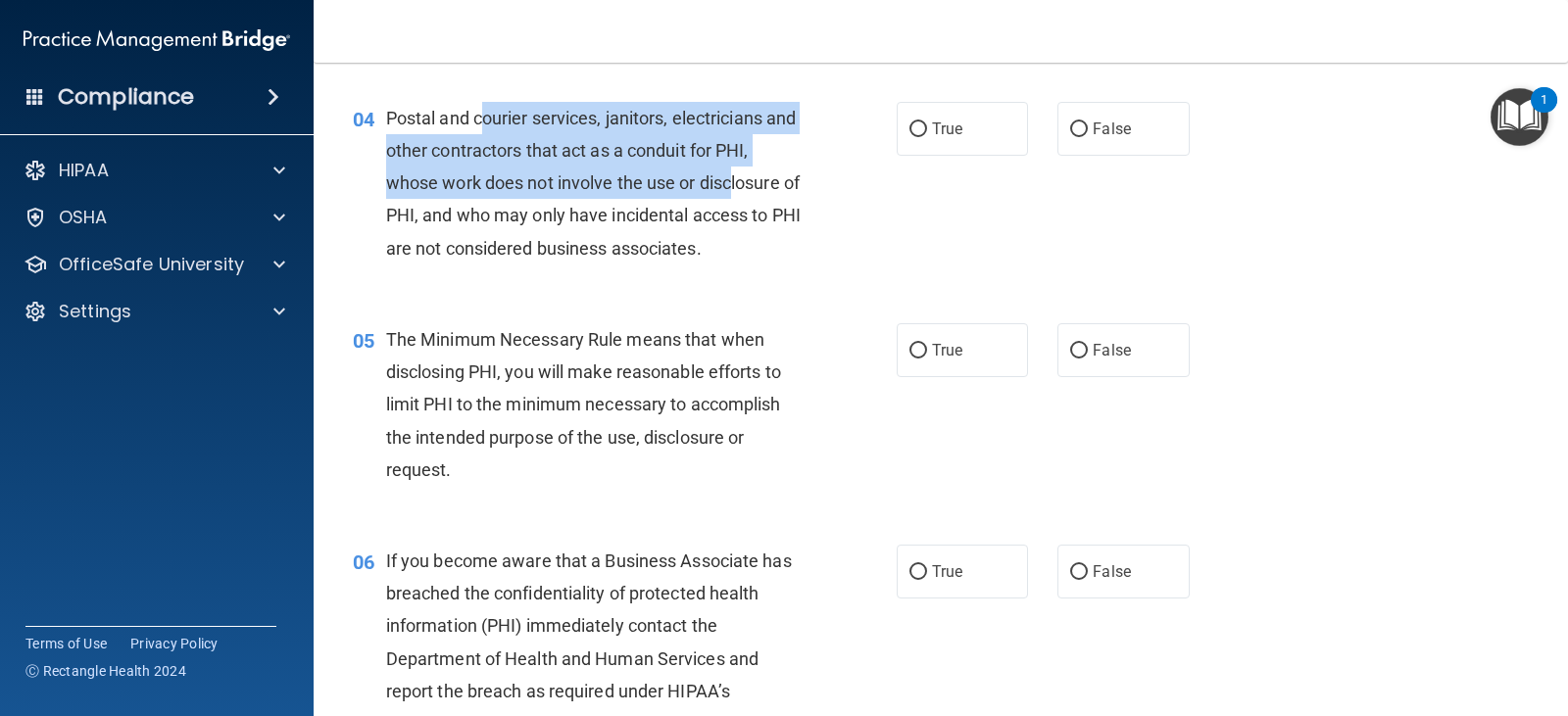 click on "Postal and courier services, janitors, electricians and other contractors that act as a conduit for PHI, whose work does not involve the use or disclosure of PHI, and who may only have incidental access to PHI are not considered business associates." at bounding box center [593, 183] 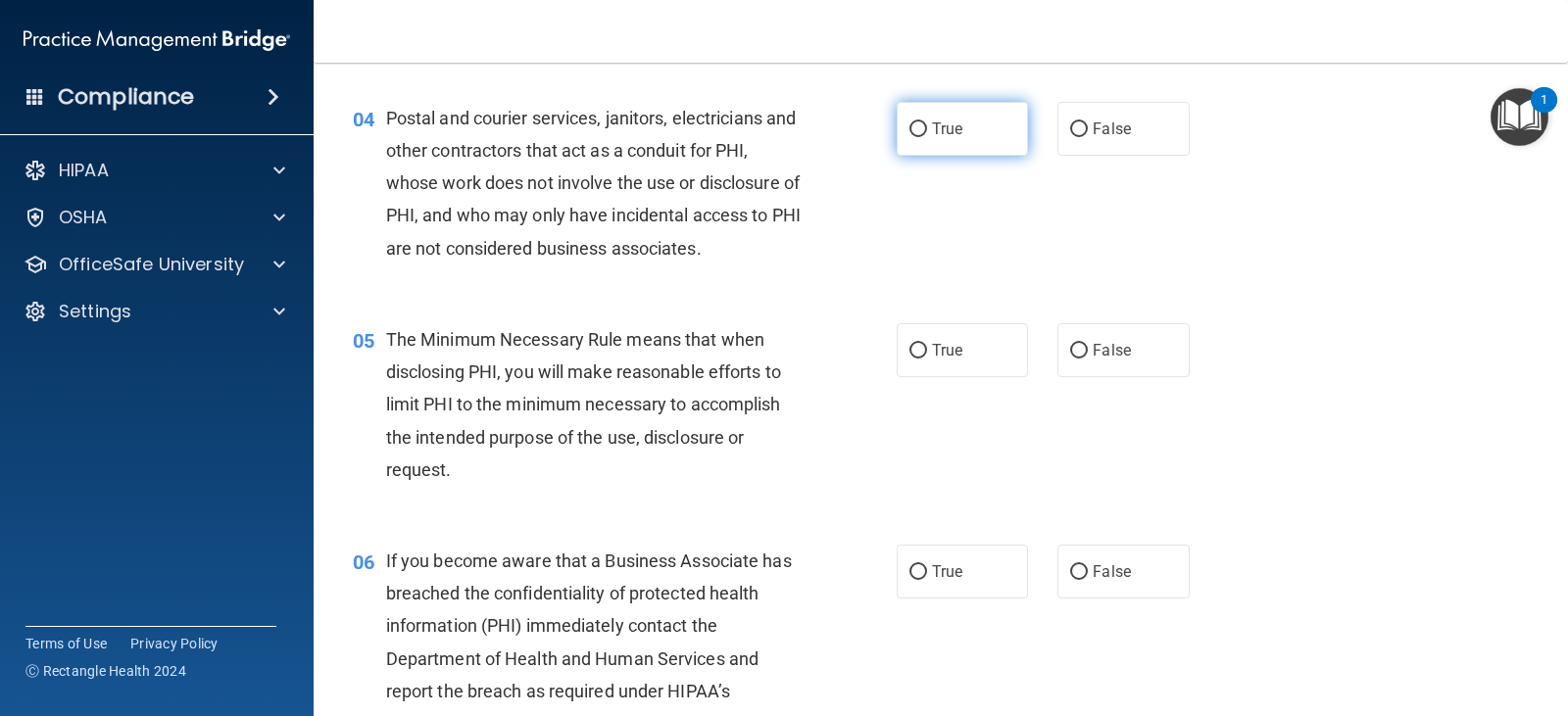 click on "True" at bounding box center (962, 128) 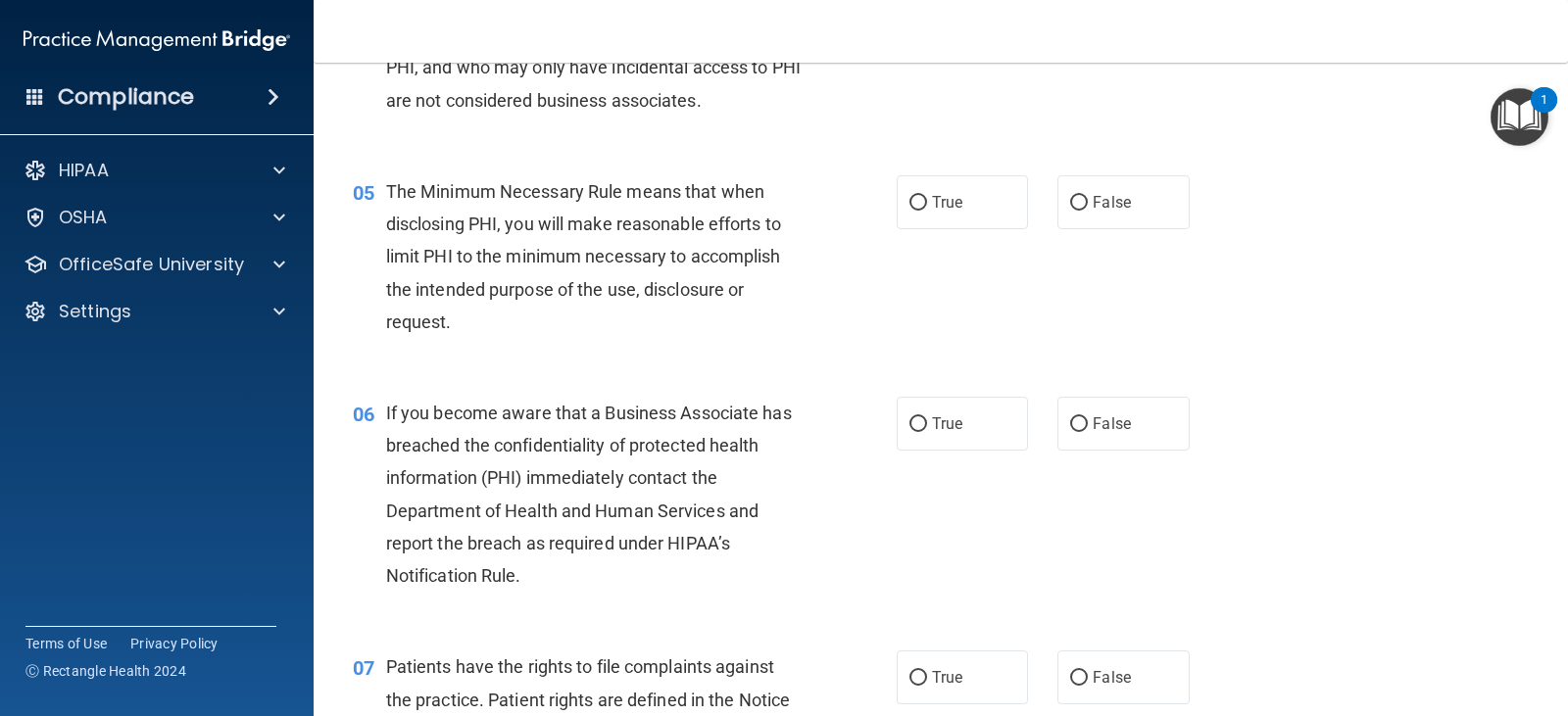 scroll, scrollTop: 784, scrollLeft: 0, axis: vertical 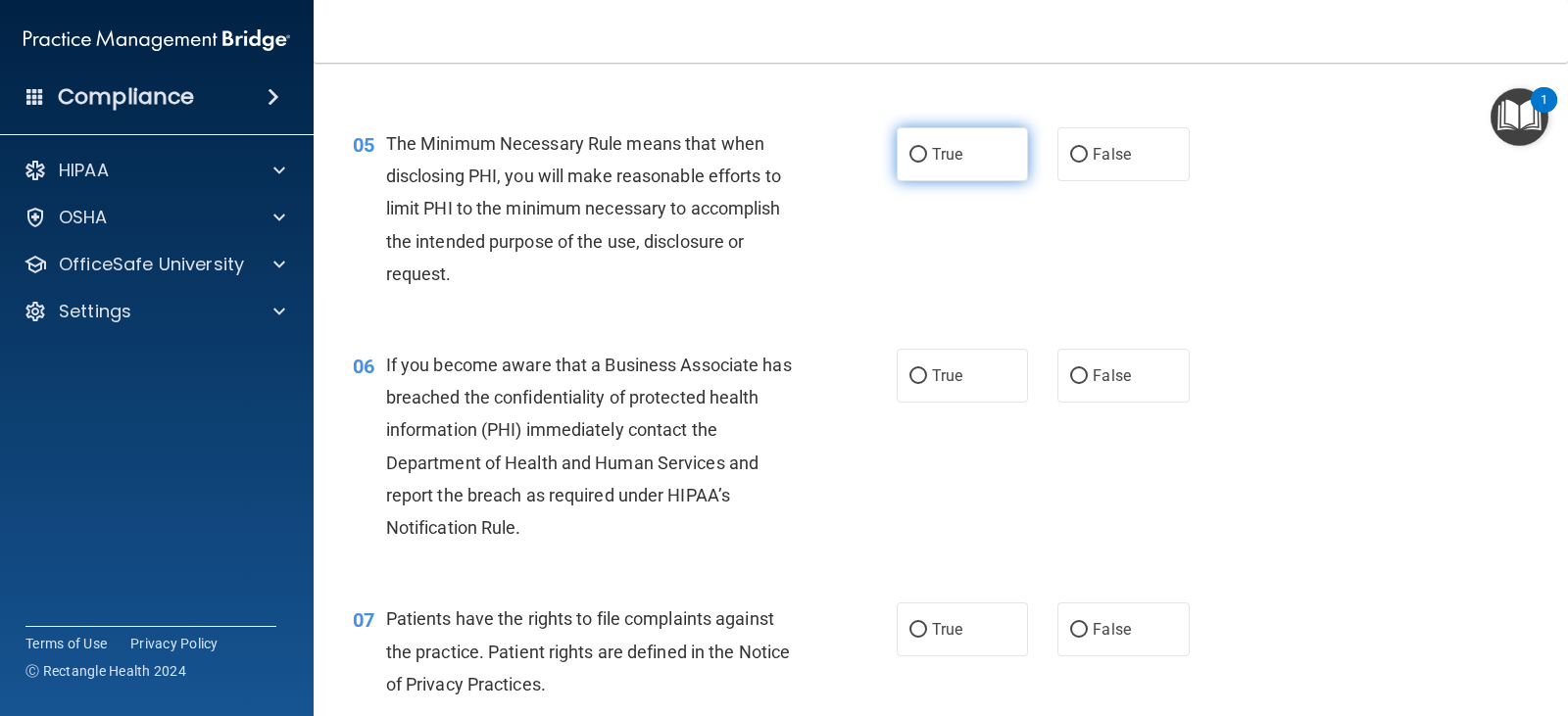 drag, startPoint x: 923, startPoint y: 150, endPoint x: 923, endPoint y: 136, distance: 14 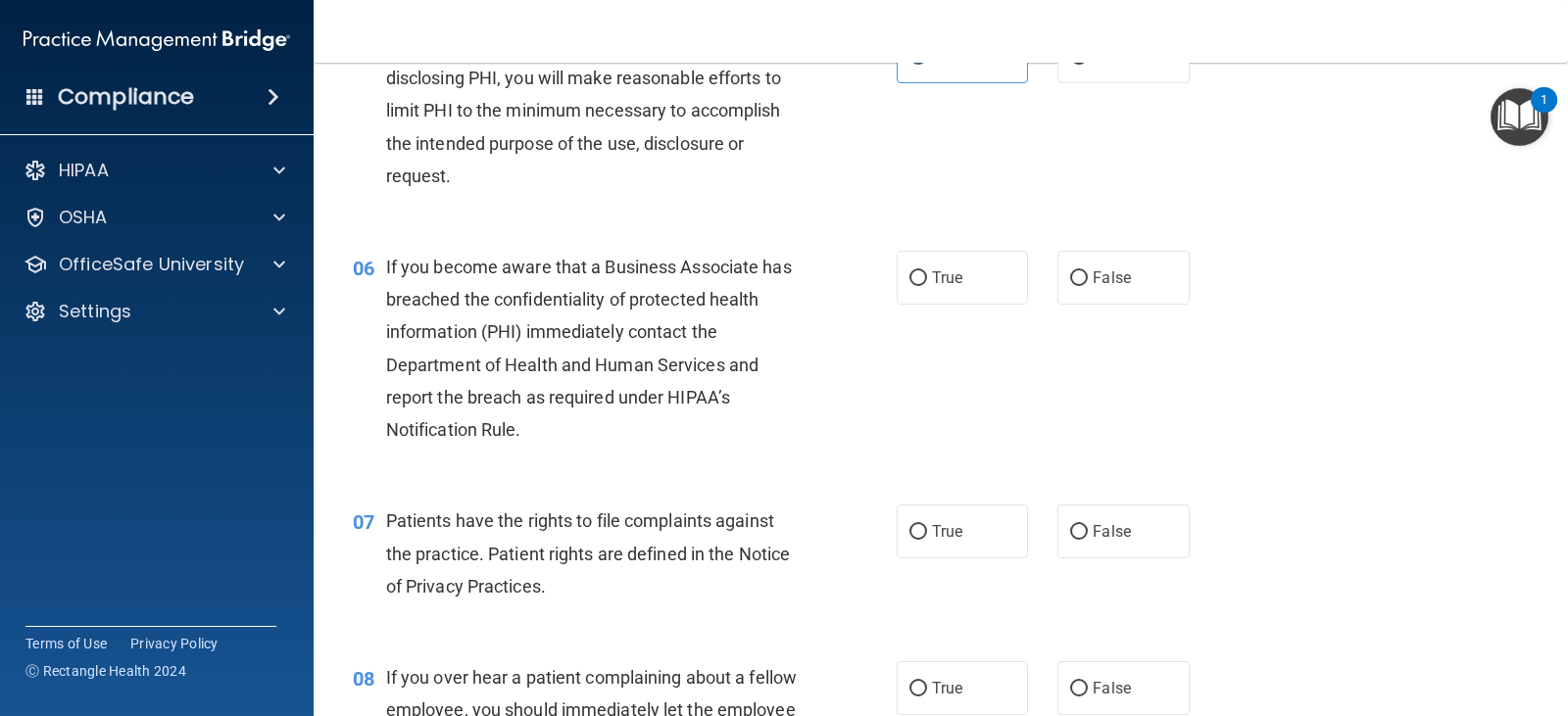 scroll, scrollTop: 979, scrollLeft: 0, axis: vertical 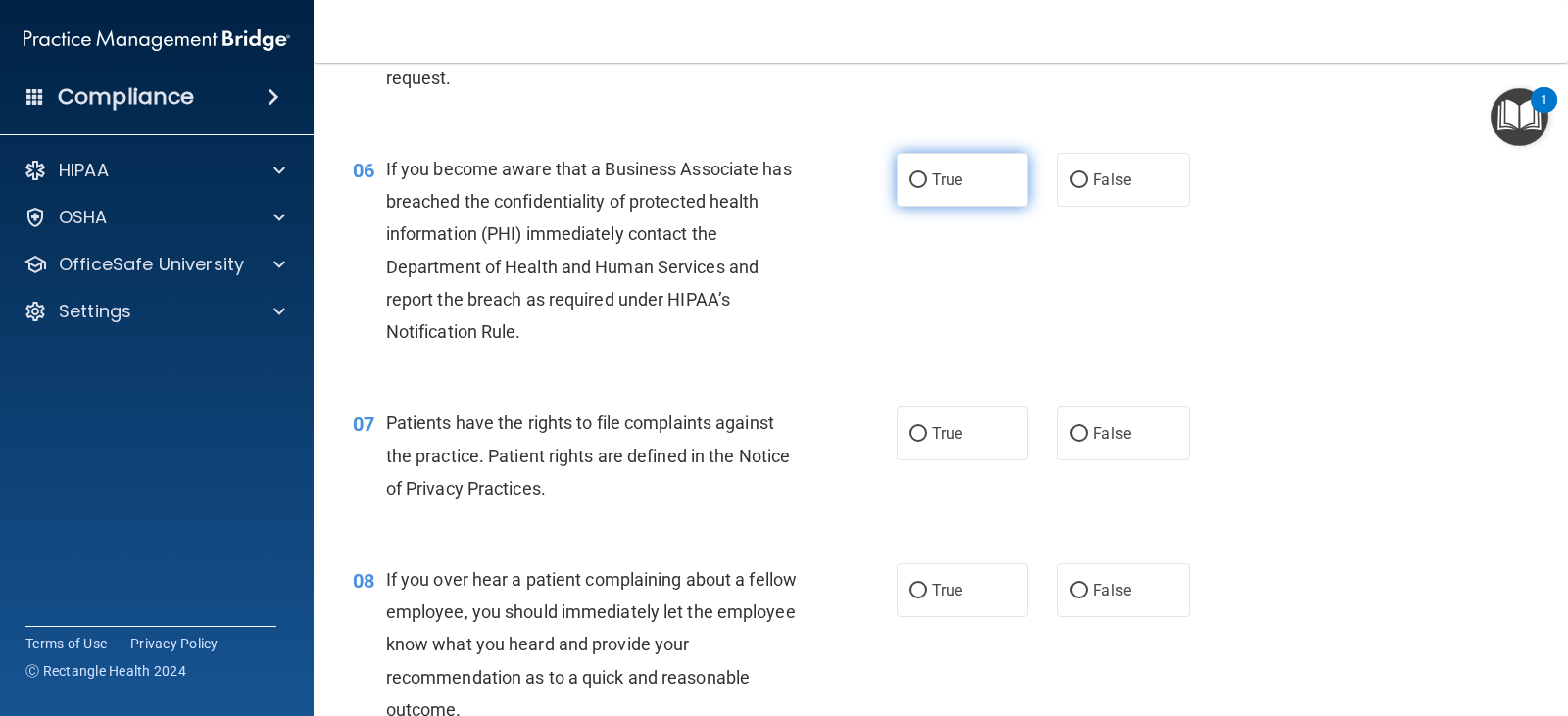 click on "True" at bounding box center (947, 179) 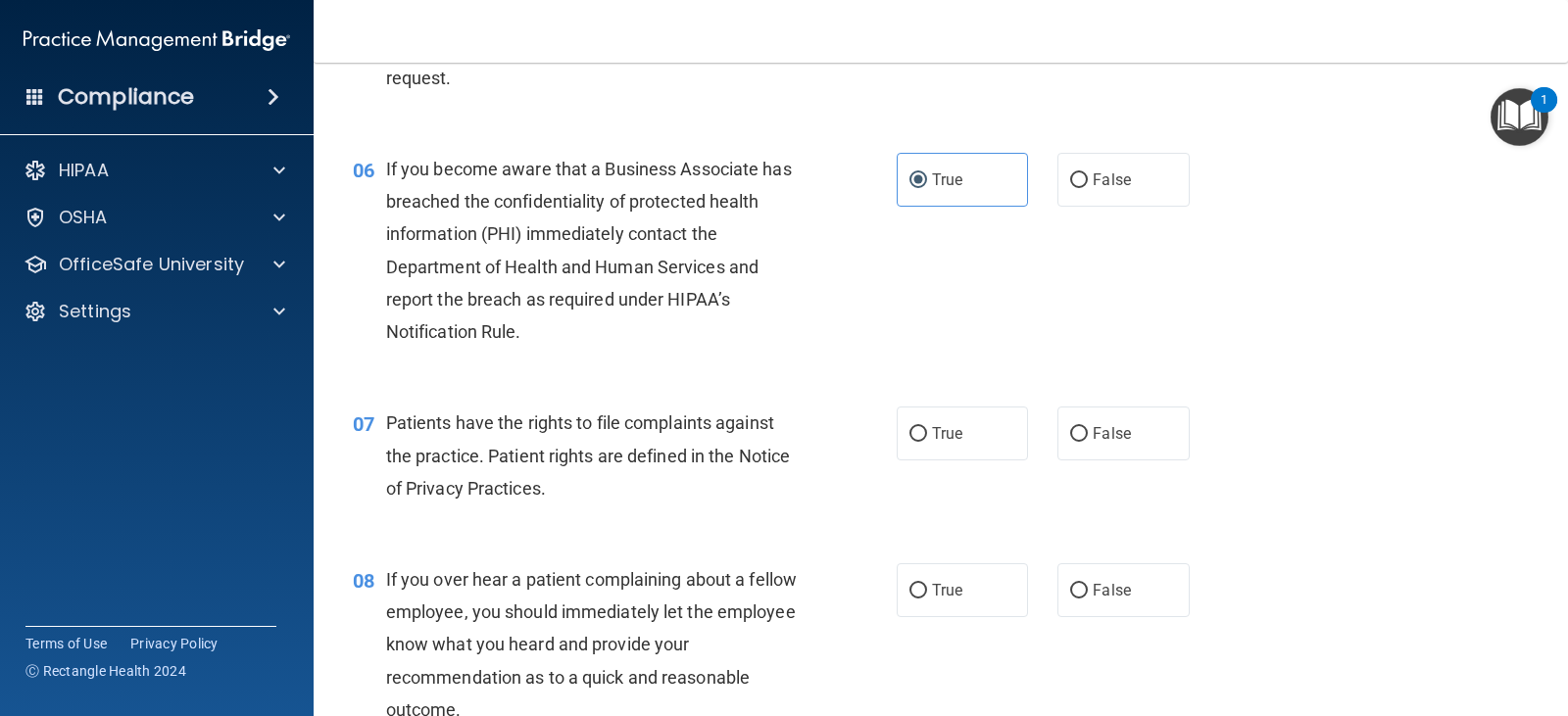 scroll, scrollTop: 1077, scrollLeft: 0, axis: vertical 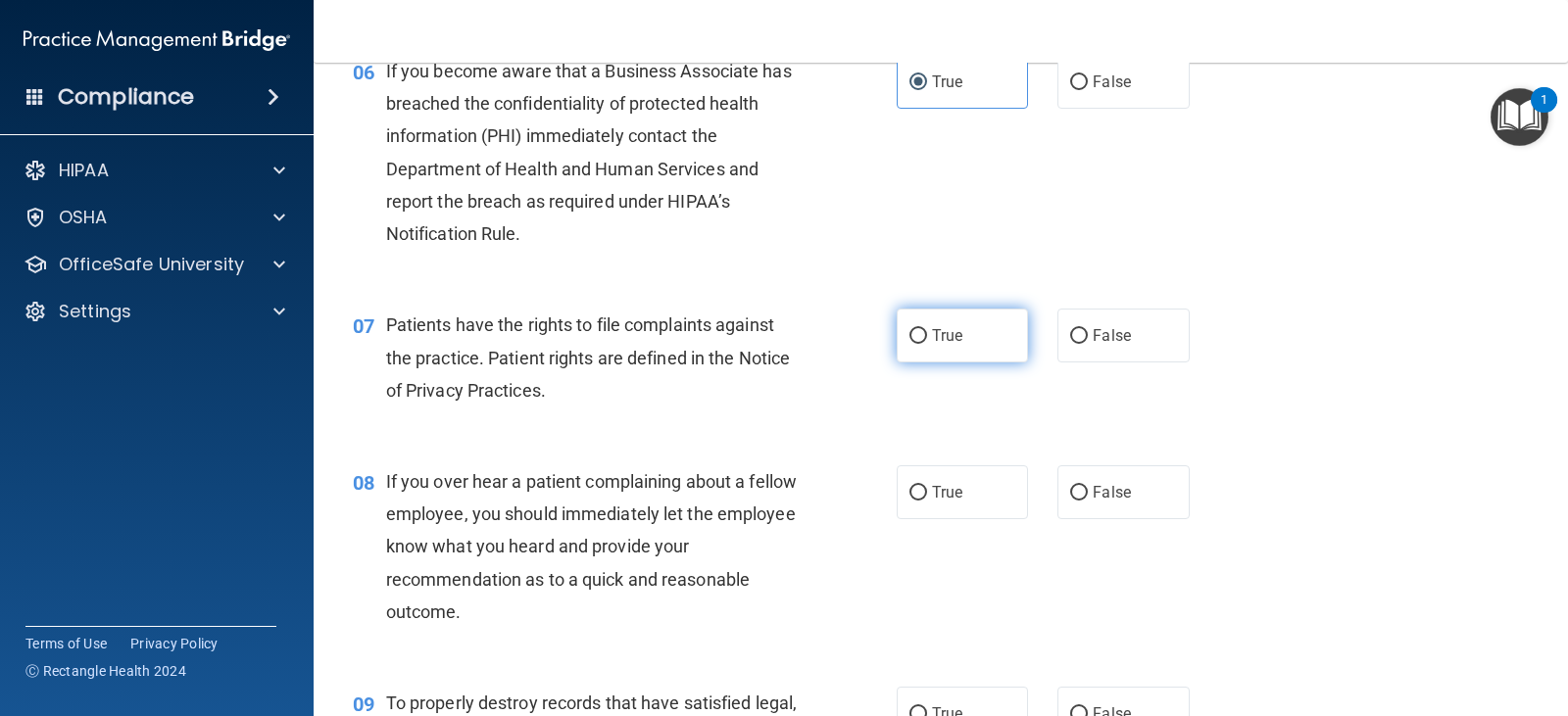 click on "True" at bounding box center [962, 335] 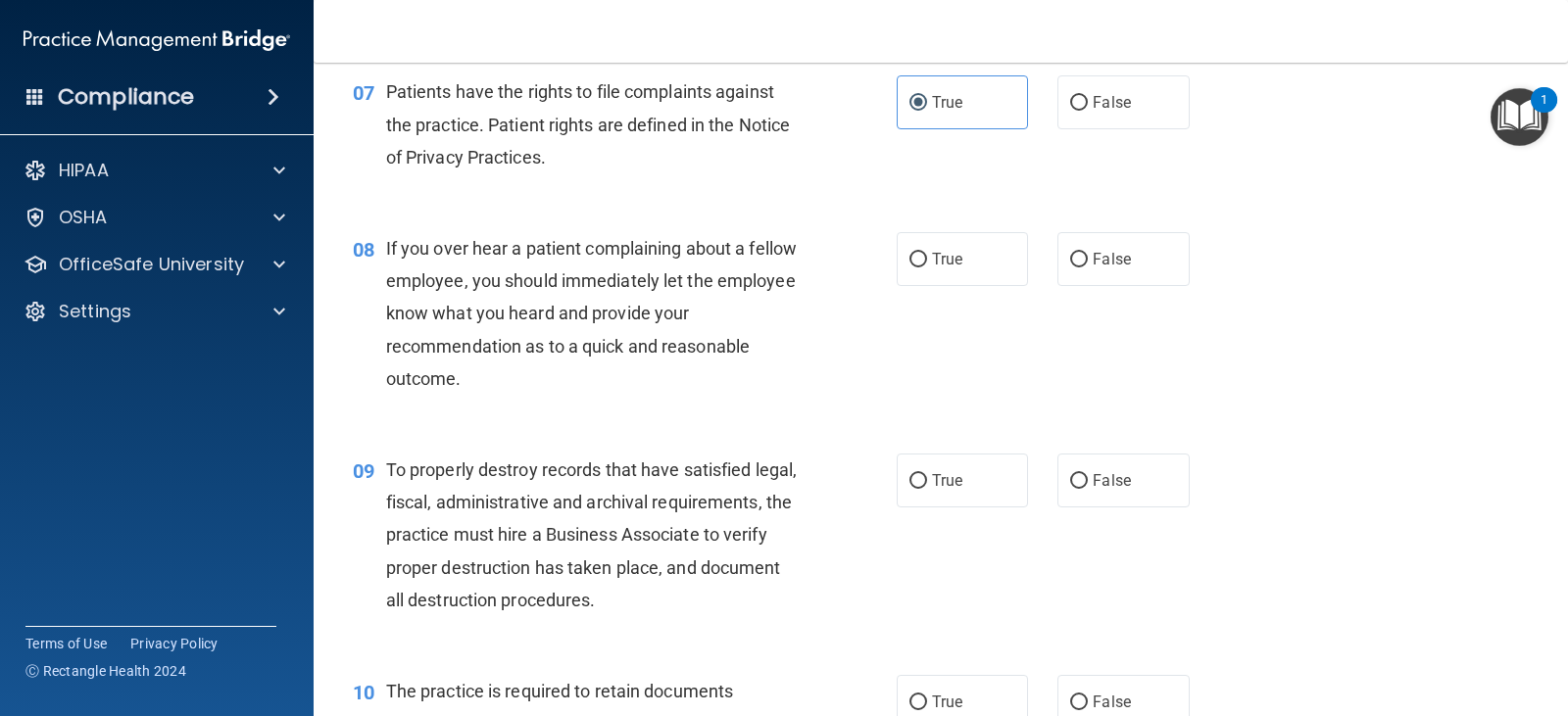 scroll, scrollTop: 1371, scrollLeft: 0, axis: vertical 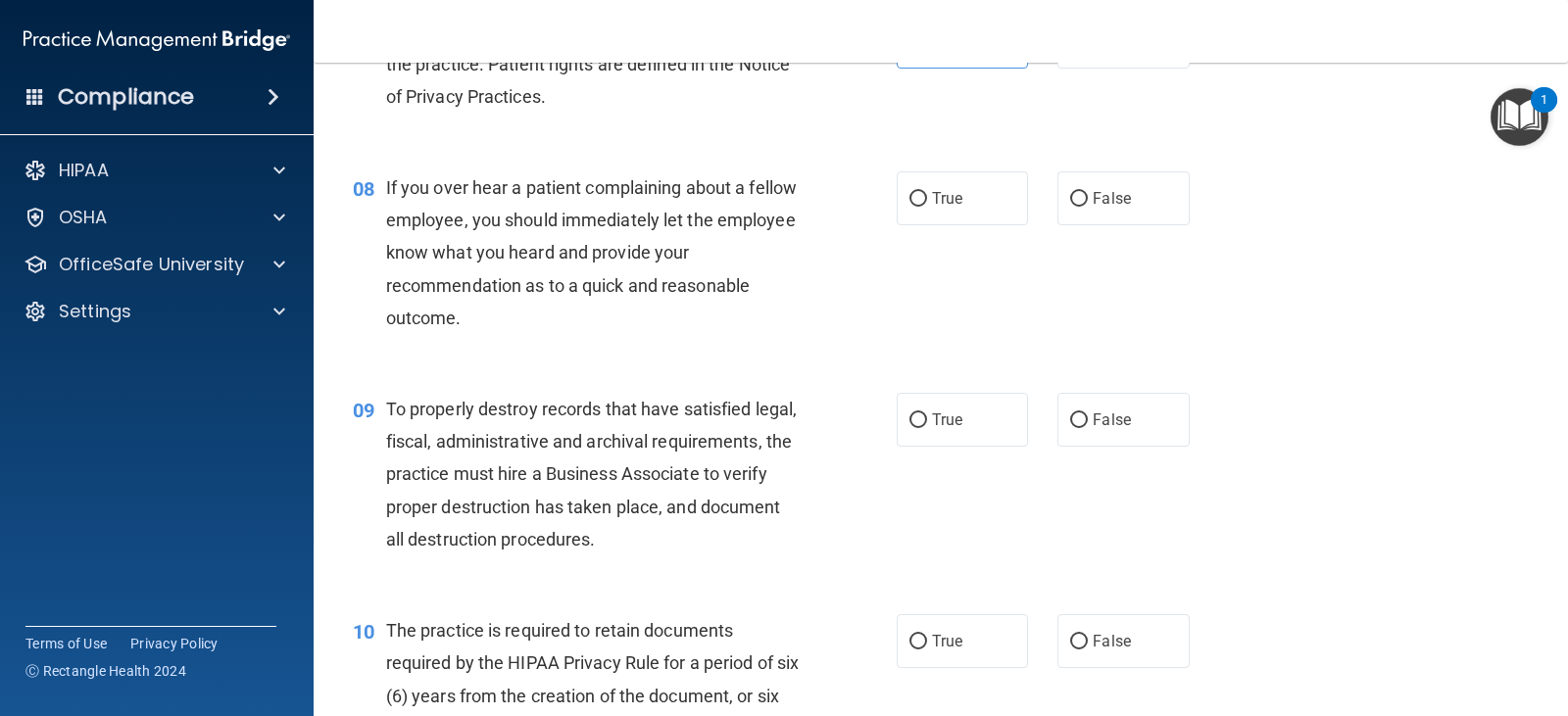 click on "If you over hear a patient complaining about a fellow employee, you should immediately let the employee know what you heard and provide your recommendation as to a quick and reasonable outcome." at bounding box center [591, 253] 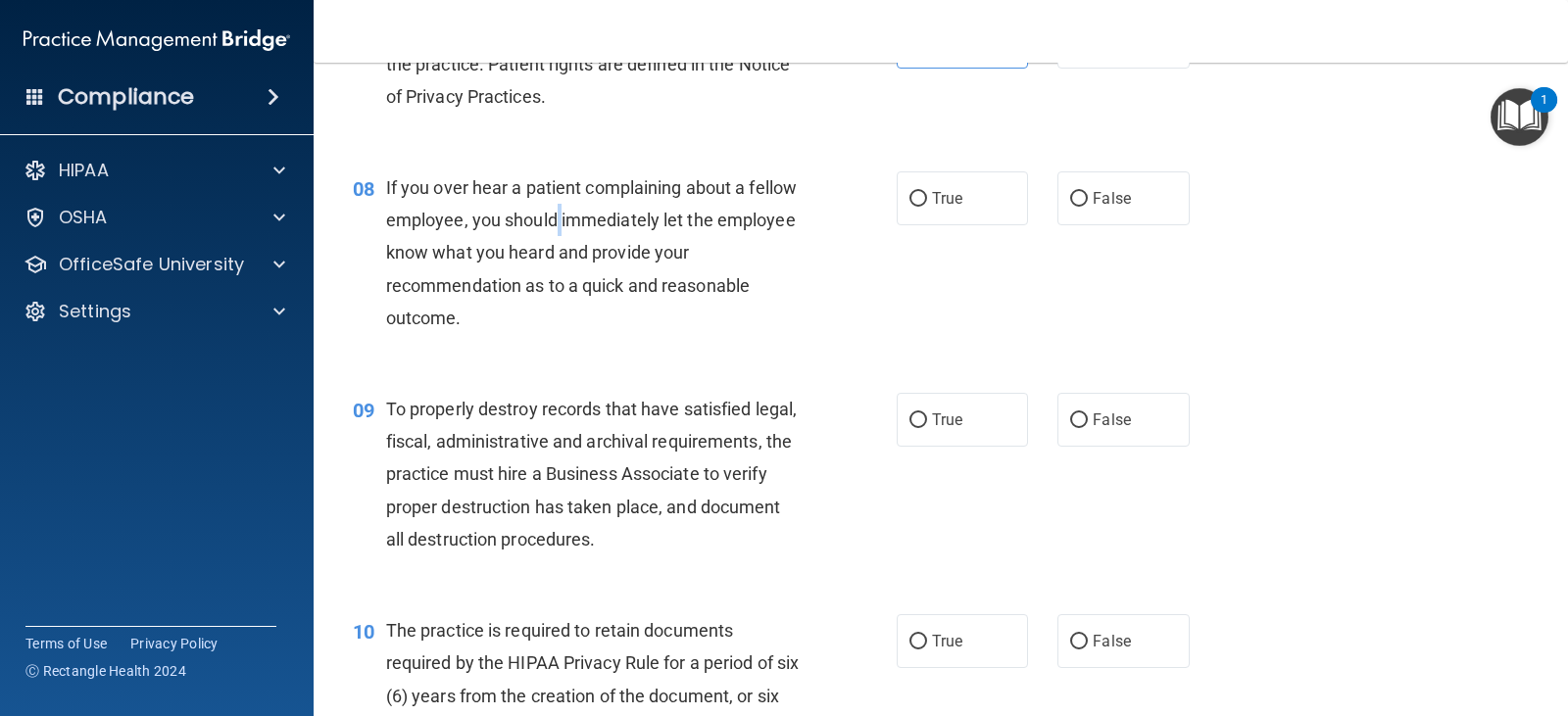 click on "If you over hear a patient complaining about a fellow employee, you should immediately let the employee know what you heard and provide your recommendation as to a quick and reasonable outcome." at bounding box center [591, 253] 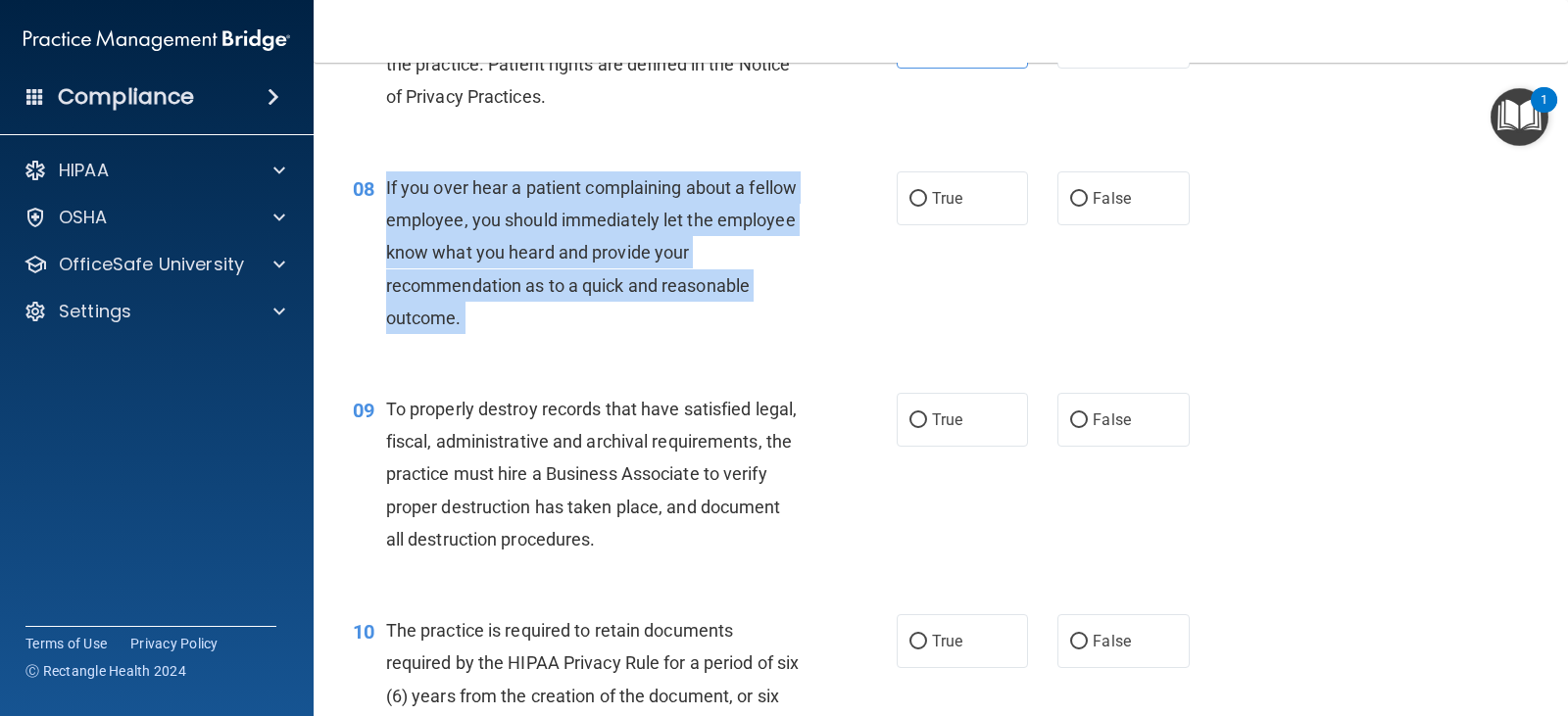 click on "If you over hear a patient complaining about a fellow employee, you should immediately let the employee know what you heard and provide your recommendation as to a quick and reasonable outcome." at bounding box center [591, 253] 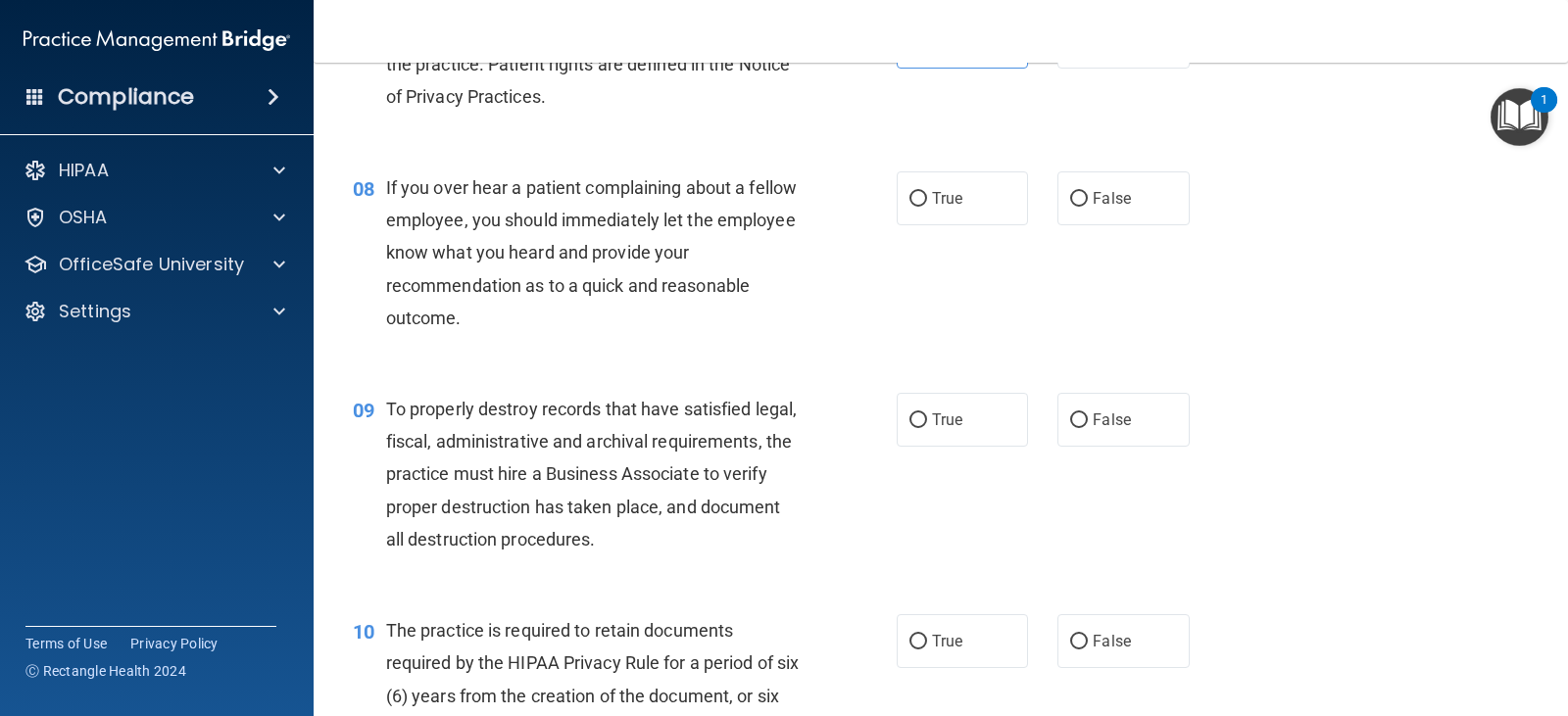 click on "If you over hear a patient complaining about a fellow employee, you should immediately let the employee know what you heard and provide your recommendation as to a quick and reasonable outcome." at bounding box center [591, 253] 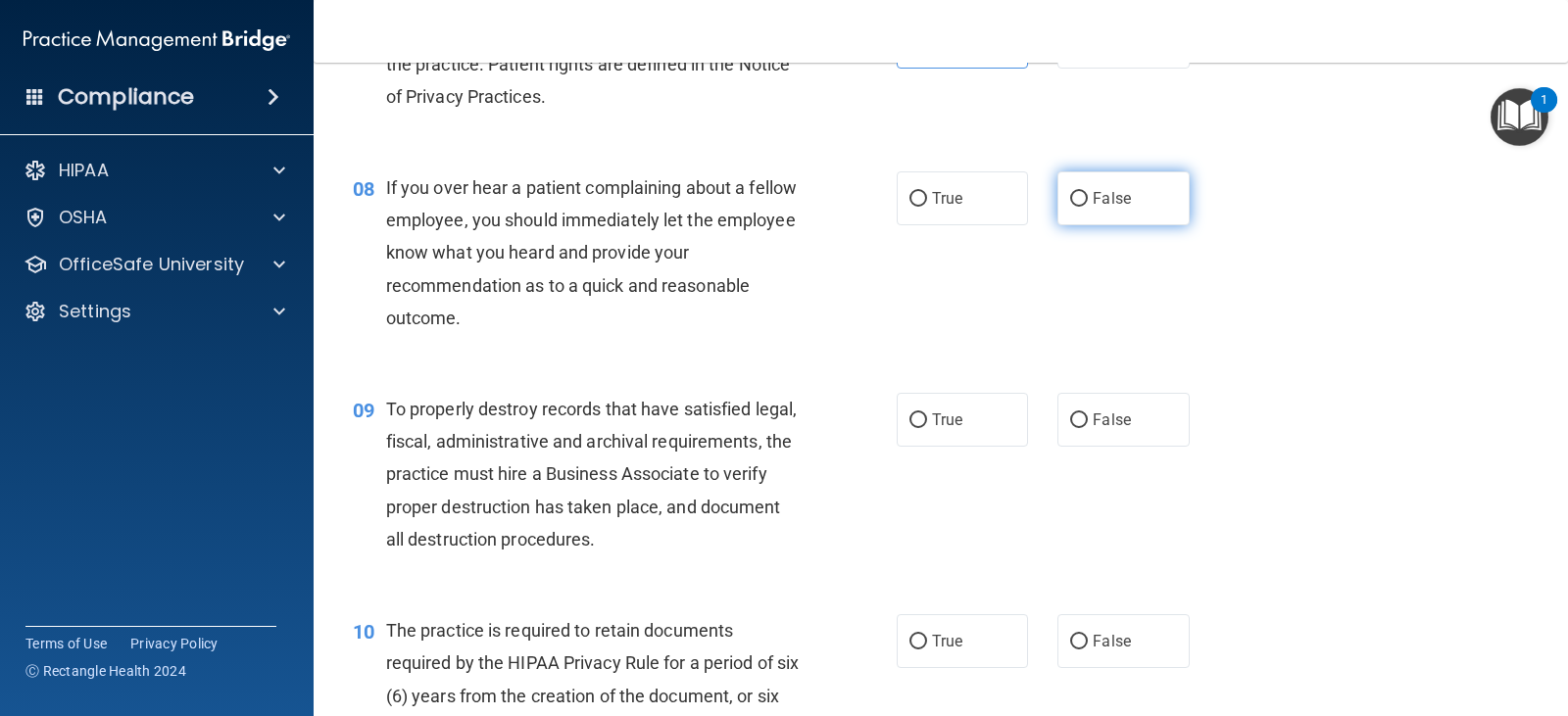 click on "False" at bounding box center [1123, 198] 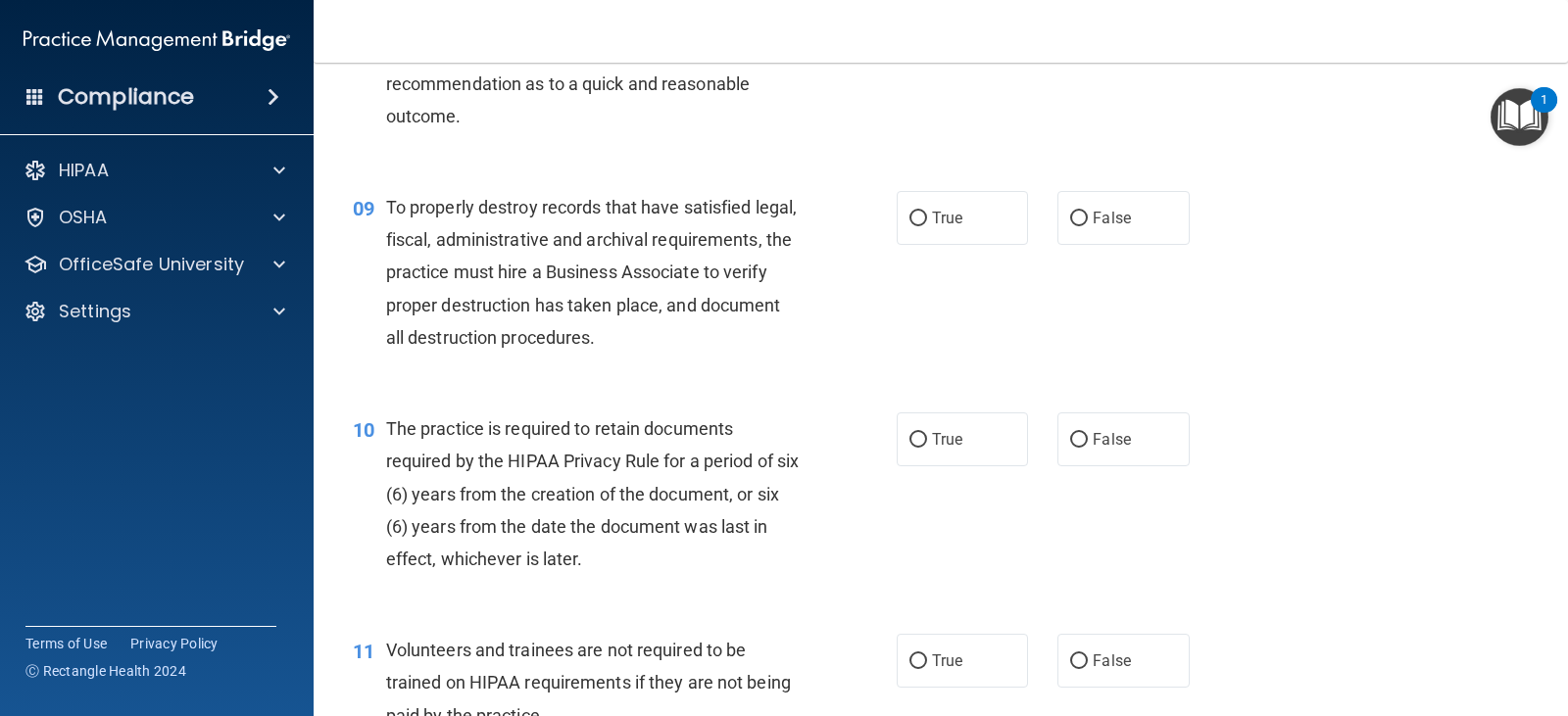 scroll, scrollTop: 1665, scrollLeft: 0, axis: vertical 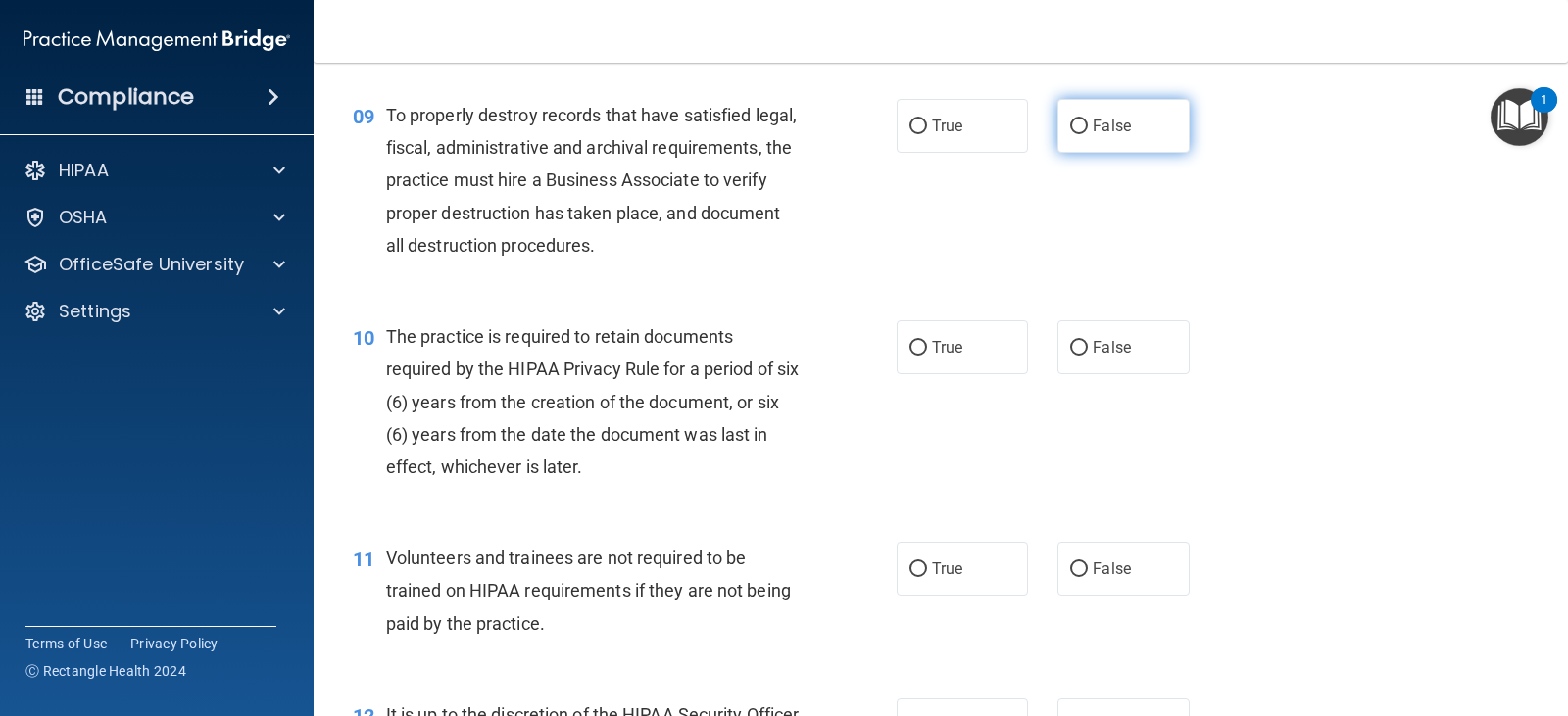 click on "False" at bounding box center [1123, 125] 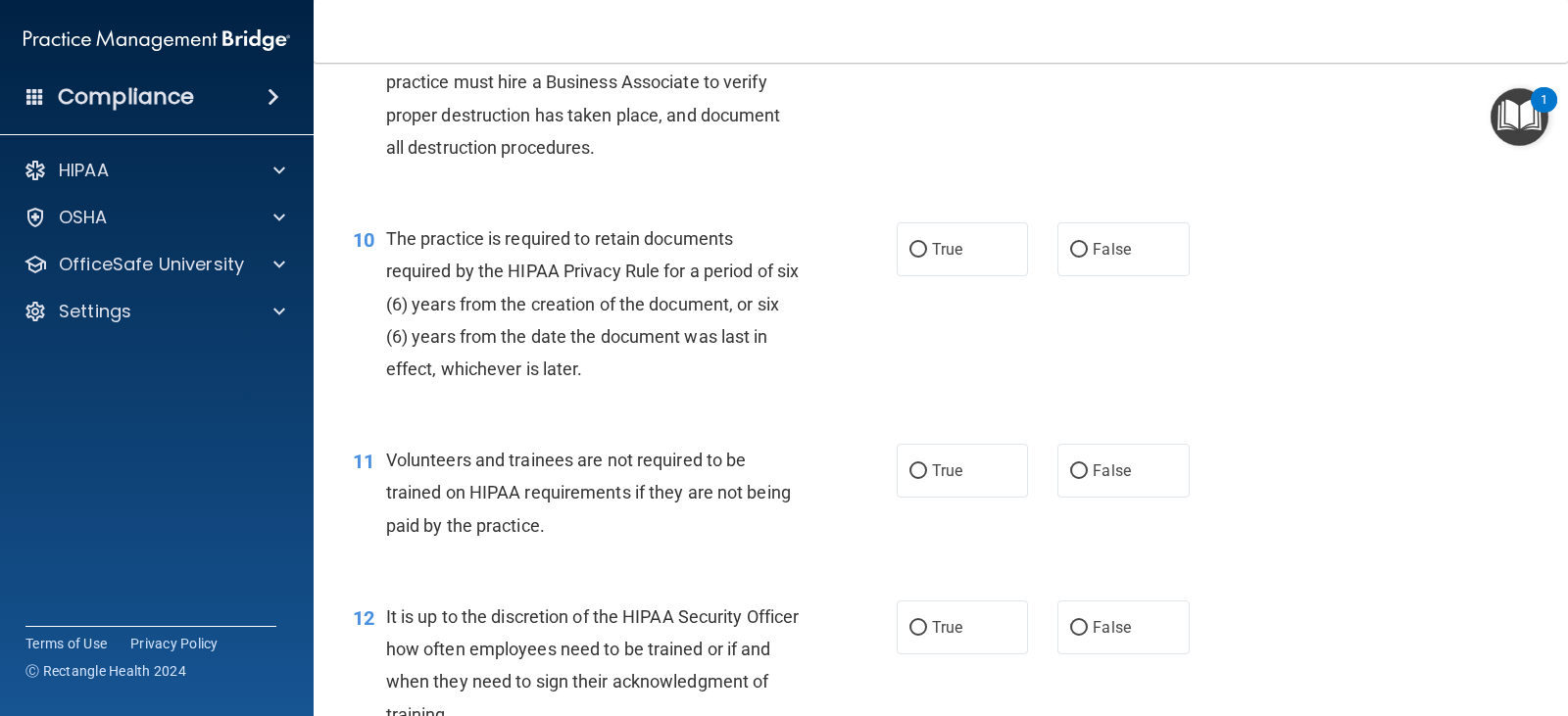 scroll, scrollTop: 1861, scrollLeft: 0, axis: vertical 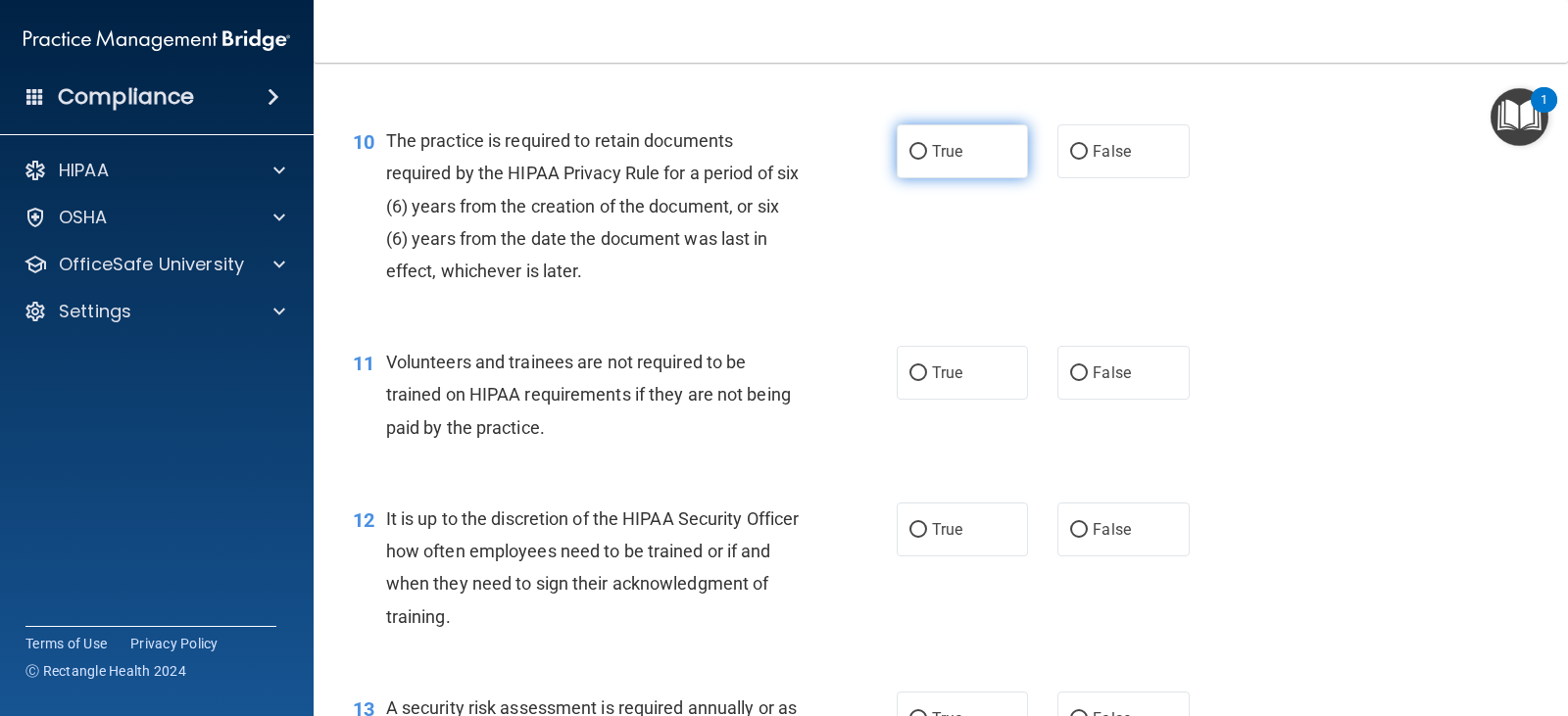 click on "True" at bounding box center [962, 151] 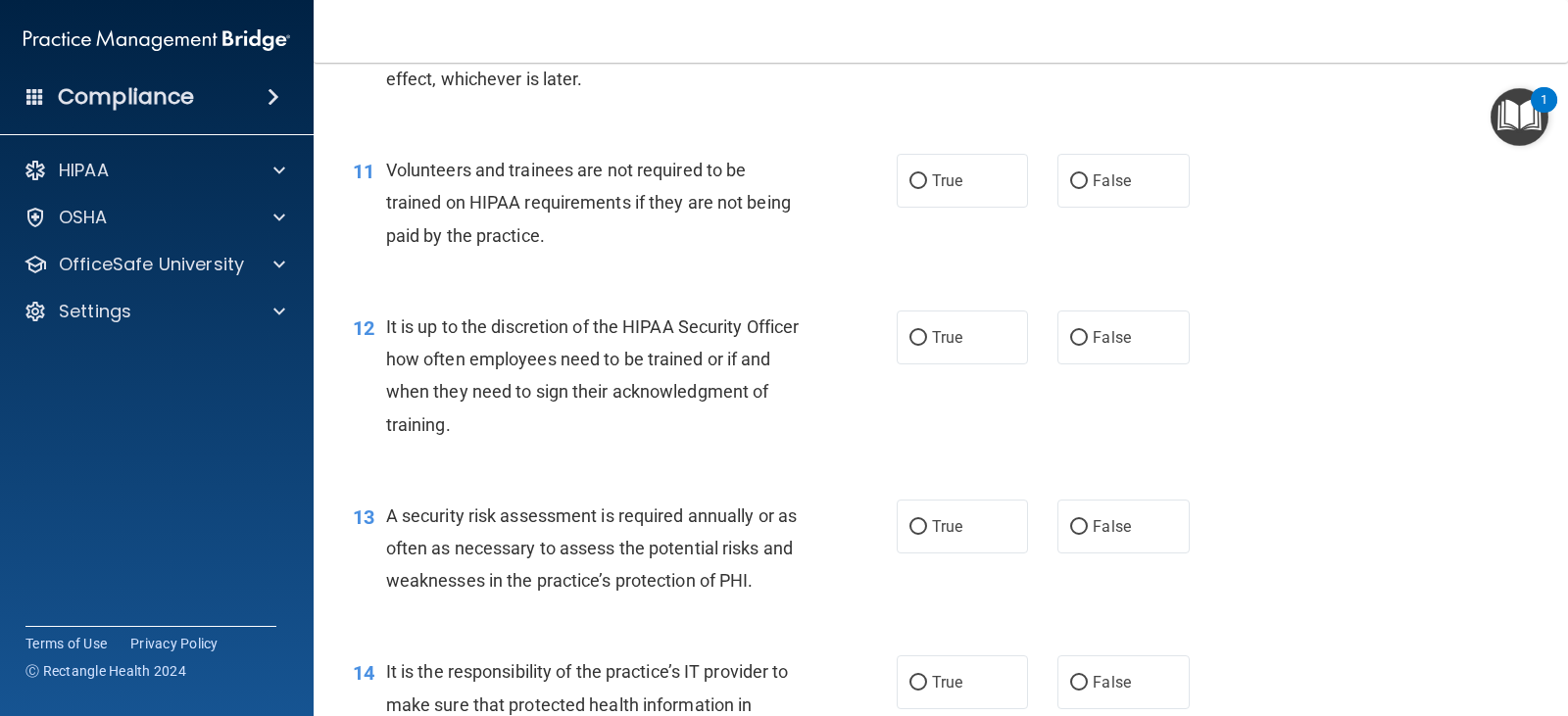 scroll, scrollTop: 2057, scrollLeft: 0, axis: vertical 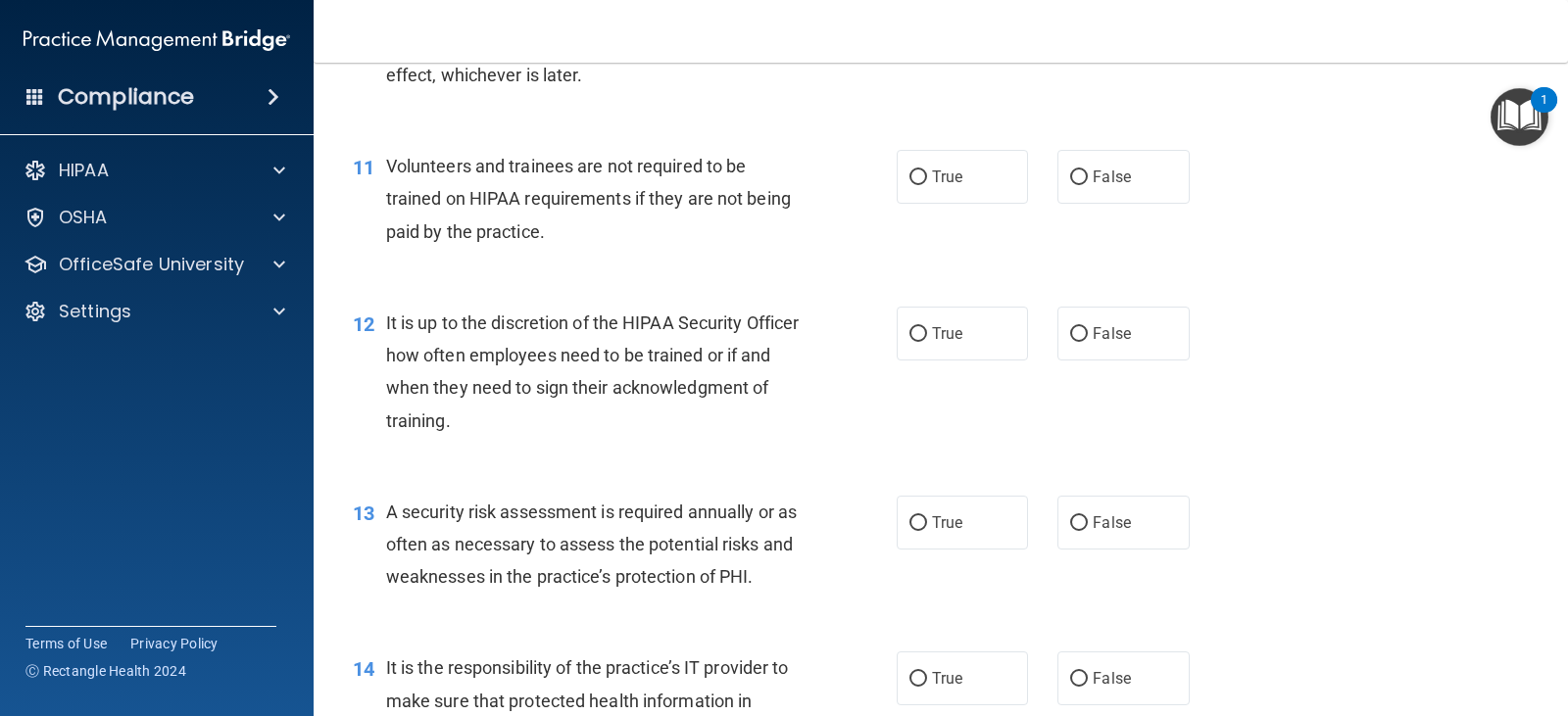 click on "True           False" at bounding box center [1054, 176] 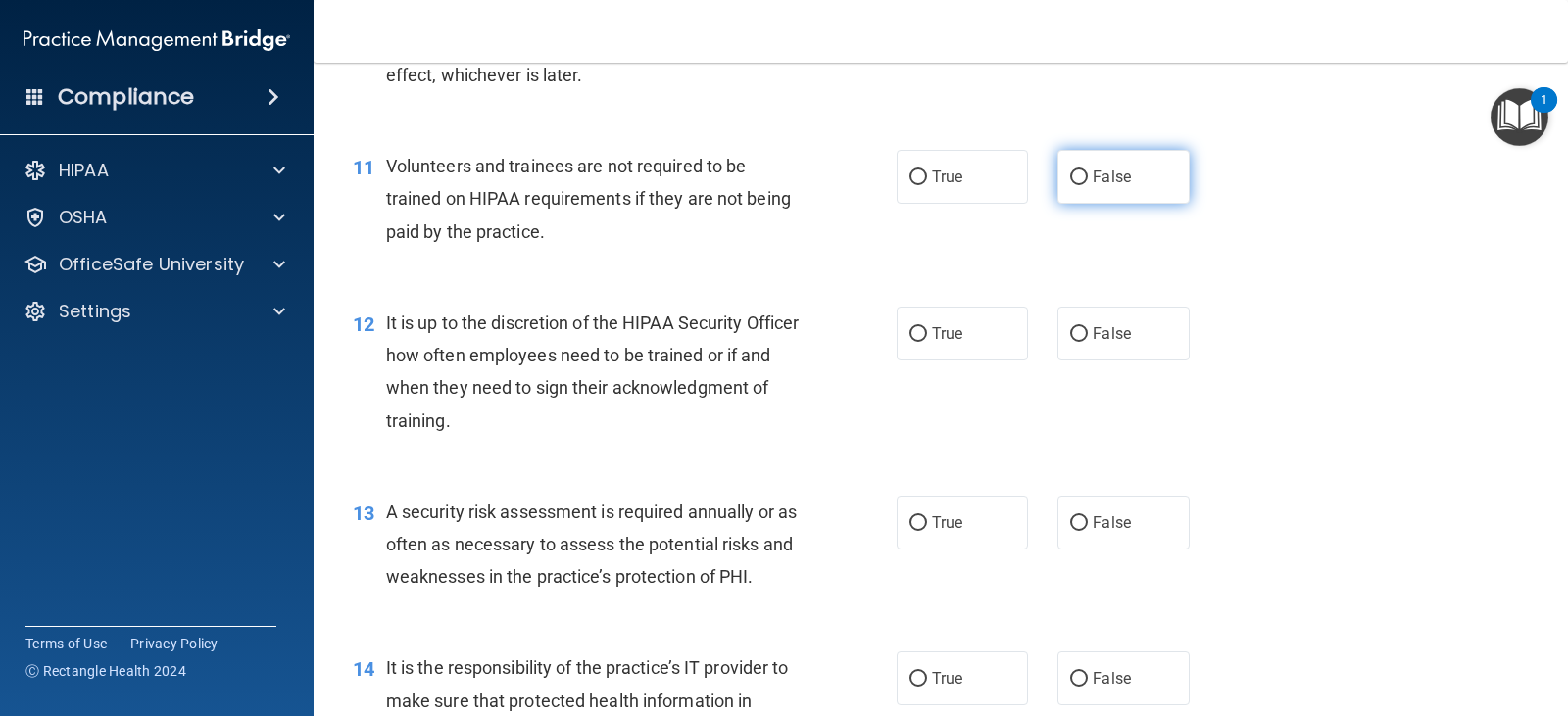 click on "False" at bounding box center [1123, 176] 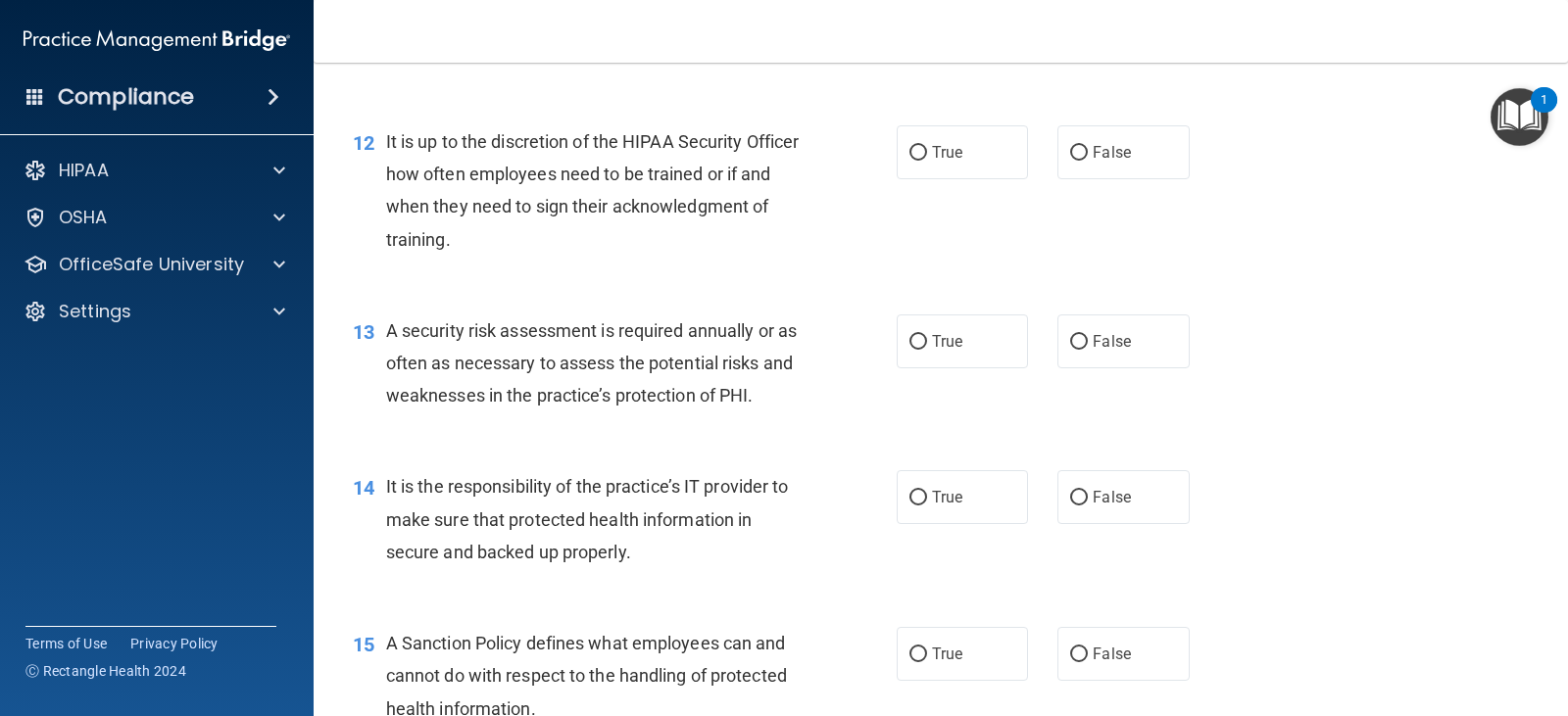scroll, scrollTop: 2253, scrollLeft: 0, axis: vertical 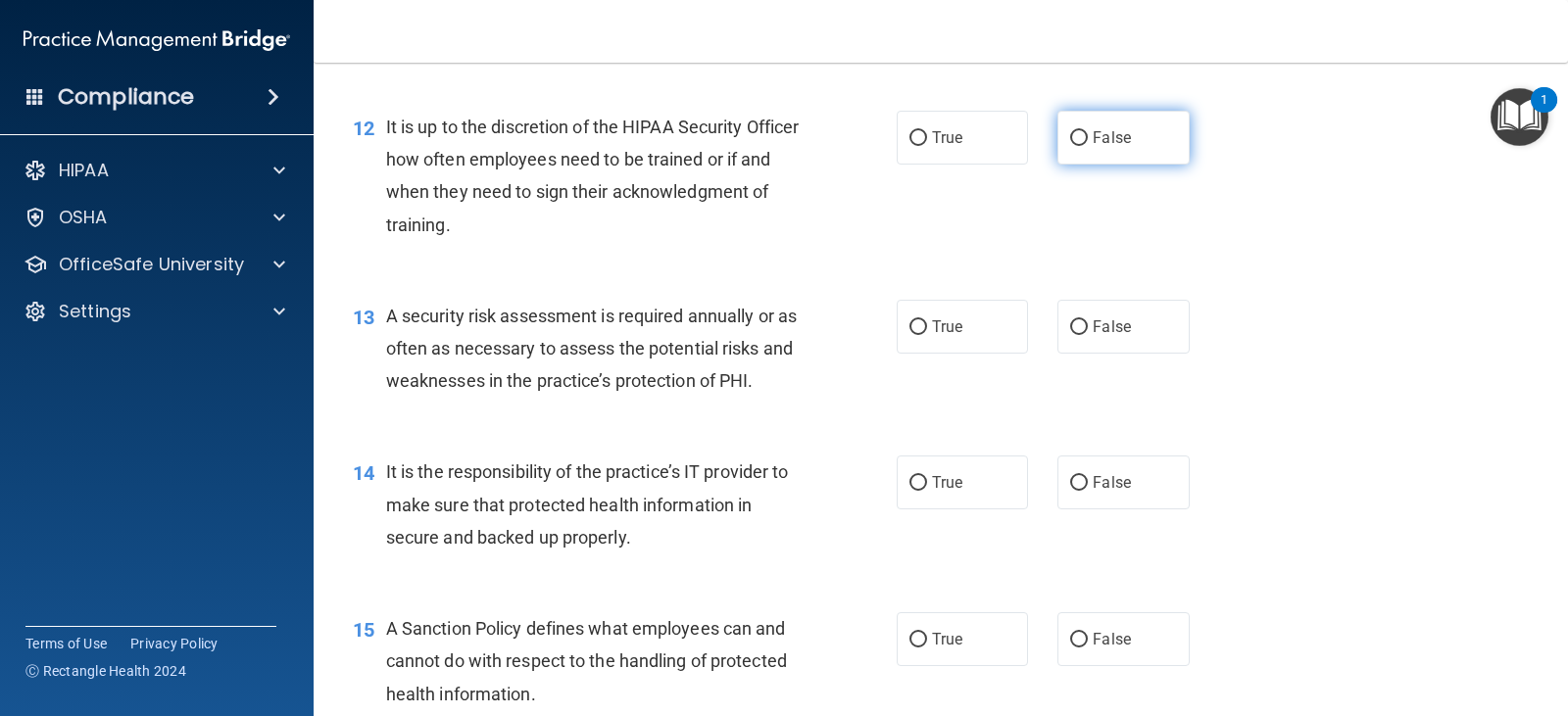 click on "False" at bounding box center [1123, 137] 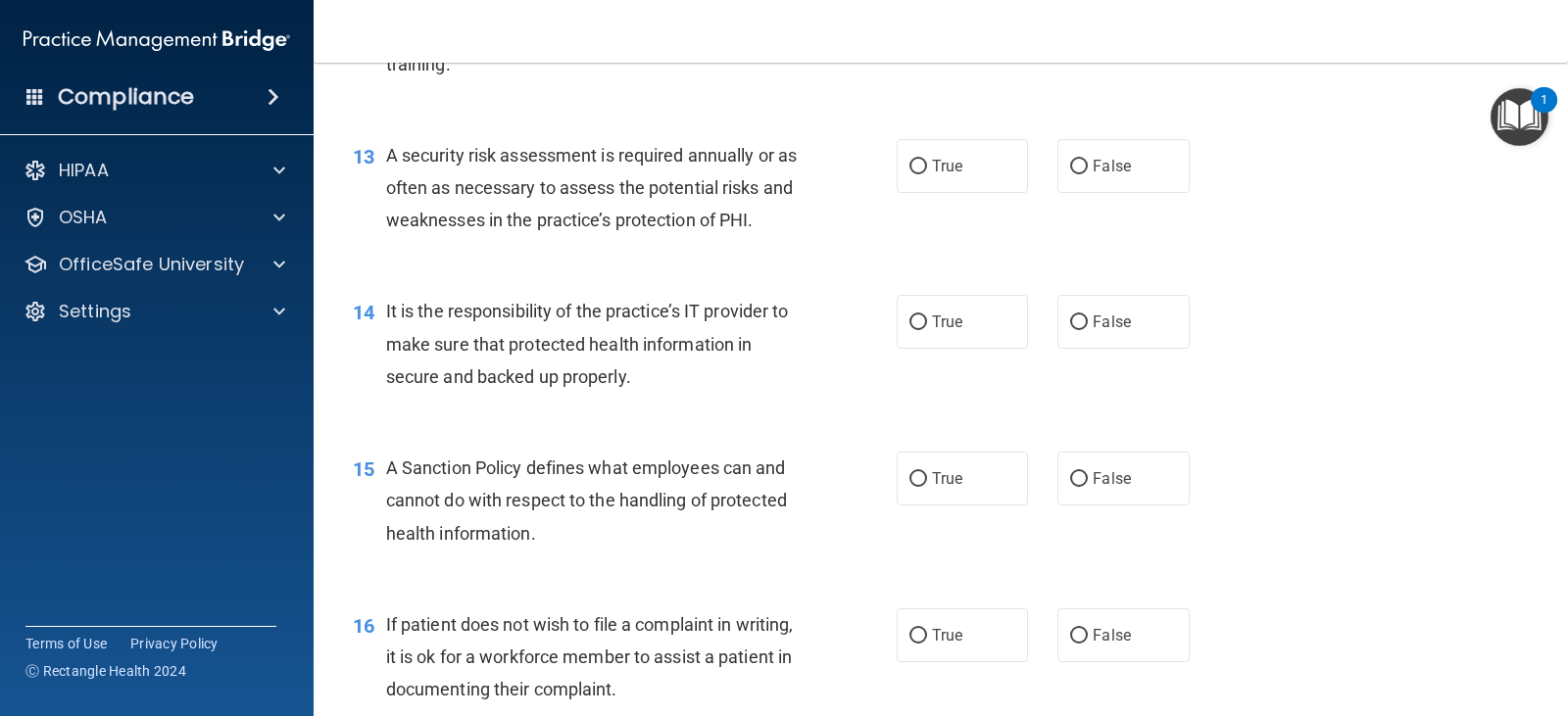 scroll, scrollTop: 2449, scrollLeft: 0, axis: vertical 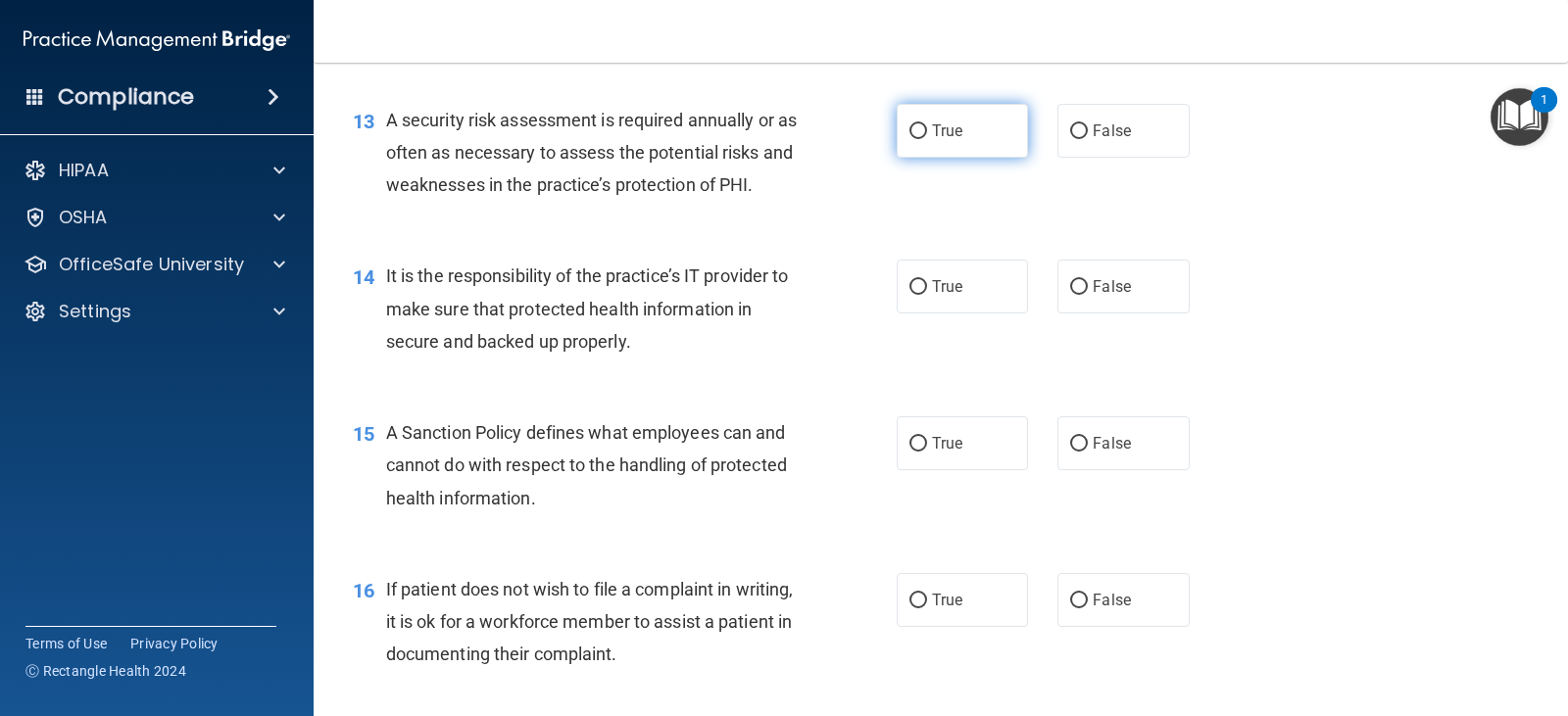 click on "True" at bounding box center [962, 130] 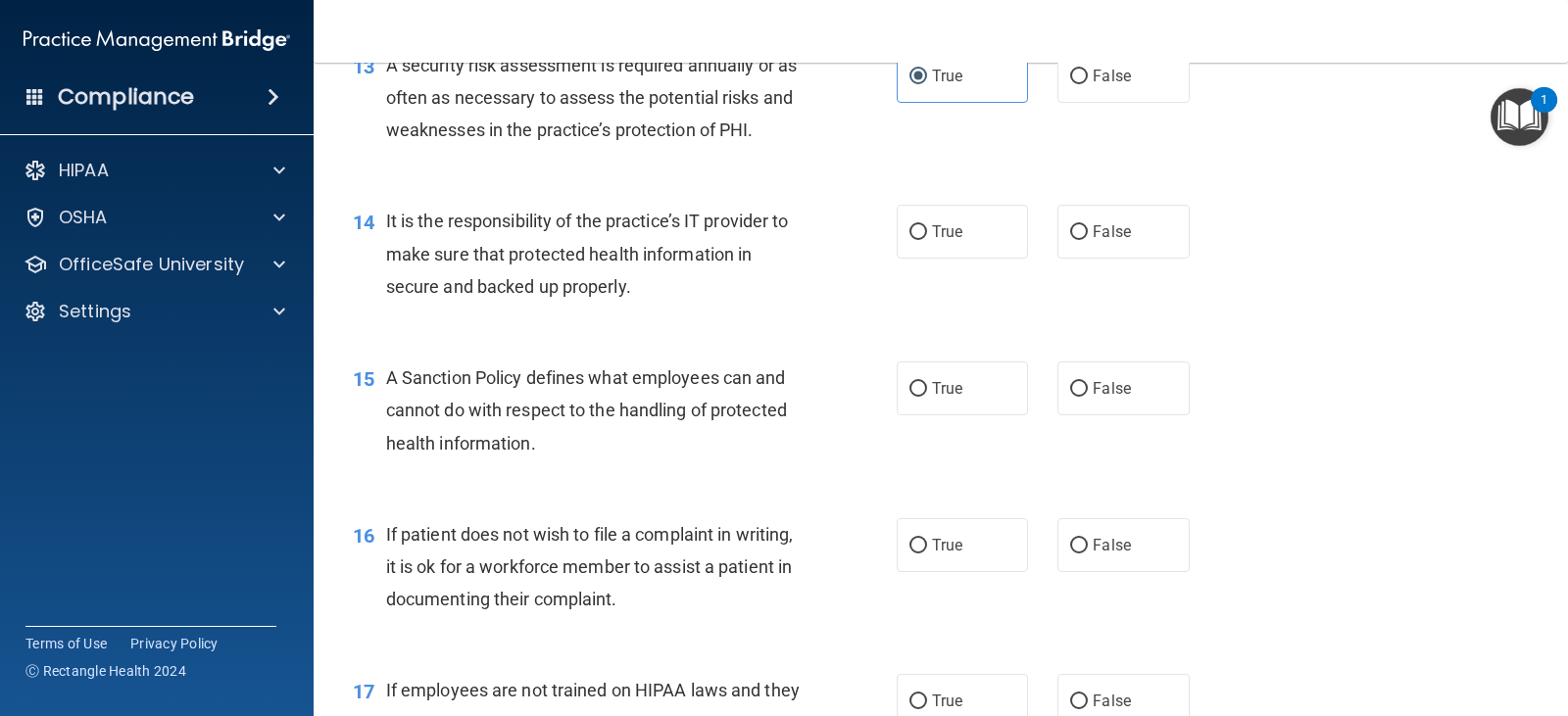 scroll, scrollTop: 2547, scrollLeft: 0, axis: vertical 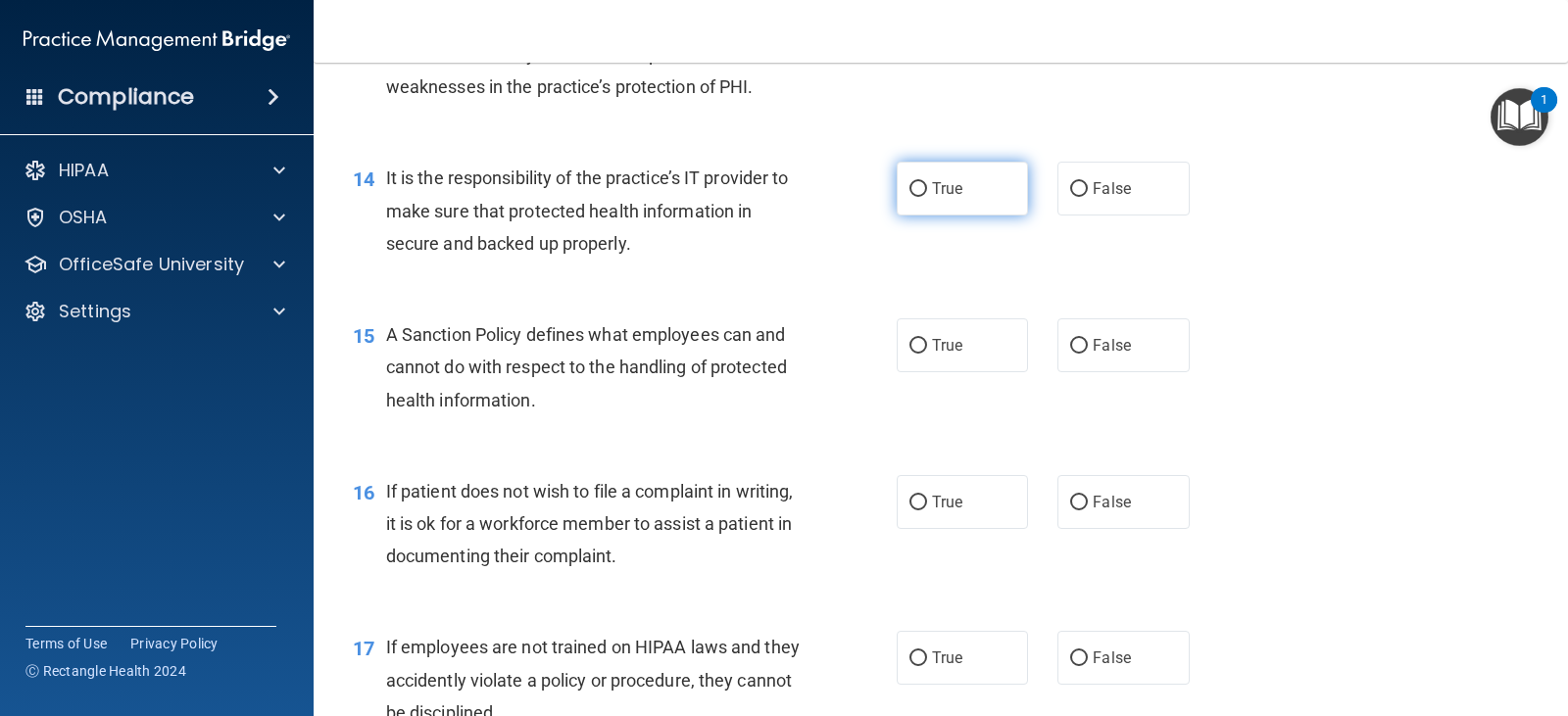 click on "True" at bounding box center (918, 189) 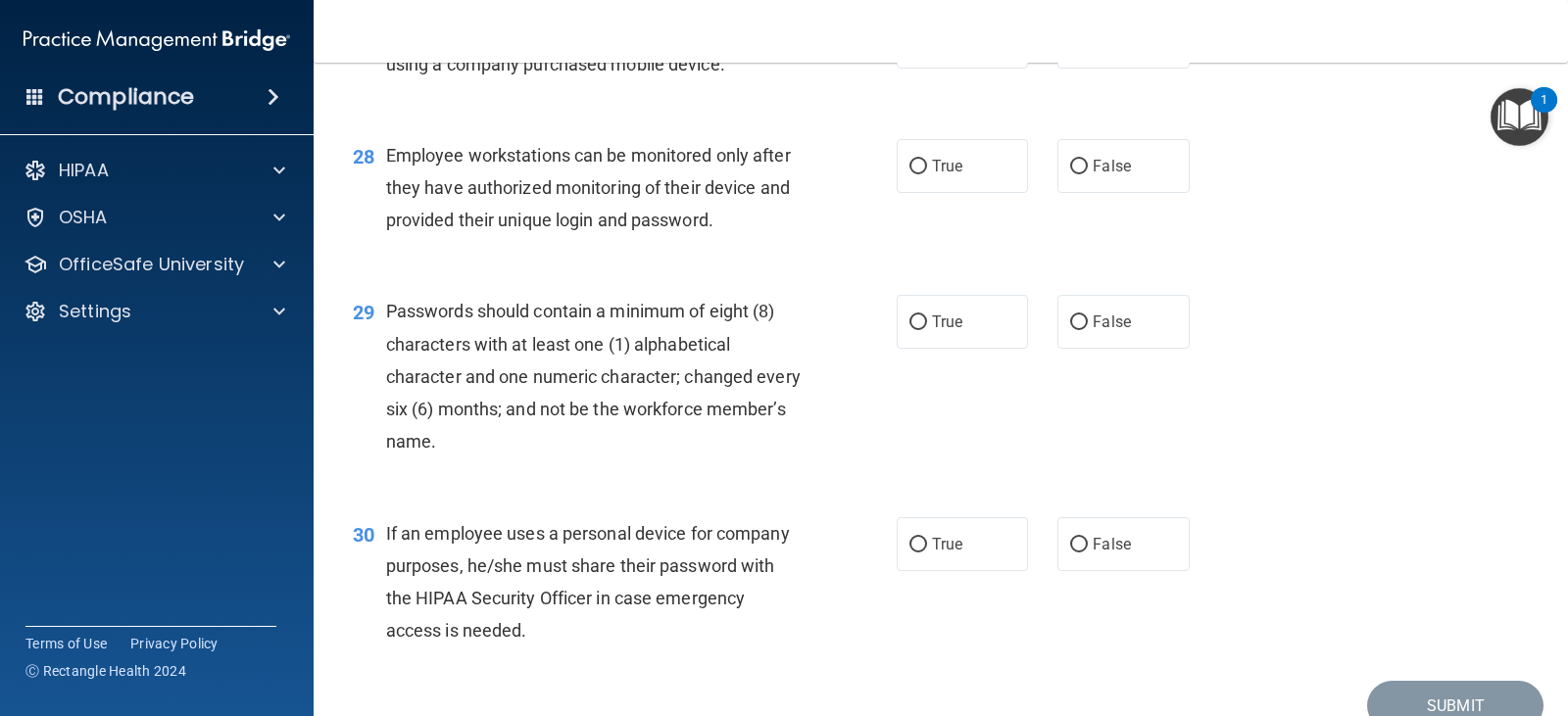 scroll, scrollTop: 4917, scrollLeft: 0, axis: vertical 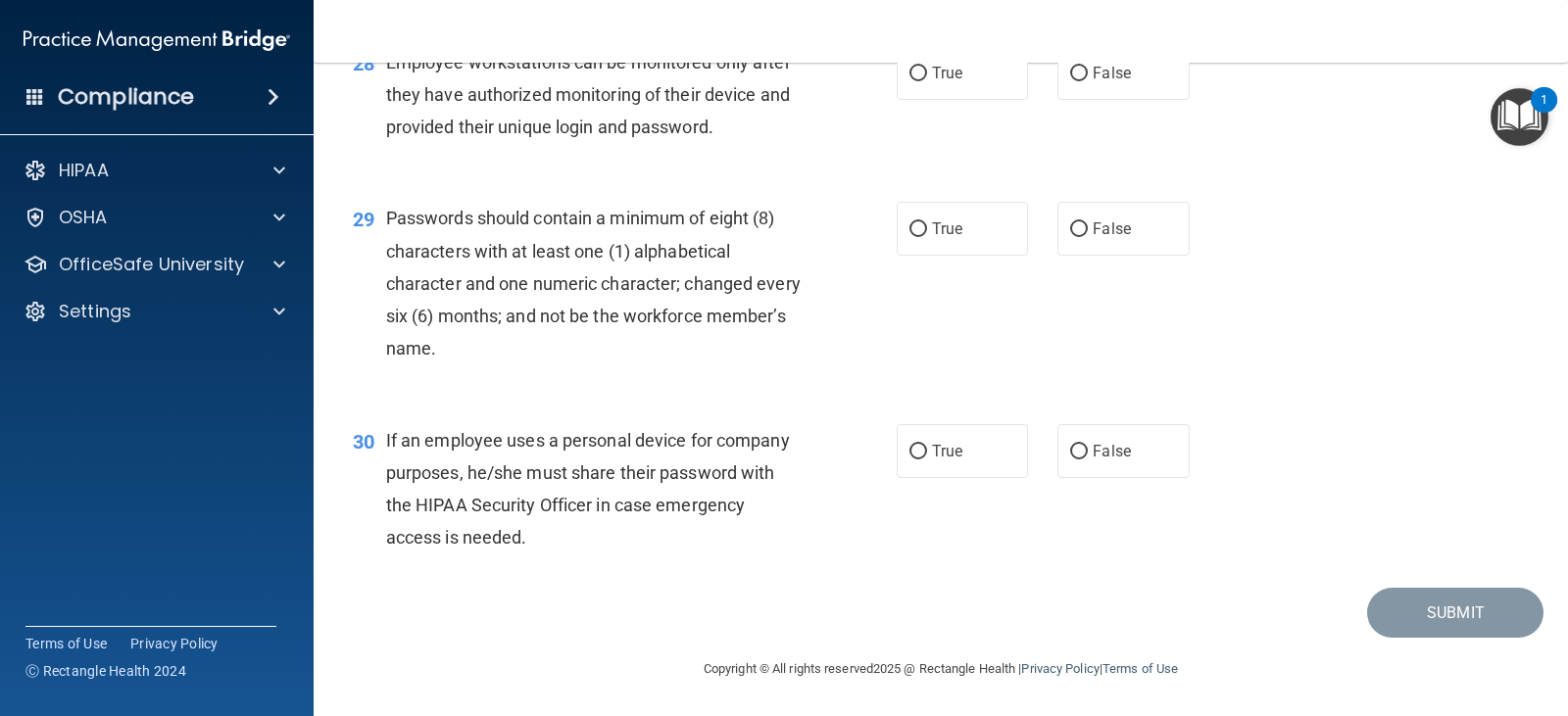 click on "If an employee uses a personal device for company purposes, he/she must share their password with the HIPAA Security Officer in case emergency access is needed." at bounding box center (601, 489) 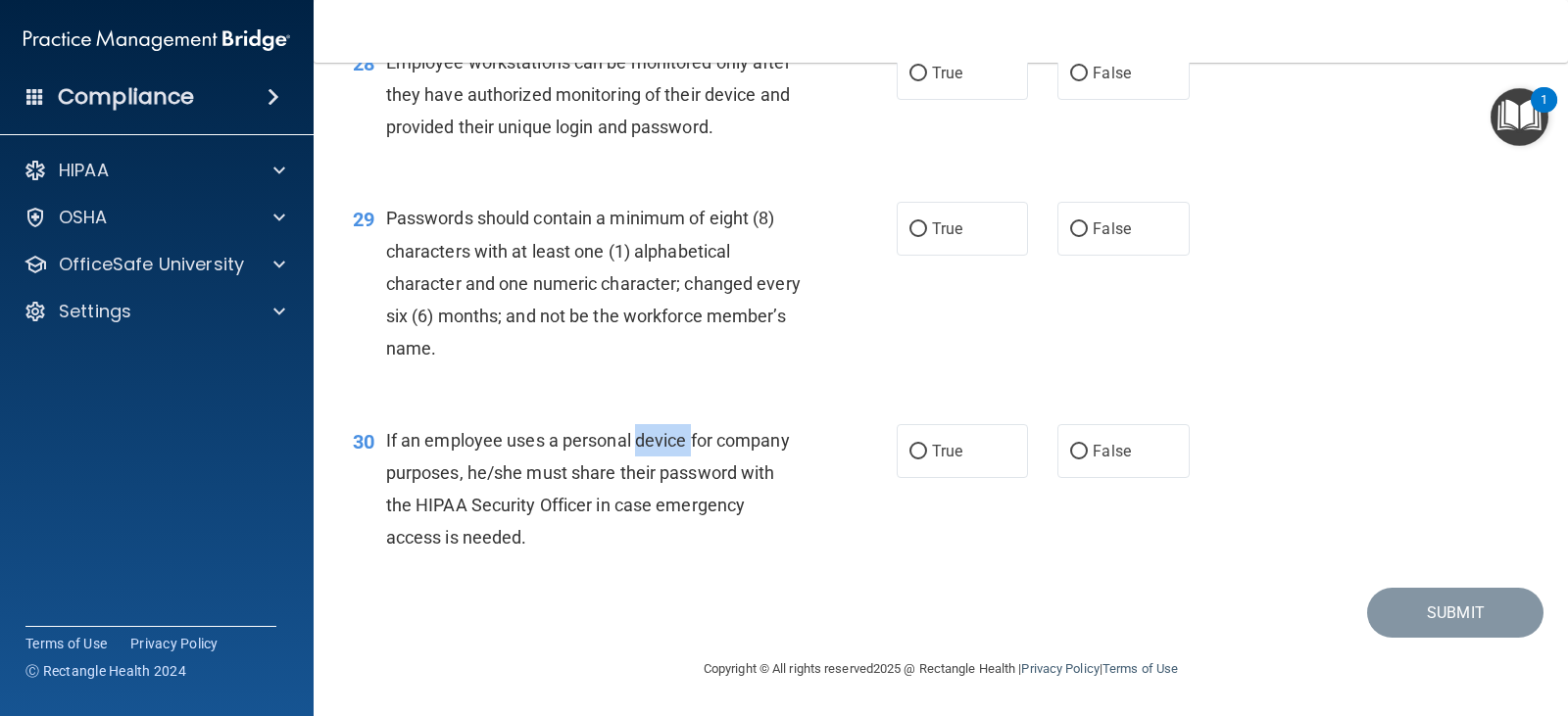 click on "If an employee uses a personal device for company purposes, he/she must share their password with the HIPAA Security Officer in case emergency access is needed." at bounding box center (601, 489) 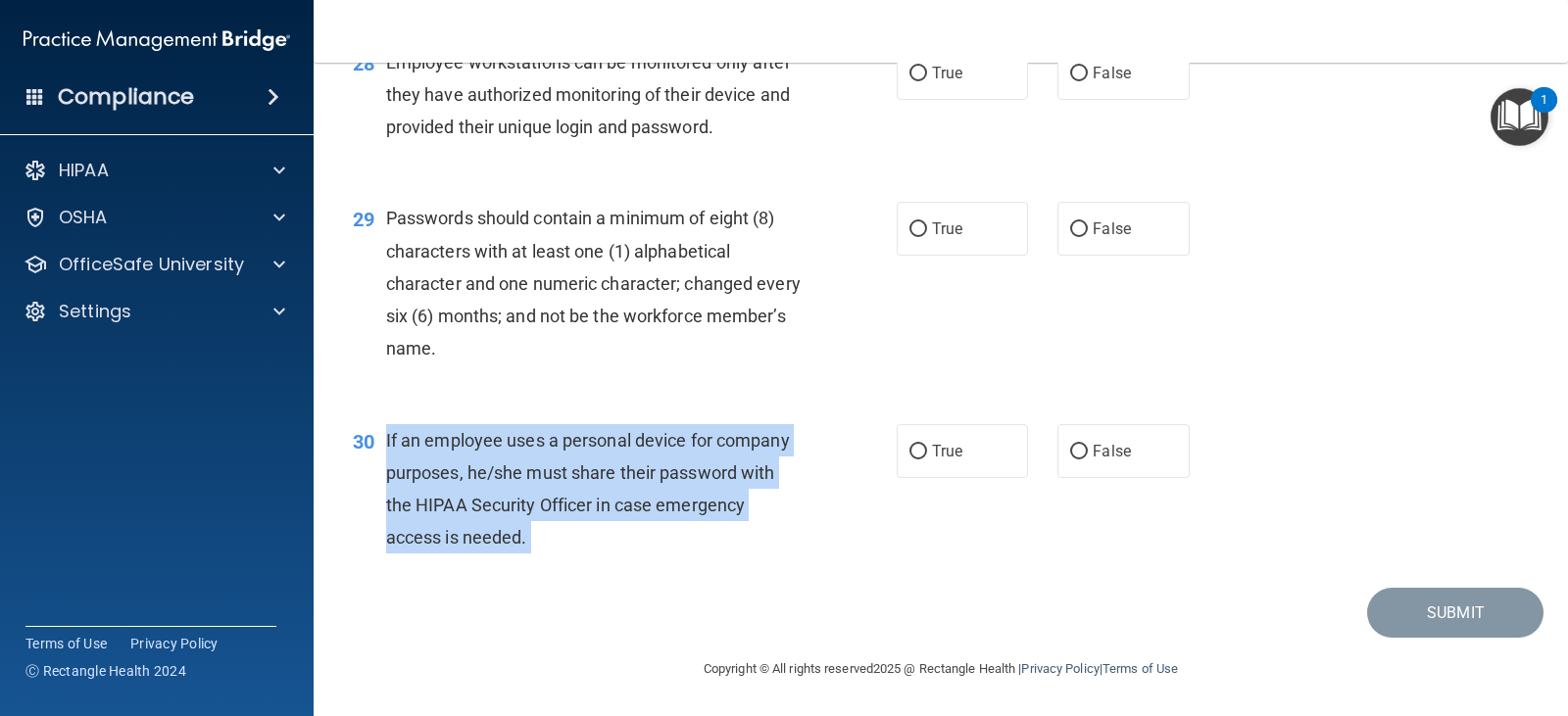 click on "If an employee uses a personal device for company purposes, he/she must share their password with the HIPAA Security Officer in case emergency access is needed." at bounding box center (601, 489) 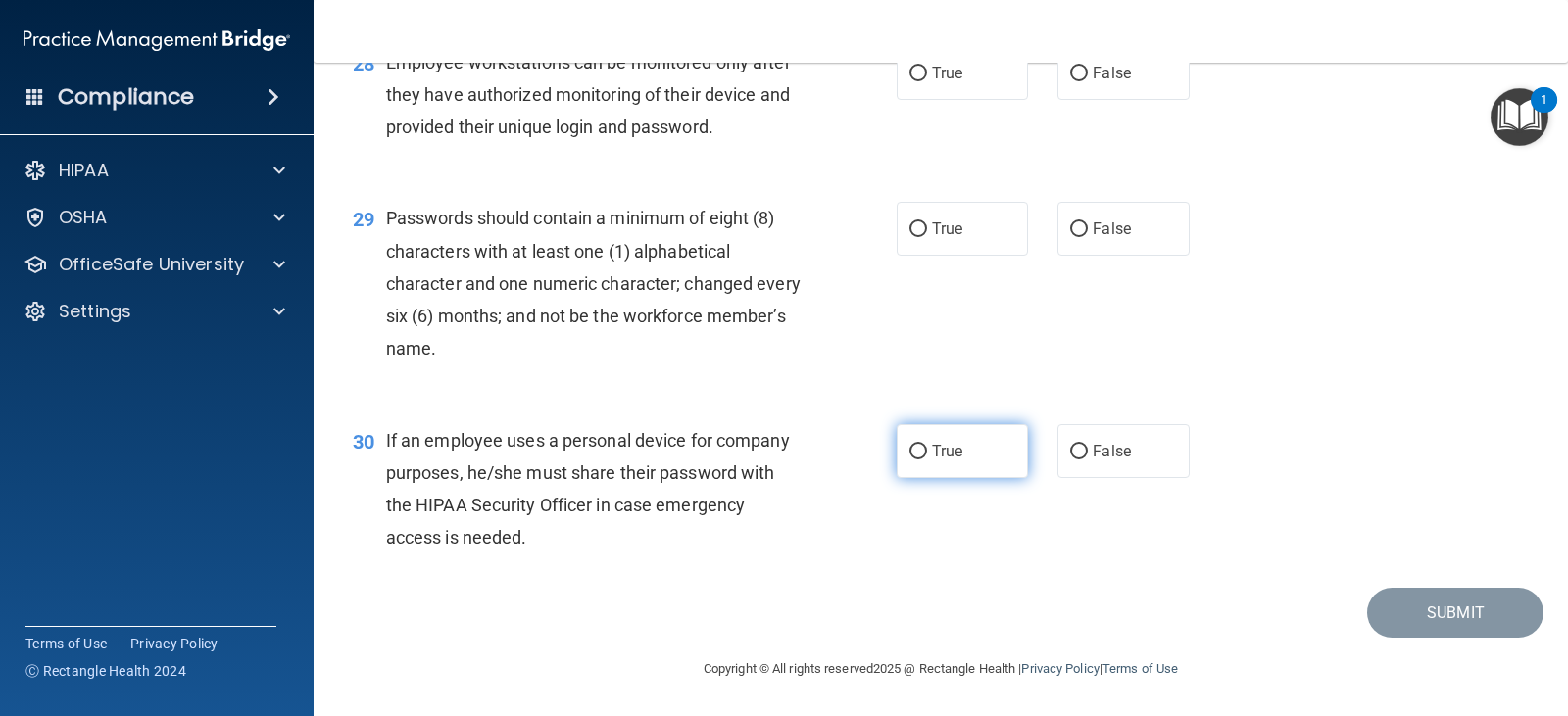 click on "True" at bounding box center (962, 451) 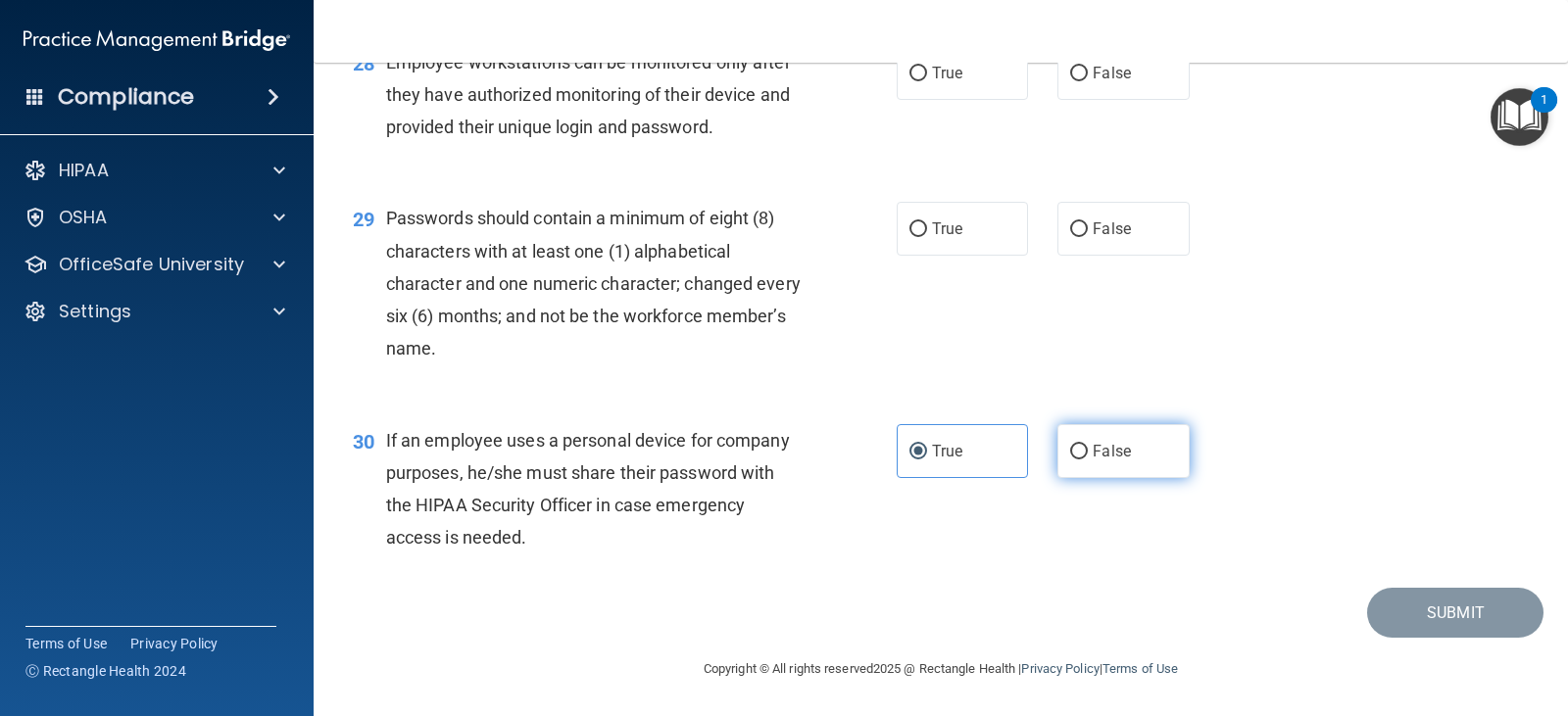click on "False" at bounding box center [1123, 451] 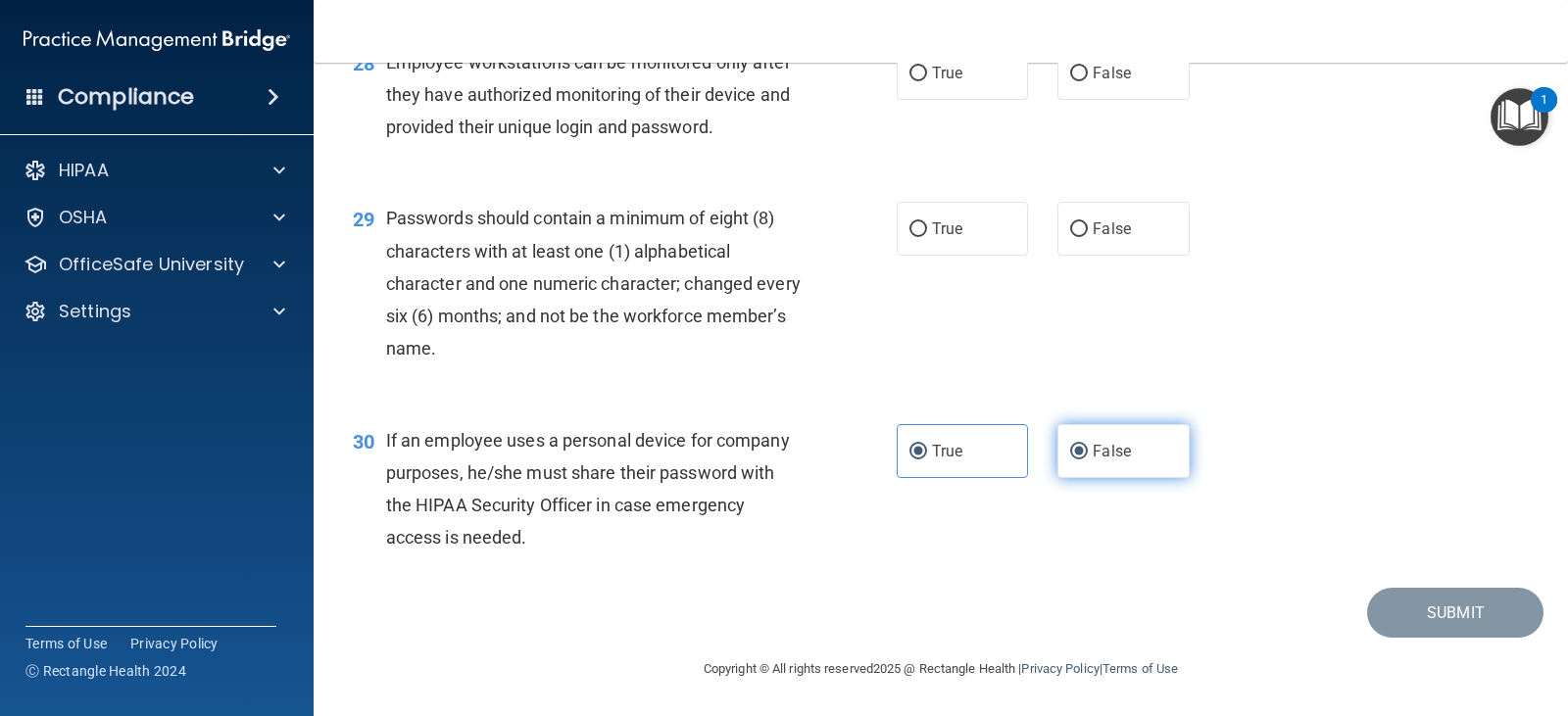 radio on "false" 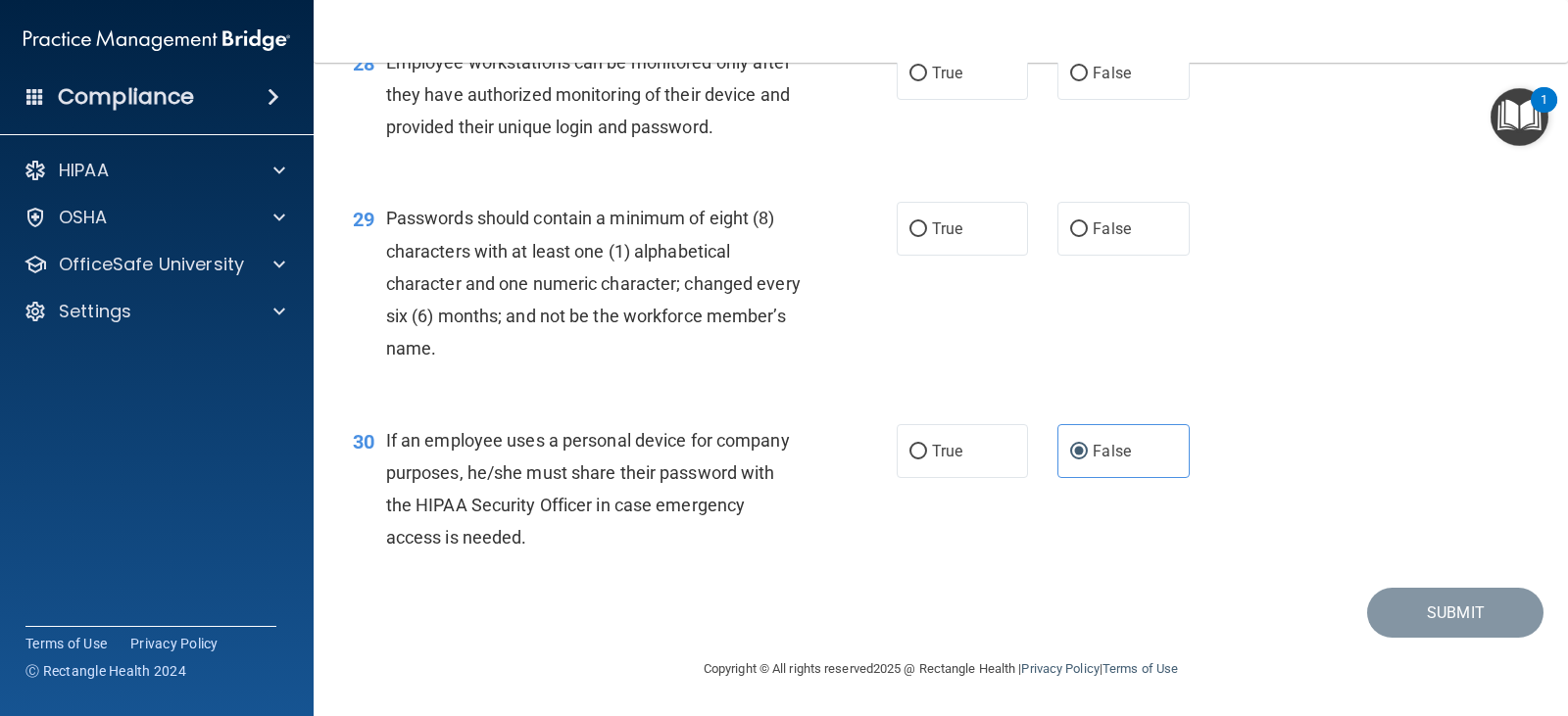 scroll, scrollTop: 4819, scrollLeft: 0, axis: vertical 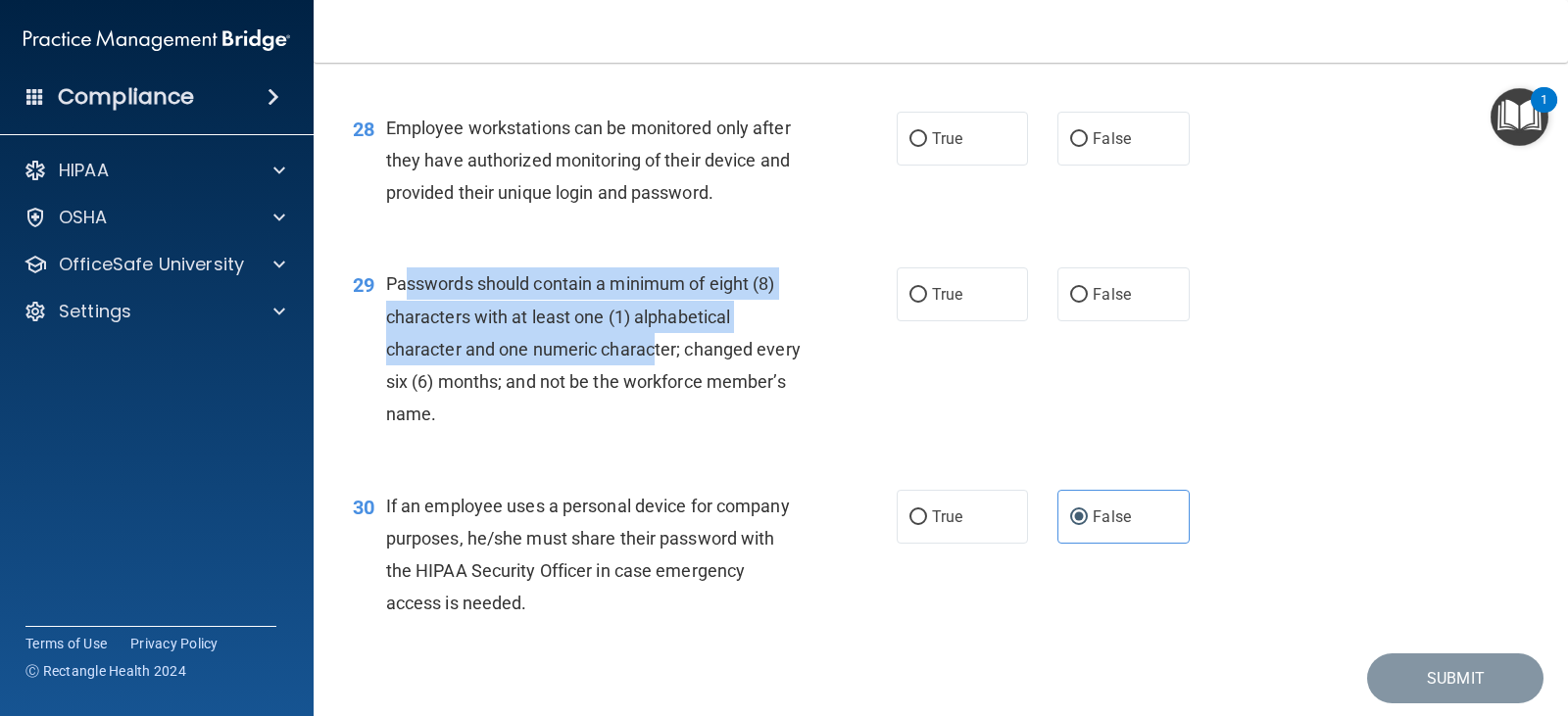 drag, startPoint x: 405, startPoint y: 316, endPoint x: 856, endPoint y: 368, distance: 453.98789 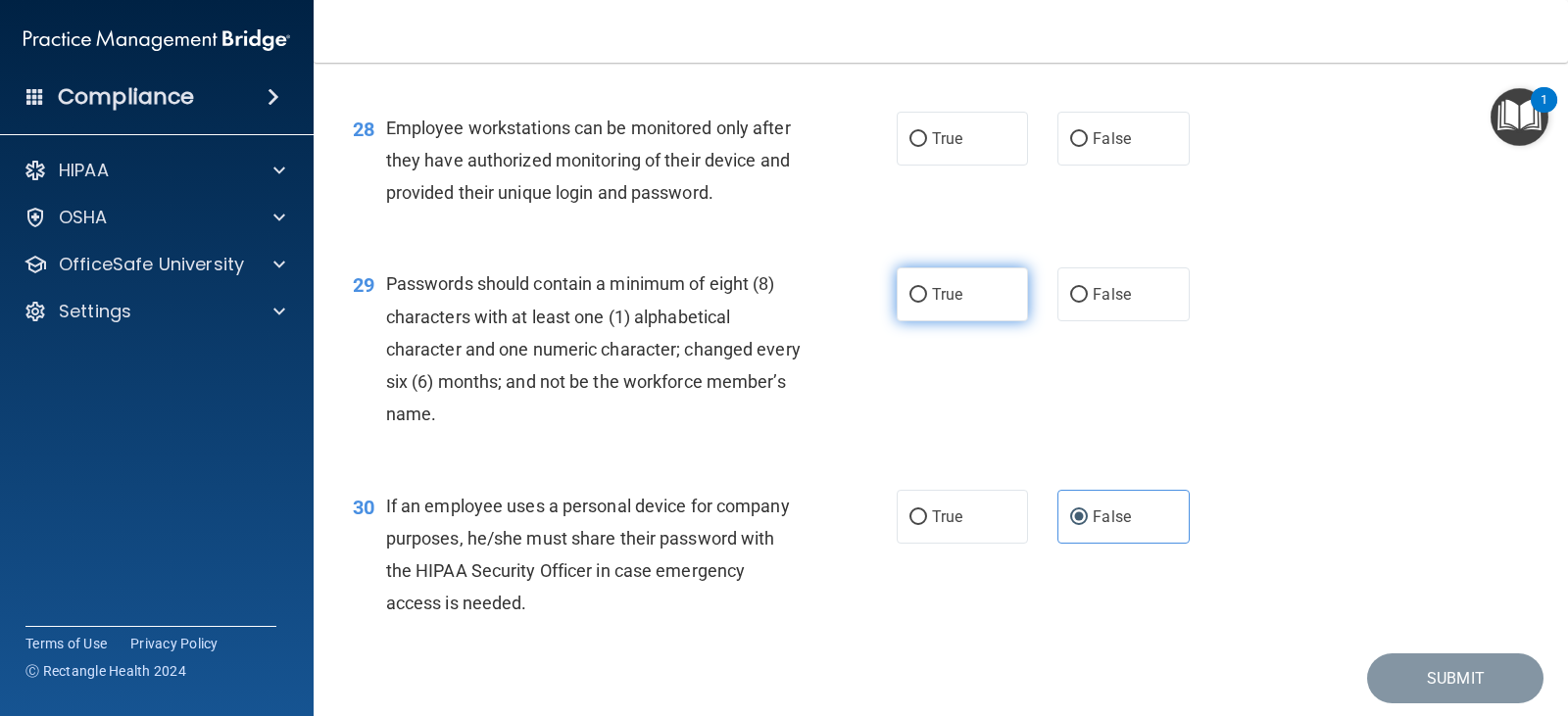 click on "True" at bounding box center (962, 294) 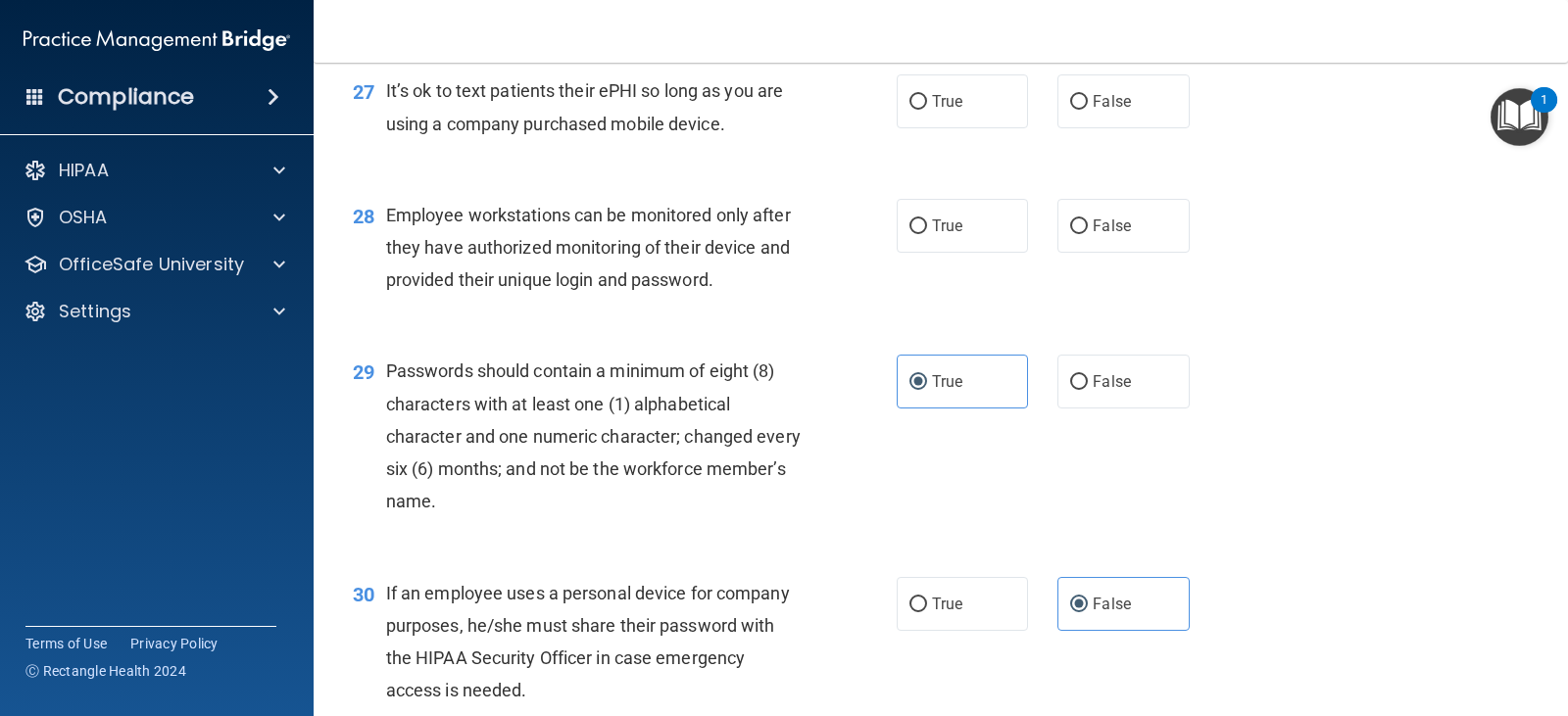 scroll, scrollTop: 4623, scrollLeft: 0, axis: vertical 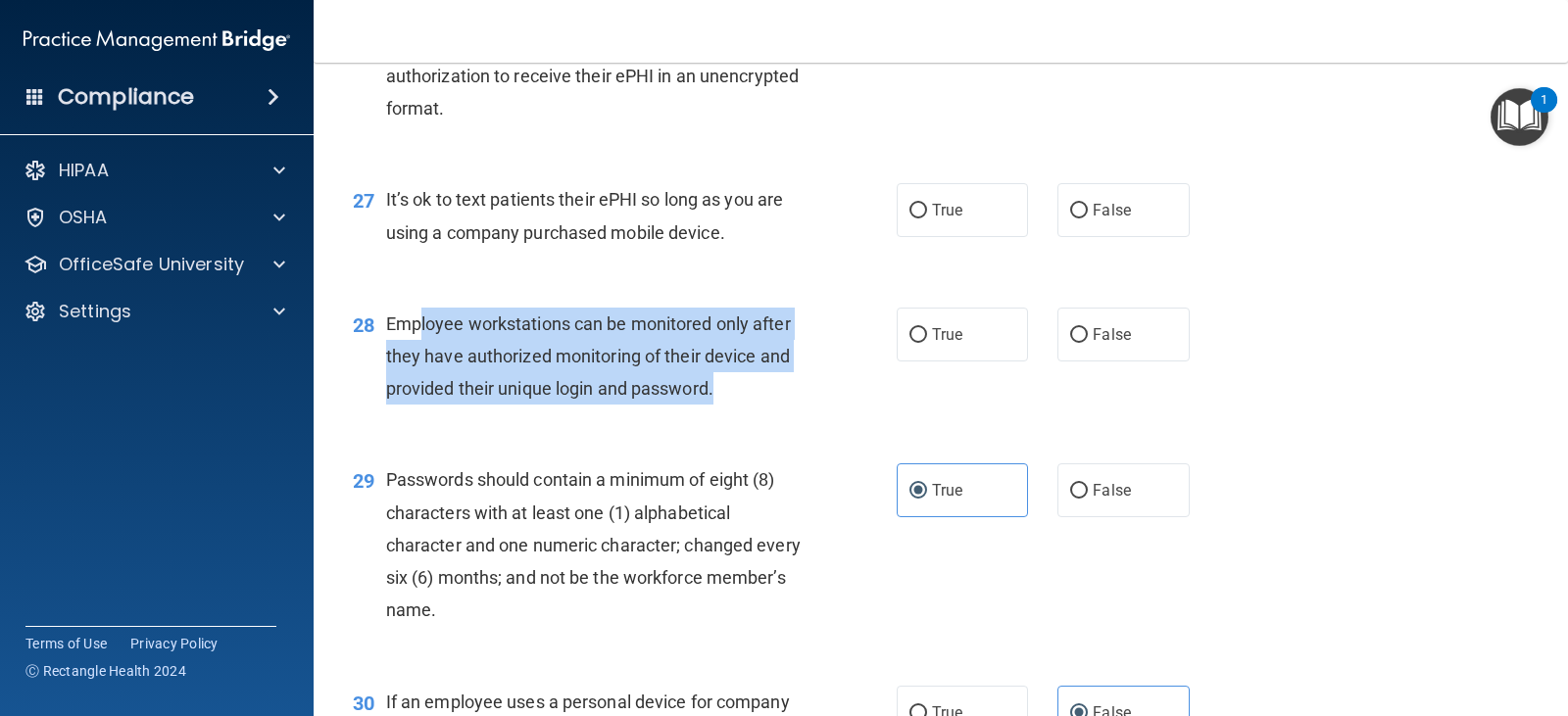 drag, startPoint x: 421, startPoint y: 350, endPoint x: 756, endPoint y: 408, distance: 339.98382 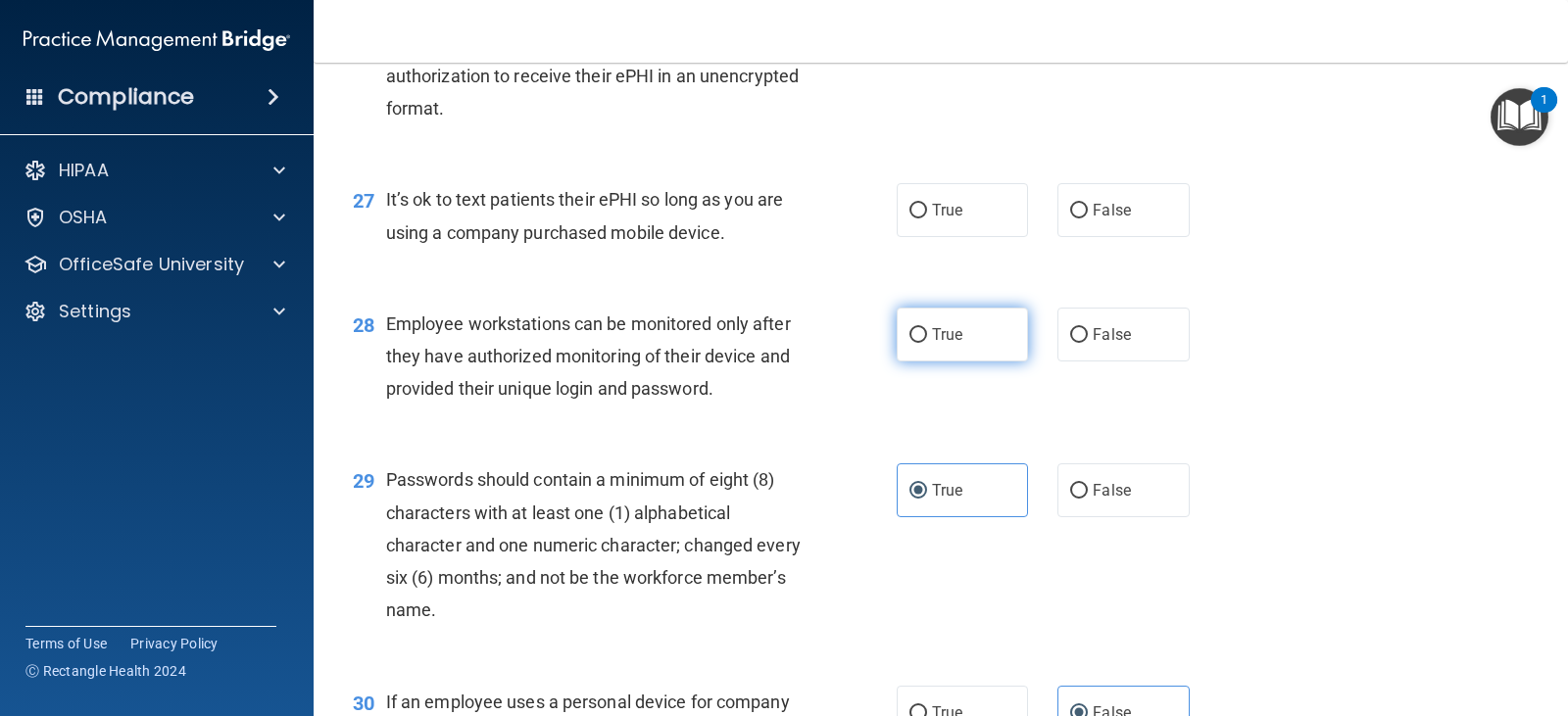 click on "True" at bounding box center (962, 334) 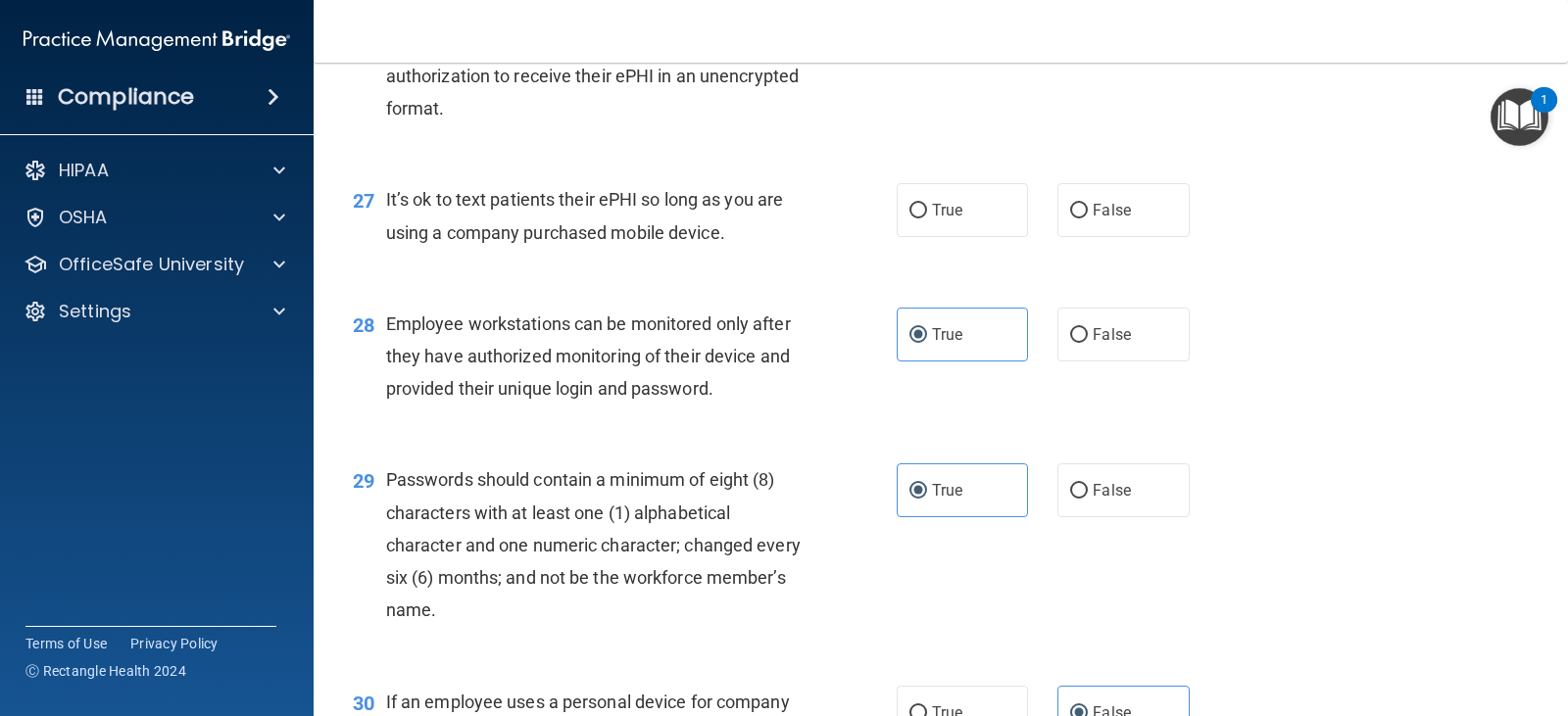 scroll, scrollTop: 4525, scrollLeft: 0, axis: vertical 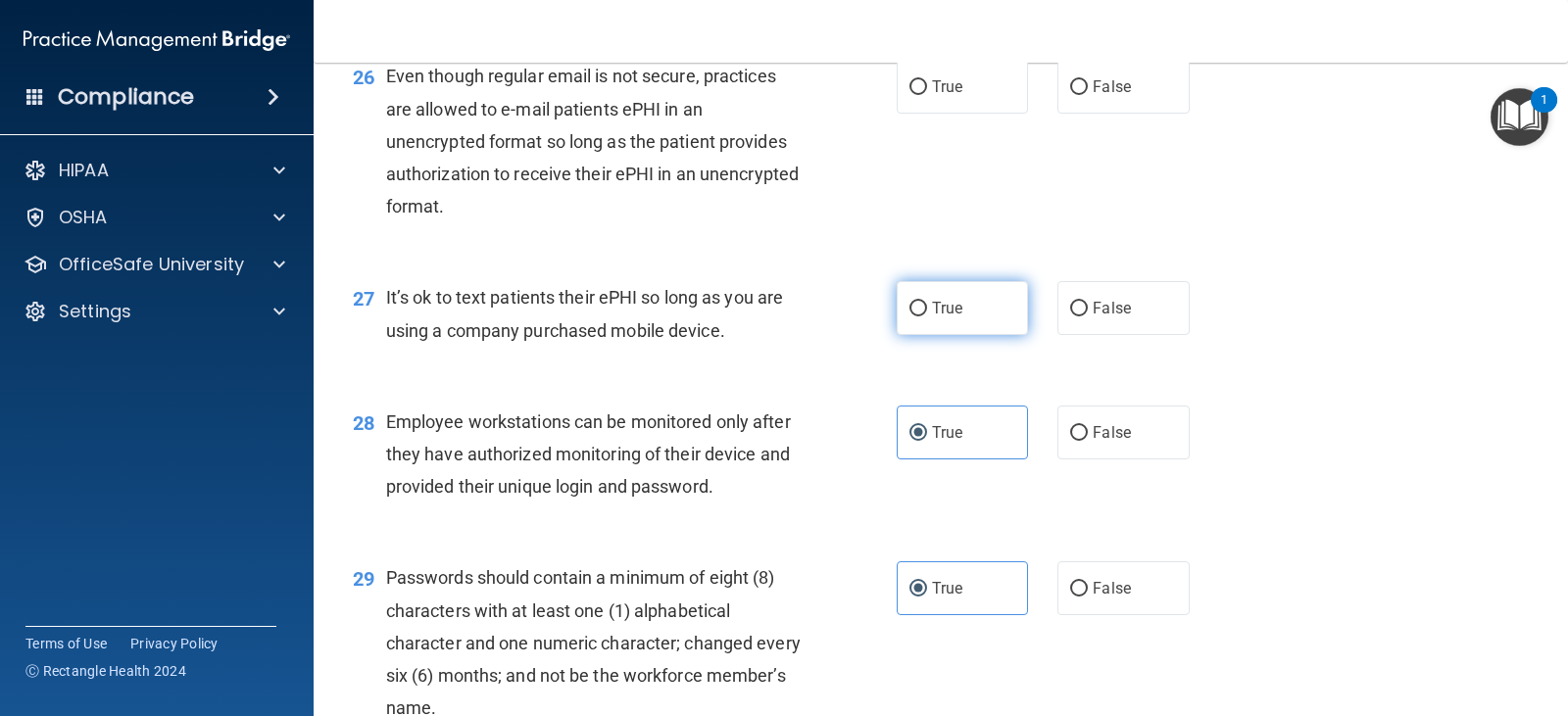 drag, startPoint x: 446, startPoint y: 332, endPoint x: 971, endPoint y: 367, distance: 526.1654 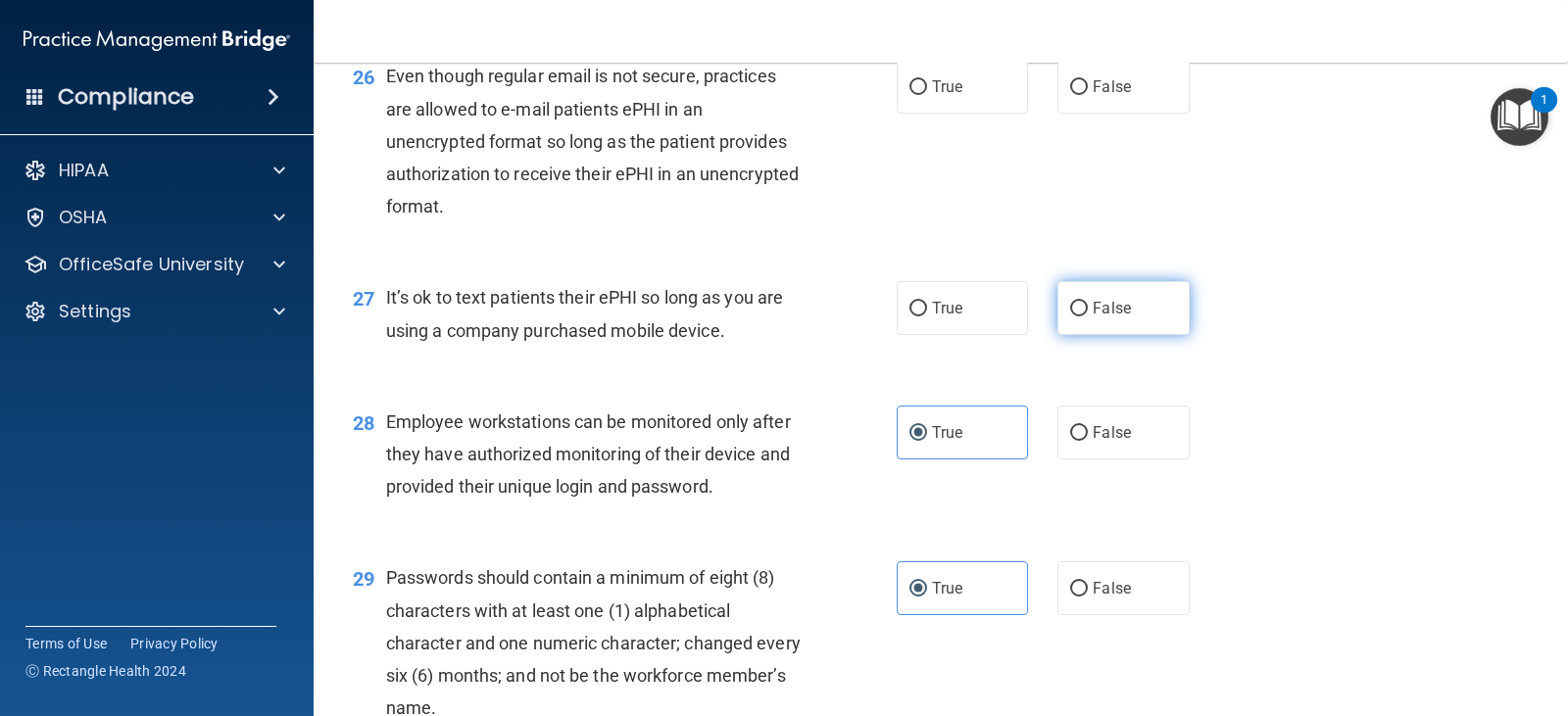 click on "False" at bounding box center (1123, 308) 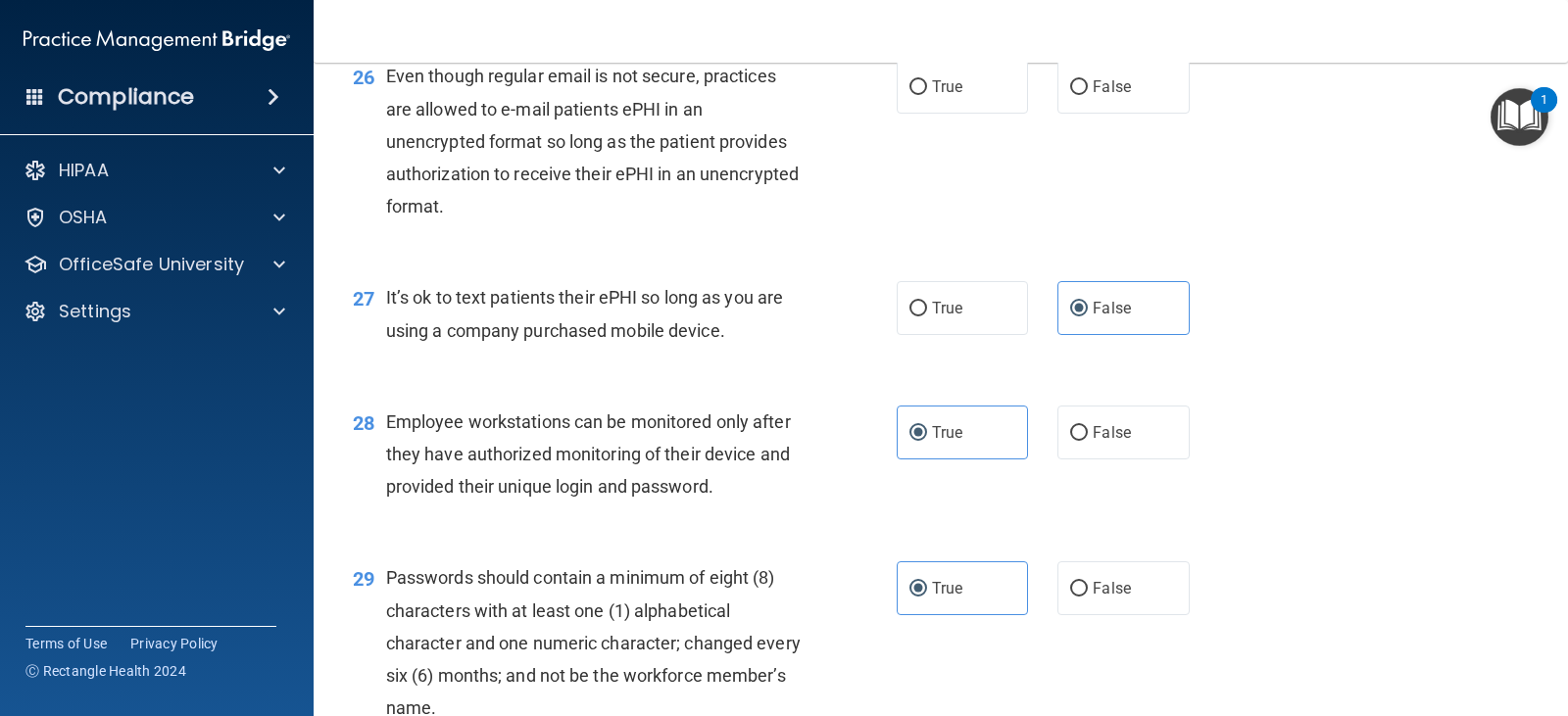 scroll, scrollTop: 4427, scrollLeft: 0, axis: vertical 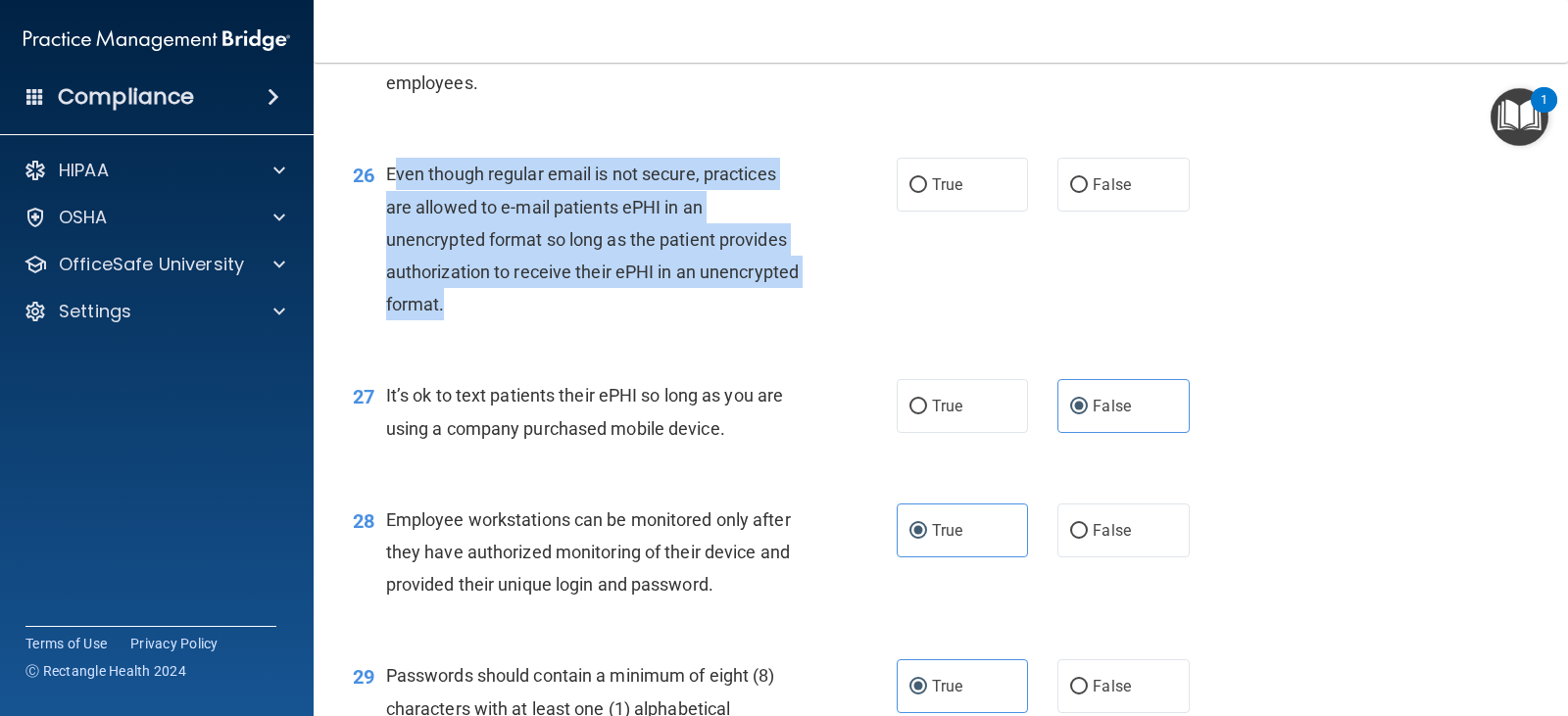 drag, startPoint x: 436, startPoint y: 203, endPoint x: 612, endPoint y: 345, distance: 226.14155 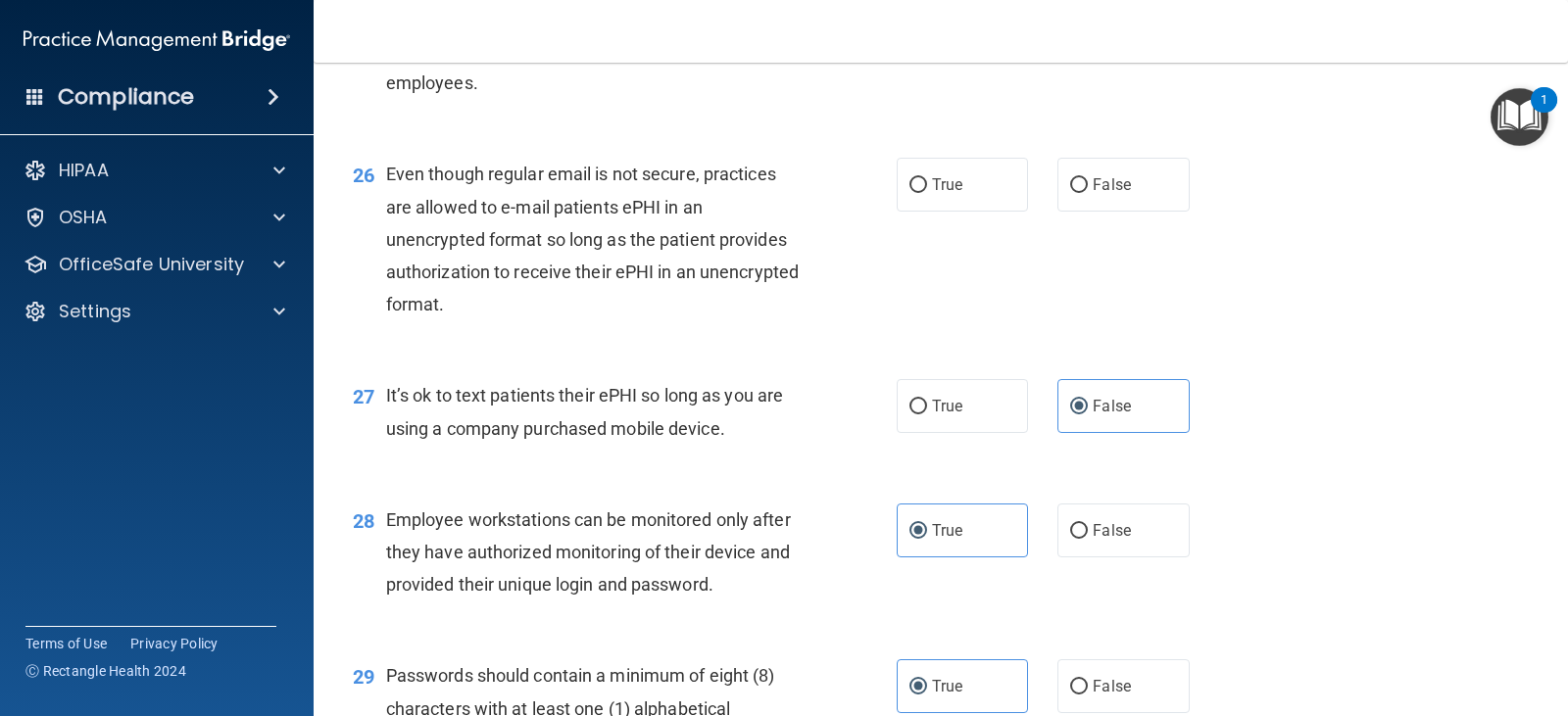 click on "True           False" at bounding box center [1054, 184] 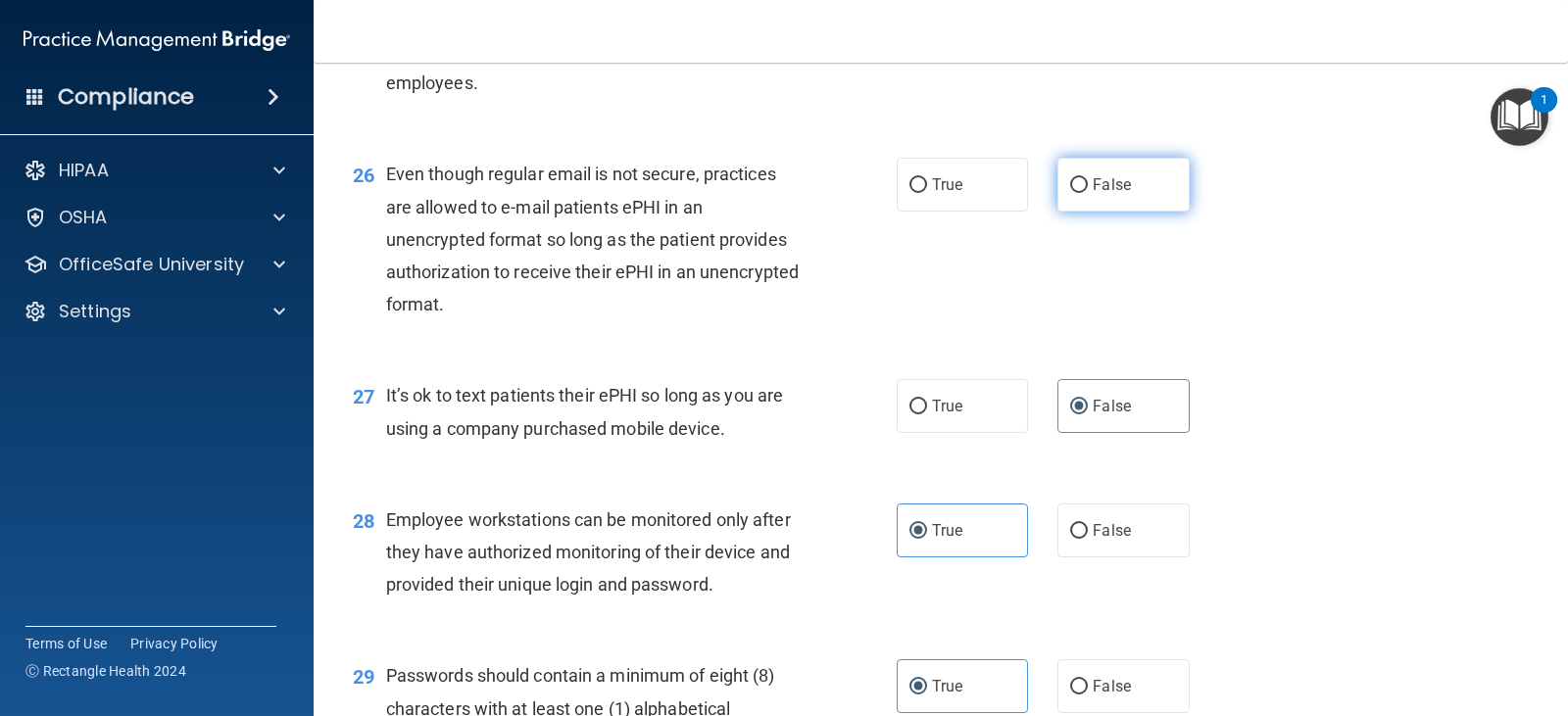 click on "False" at bounding box center [1123, 184] 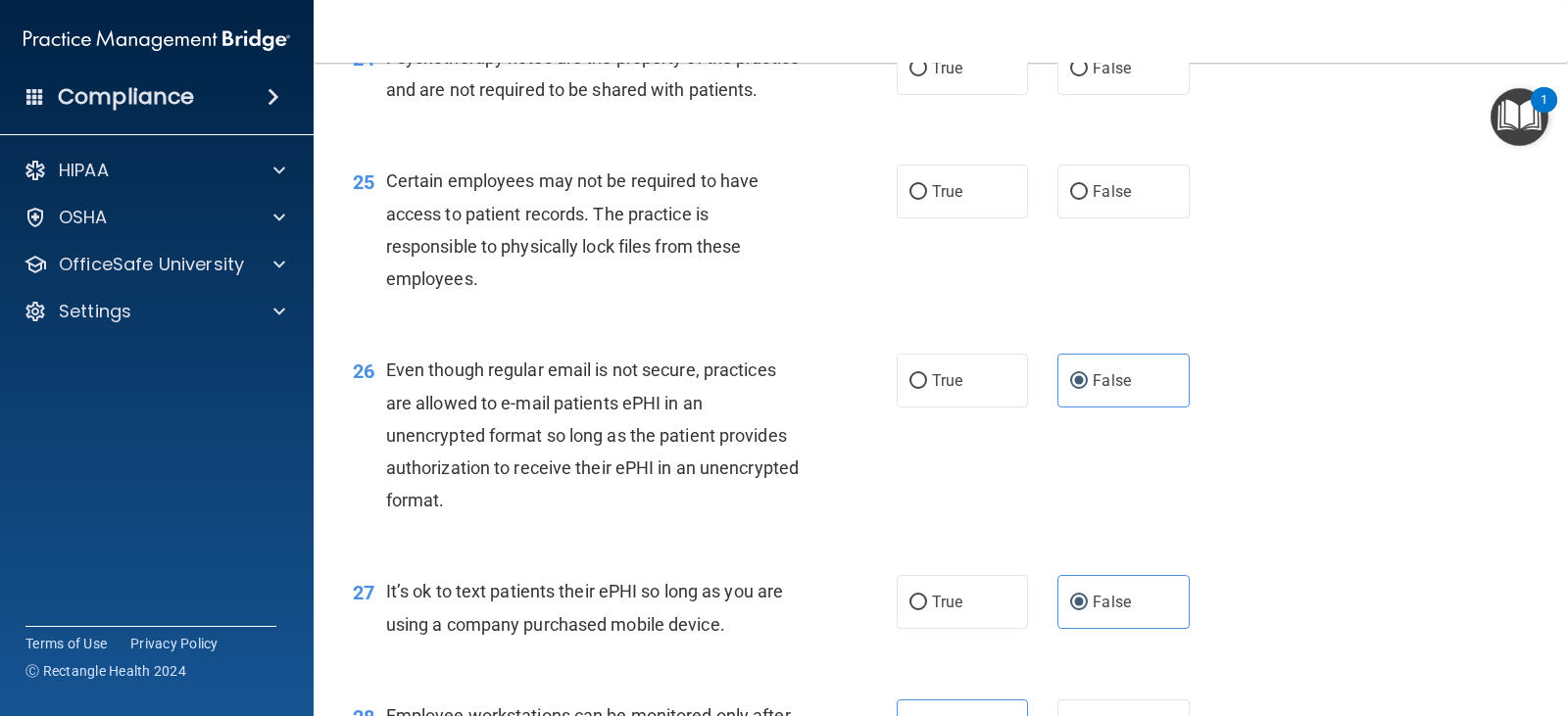 scroll, scrollTop: 4133, scrollLeft: 0, axis: vertical 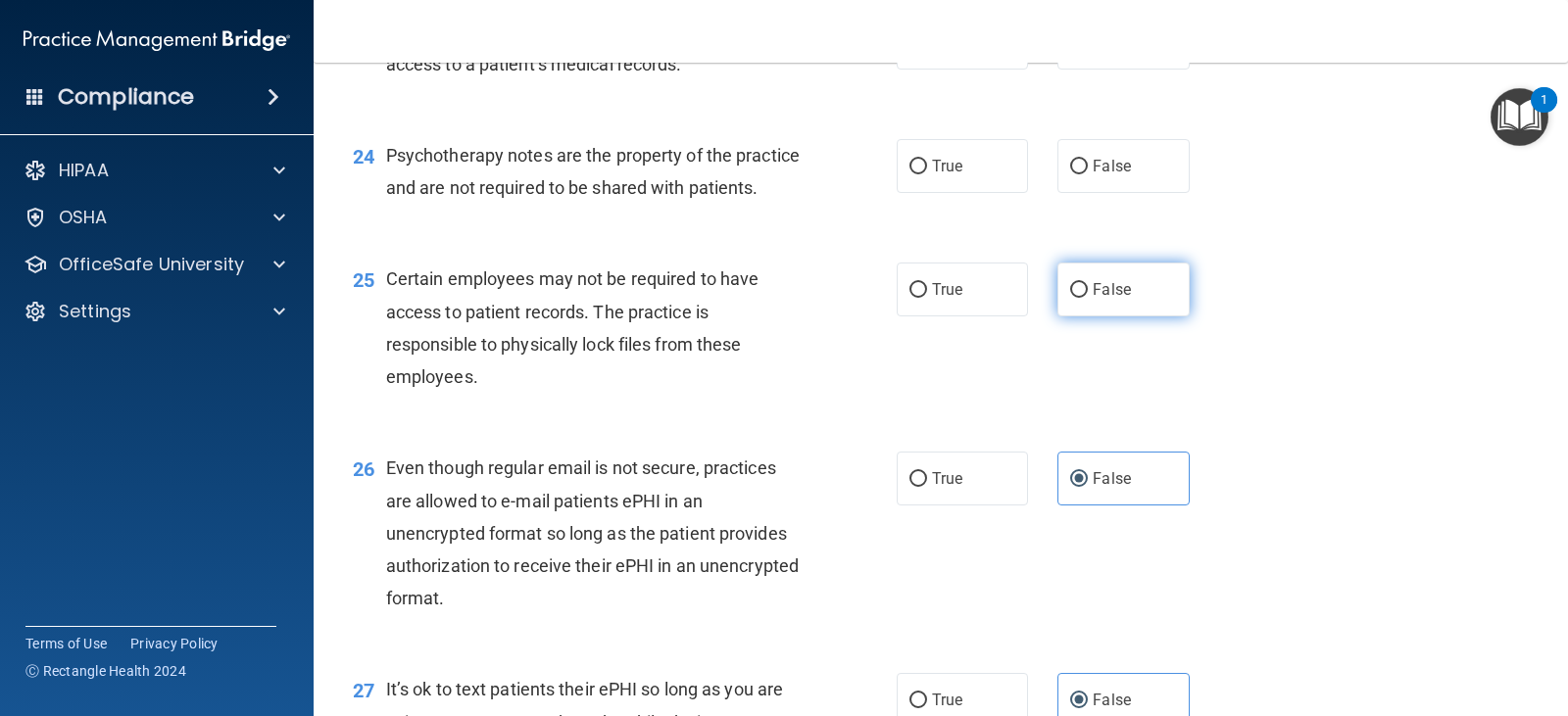 click on "False" at bounding box center (1123, 289) 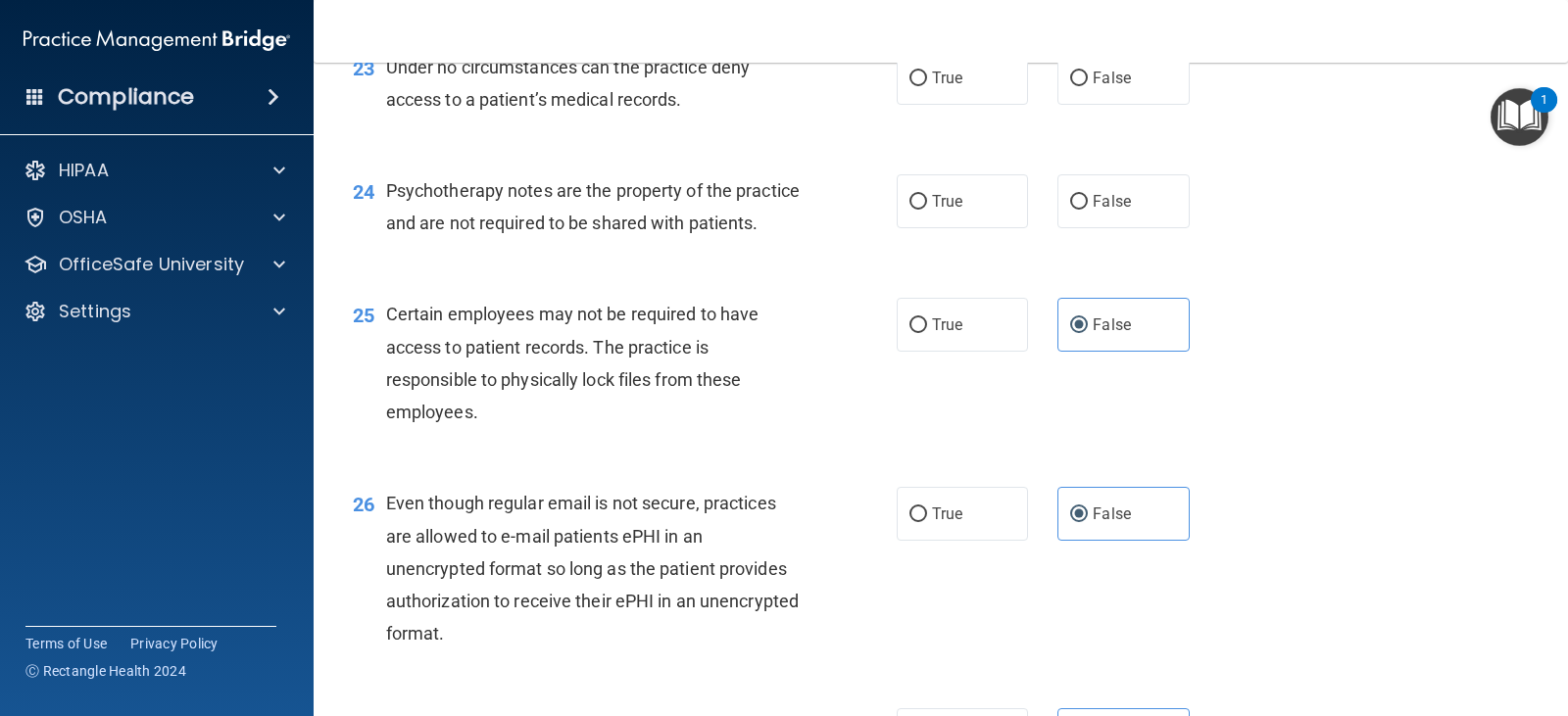scroll, scrollTop: 4035, scrollLeft: 0, axis: vertical 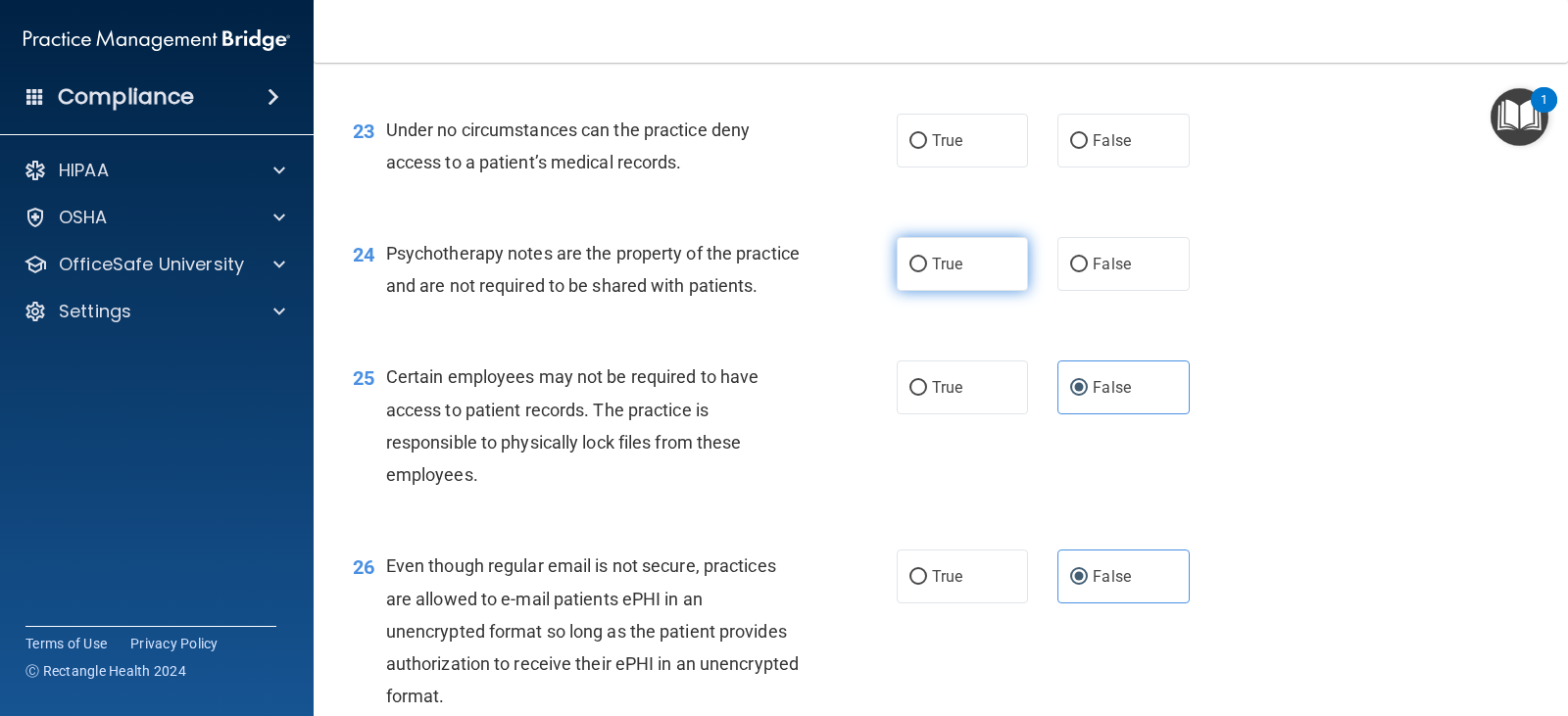 click on "True" at bounding box center (962, 263) 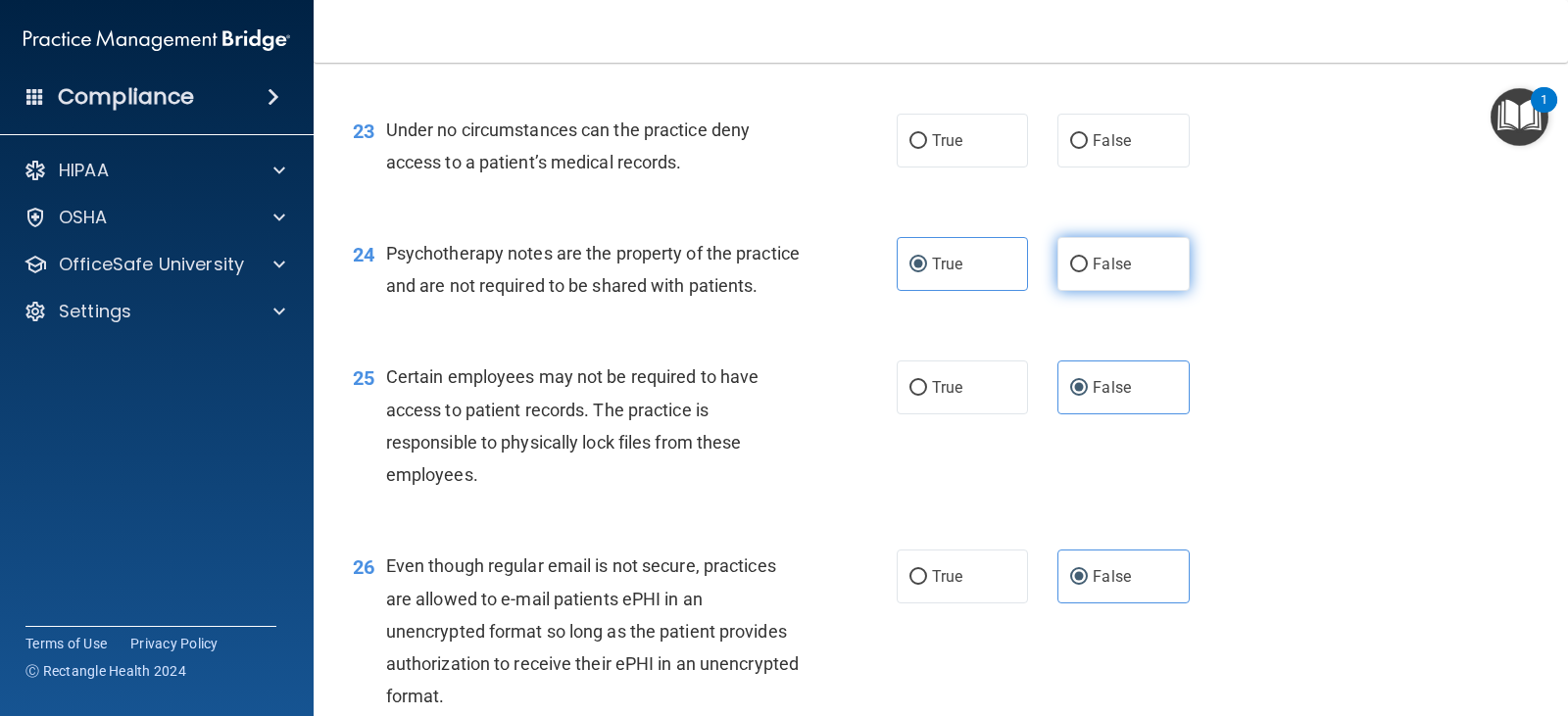 click on "False" at bounding box center [1123, 263] 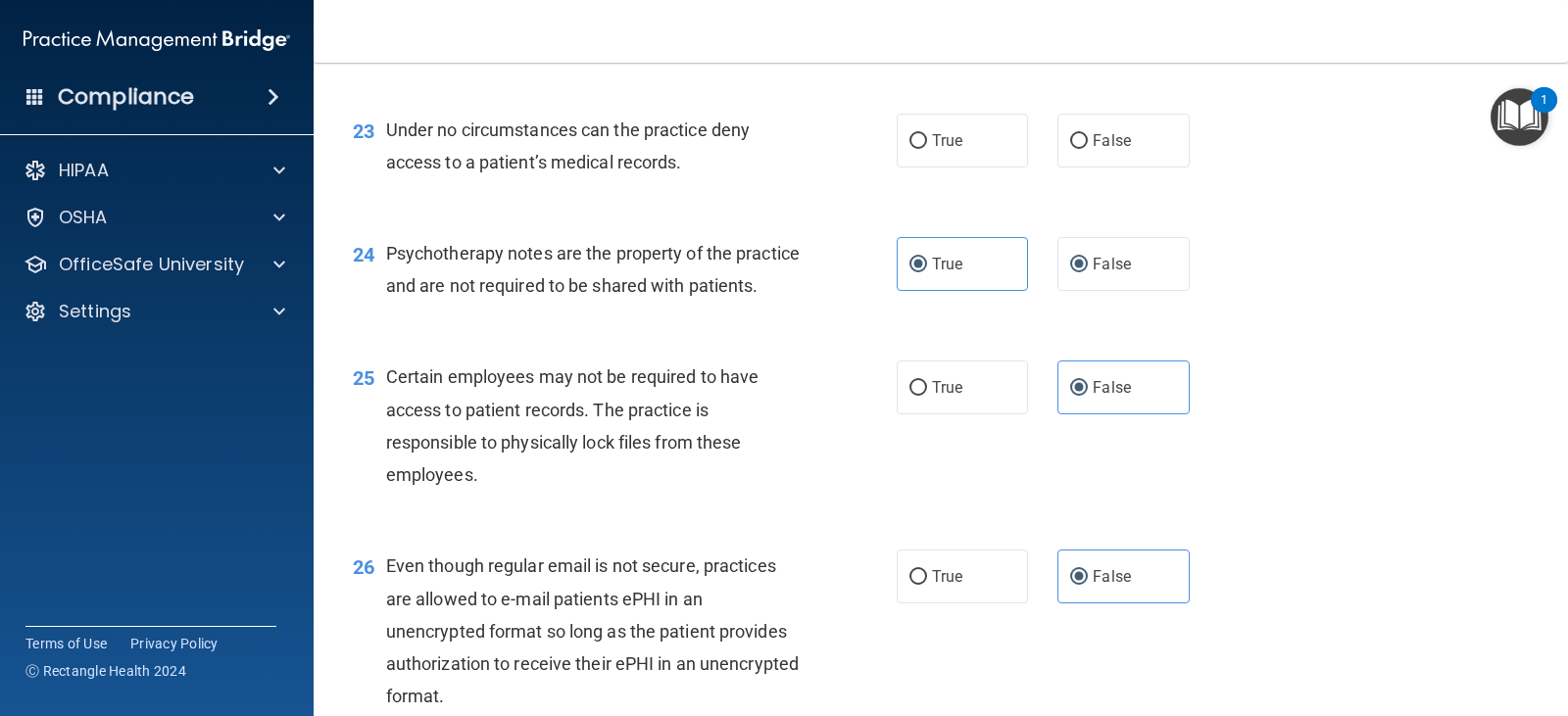 radio on "false" 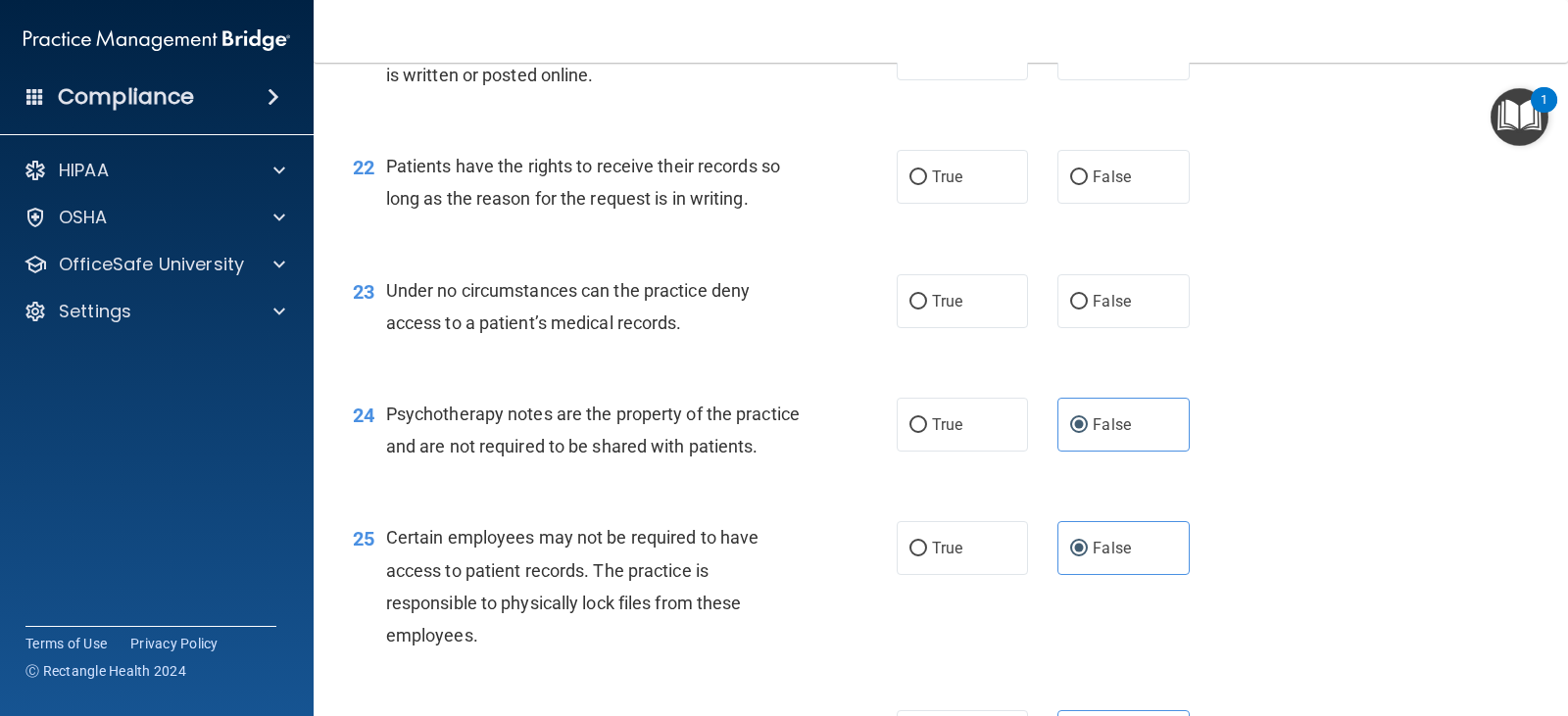 scroll, scrollTop: 3840, scrollLeft: 0, axis: vertical 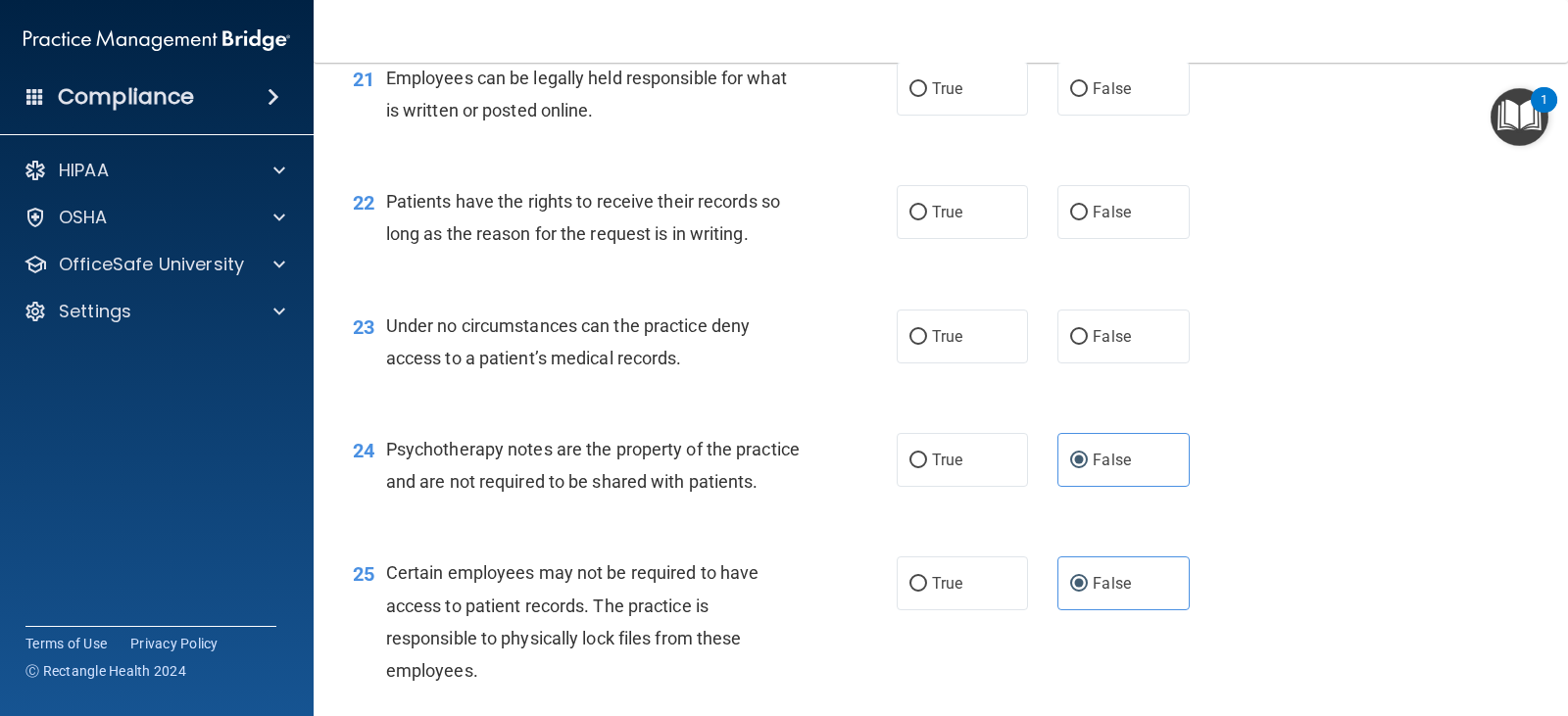 click on "Under no circumstances can the practice deny access to a patient’s medical records." at bounding box center (601, 342) 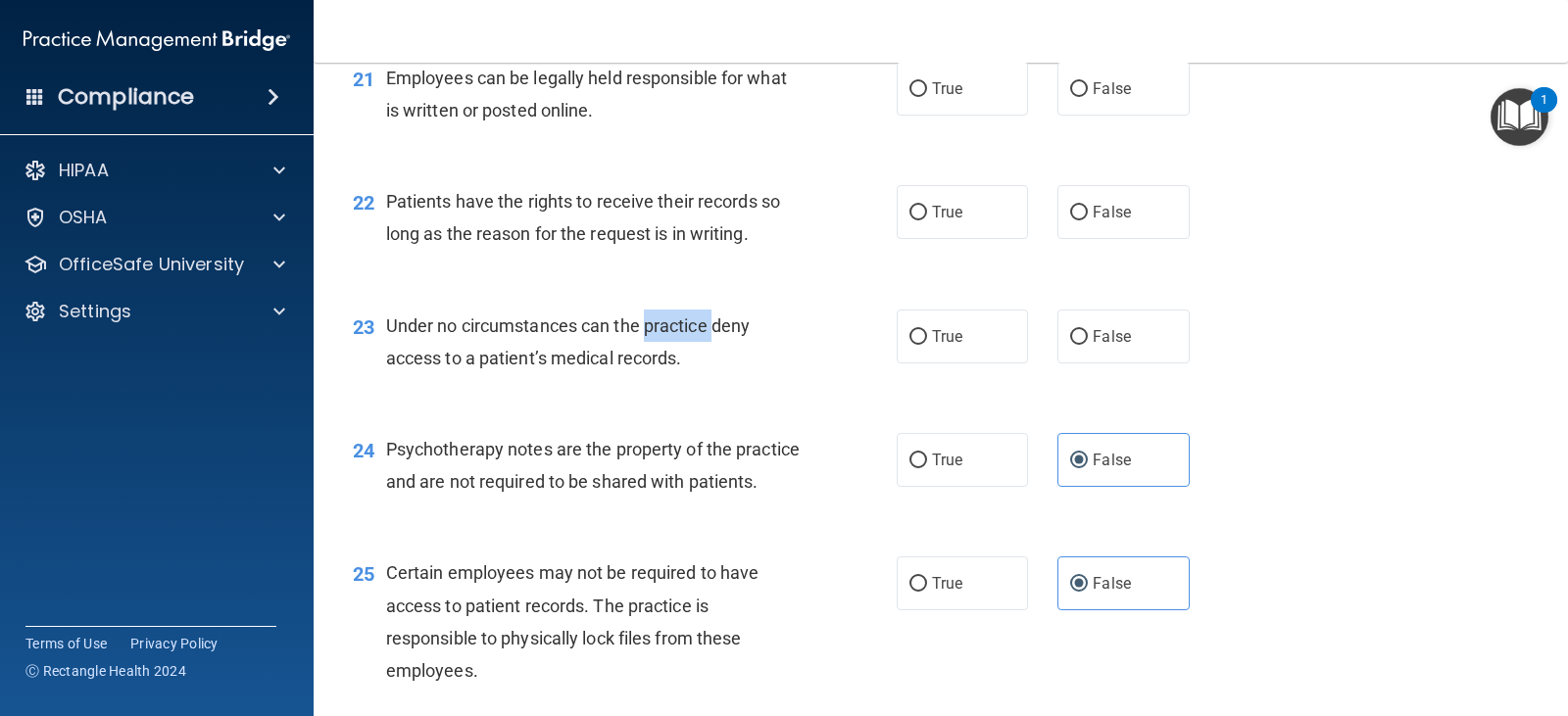 click on "Under no circumstances can the practice deny access to a patient’s medical records." at bounding box center (601, 342) 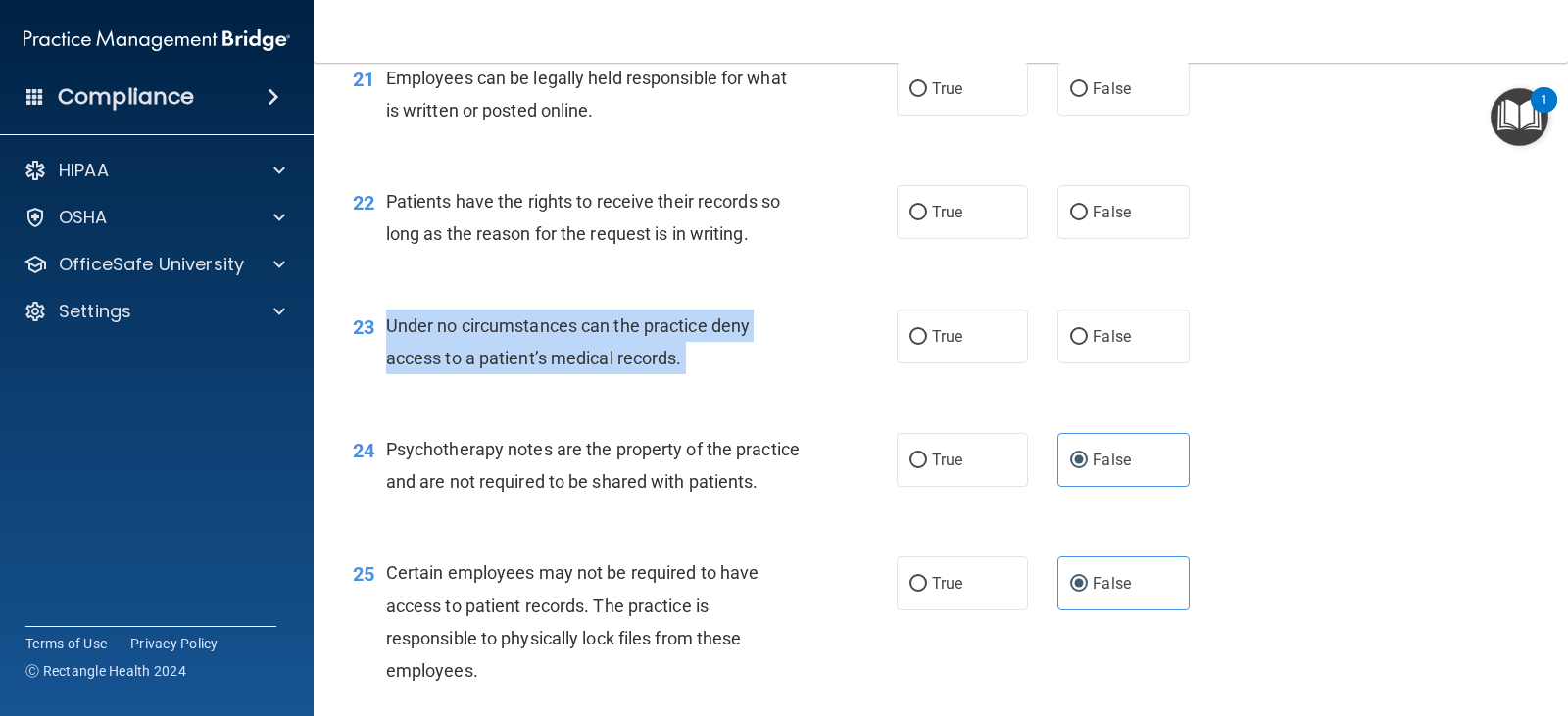 click on "Under no circumstances can the practice deny access to a patient’s medical records." at bounding box center [601, 342] 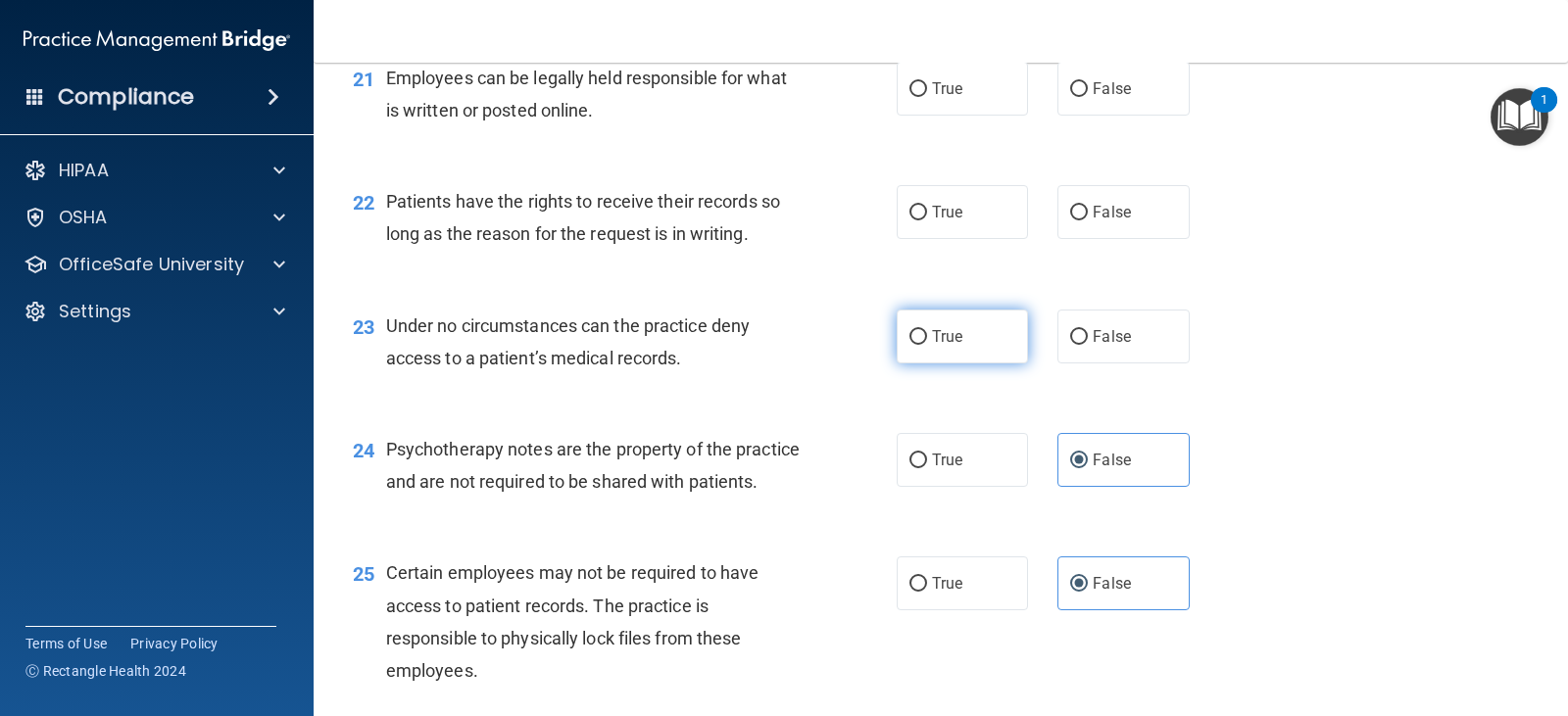 click on "True" at bounding box center [962, 336] 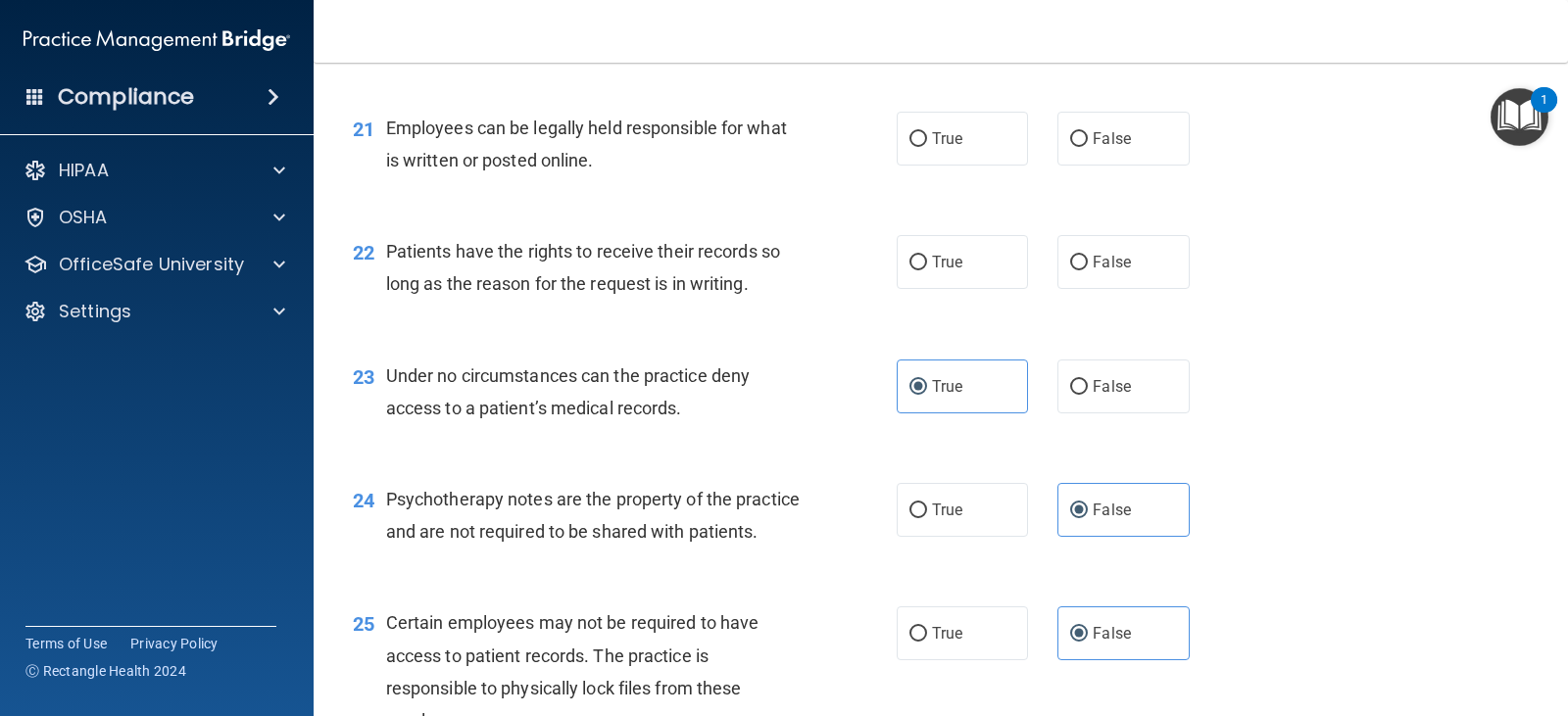 scroll, scrollTop: 3742, scrollLeft: 0, axis: vertical 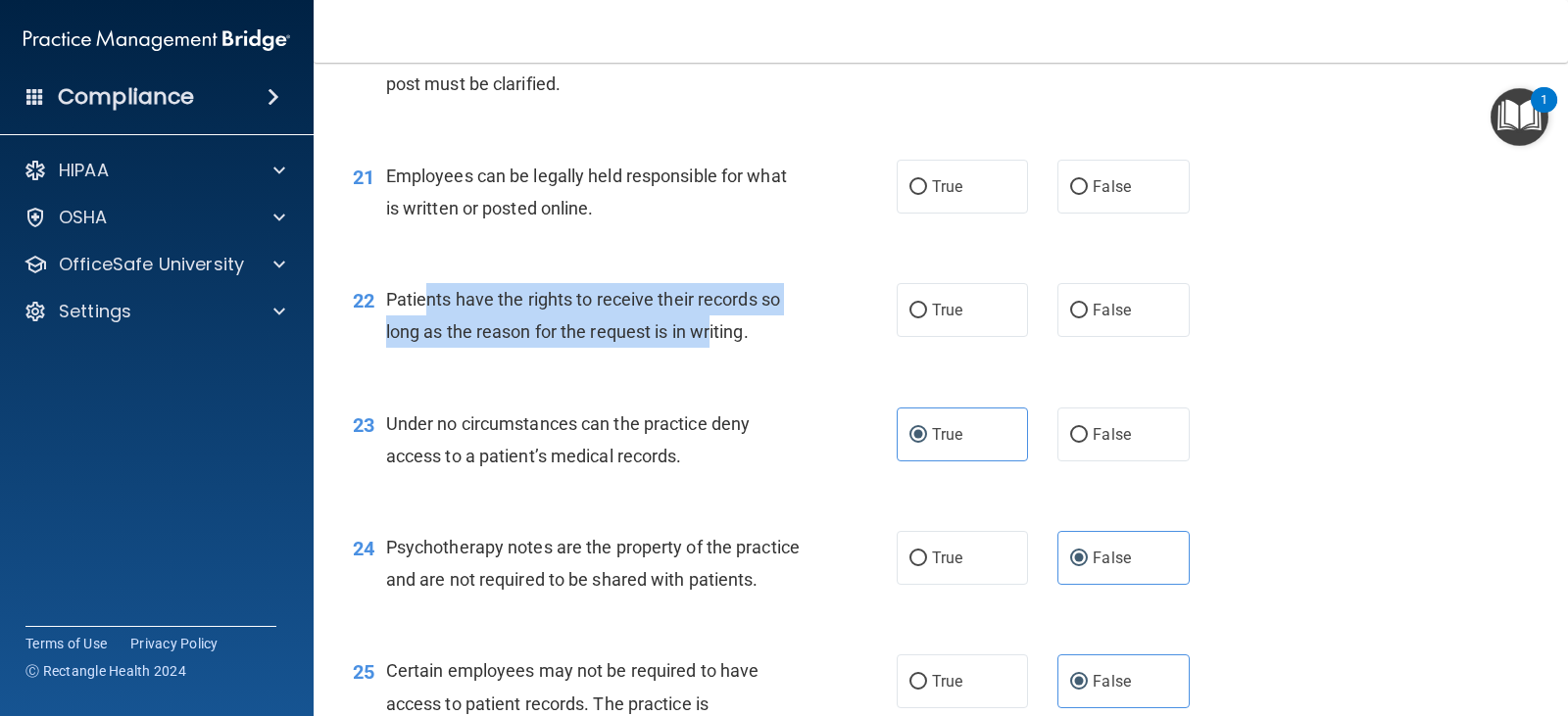 drag, startPoint x: 465, startPoint y: 299, endPoint x: 711, endPoint y: 335, distance: 248.62019 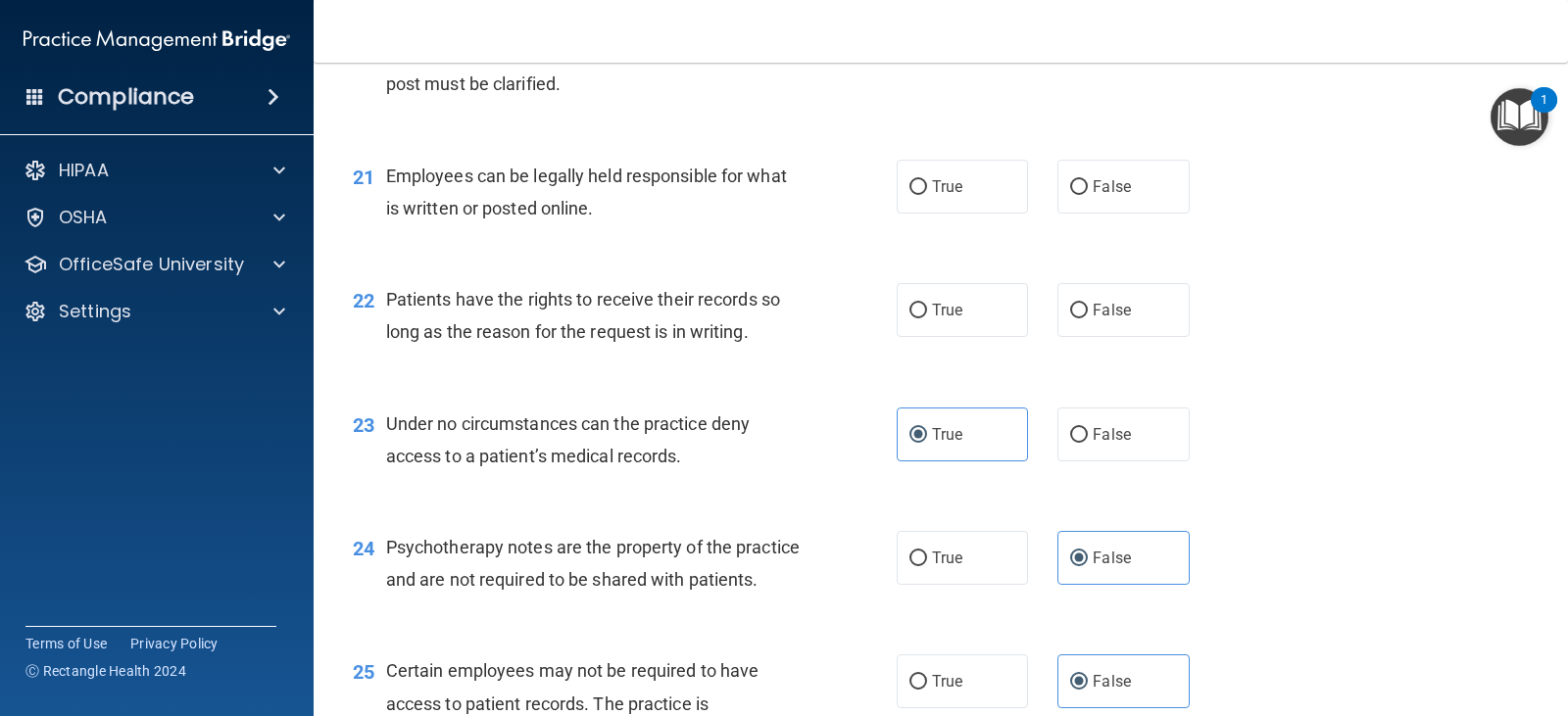 click on "Patients have the rights to receive their records so long as the reason for the request is in writing." at bounding box center (583, 315) 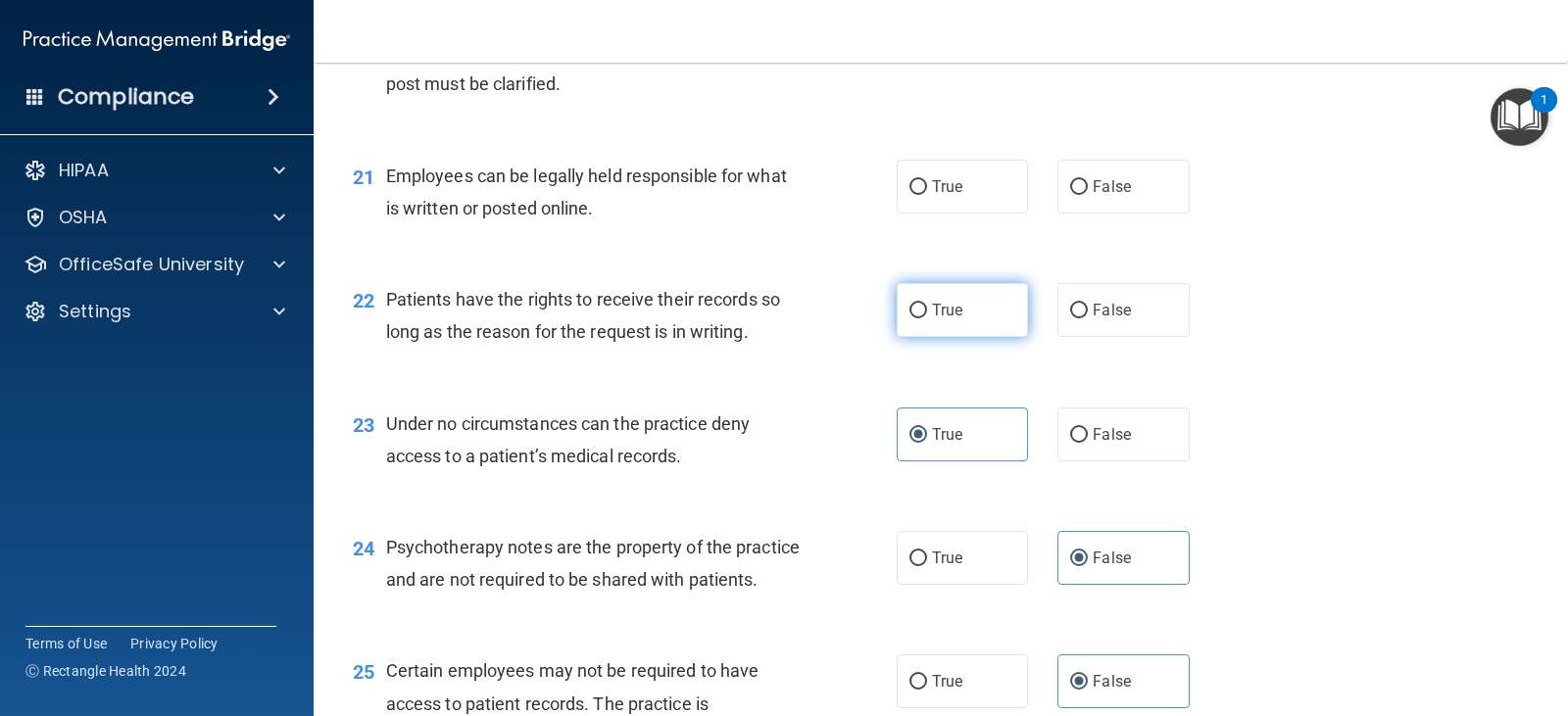 click on "True" at bounding box center (918, 310) 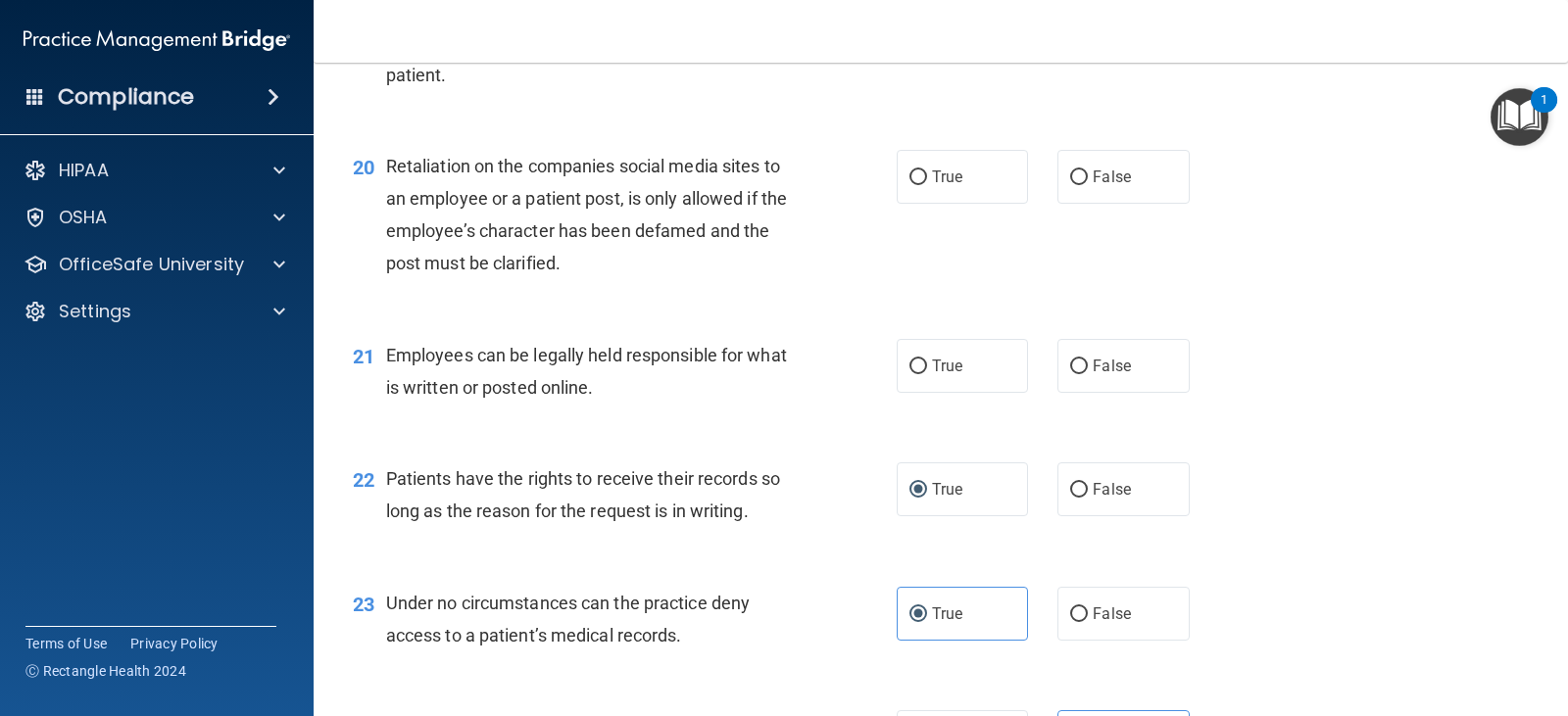 scroll, scrollTop: 3546, scrollLeft: 0, axis: vertical 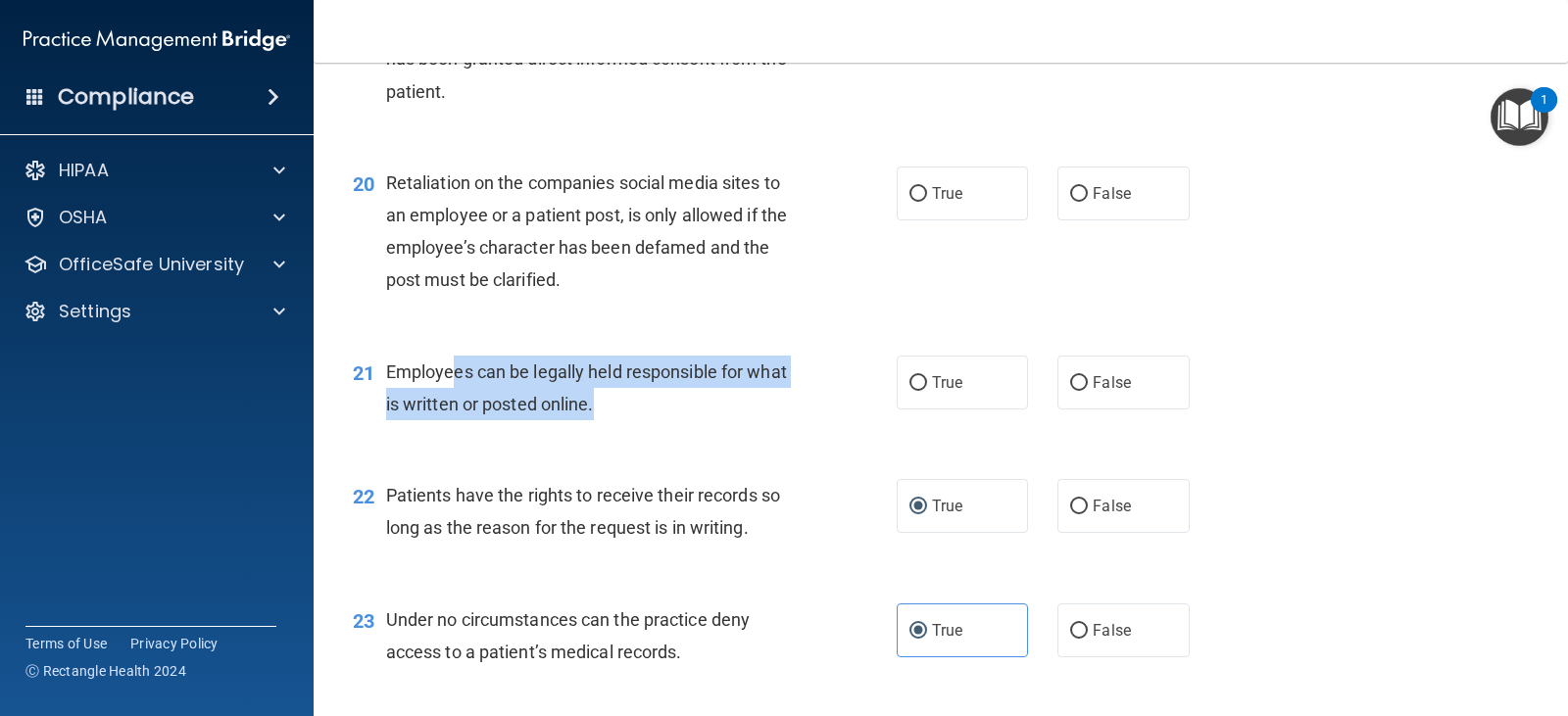drag, startPoint x: 453, startPoint y: 370, endPoint x: 621, endPoint y: 409, distance: 172.46739 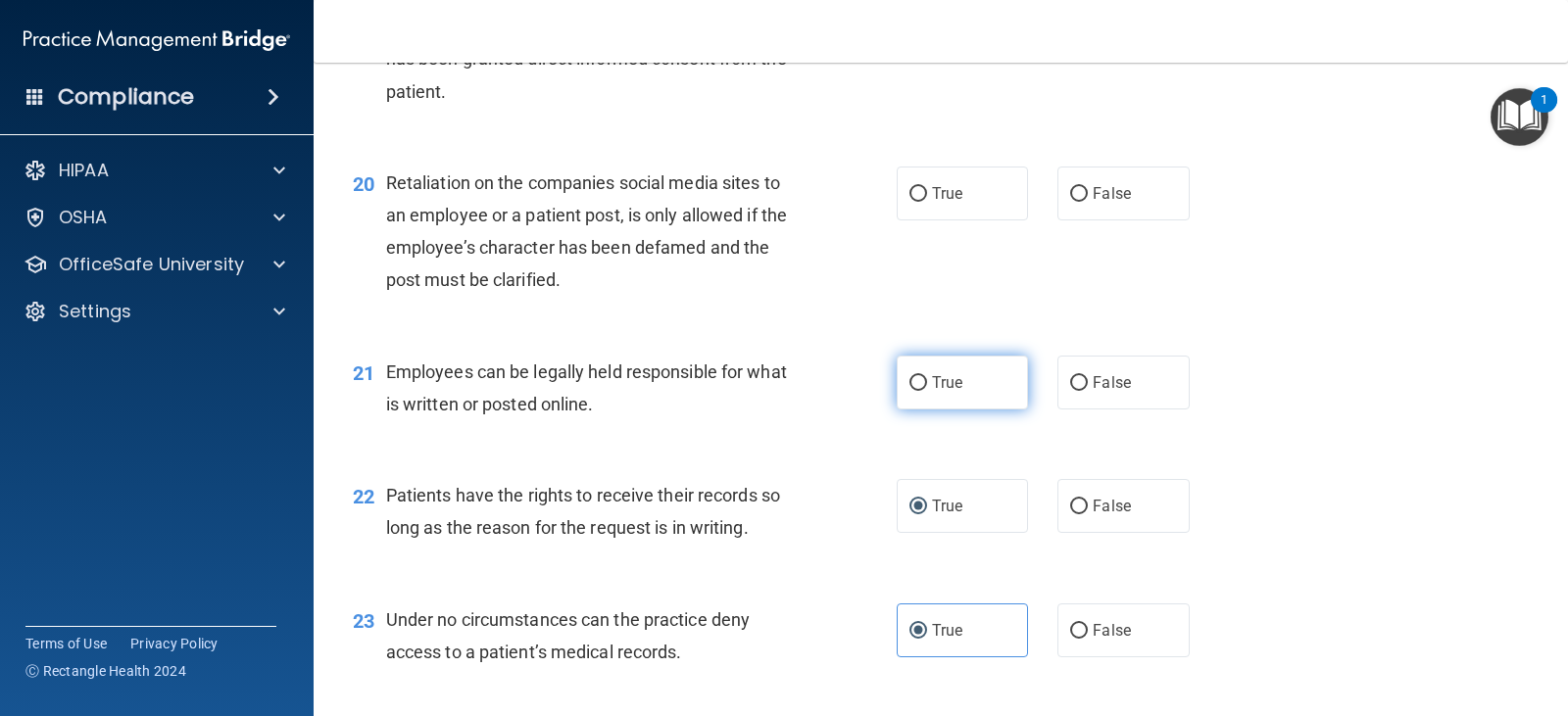 click on "True" at bounding box center (947, 382) 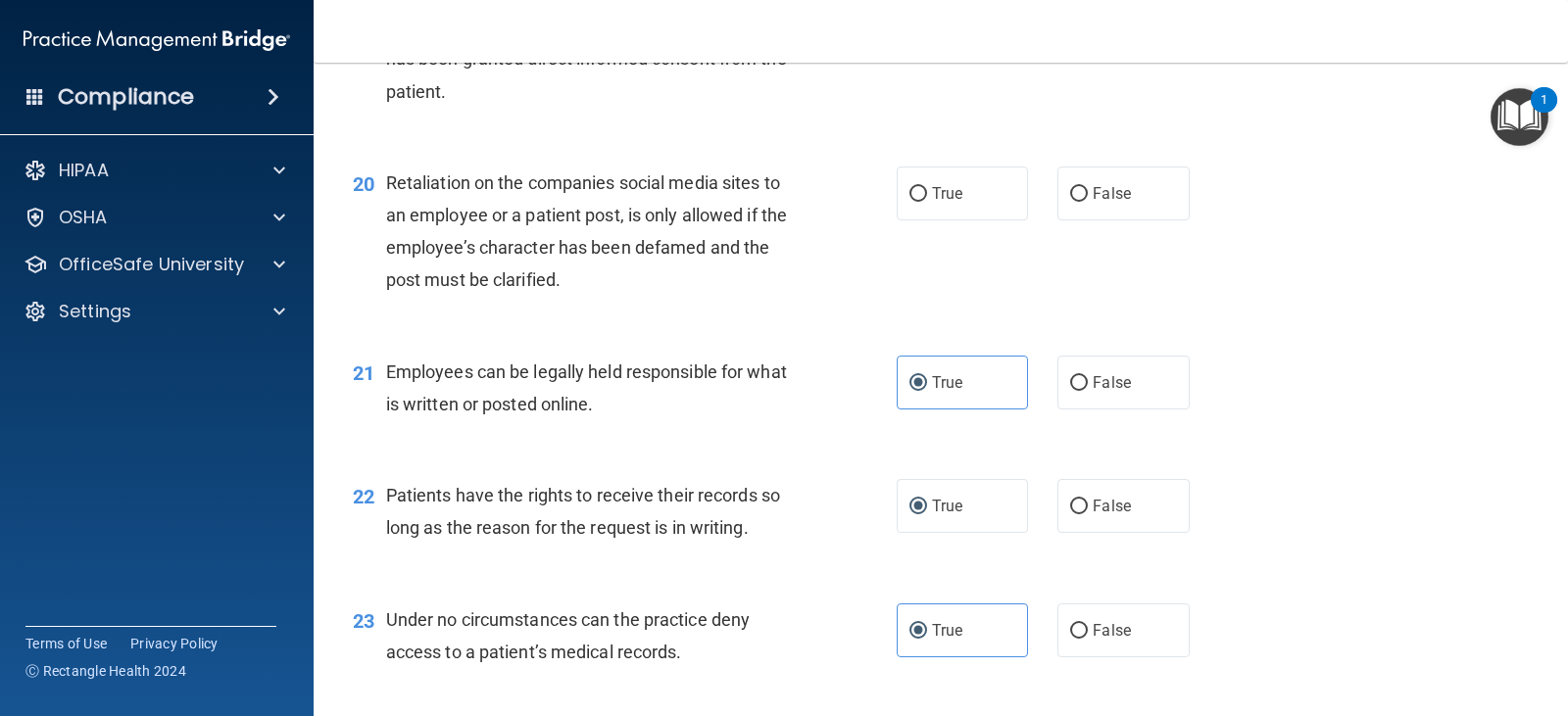scroll, scrollTop: 3448, scrollLeft: 0, axis: vertical 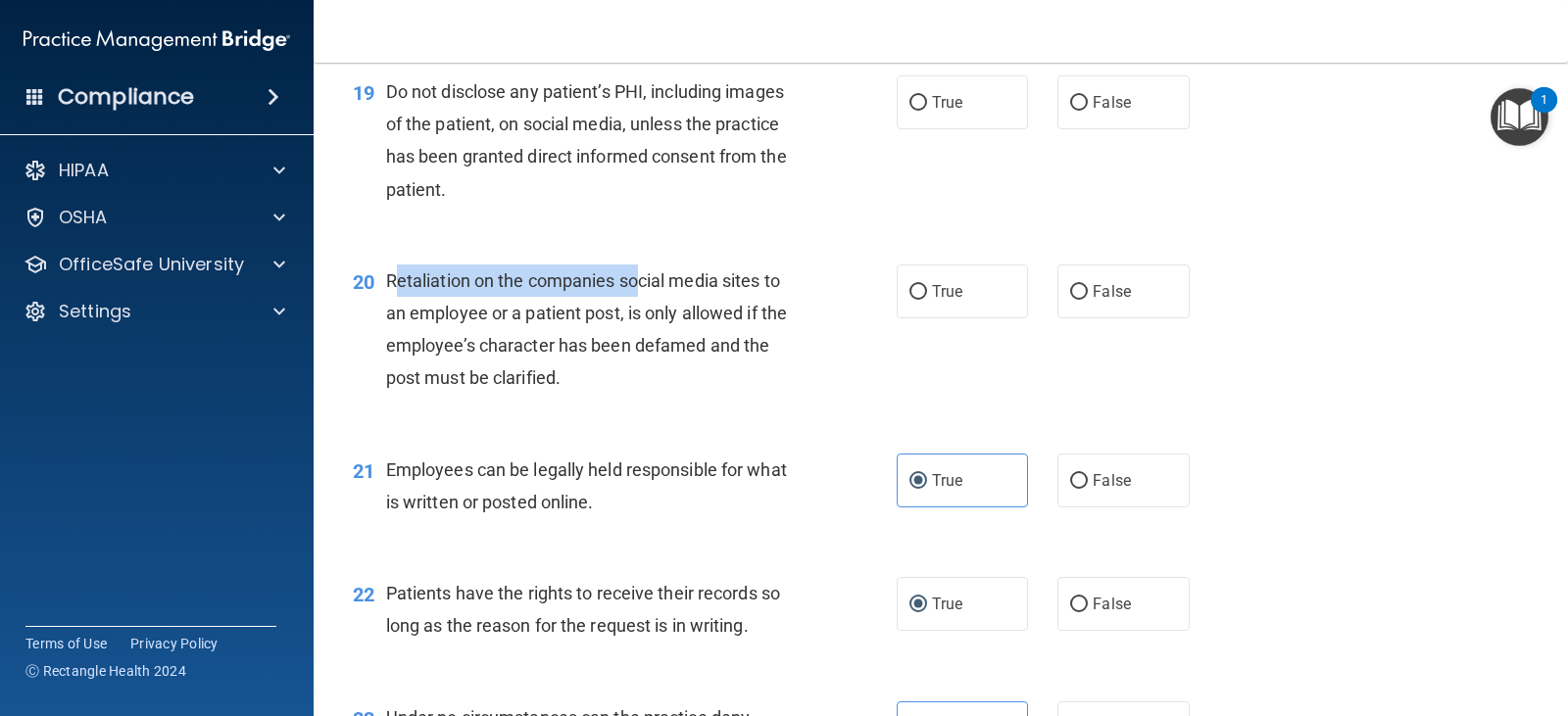 drag, startPoint x: 395, startPoint y: 290, endPoint x: 637, endPoint y: 301, distance: 242.24987 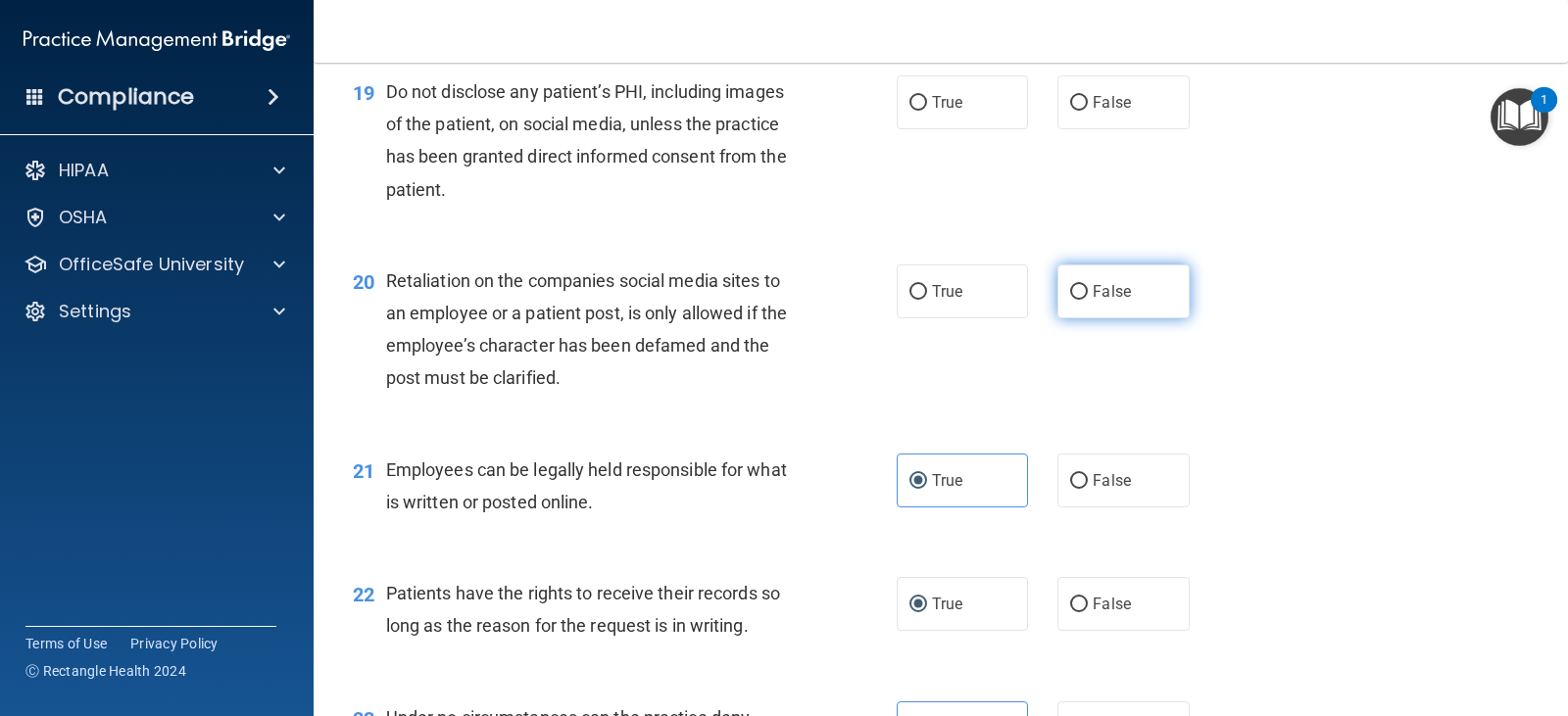 click on "False" at bounding box center (1123, 291) 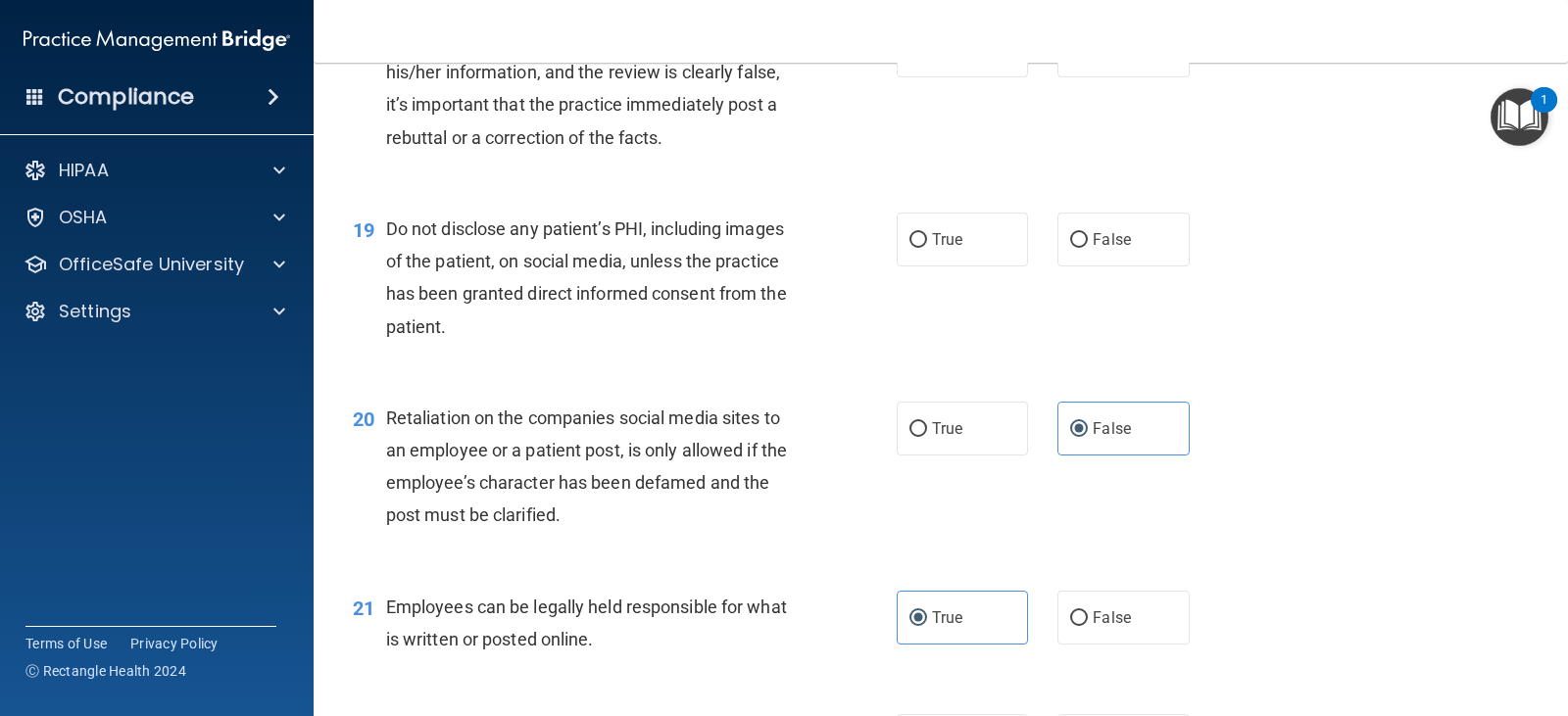 scroll, scrollTop: 3252, scrollLeft: 0, axis: vertical 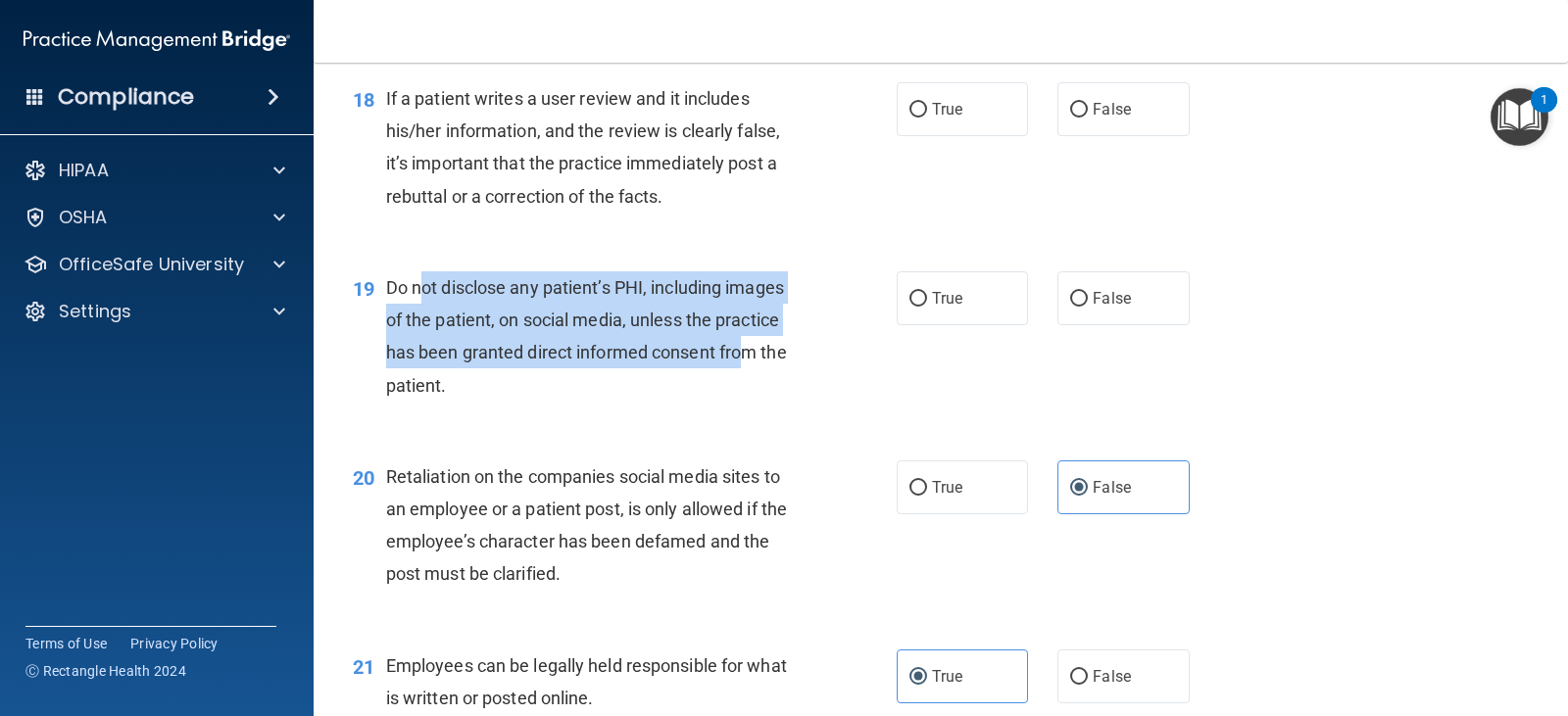 drag, startPoint x: 423, startPoint y: 277, endPoint x: 750, endPoint y: 365, distance: 338.634 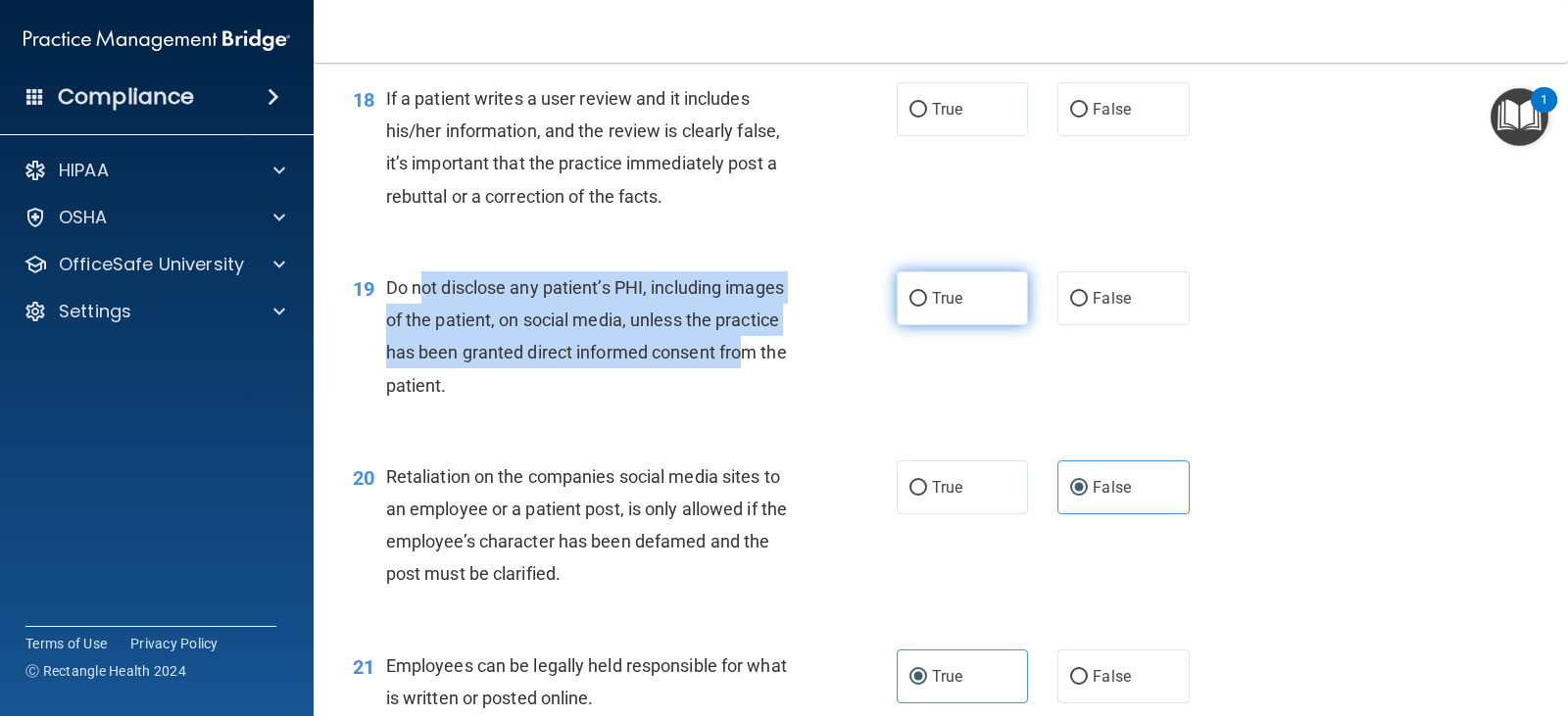 click on "True" at bounding box center (947, 298) 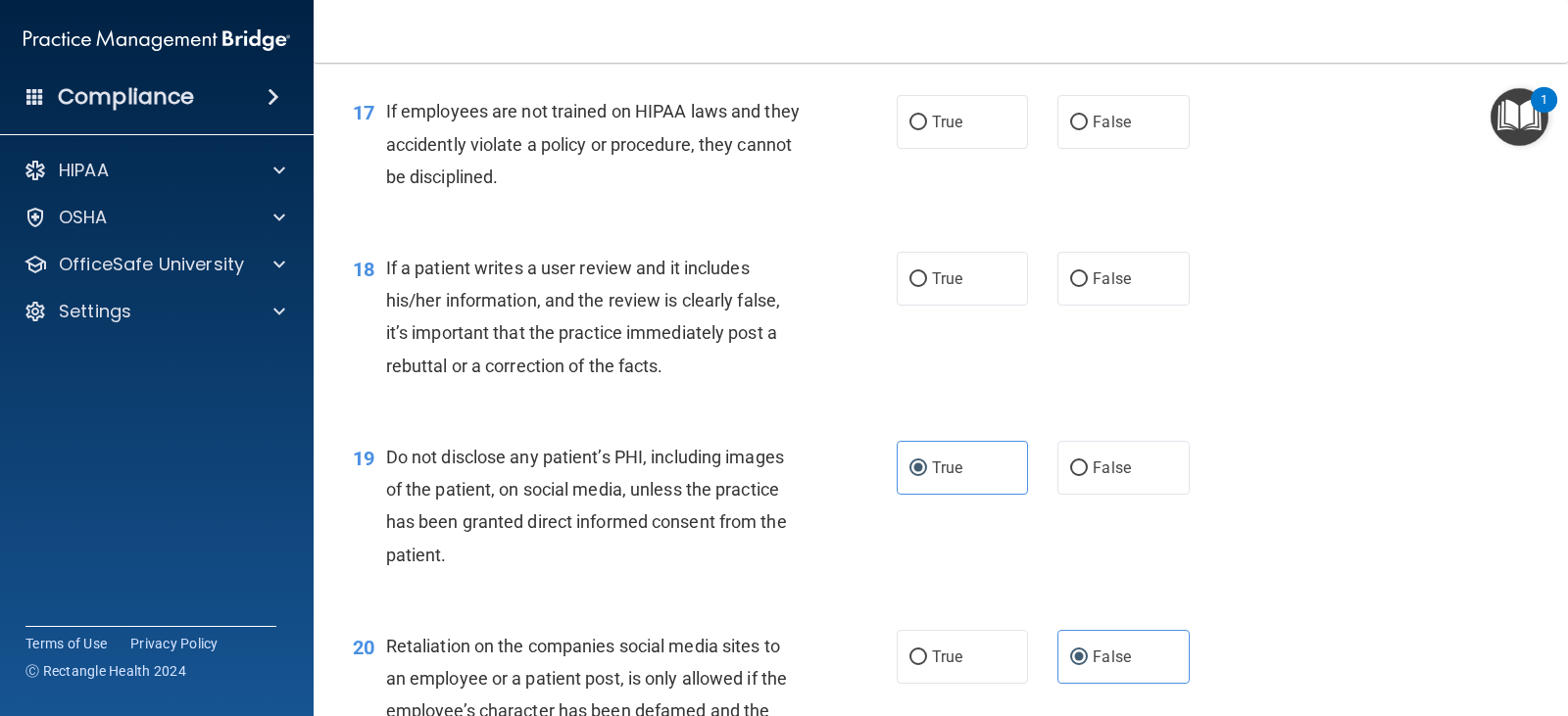 scroll, scrollTop: 3056, scrollLeft: 0, axis: vertical 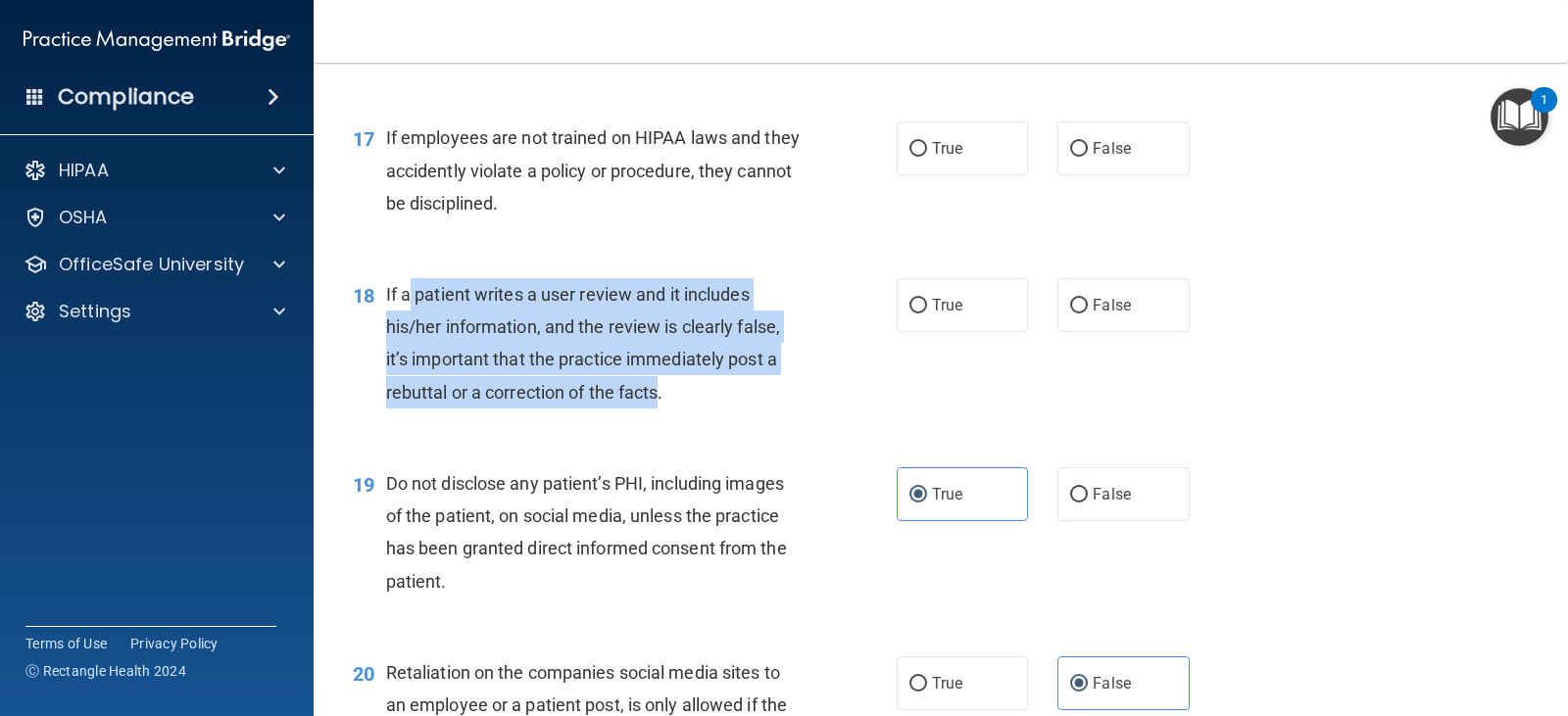 drag, startPoint x: 414, startPoint y: 294, endPoint x: 724, endPoint y: 388, distance: 323.93827 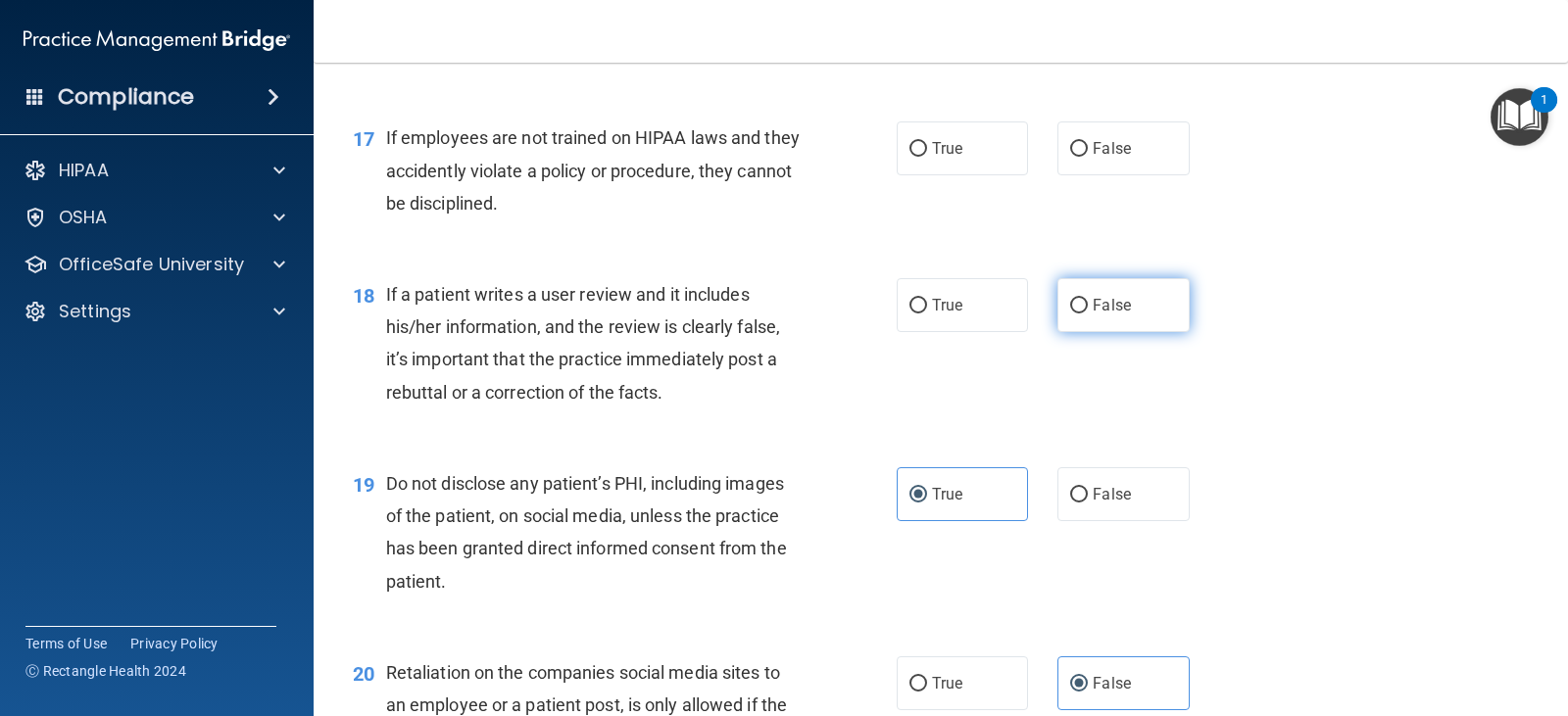 click on "False" at bounding box center [1123, 305] 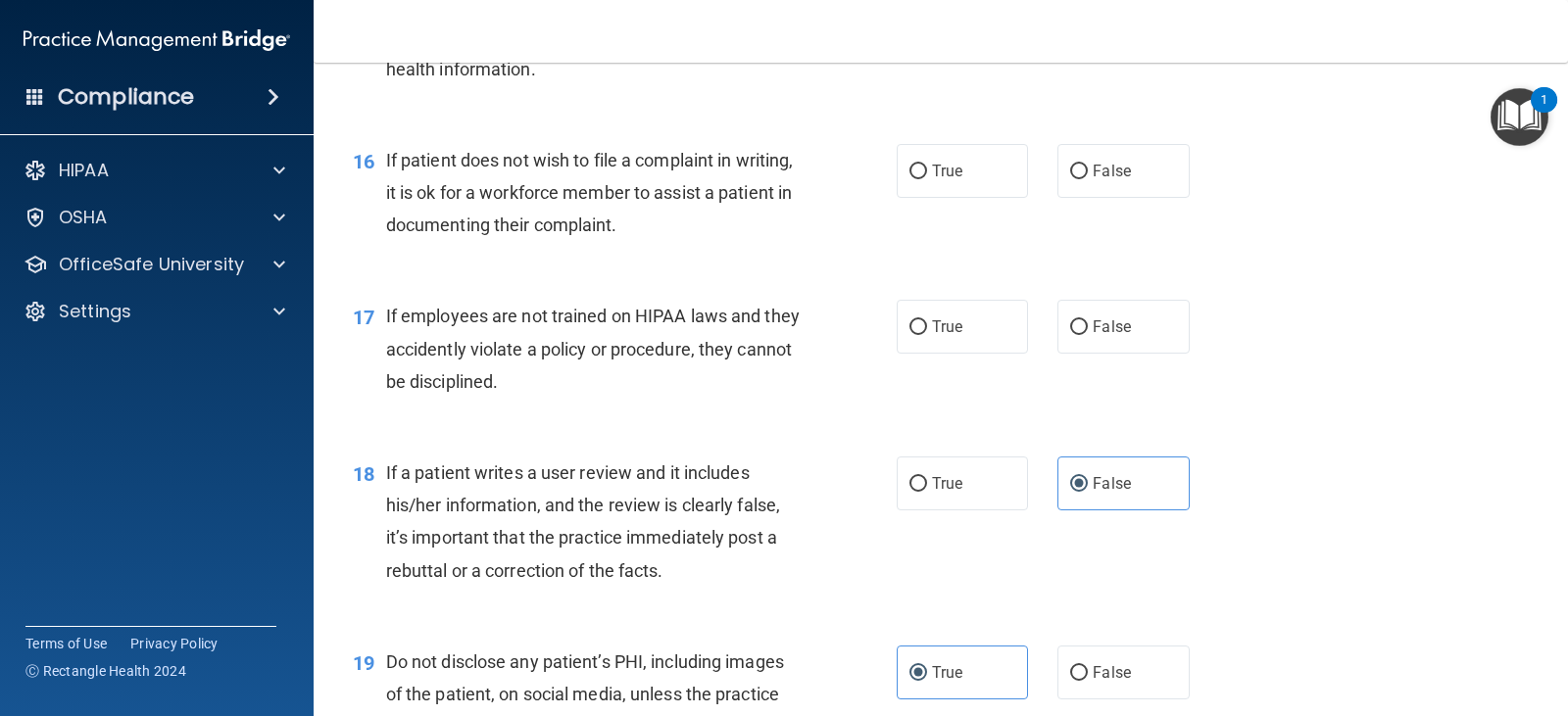 scroll, scrollTop: 2860, scrollLeft: 0, axis: vertical 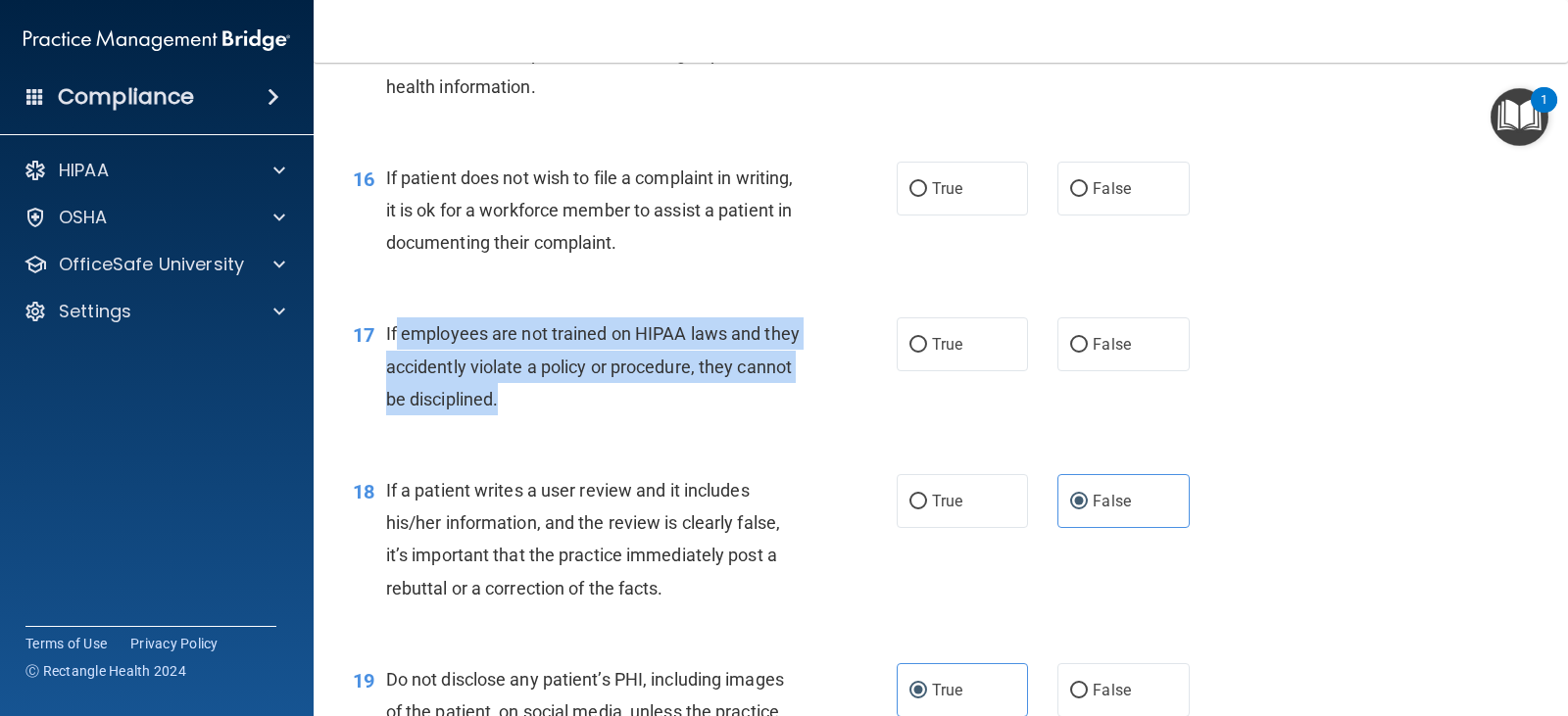 drag, startPoint x: 398, startPoint y: 325, endPoint x: 559, endPoint y: 401, distance: 178.03651 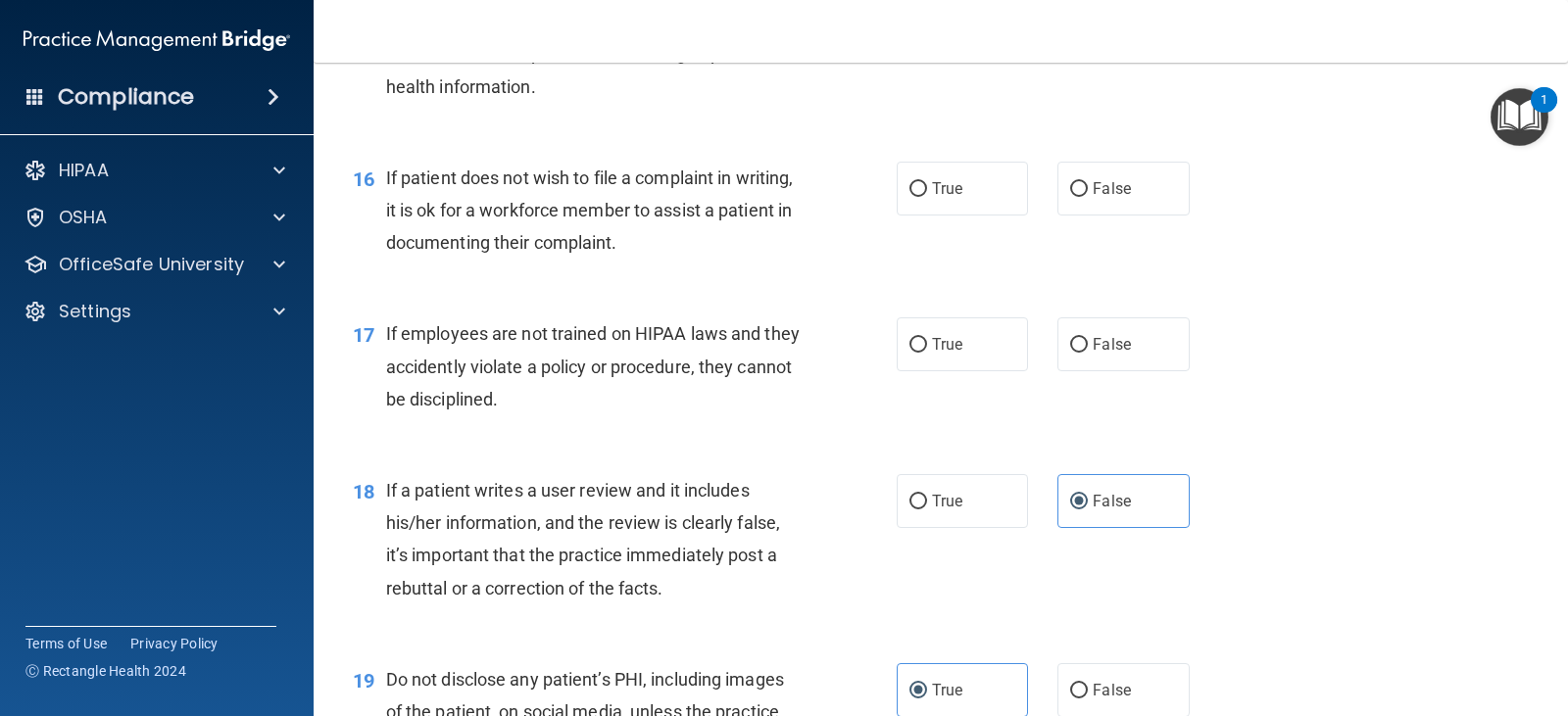 click on "17       If employees are not trained on HIPAA laws and they accidently violate a policy or procedure, they cannot be disciplined.                 True           False" at bounding box center (941, 371) 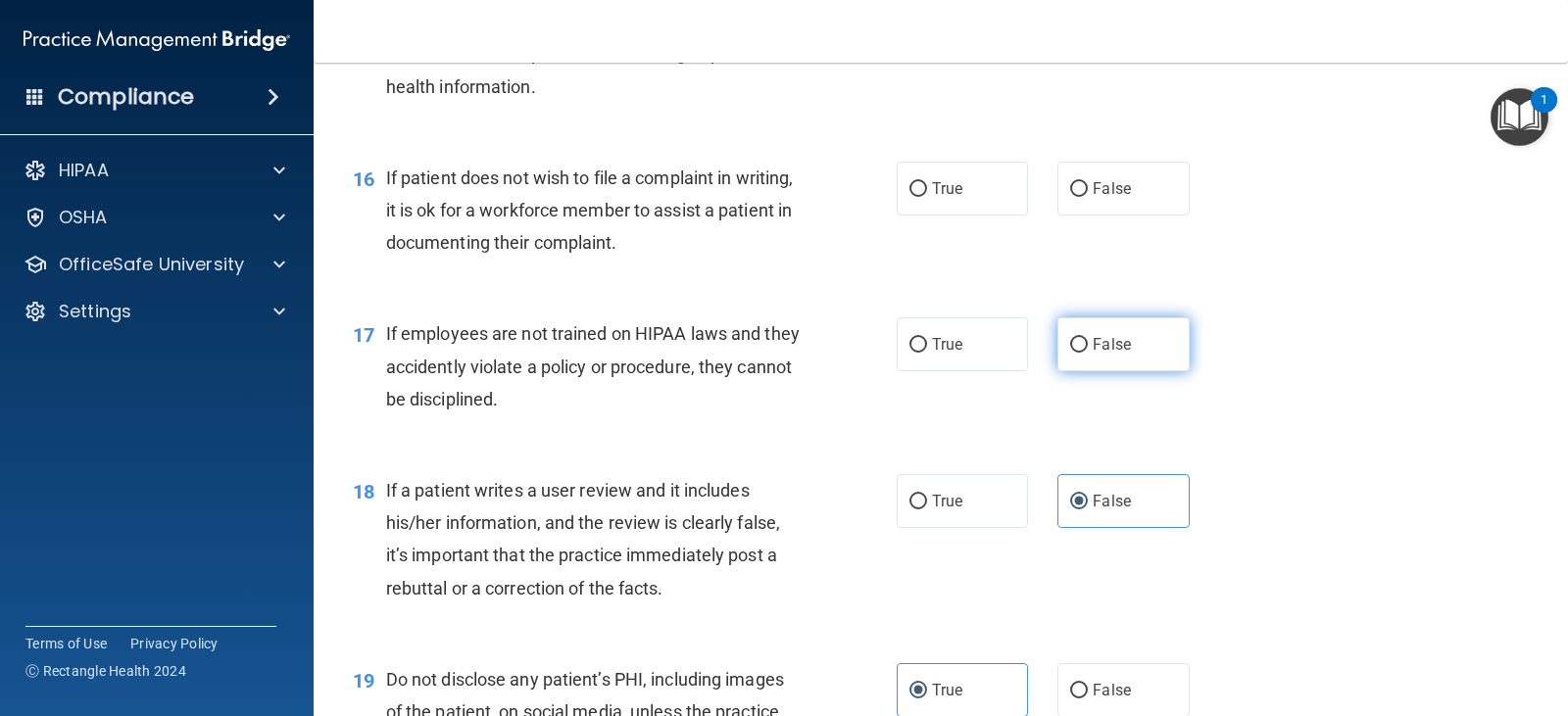 click on "False" at bounding box center (1123, 344) 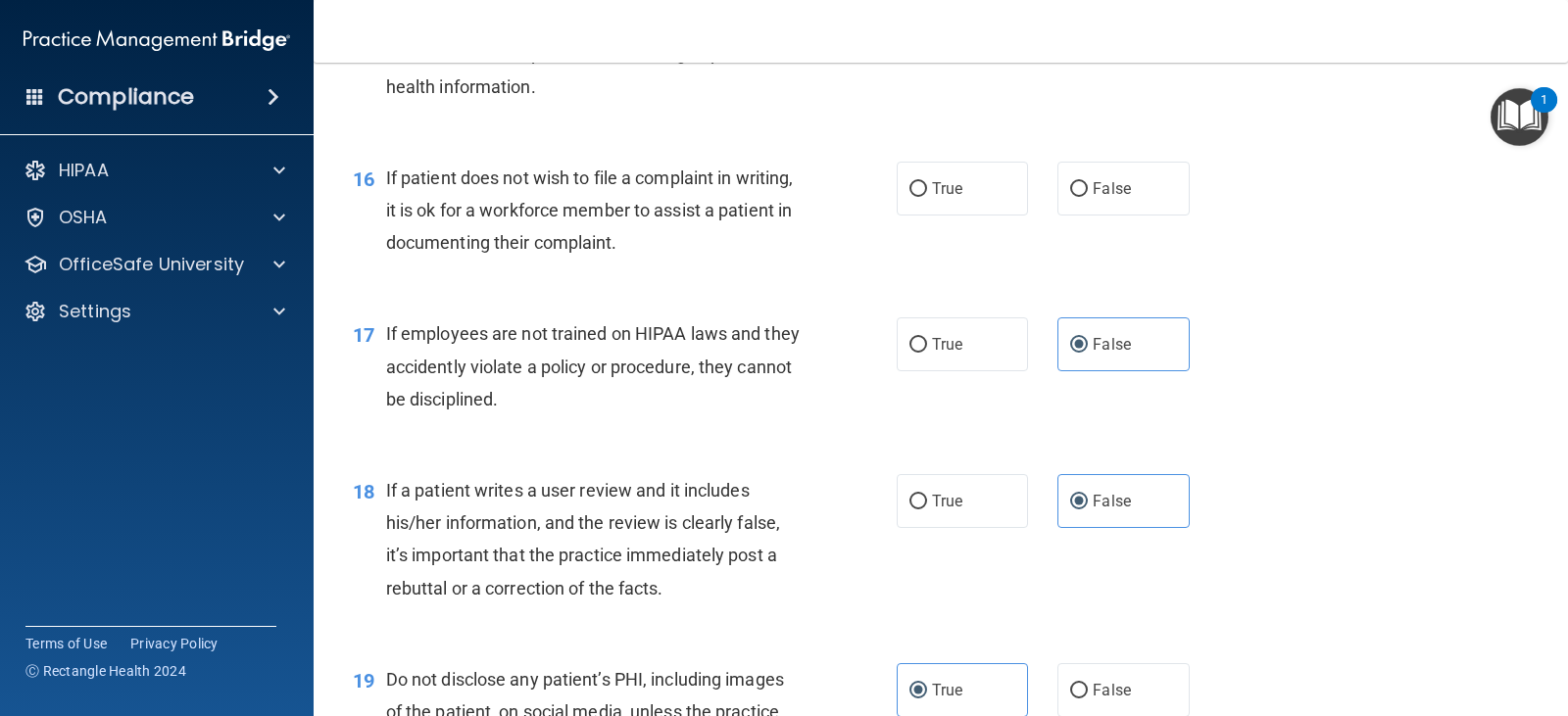 scroll, scrollTop: 2762, scrollLeft: 0, axis: vertical 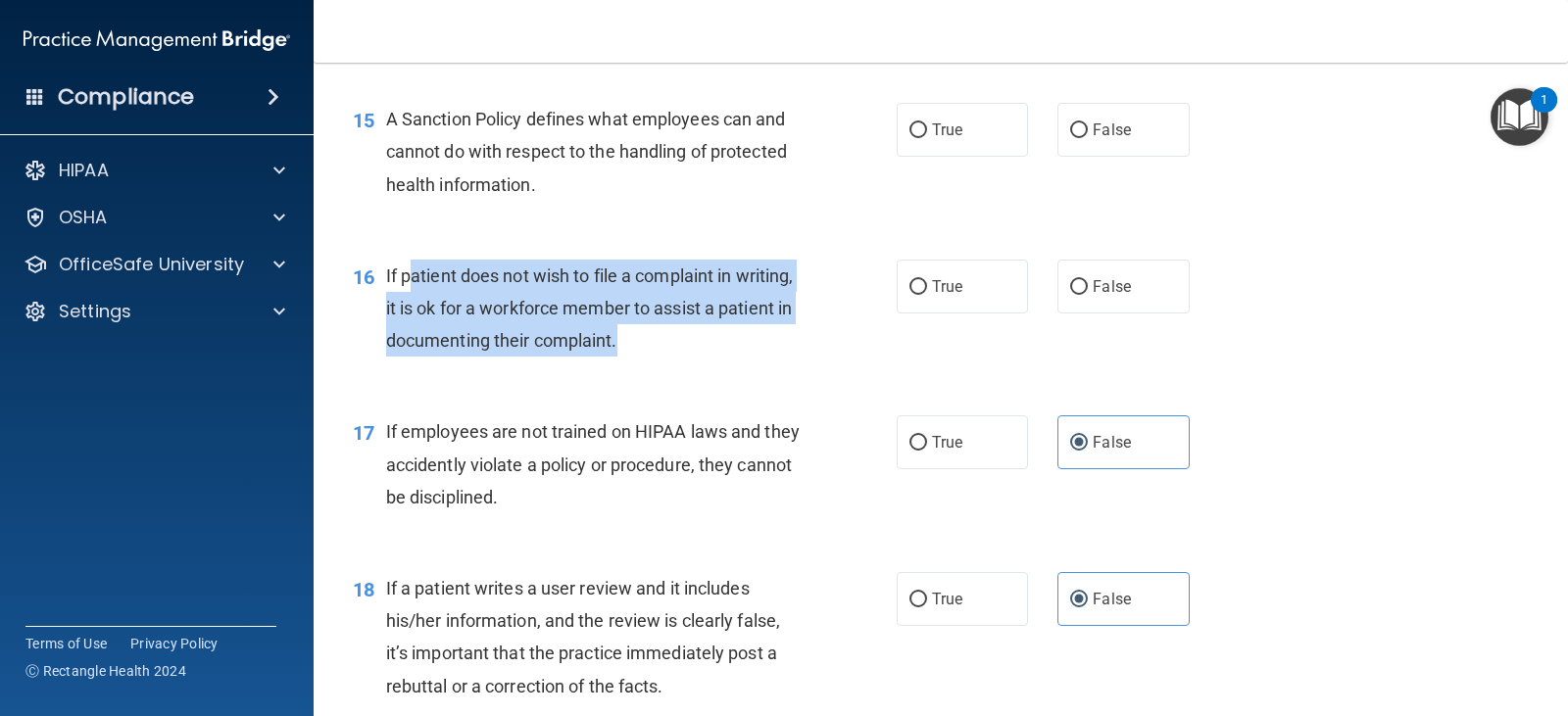 drag, startPoint x: 417, startPoint y: 277, endPoint x: 801, endPoint y: 360, distance: 392.86766 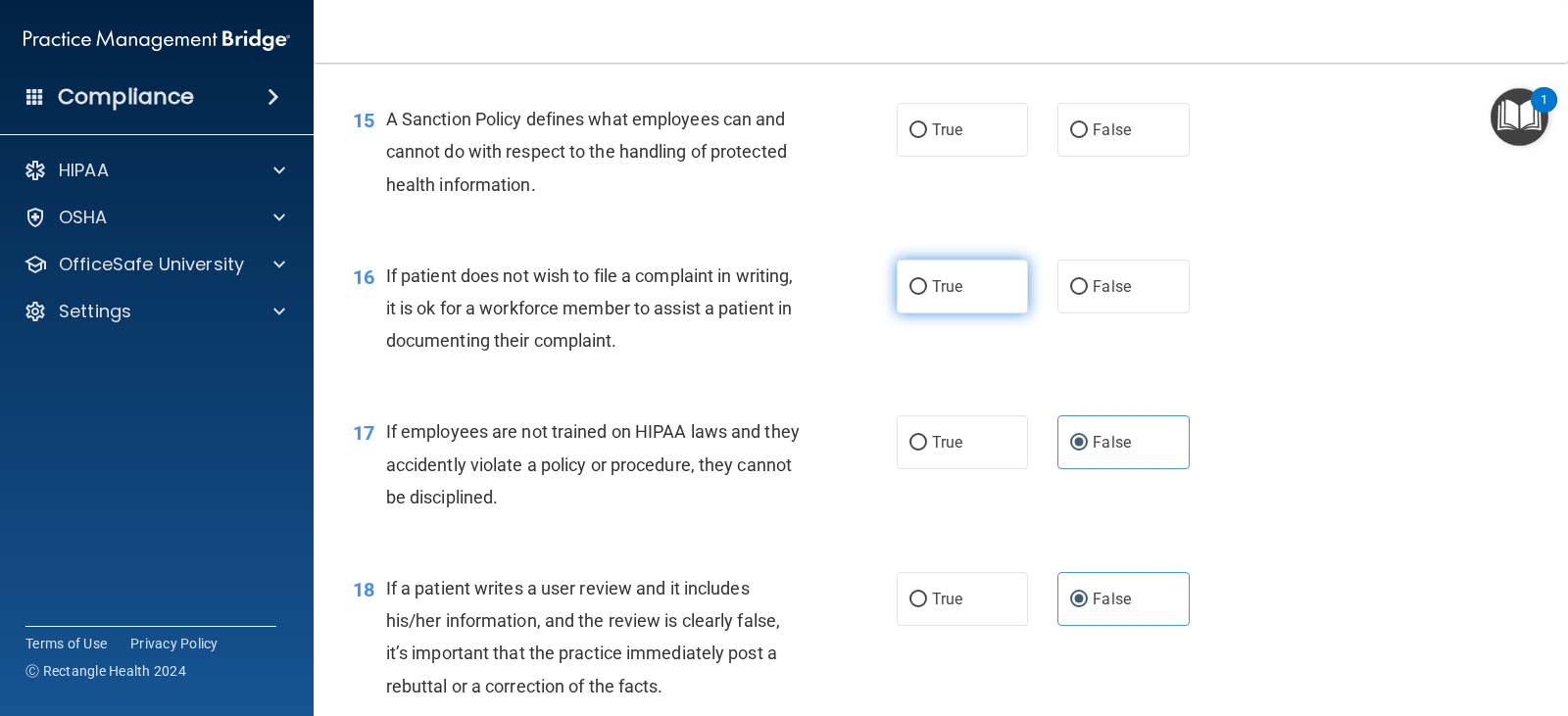 click on "True" at bounding box center [947, 286] 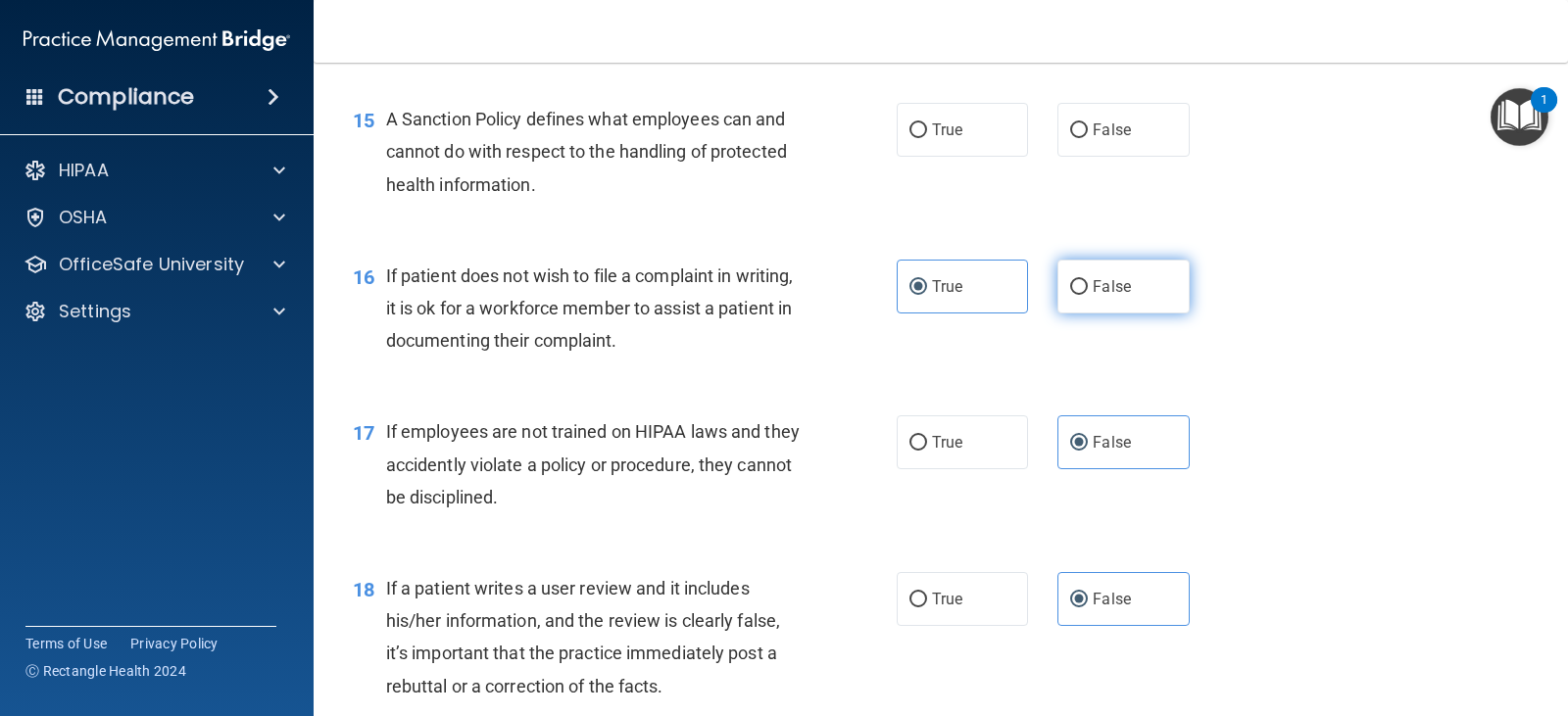 click on "False" at bounding box center [1123, 286] 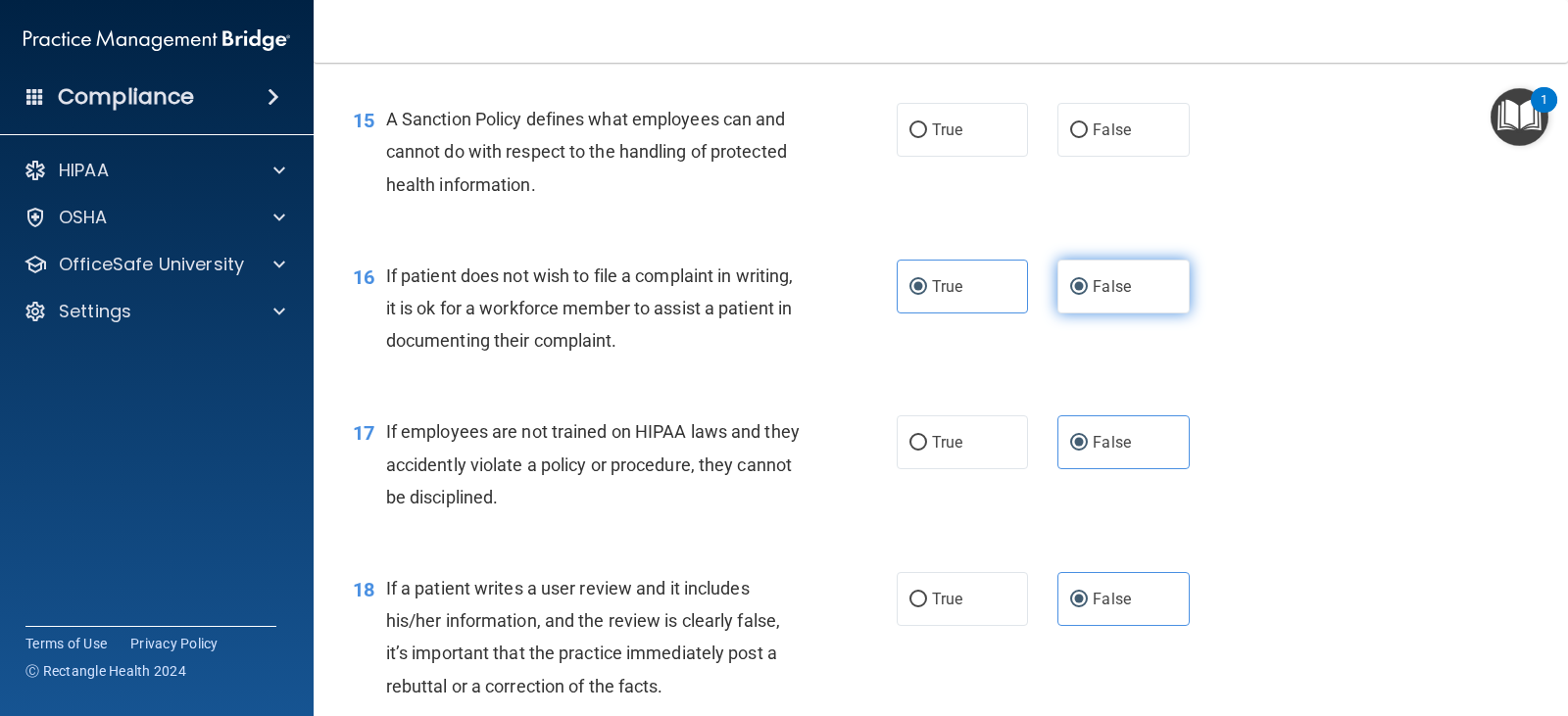 radio on "false" 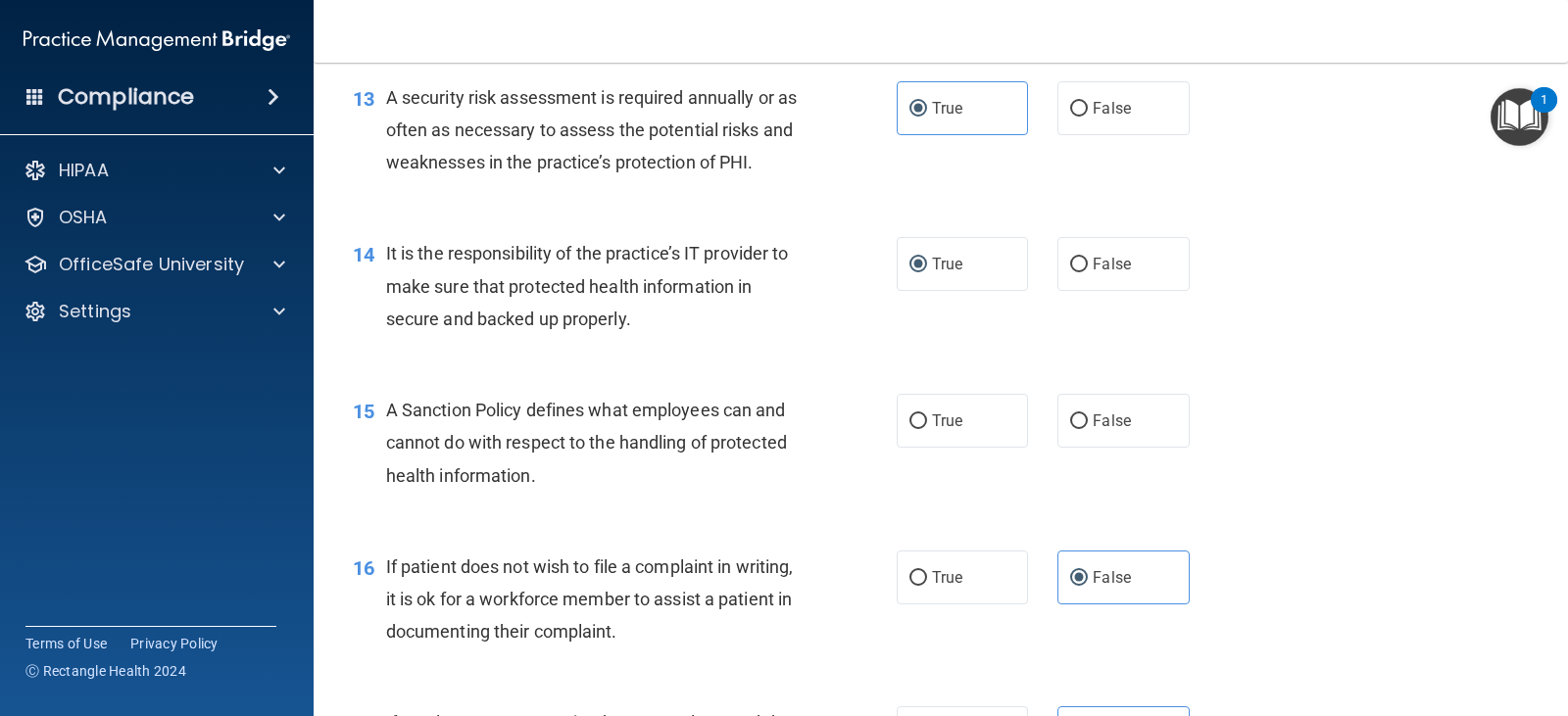 scroll, scrollTop: 2468, scrollLeft: 0, axis: vertical 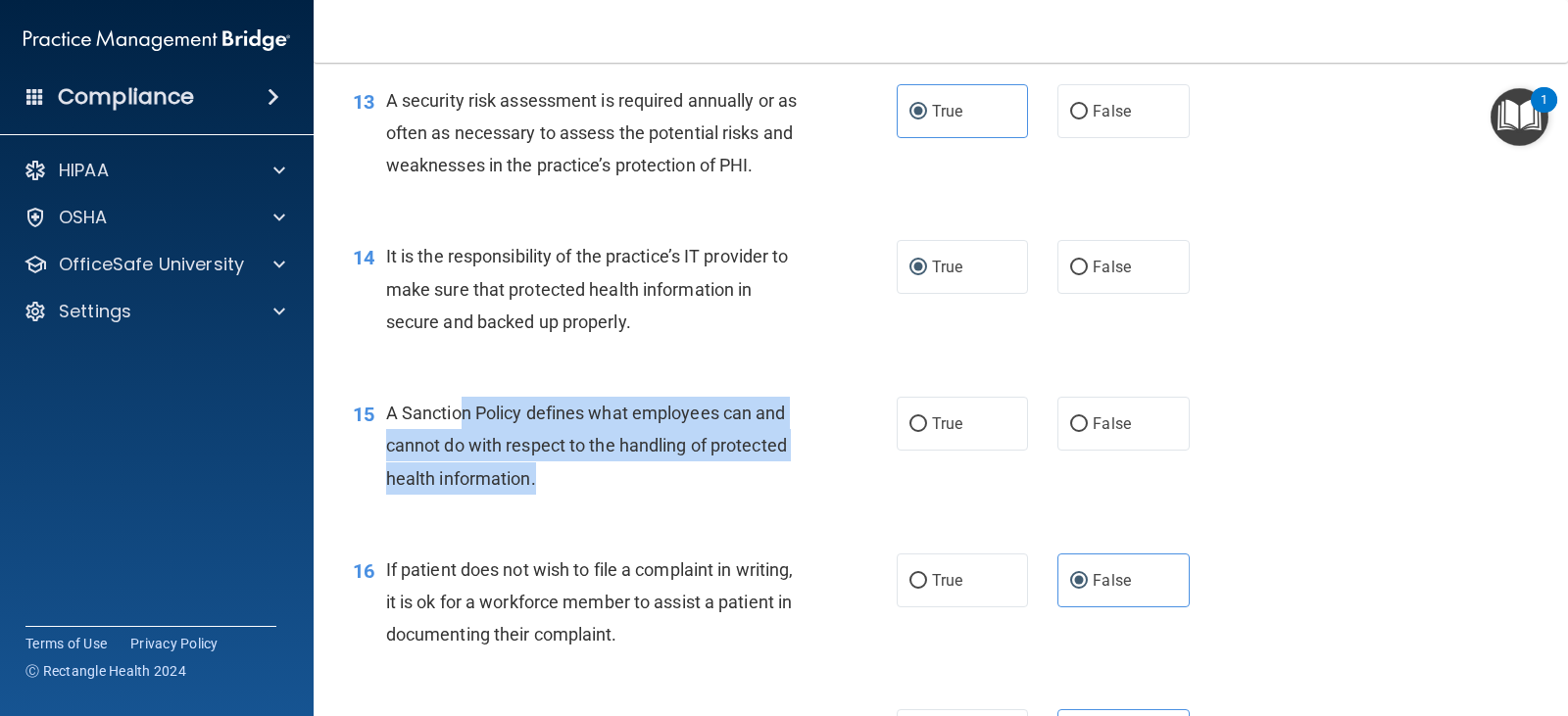 drag, startPoint x: 472, startPoint y: 404, endPoint x: 548, endPoint y: 474, distance: 103.32473 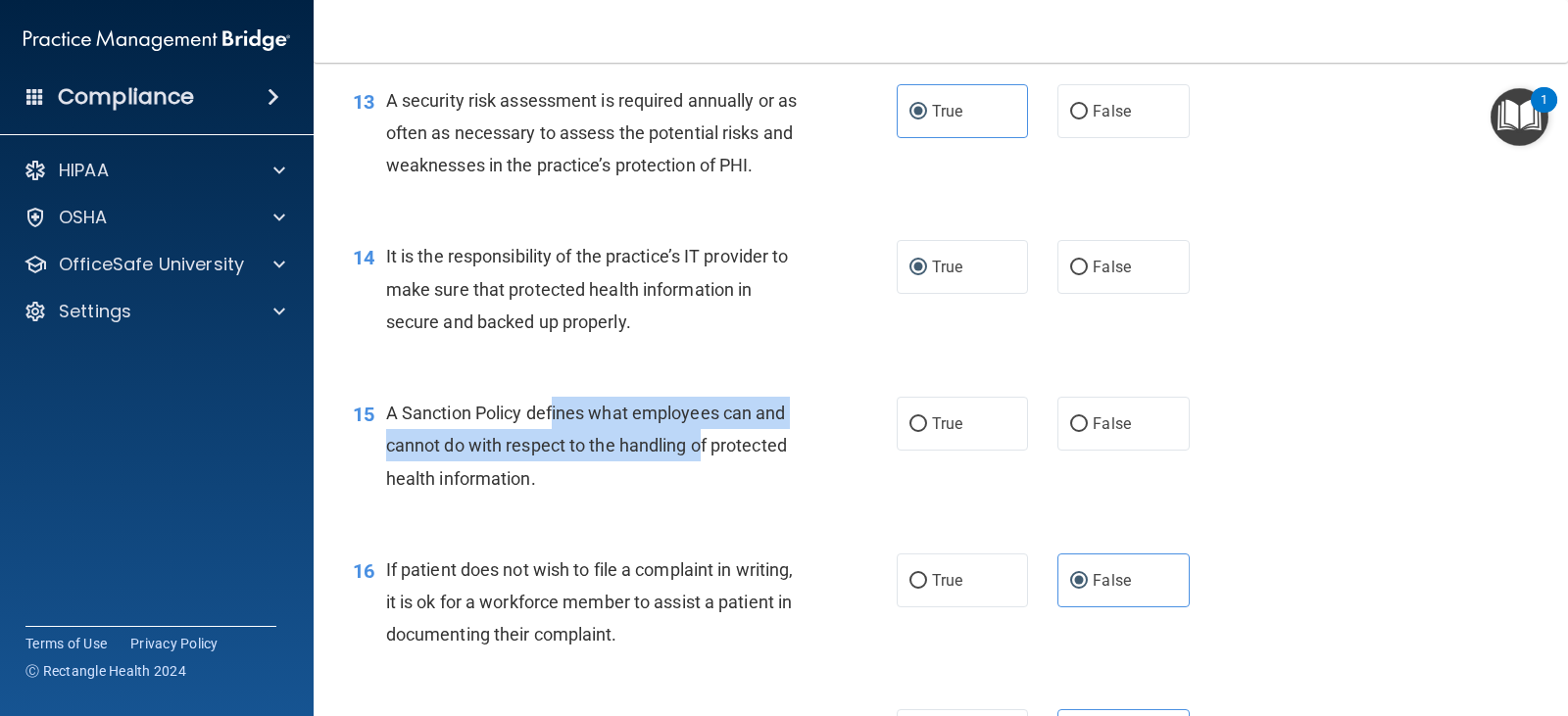 drag, startPoint x: 607, startPoint y: 419, endPoint x: 699, endPoint y: 459, distance: 100.31949 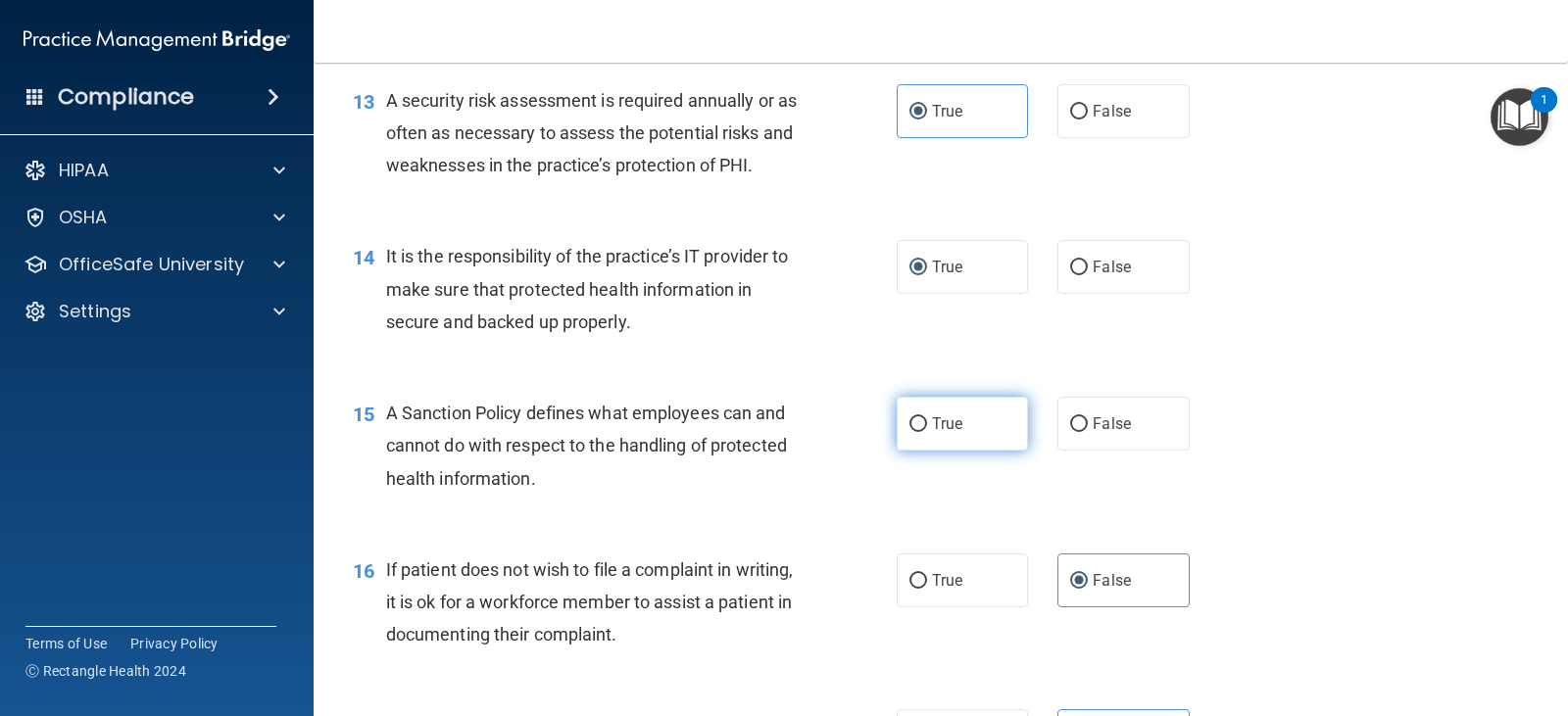 click on "True" at bounding box center (962, 423) 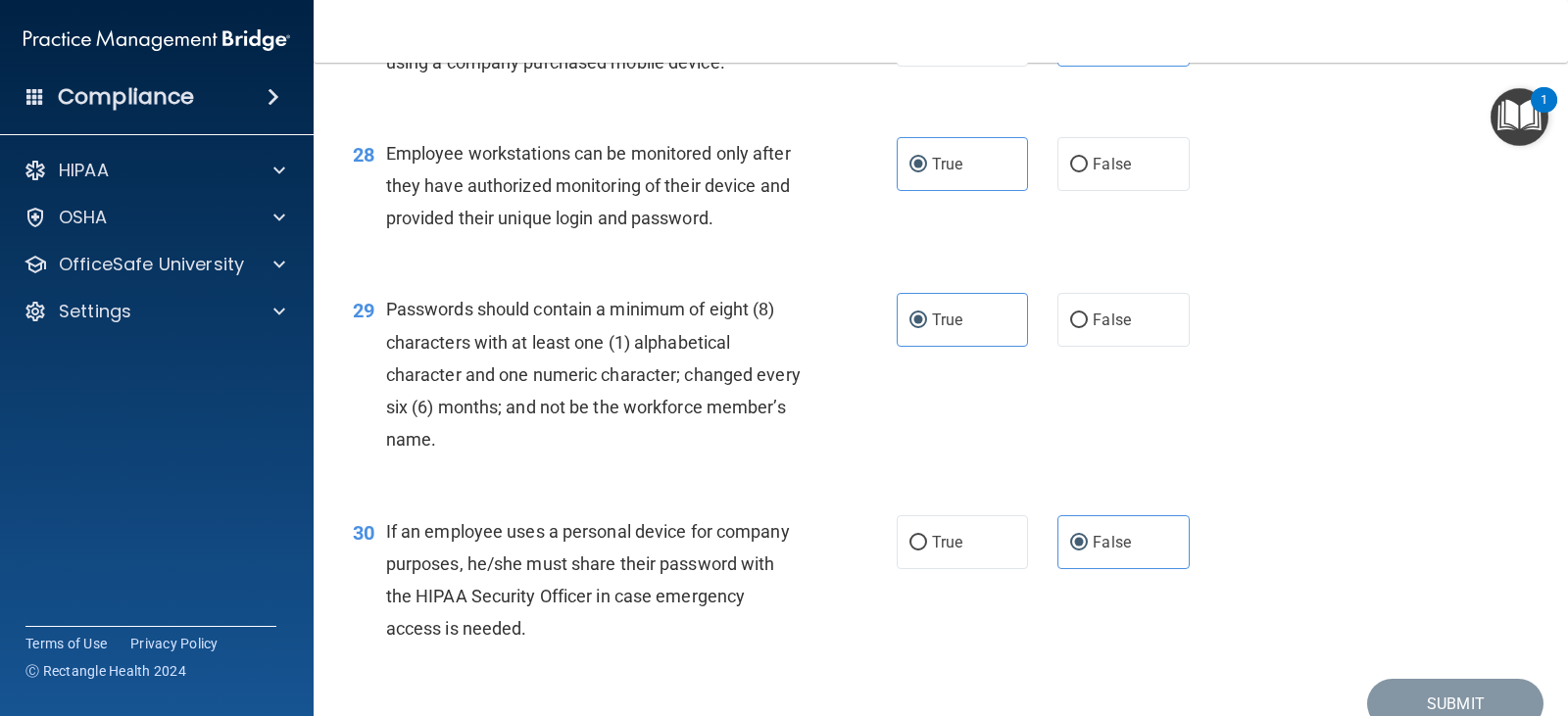 scroll, scrollTop: 4917, scrollLeft: 0, axis: vertical 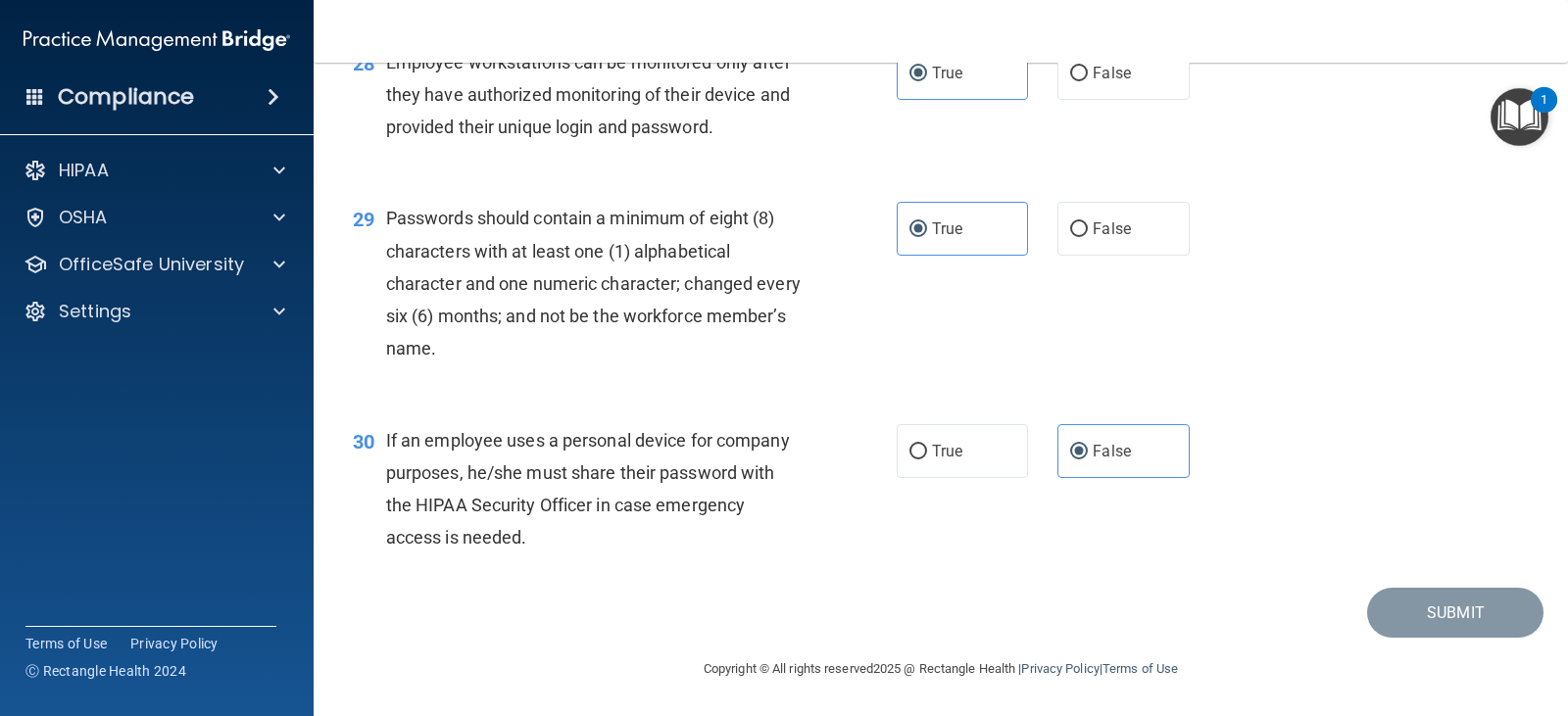 click on "30       If an employee uses a personal device for company purposes, he/she must share their password with the HIPAA Security Officer in case emergency access is needed.                 True           False" at bounding box center [941, 494] 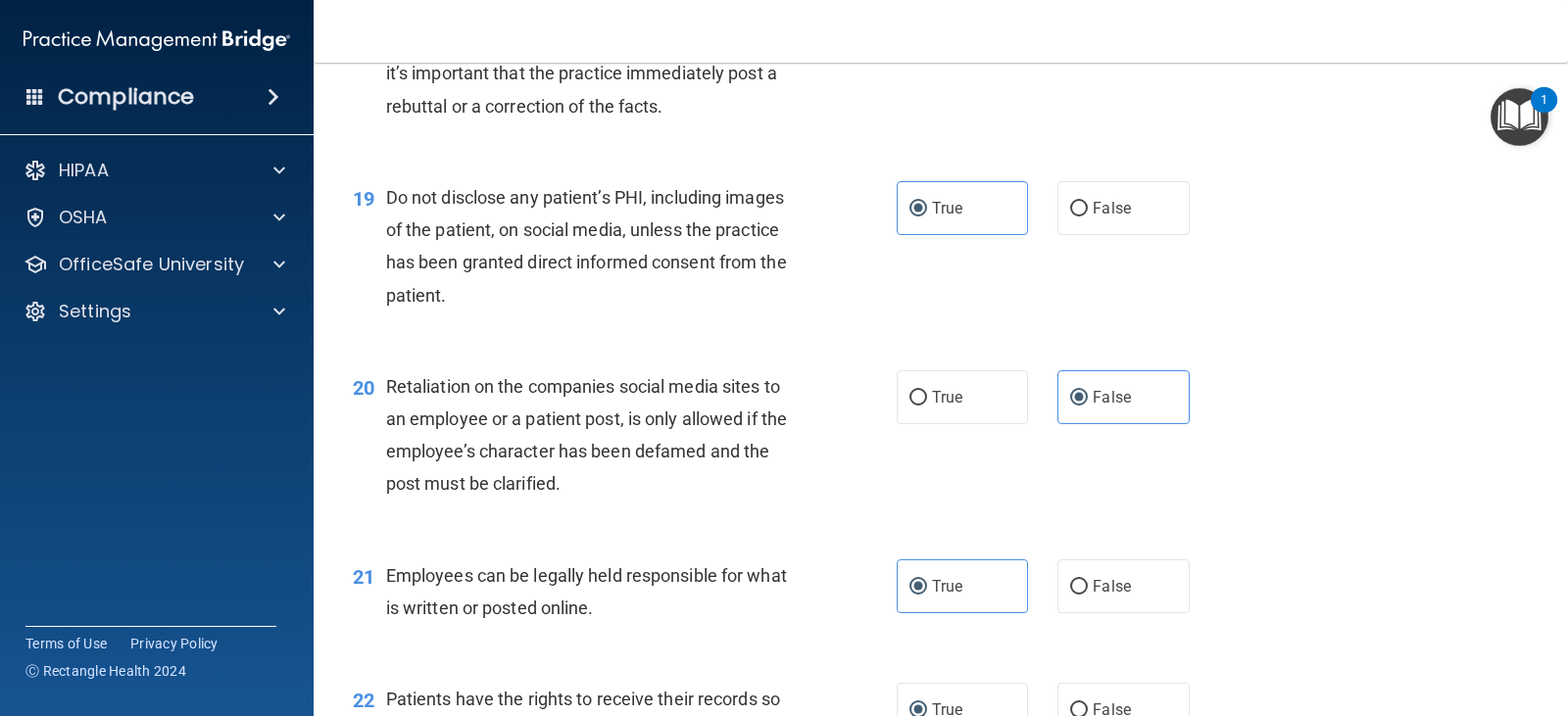 scroll, scrollTop: 3546, scrollLeft: 0, axis: vertical 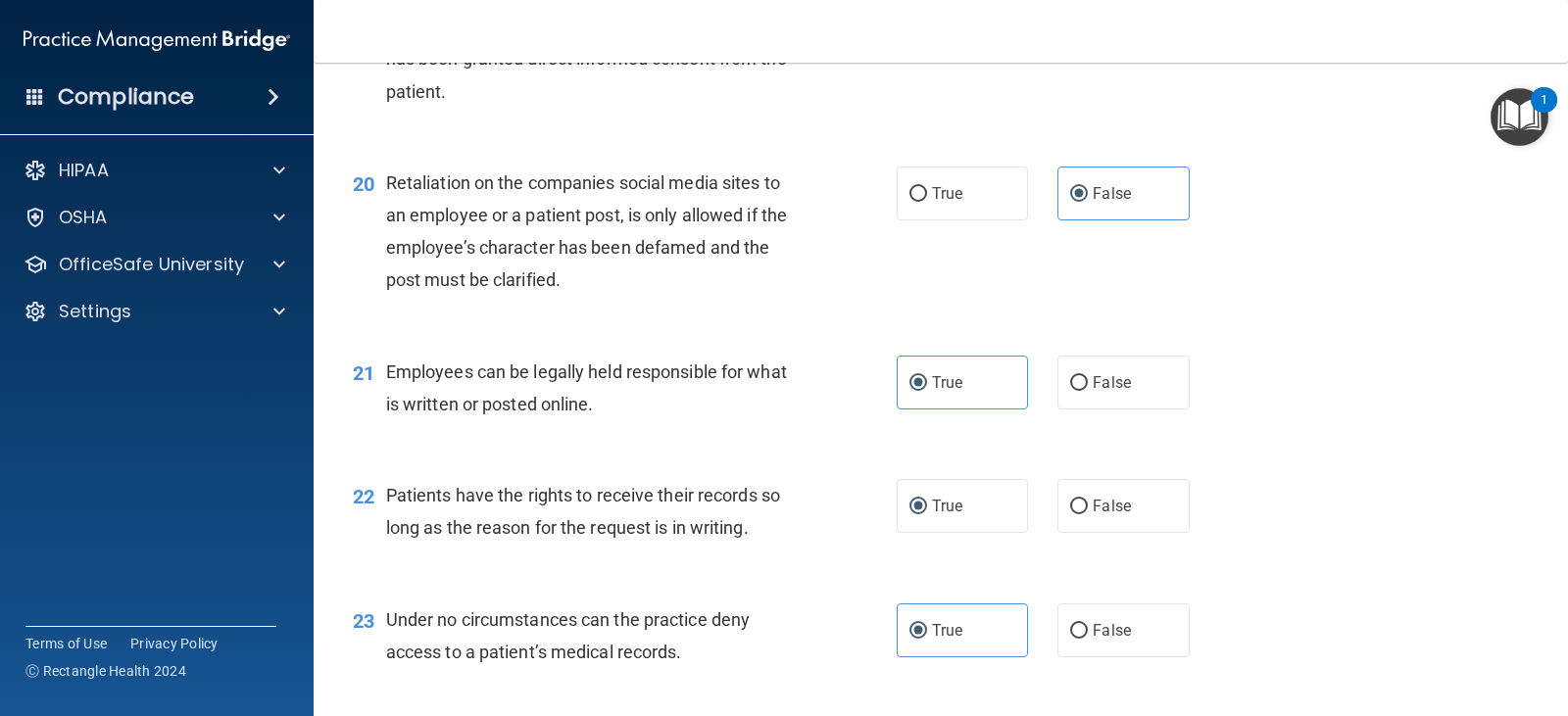 click on "Patients have the rights to receive their records so long as the reason for the request is in writing." at bounding box center [583, 511] 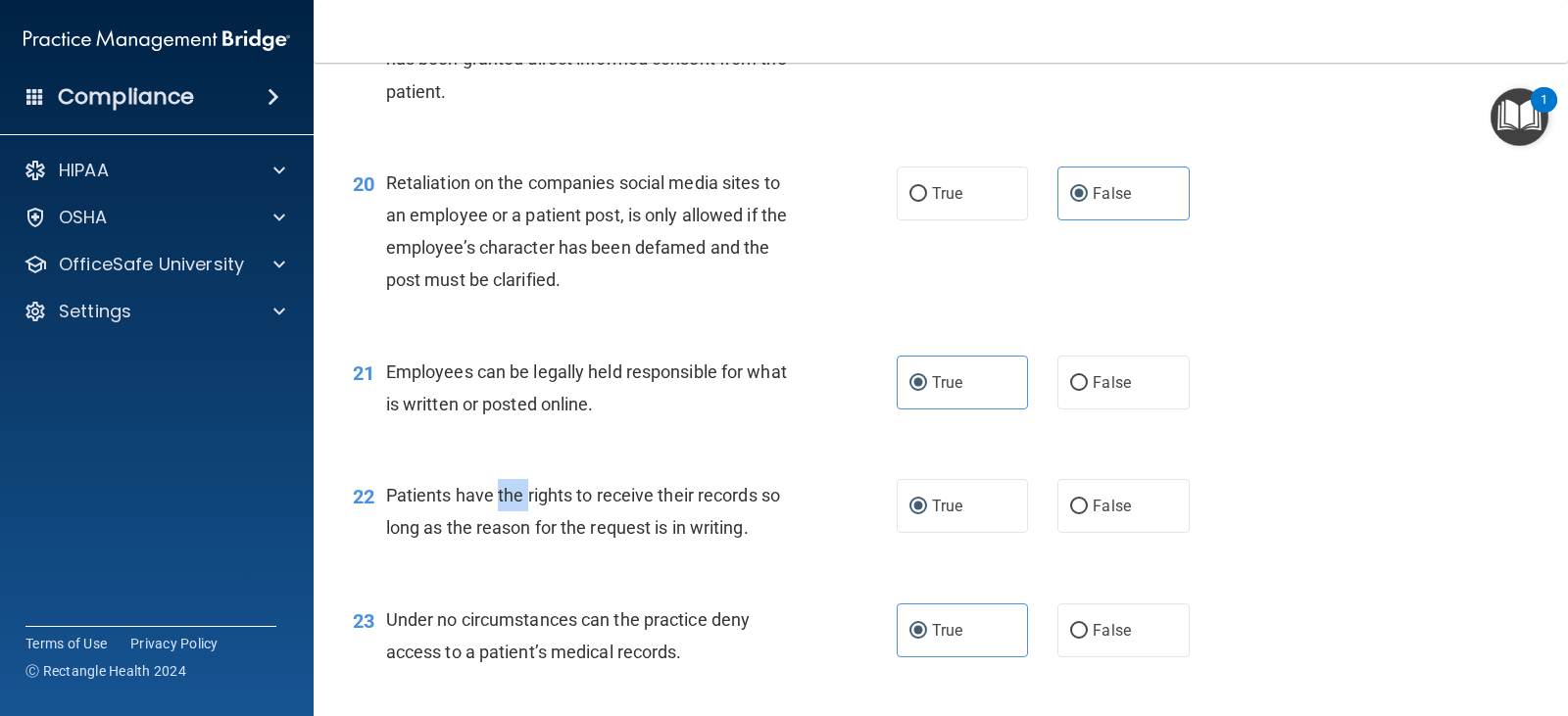 click on "Patients have the rights to receive their records so long as the reason for the request is in writing." at bounding box center [583, 511] 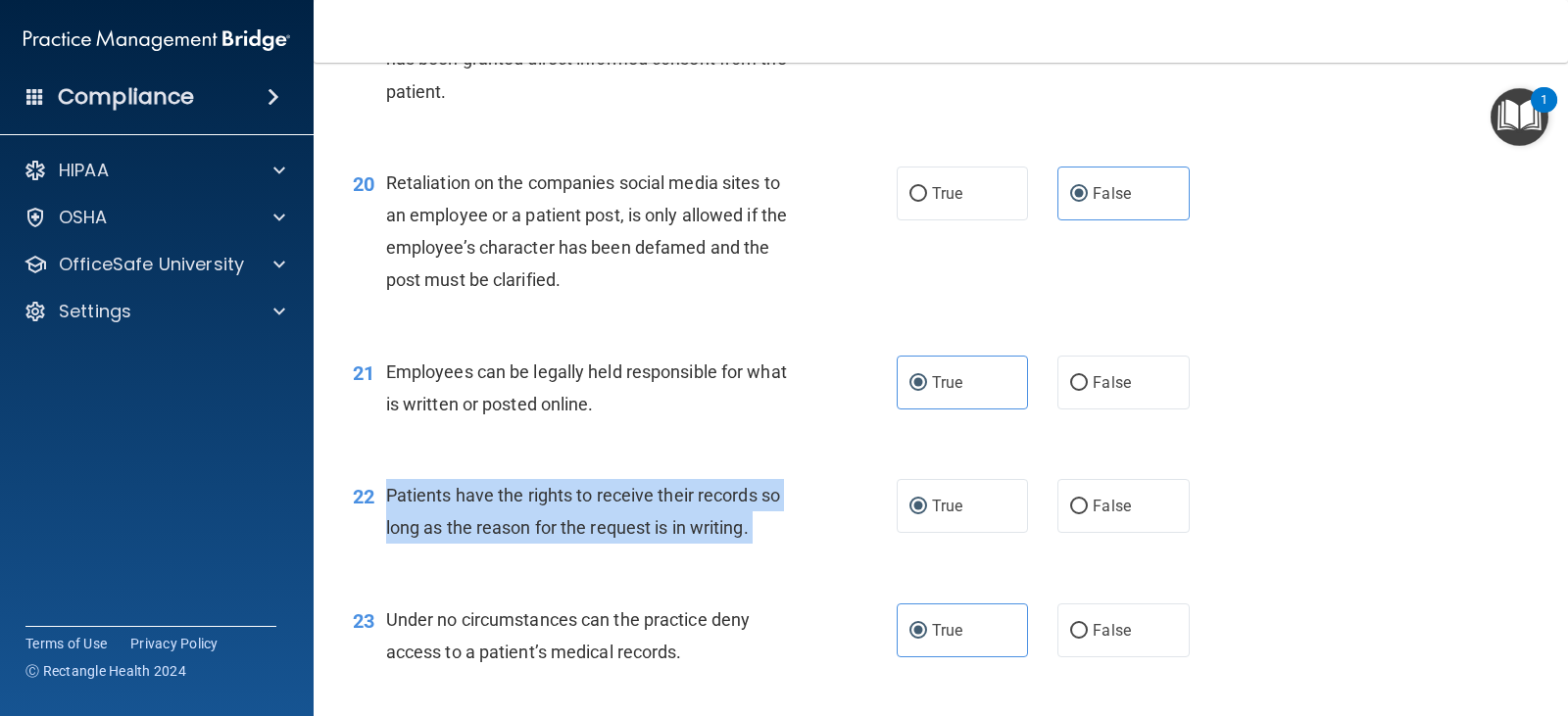 click on "Patients have the rights to receive their records so long as the reason for the request is in writing." at bounding box center (583, 511) 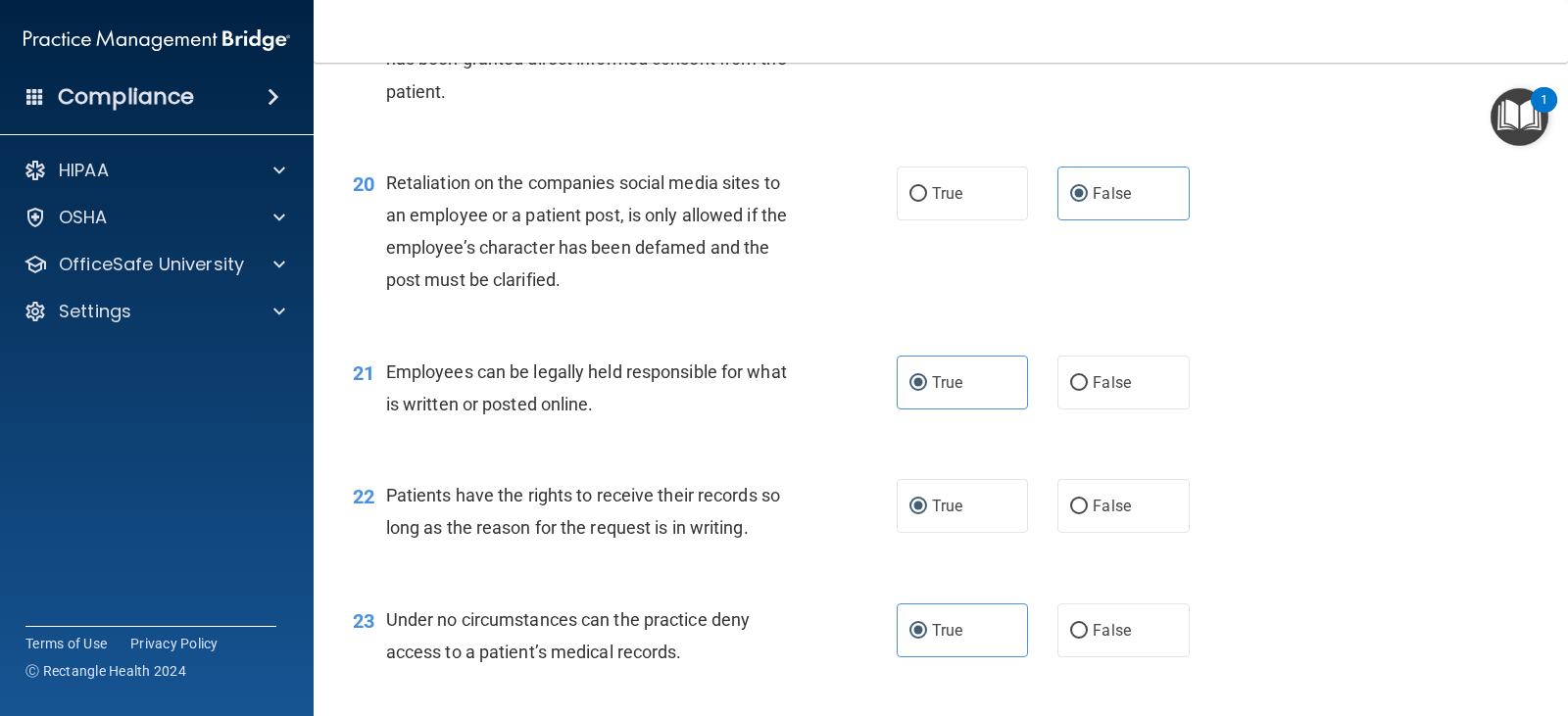 drag, startPoint x: 721, startPoint y: 529, endPoint x: 888, endPoint y: 512, distance: 167.86304 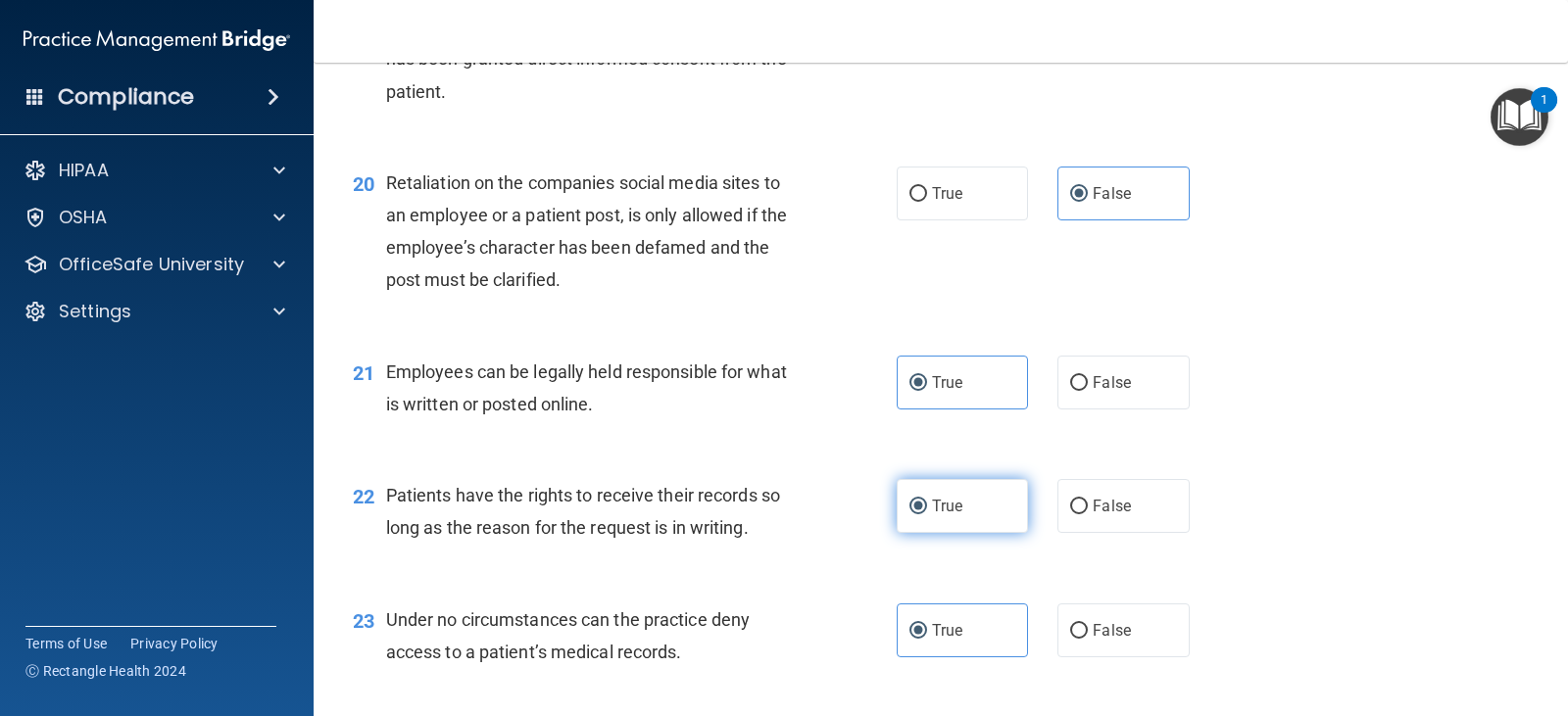 click on "True" at bounding box center (947, 505) 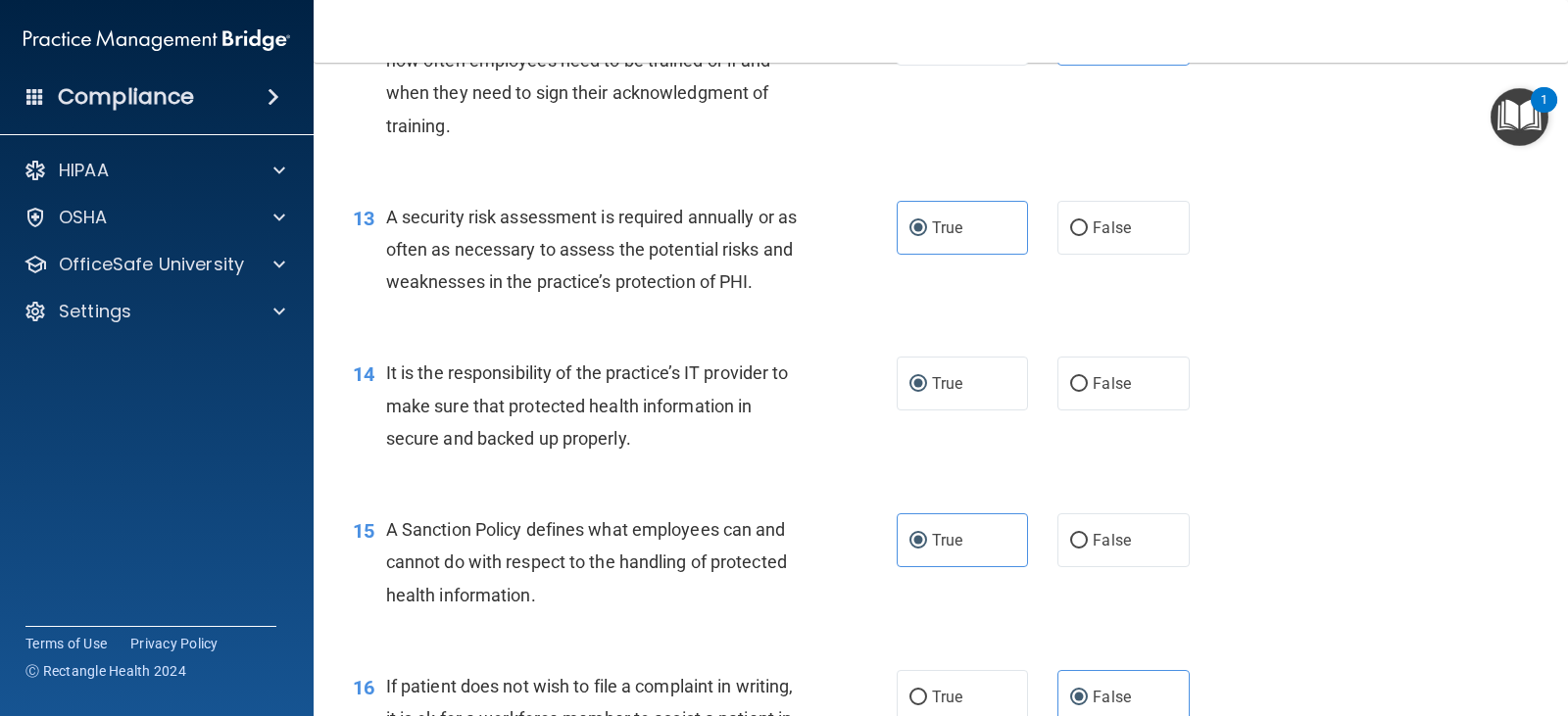 scroll, scrollTop: 2272, scrollLeft: 0, axis: vertical 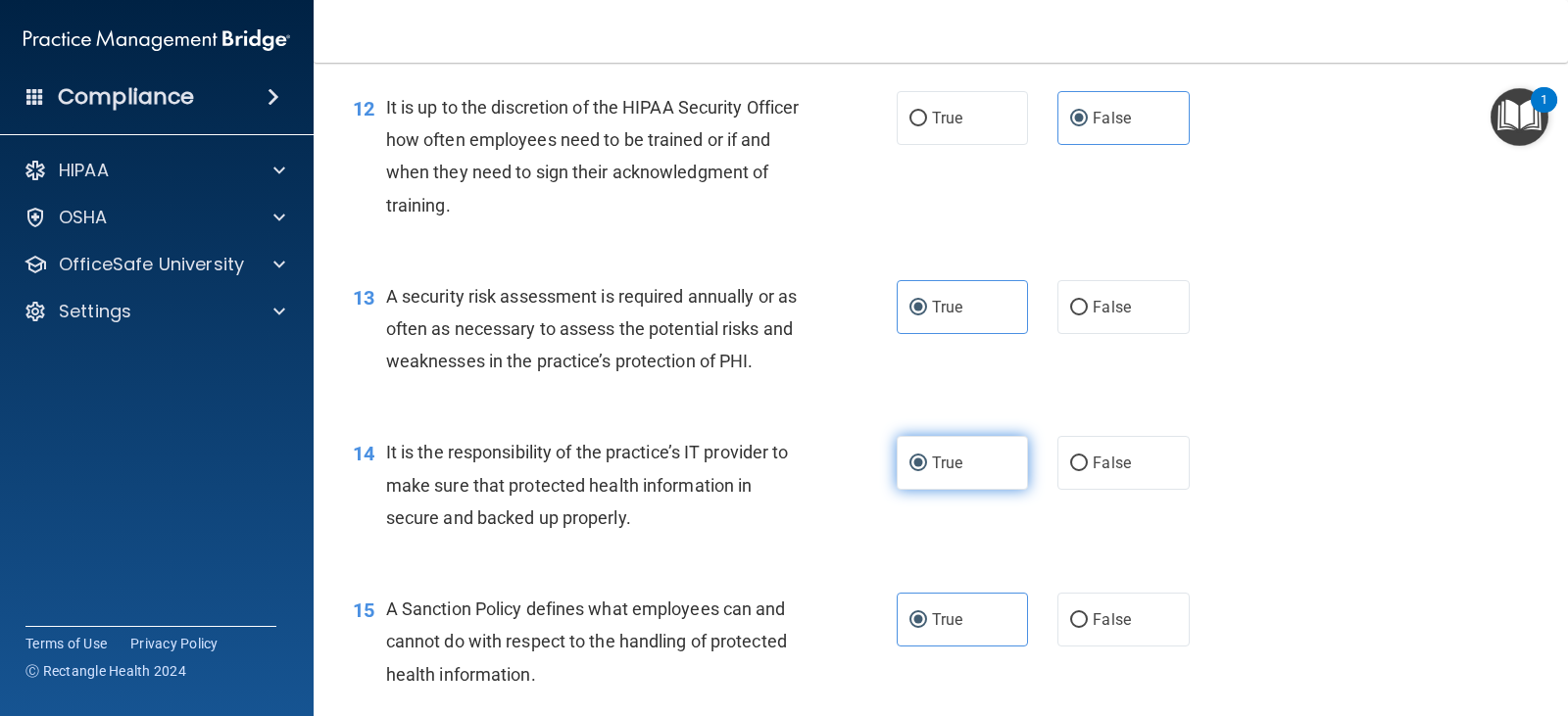 click on "True" at bounding box center (962, 462) 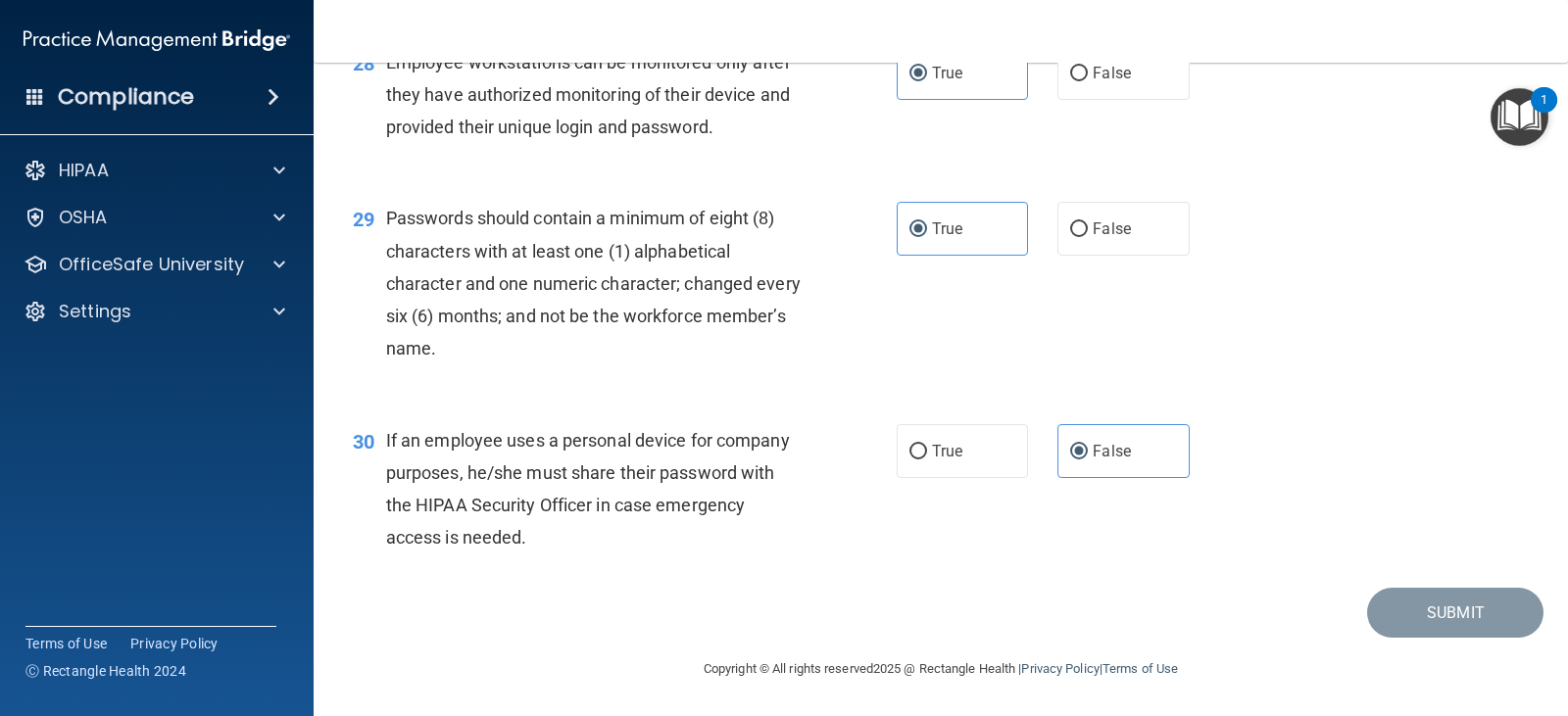 scroll, scrollTop: 4917, scrollLeft: 0, axis: vertical 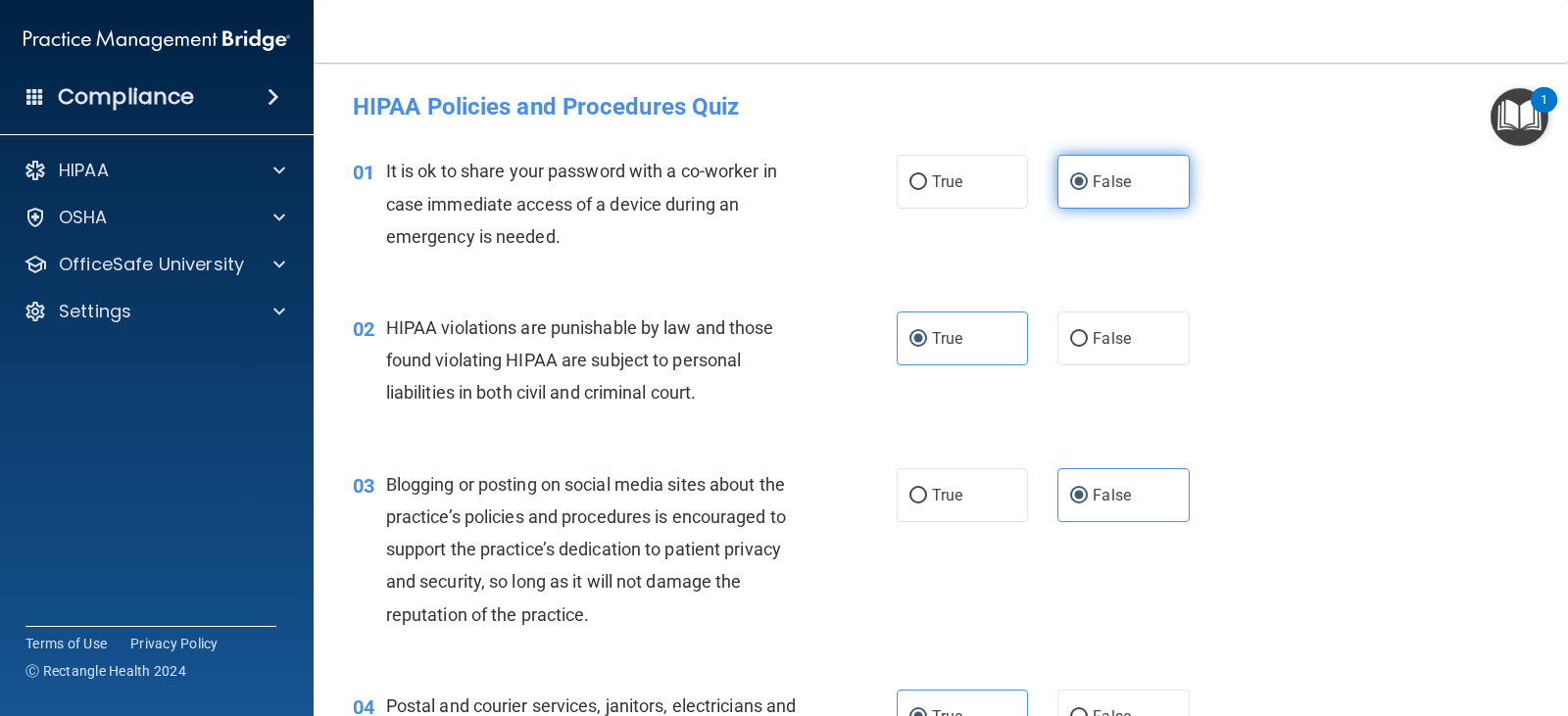 click on "False" at bounding box center [1123, 181] 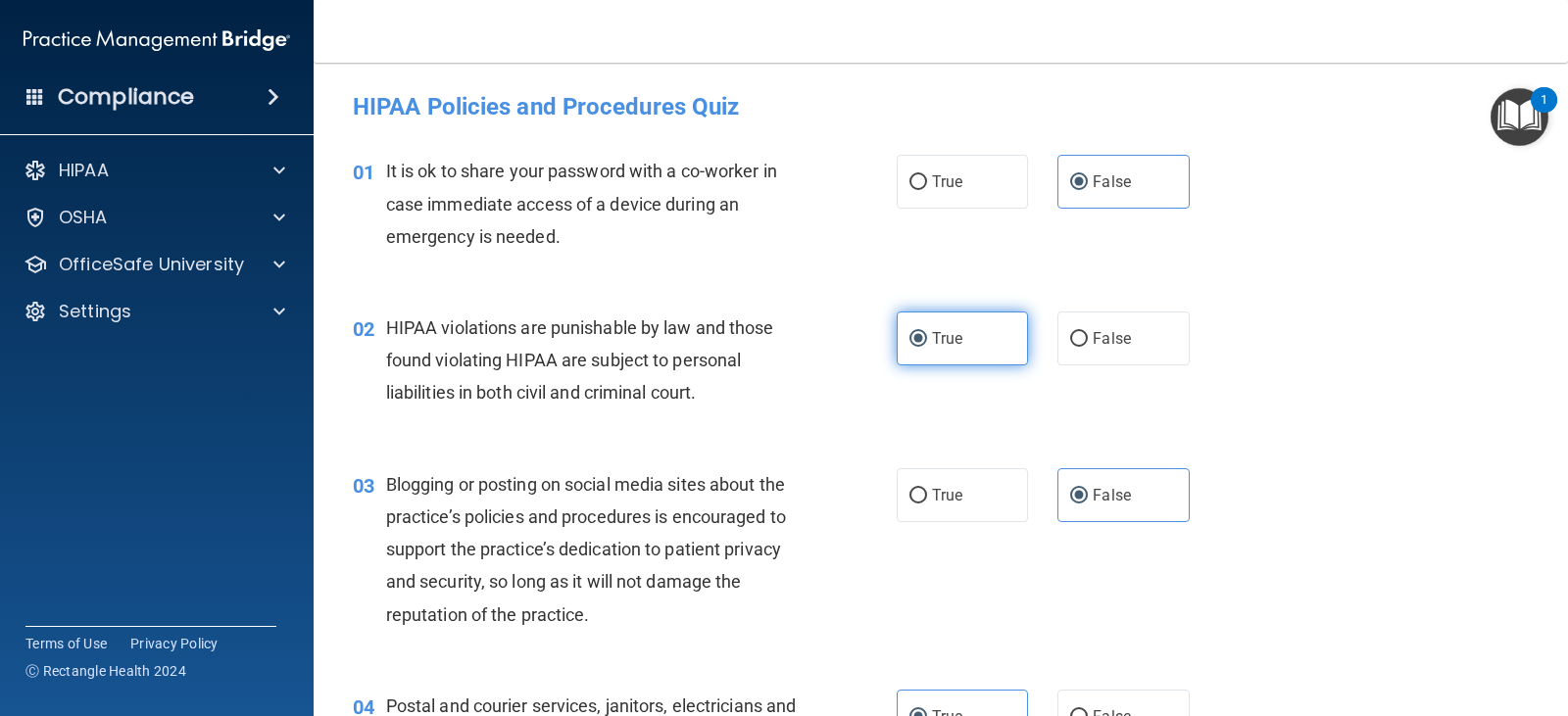 drag, startPoint x: 962, startPoint y: 365, endPoint x: 961, endPoint y: 355, distance: 10.049876 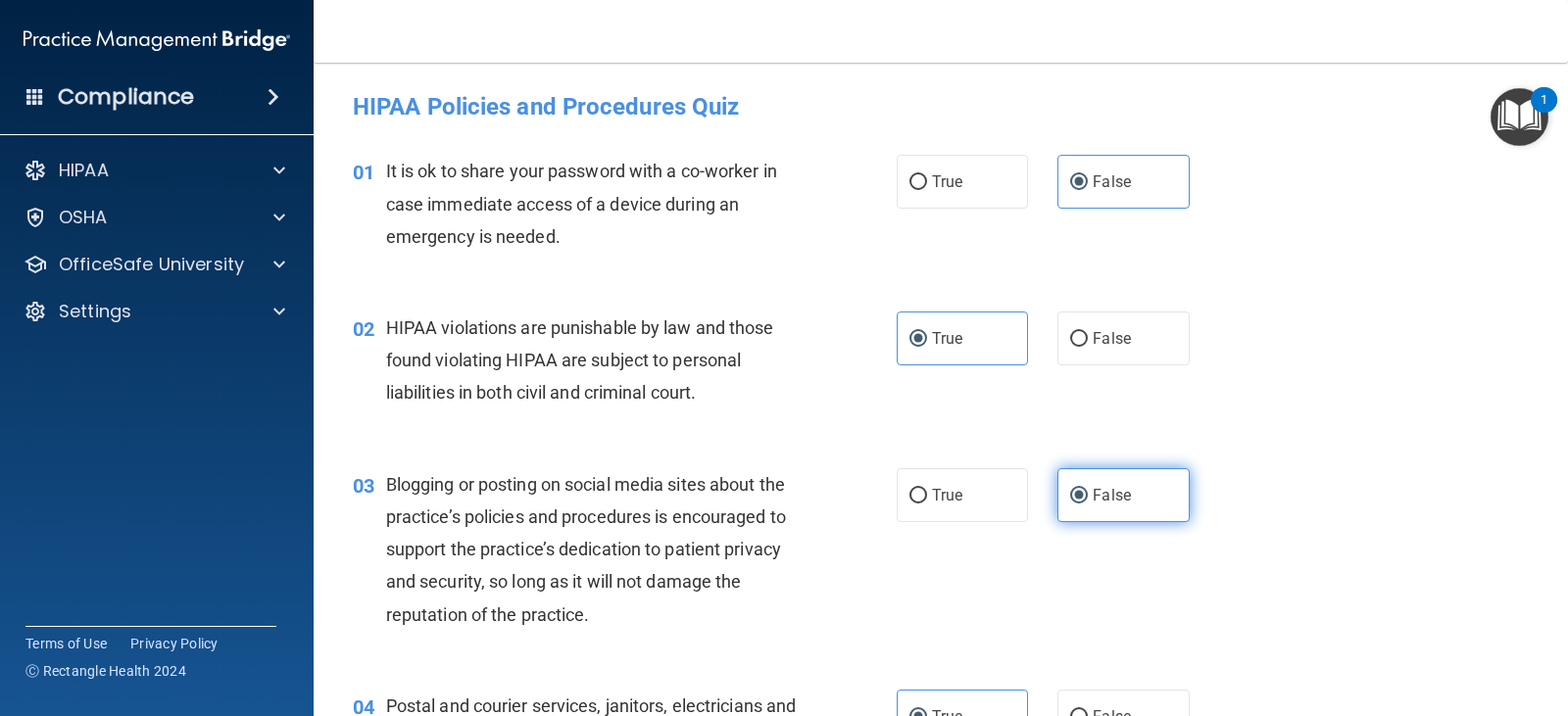 click on "False" at bounding box center [1123, 495] 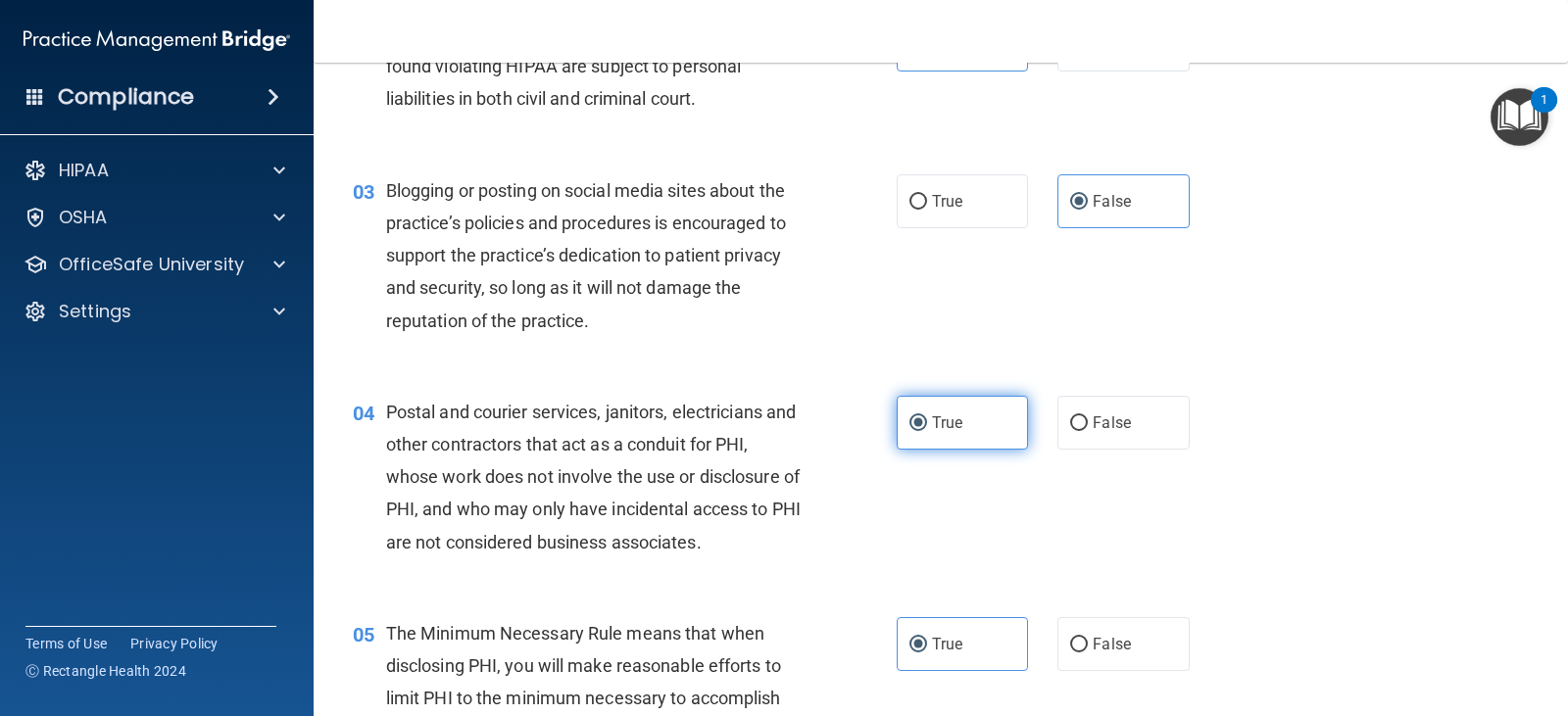 click on "True" at bounding box center (962, 422) 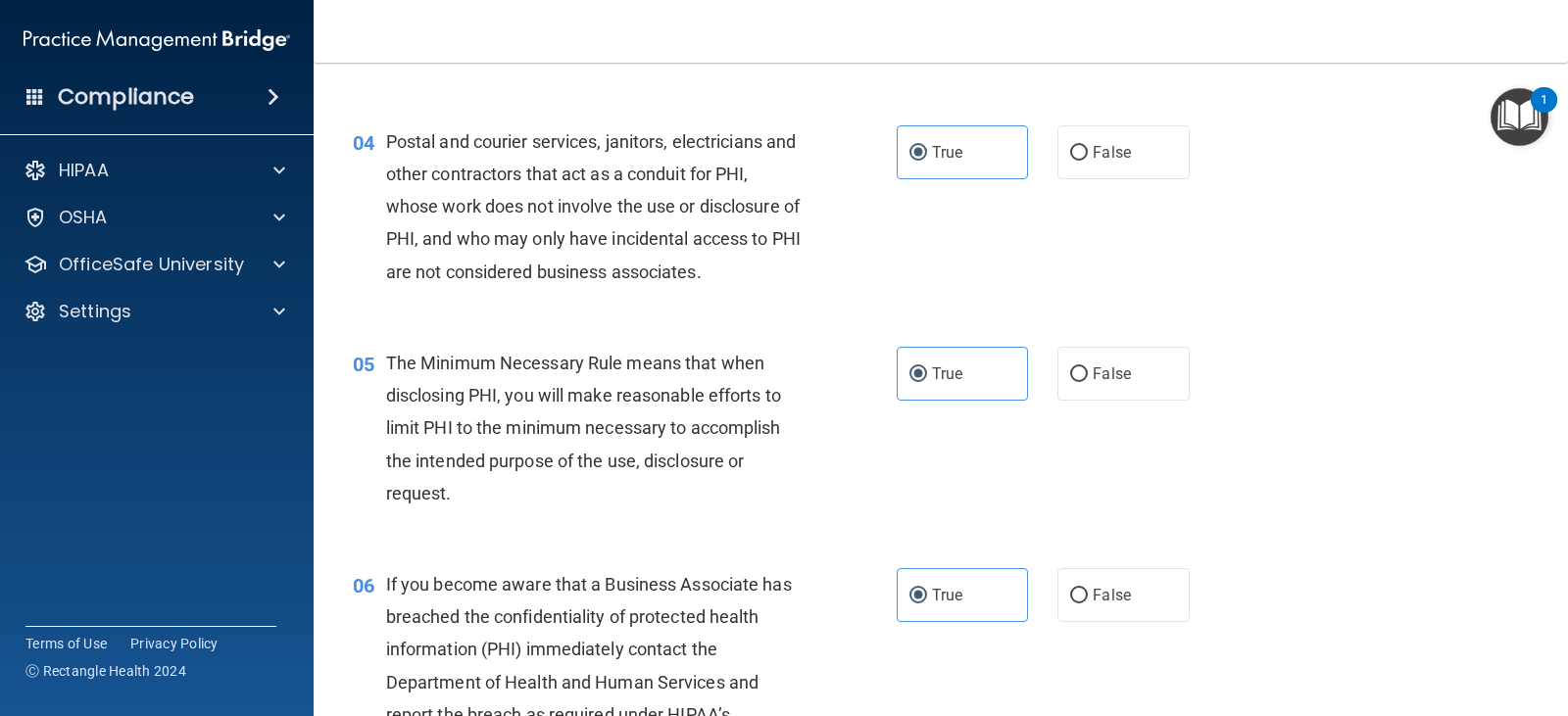 scroll, scrollTop: 588, scrollLeft: 0, axis: vertical 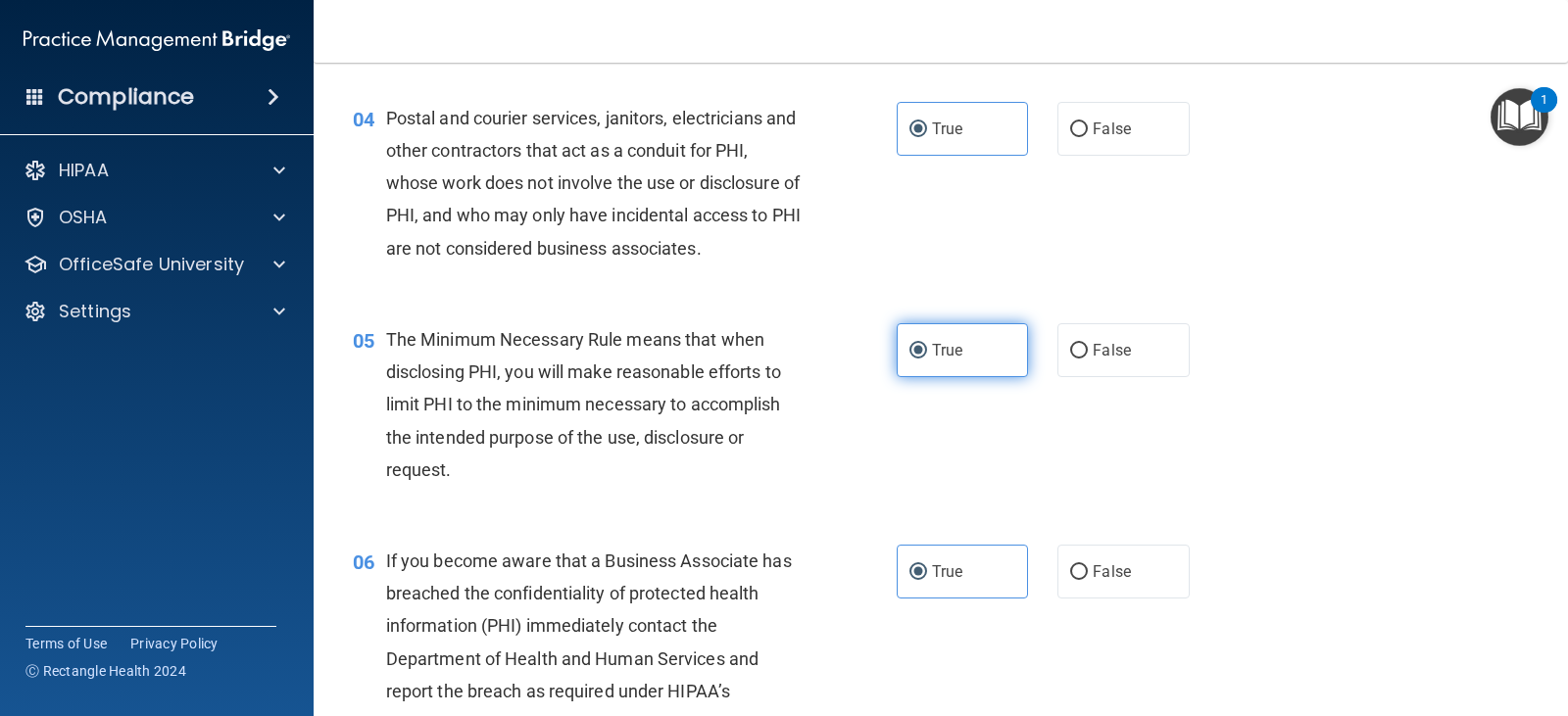 click on "True" at bounding box center [947, 350] 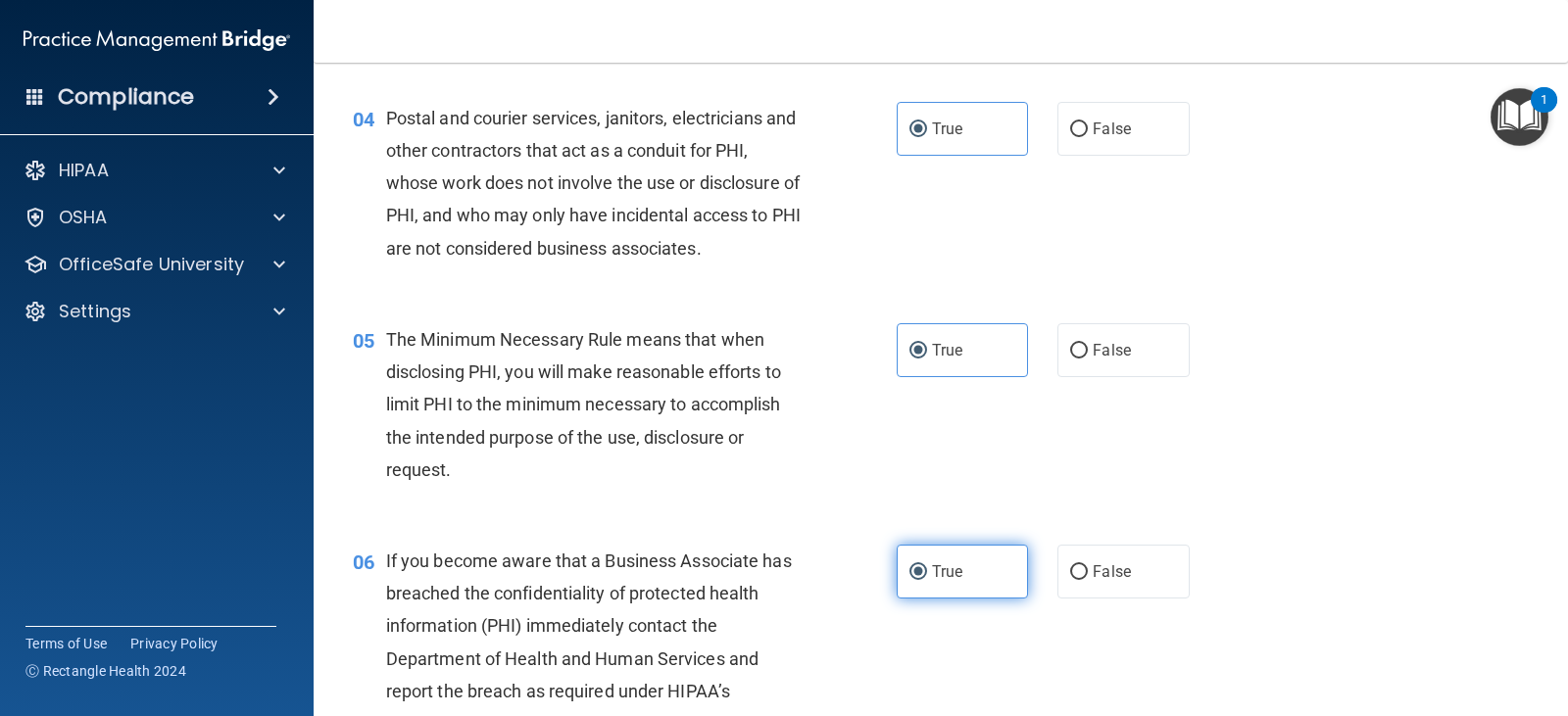 click on "True" at bounding box center (962, 571) 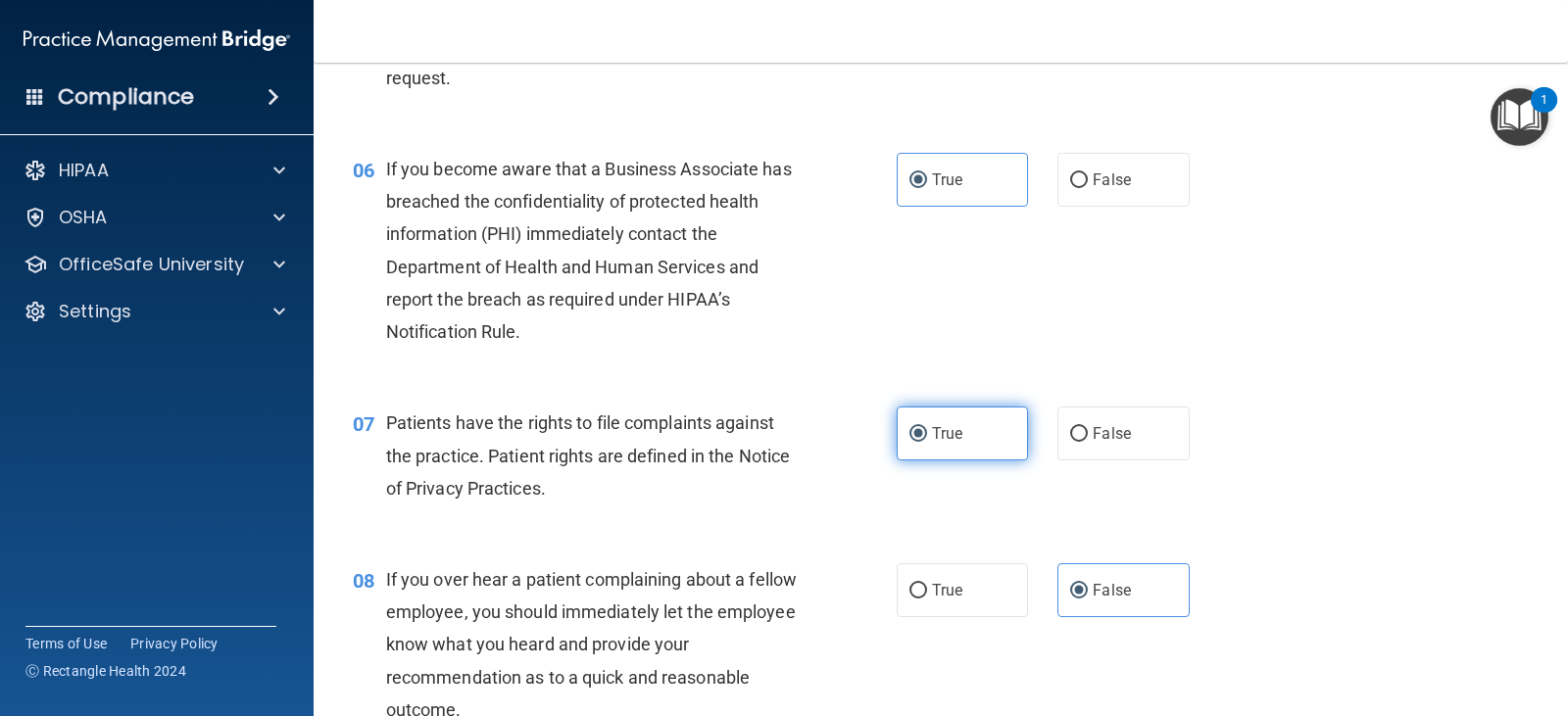 click on "True" at bounding box center (962, 433) 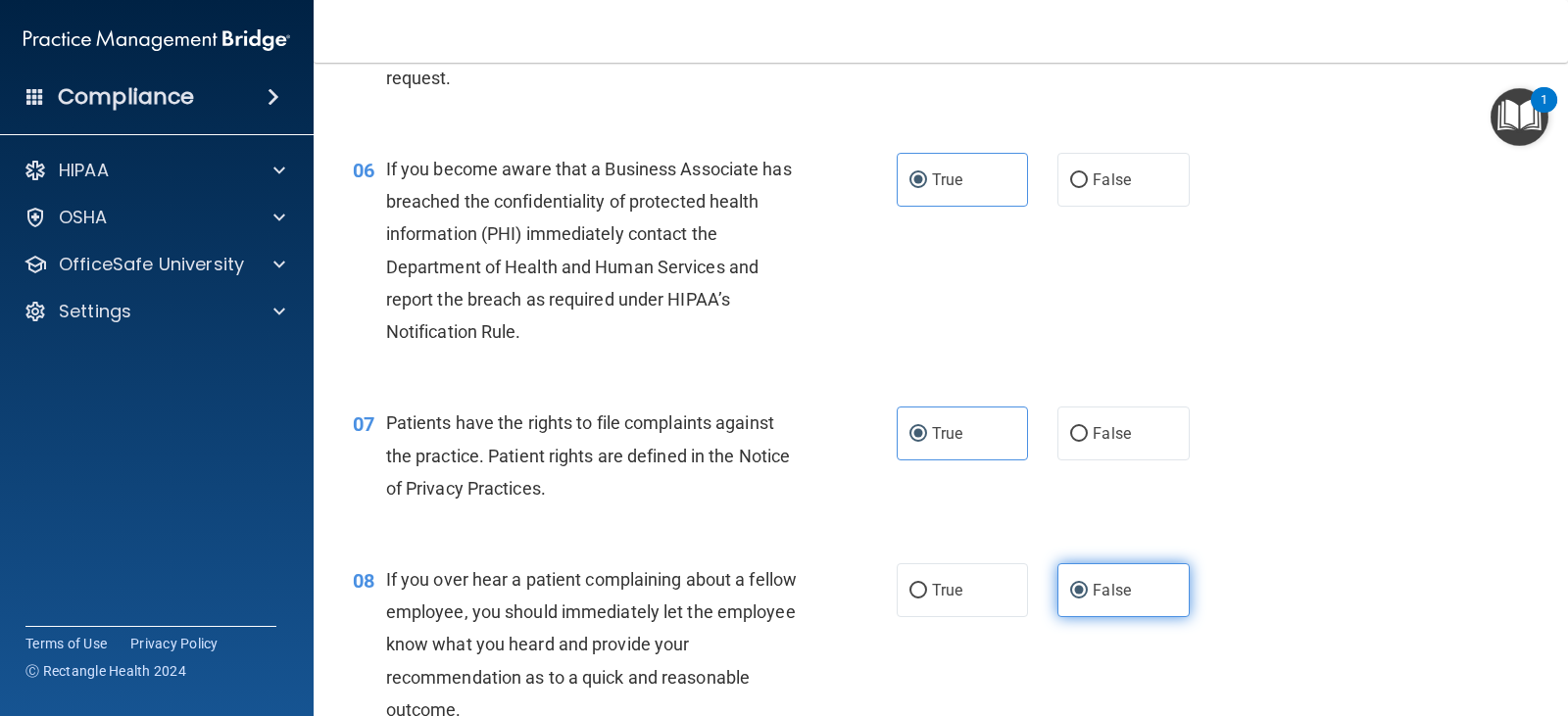 click on "False" at bounding box center [1123, 590] 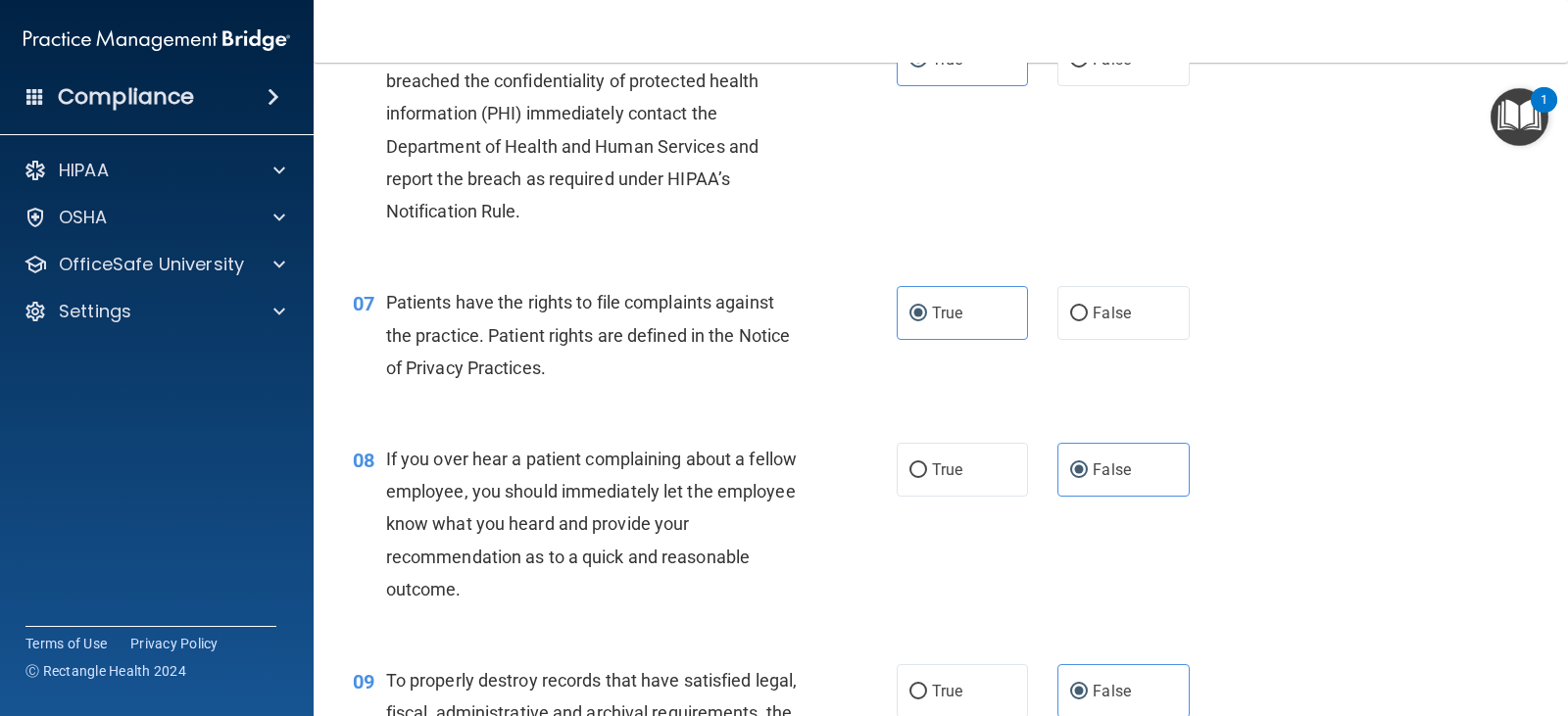 scroll, scrollTop: 1371, scrollLeft: 0, axis: vertical 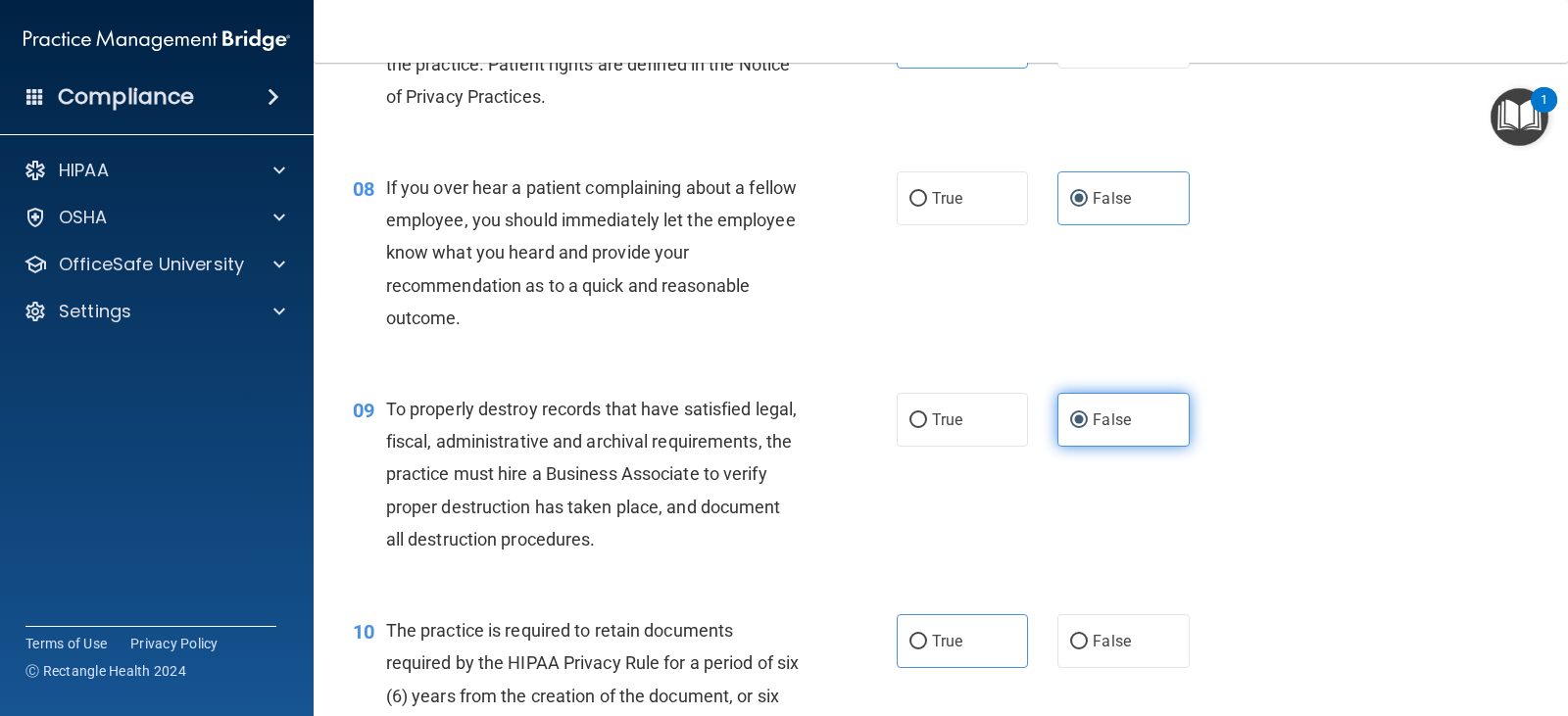 click on "False" at bounding box center [1079, 420] 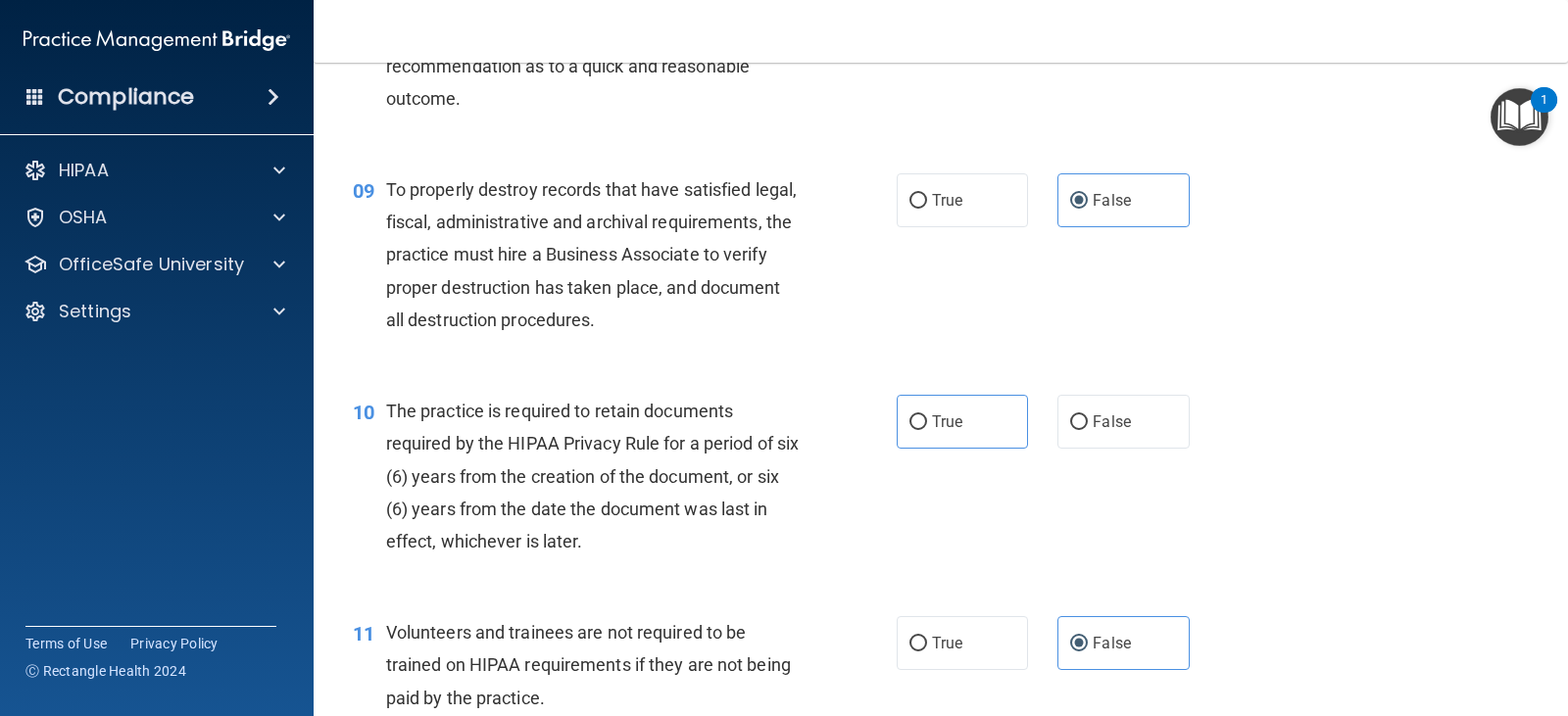 scroll, scrollTop: 1665, scrollLeft: 0, axis: vertical 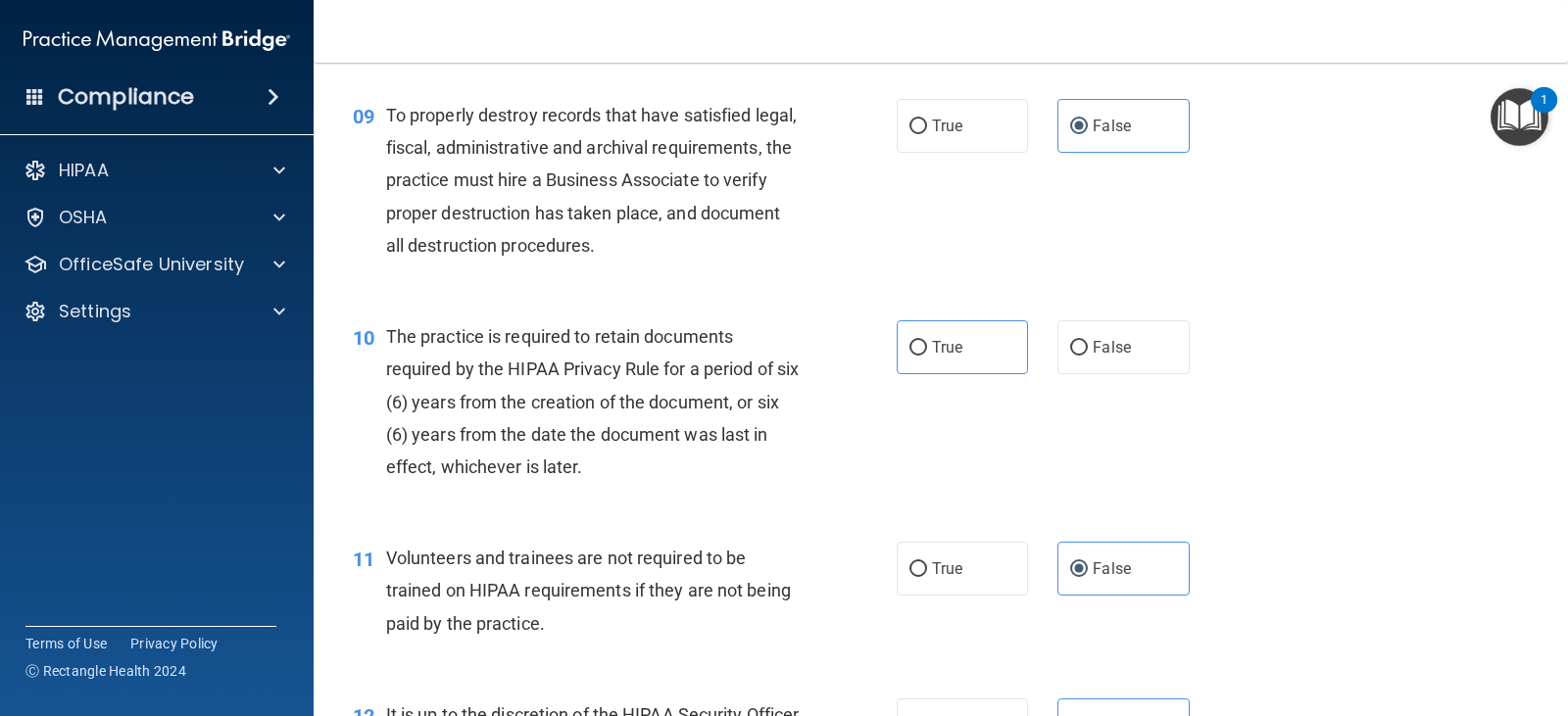 click on "10       The practice is required to retain documents required by the HIPAA Privacy Rule for a period of six (6) years from the creation of the document, or six (6) years from the date the document was last in effect, whichever is later.                 True           False" at bounding box center (941, 406) 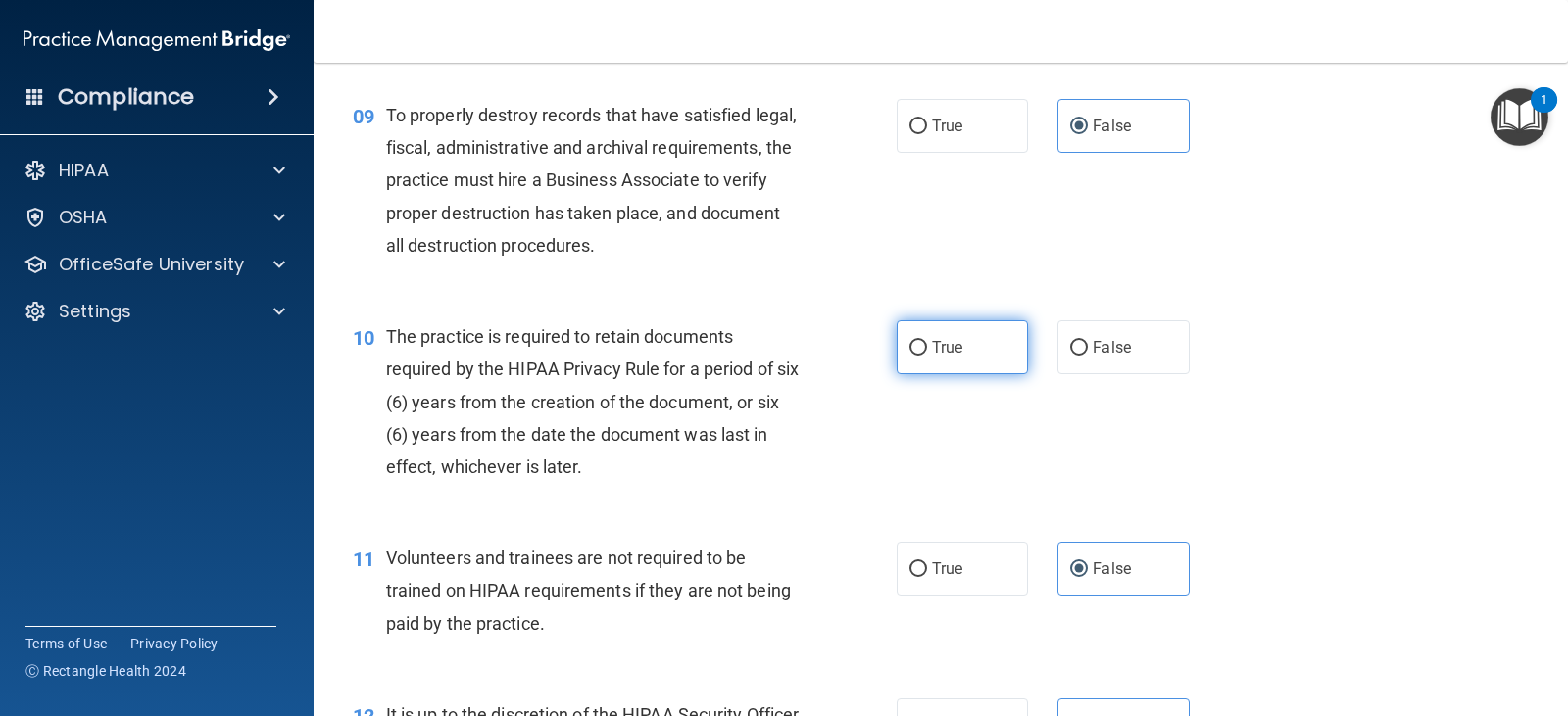 click on "True" at bounding box center [962, 347] 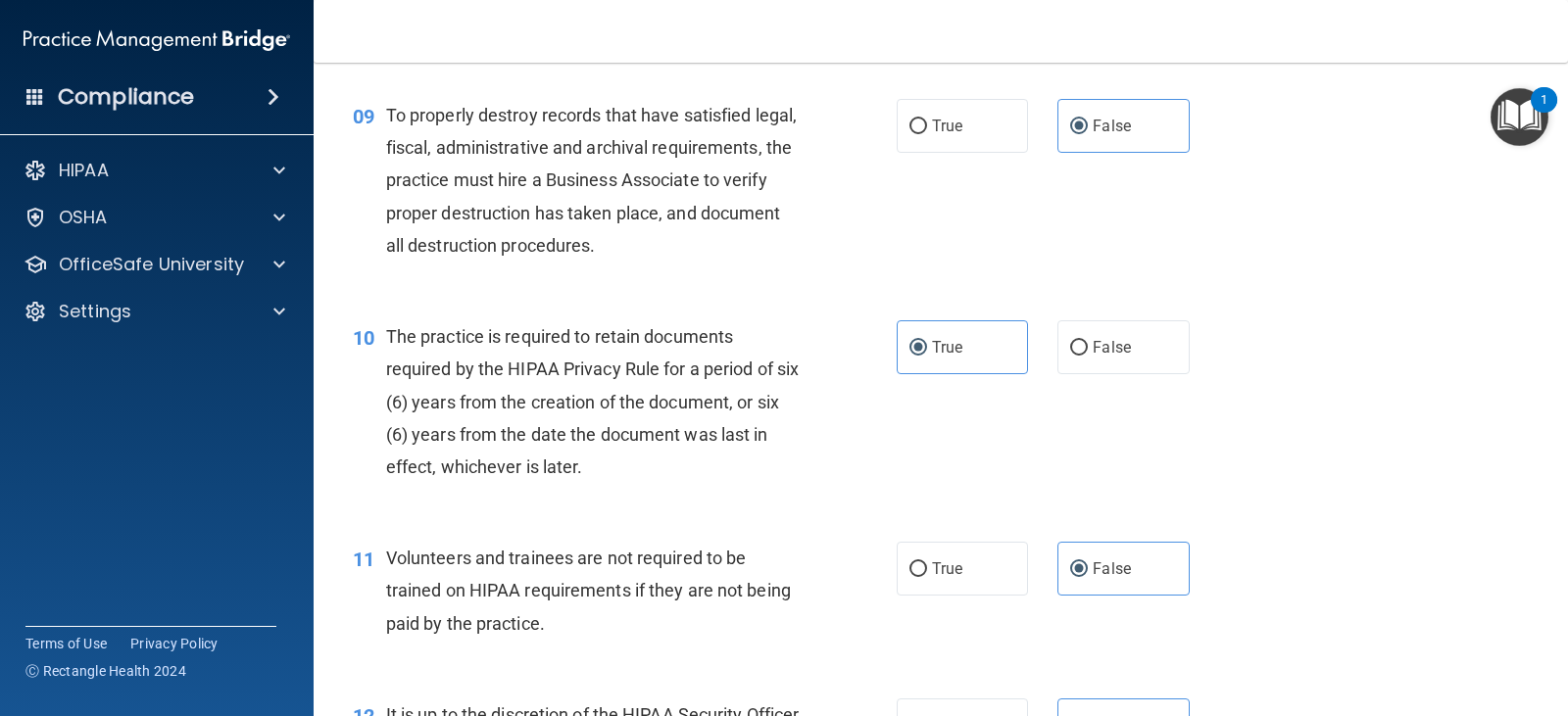 click on "11       Volunteers and trainees are not required to be trained on HIPAA requirements if they are not being paid by the practice.                 True           False" at bounding box center (941, 596) 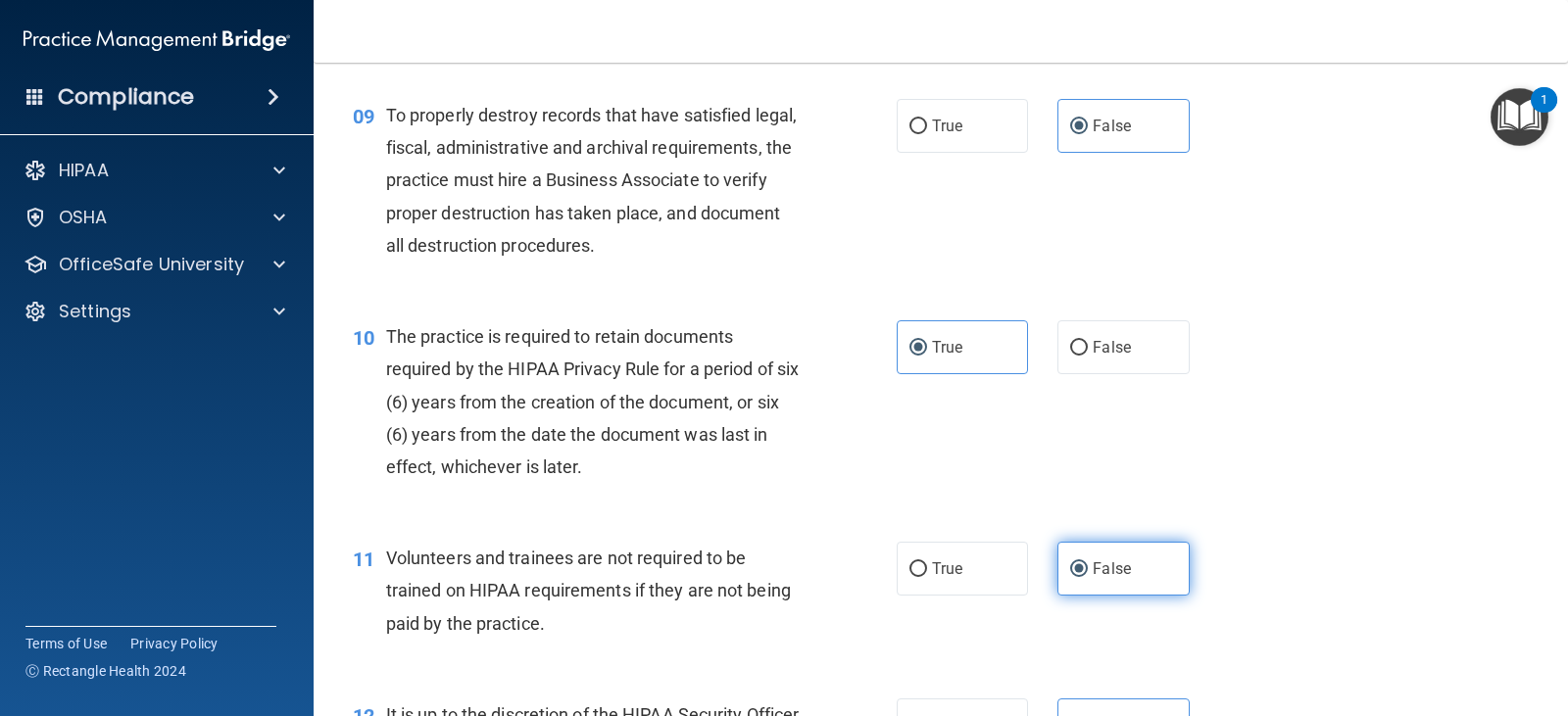 click on "False" at bounding box center (1111, 568) 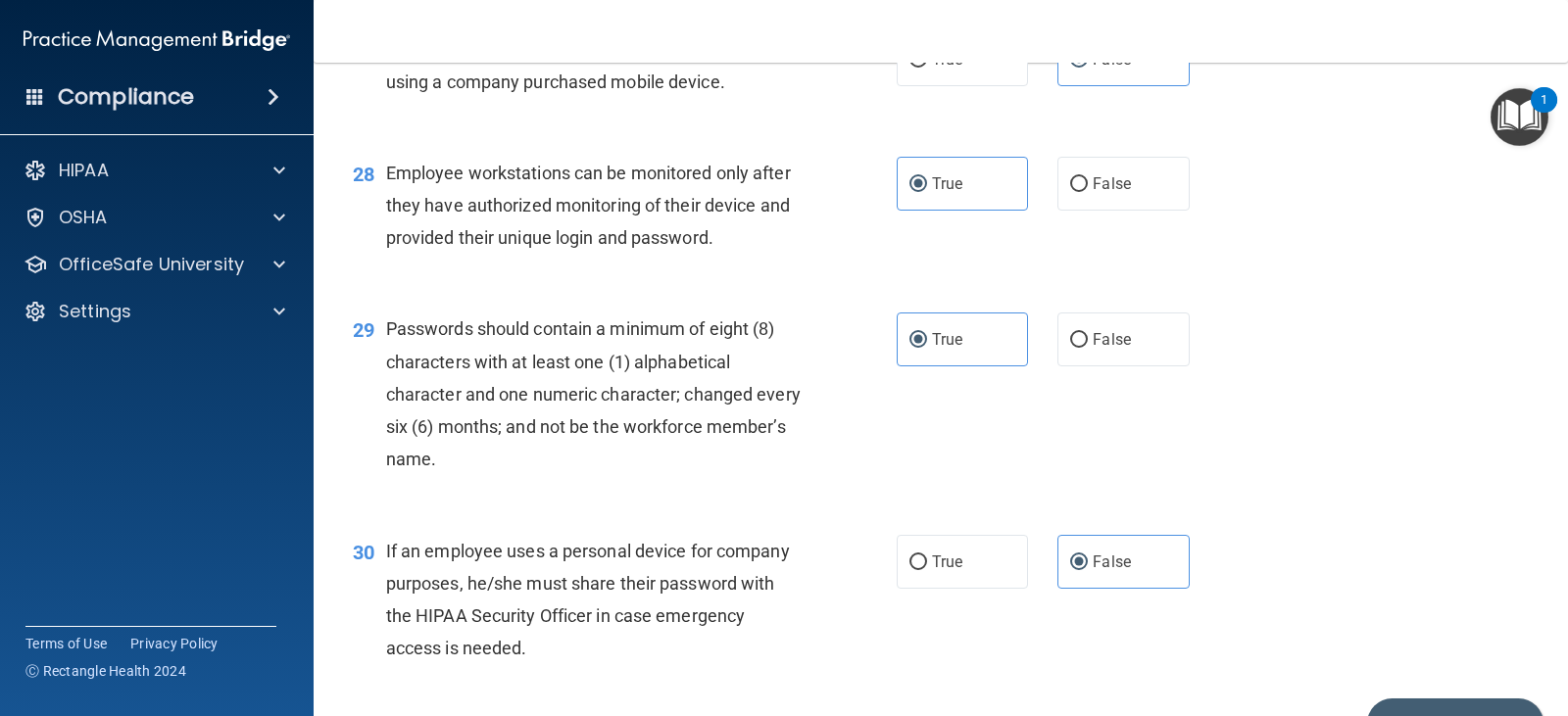 scroll, scrollTop: 4917, scrollLeft: 0, axis: vertical 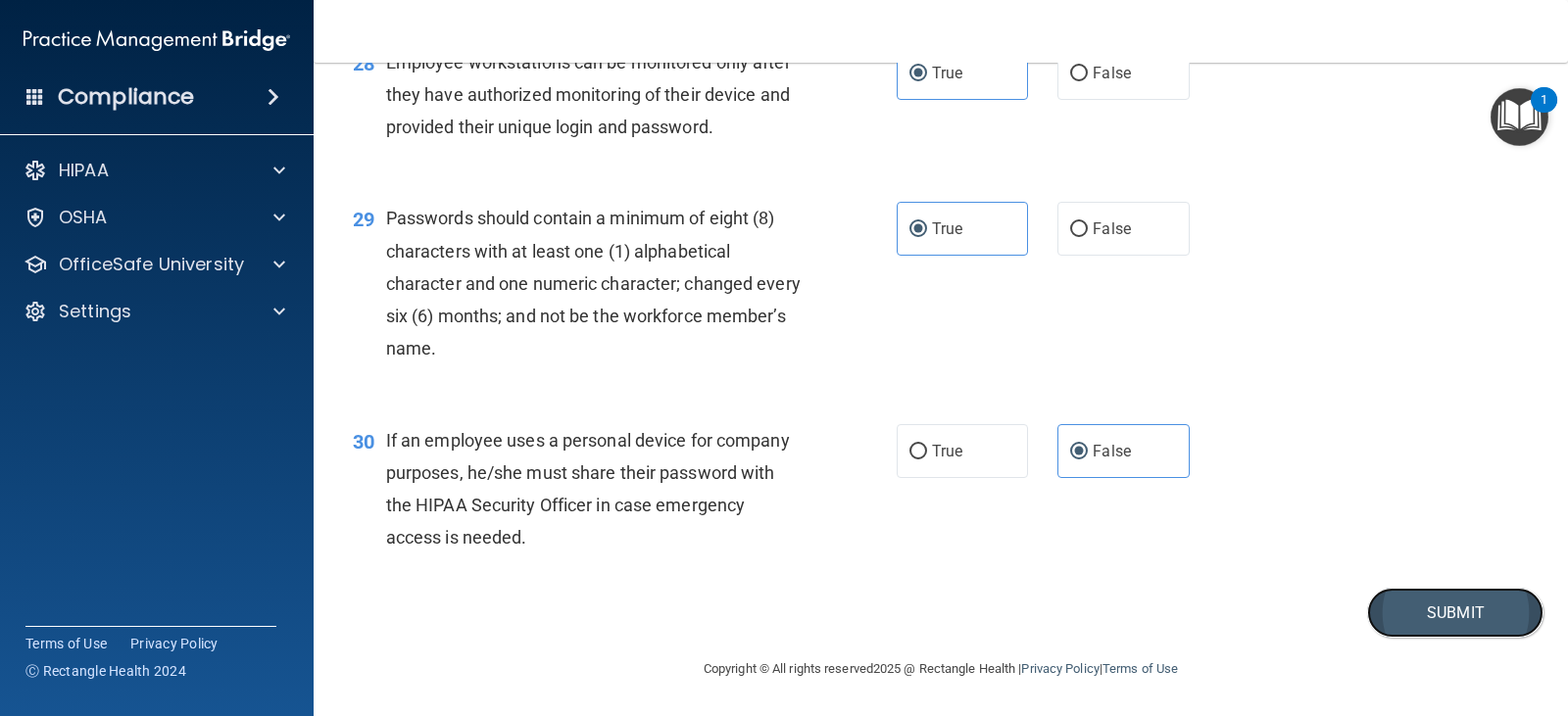 click on "Submit" at bounding box center (1455, 612) 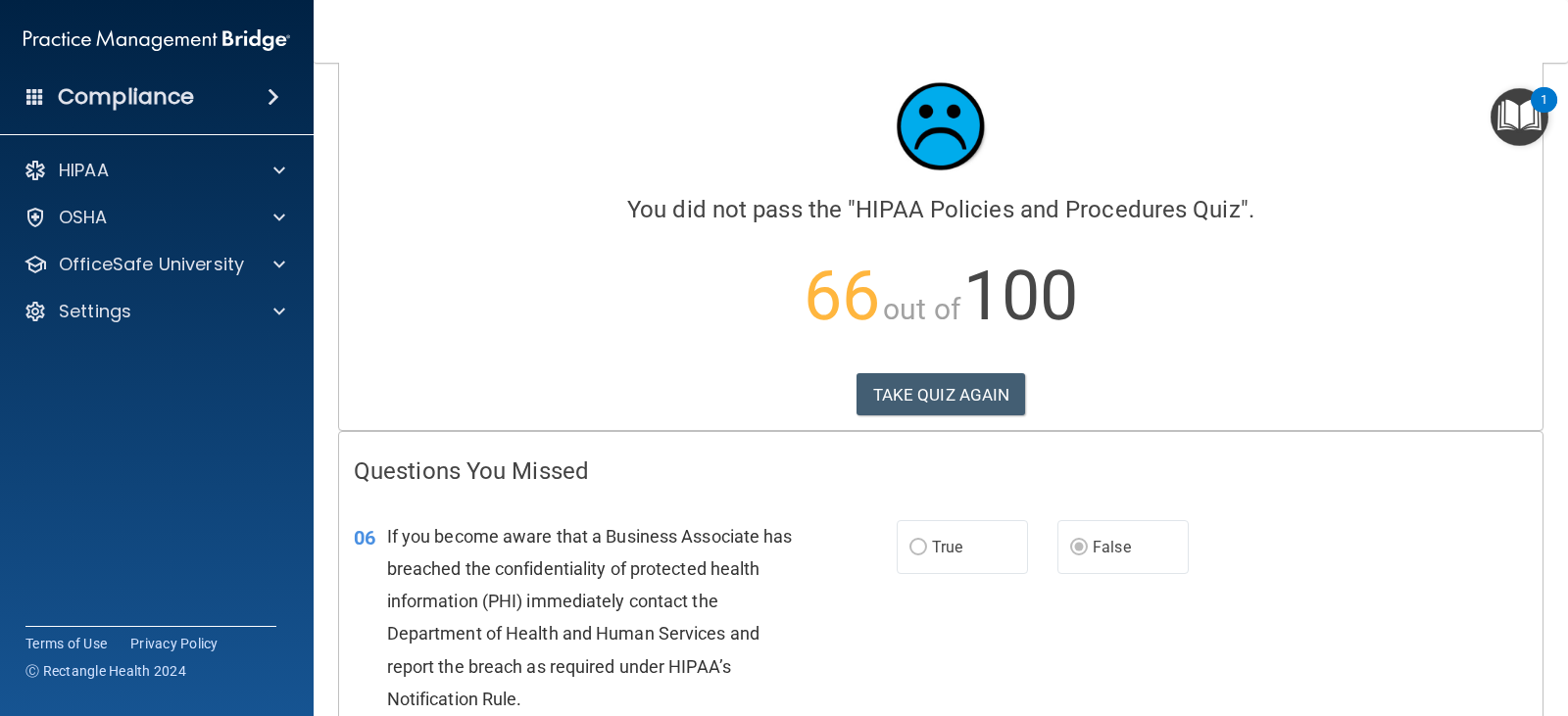 scroll, scrollTop: 0, scrollLeft: 0, axis: both 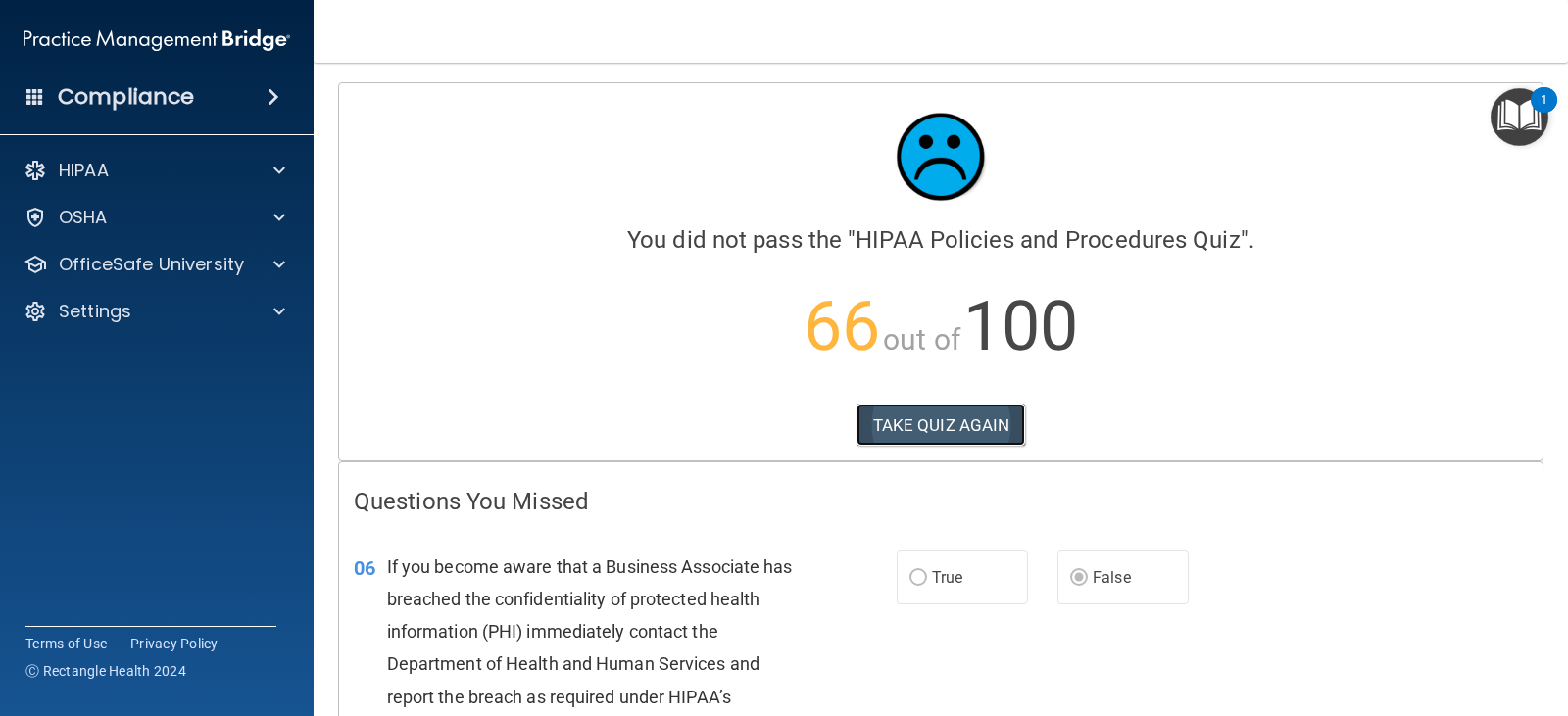 click on "TAKE QUIZ AGAIN" at bounding box center (941, 425) 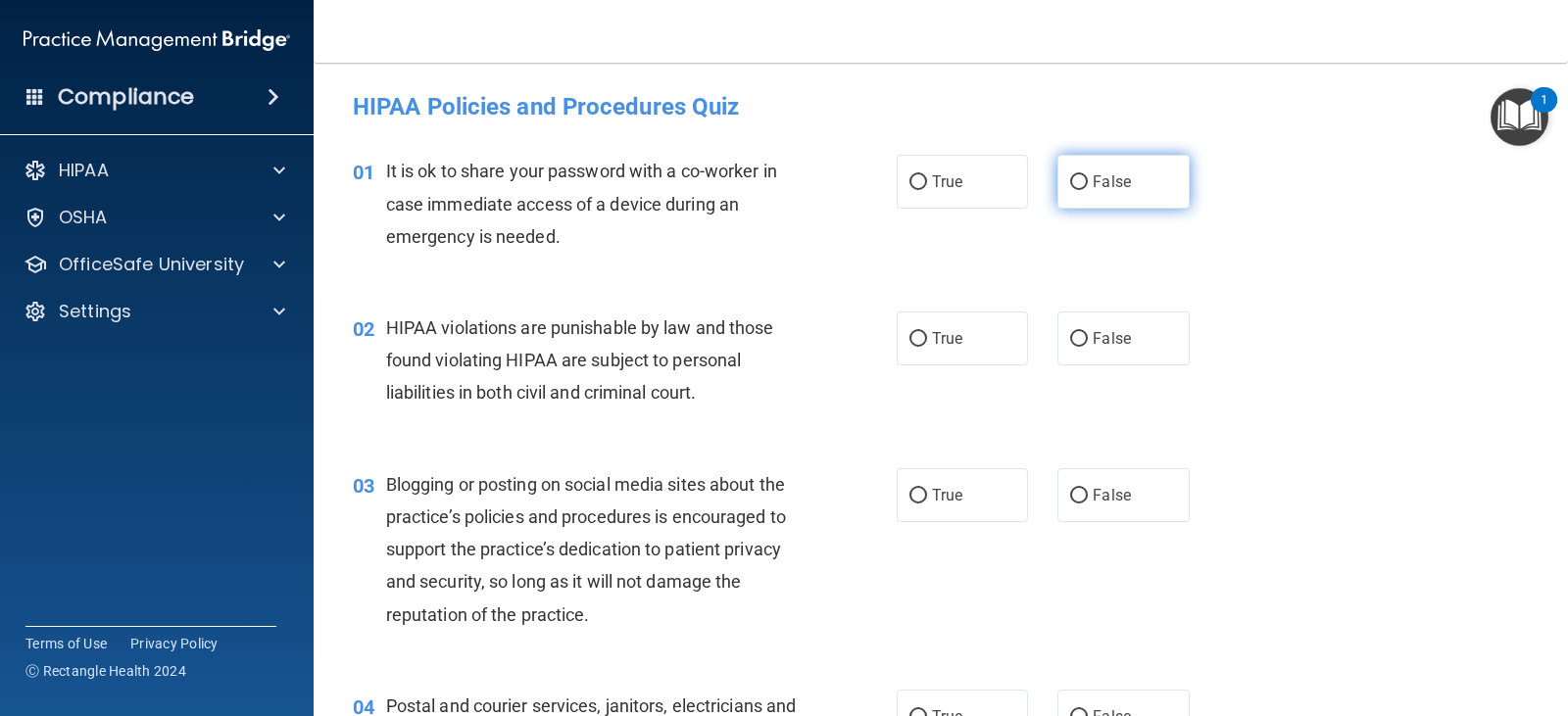 click on "False" at bounding box center (1123, 181) 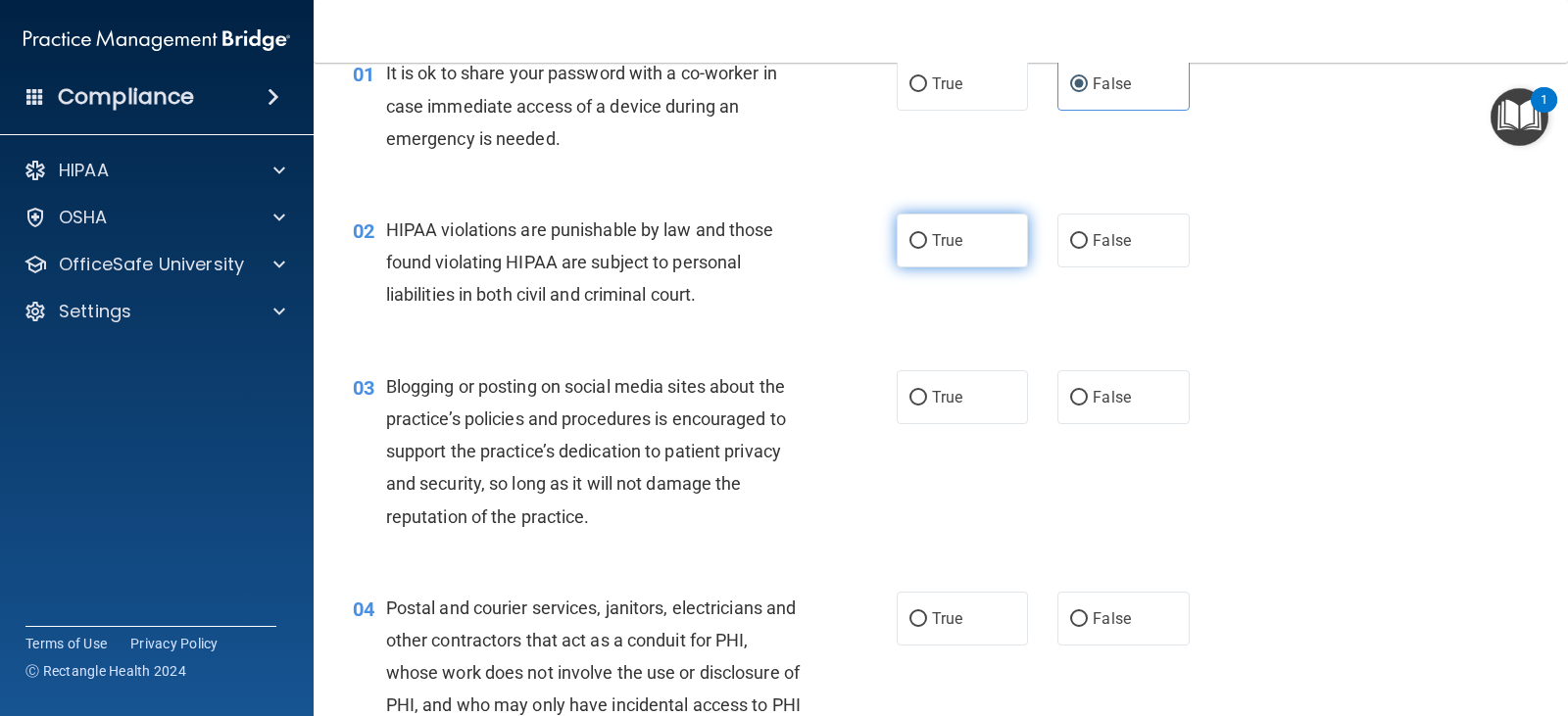 click on "True" at bounding box center [962, 240] 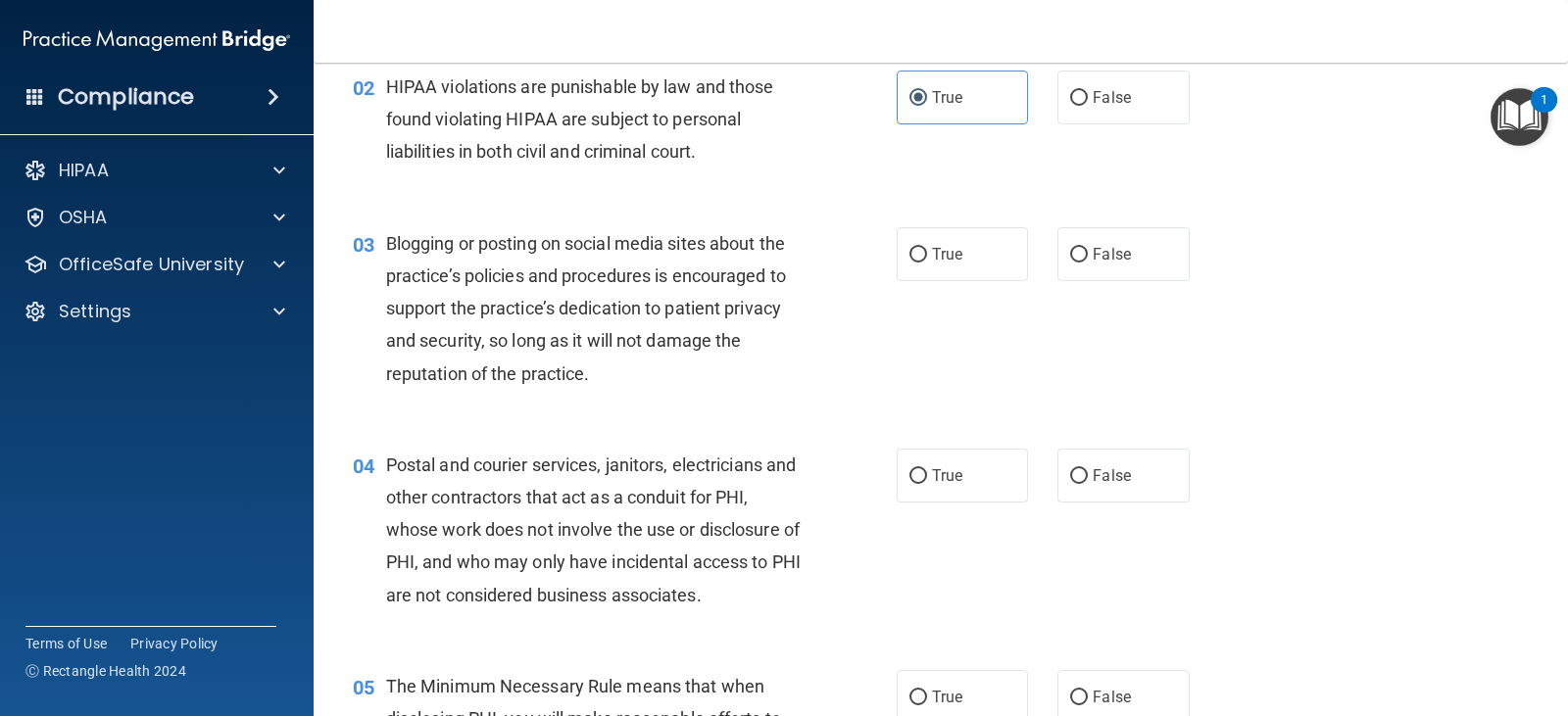 scroll, scrollTop: 294, scrollLeft: 0, axis: vertical 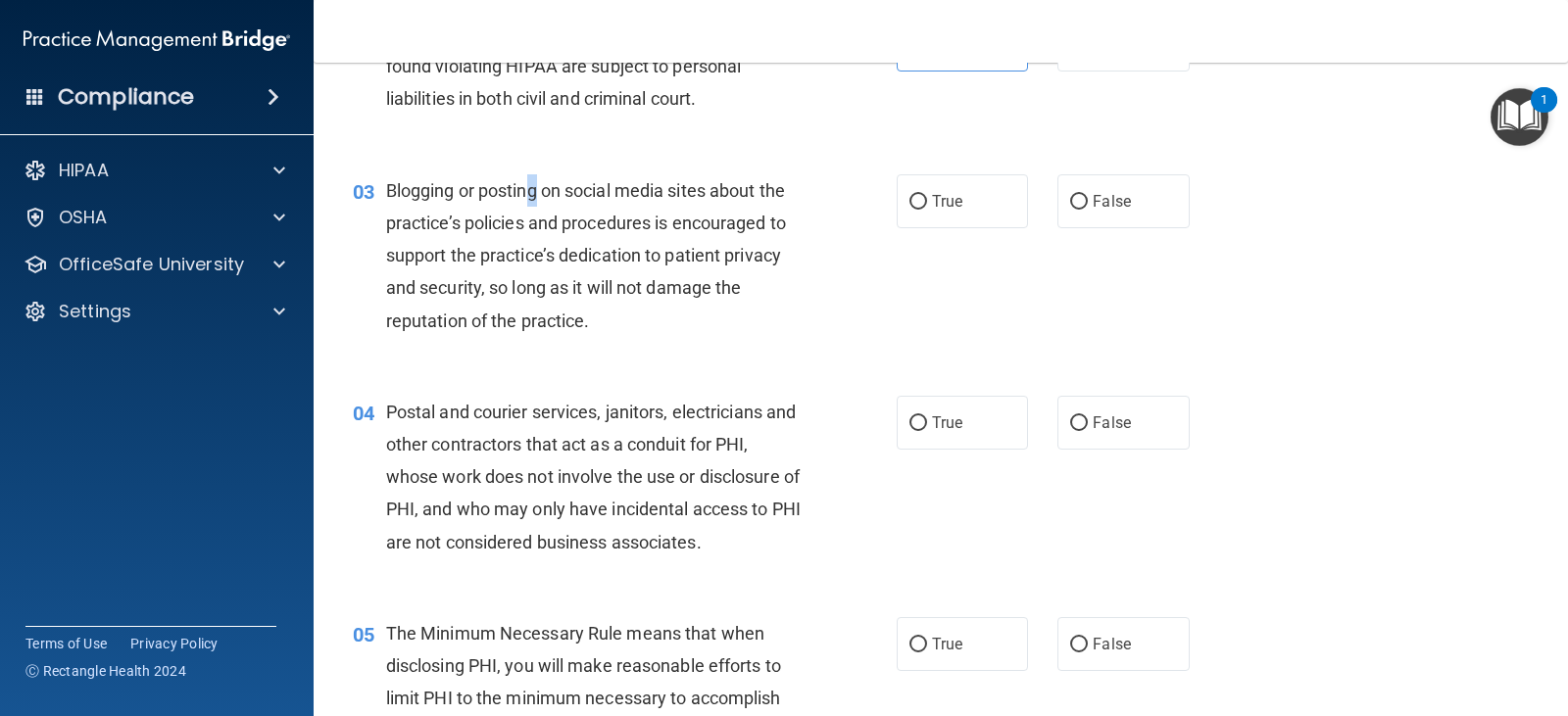 drag, startPoint x: 533, startPoint y: 188, endPoint x: 751, endPoint y: 205, distance: 218.66184 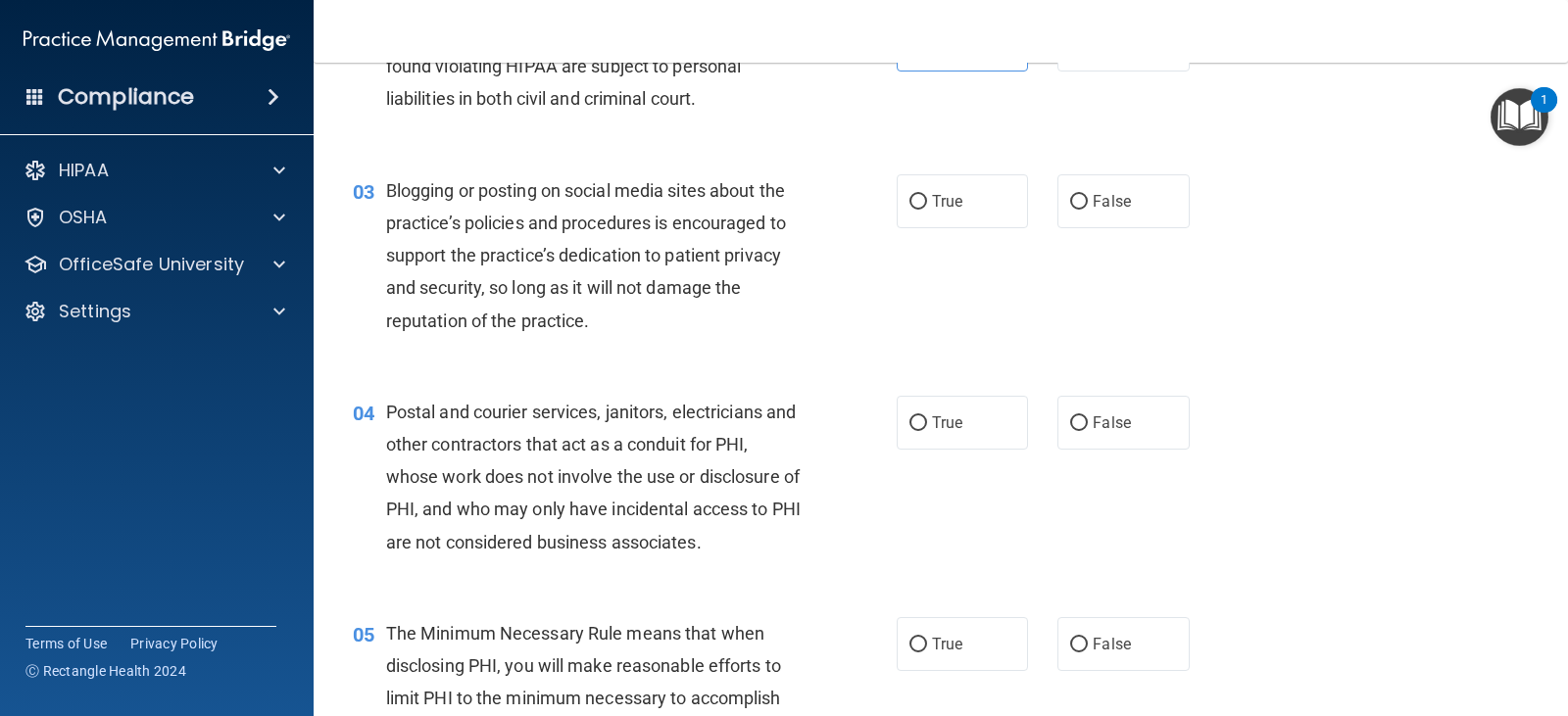 click on "True           False" at bounding box center [1054, 201] 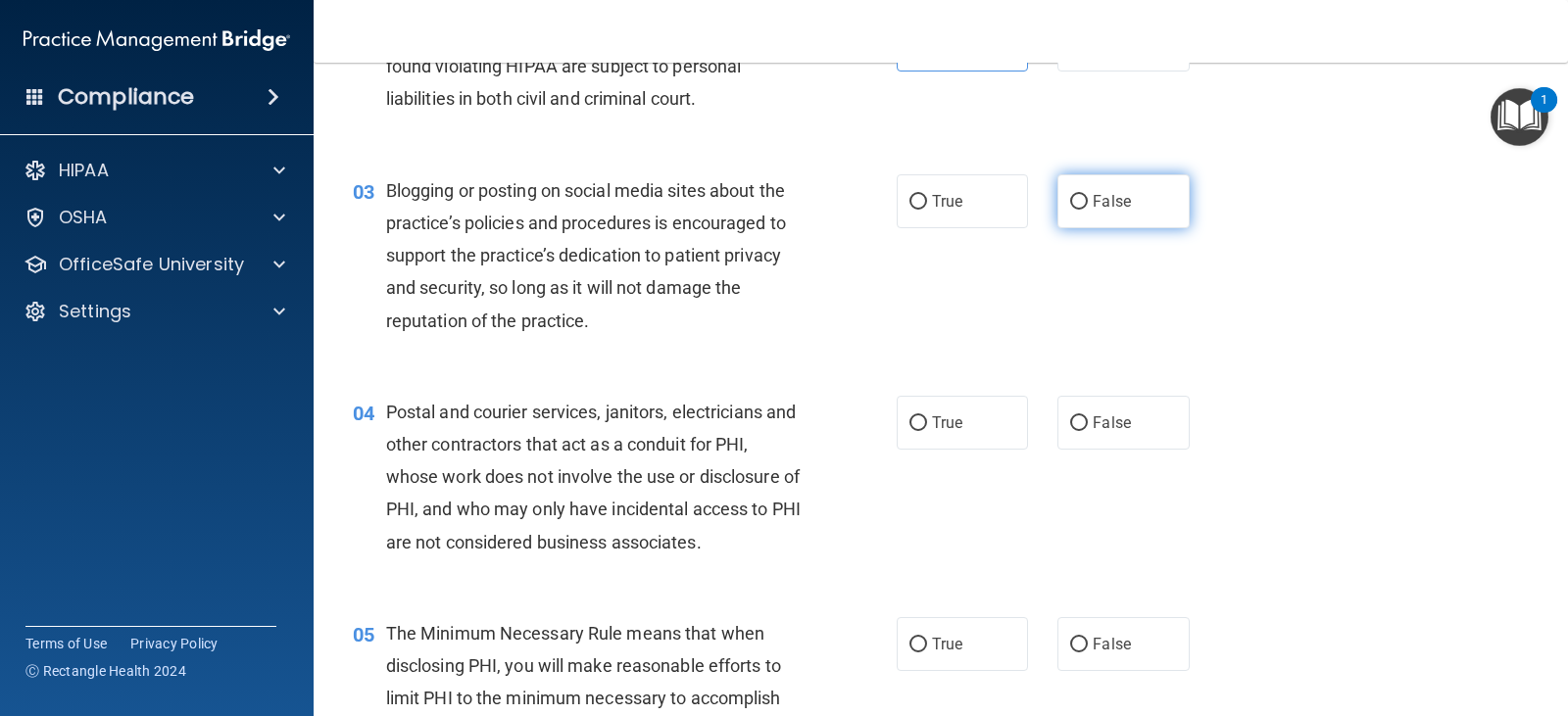 click on "False" at bounding box center [1111, 201] 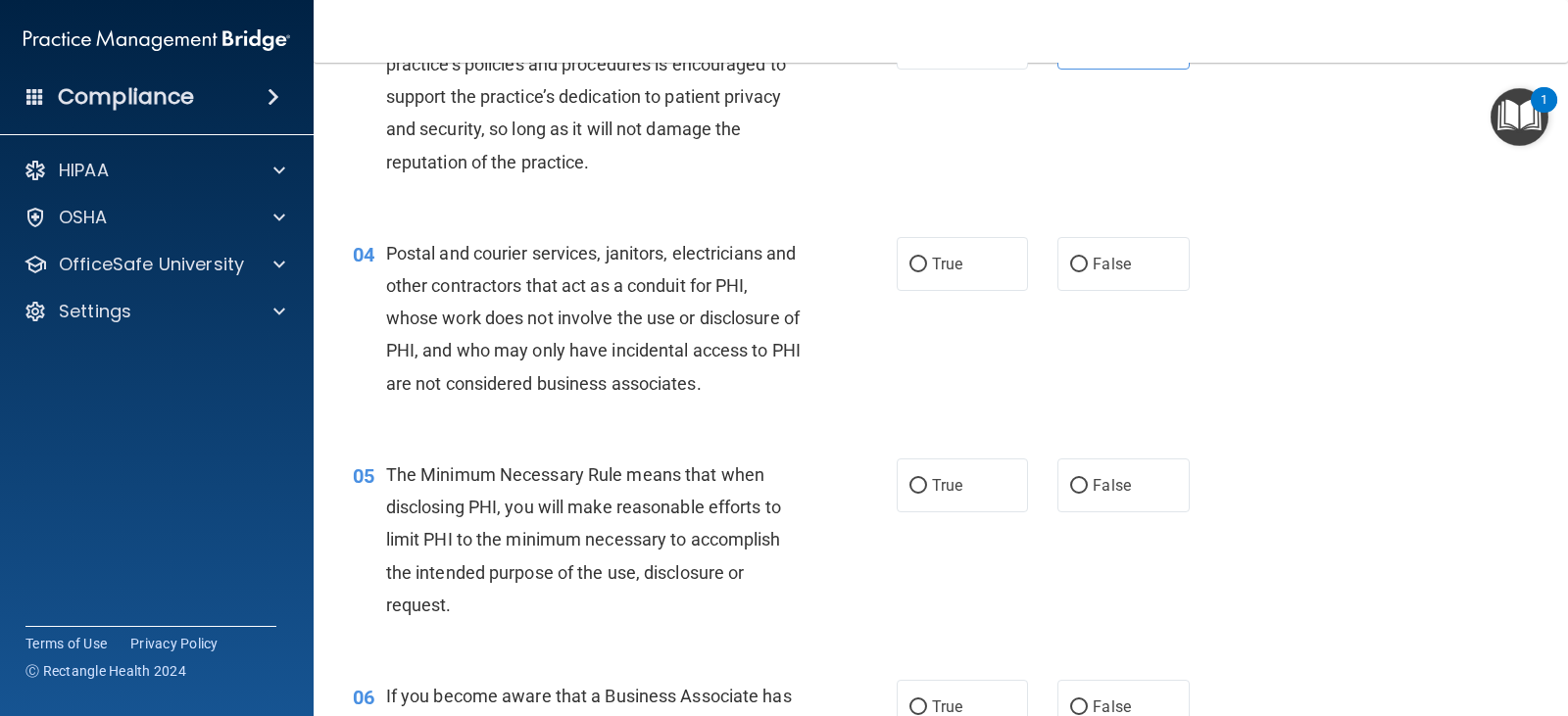 scroll, scrollTop: 490, scrollLeft: 0, axis: vertical 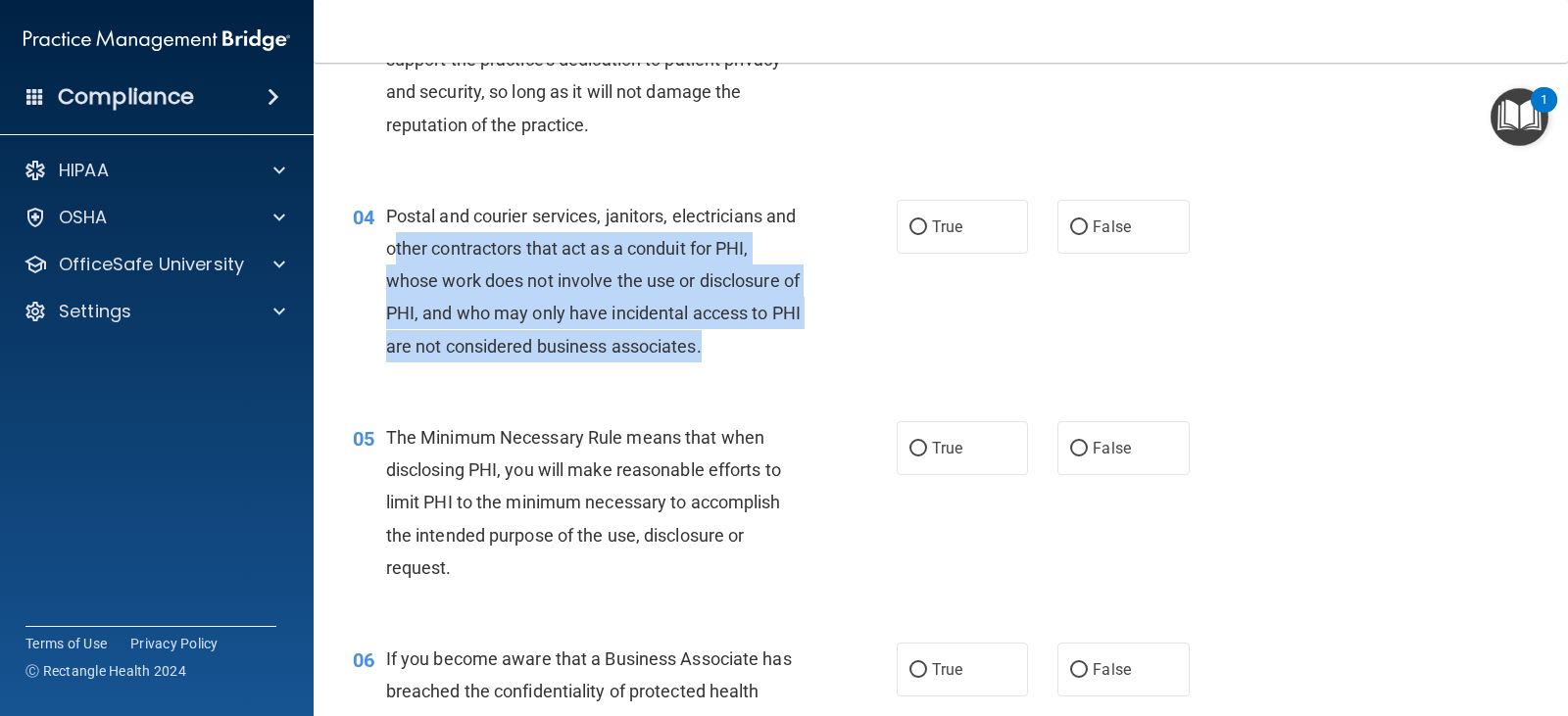 drag, startPoint x: 427, startPoint y: 252, endPoint x: 801, endPoint y: 338, distance: 383.7603 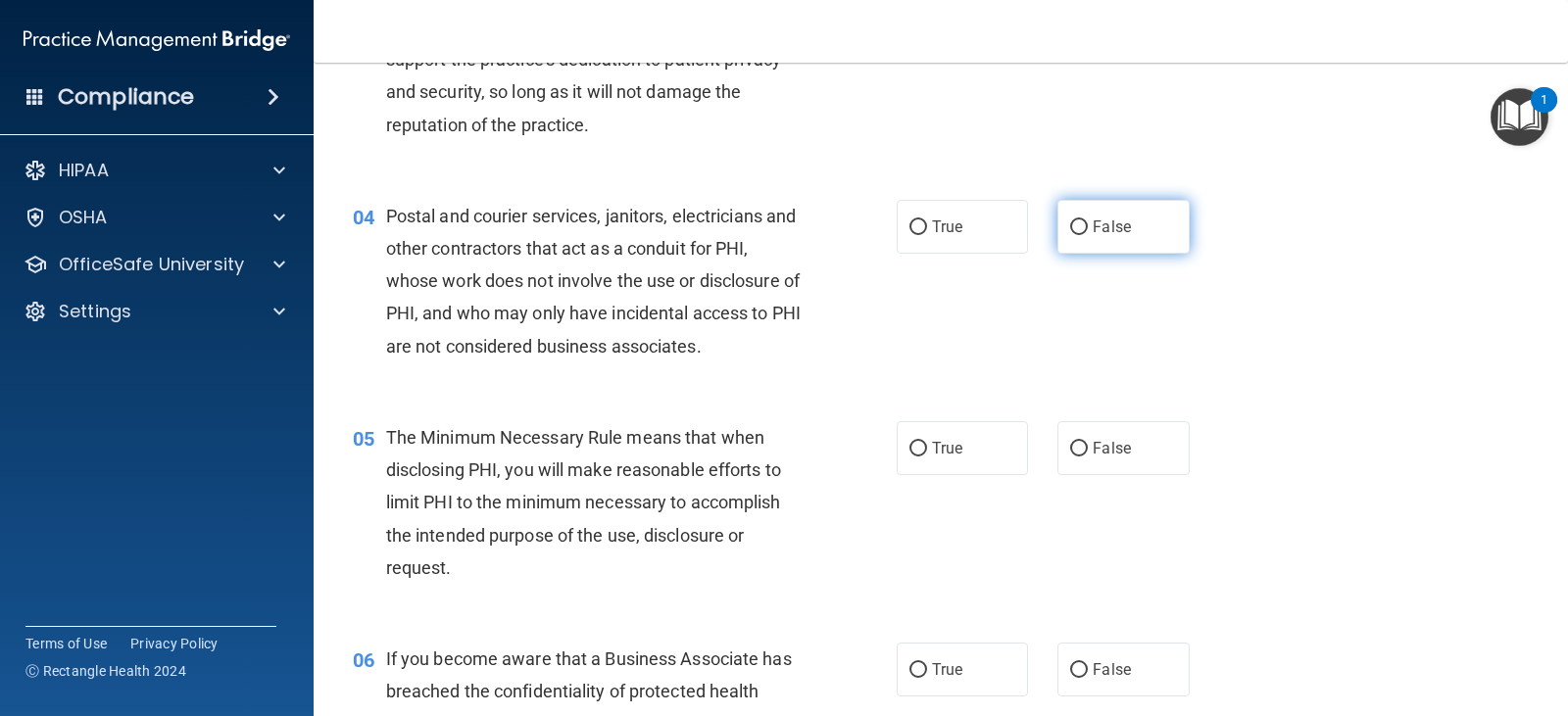 click on "False" at bounding box center (1111, 226) 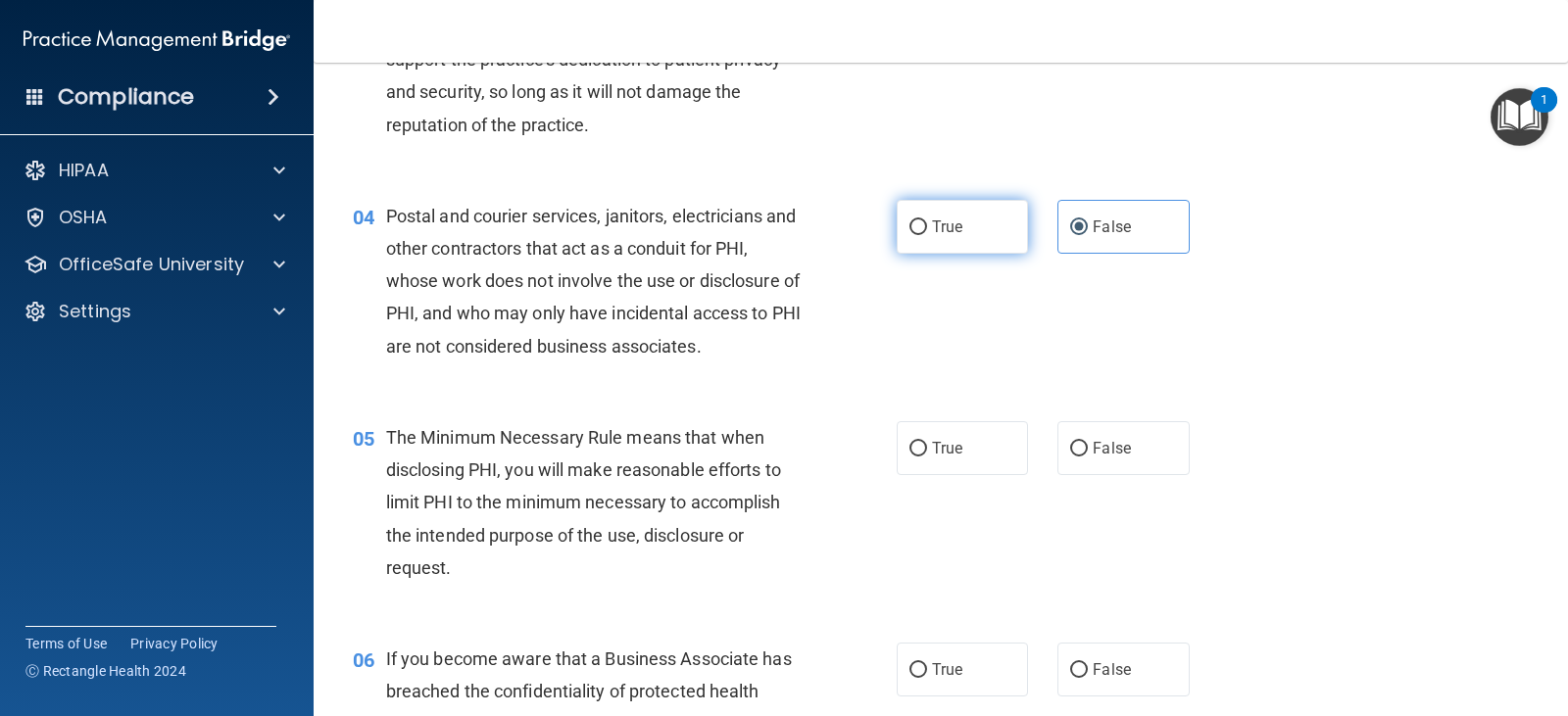 click on "True" at bounding box center [947, 226] 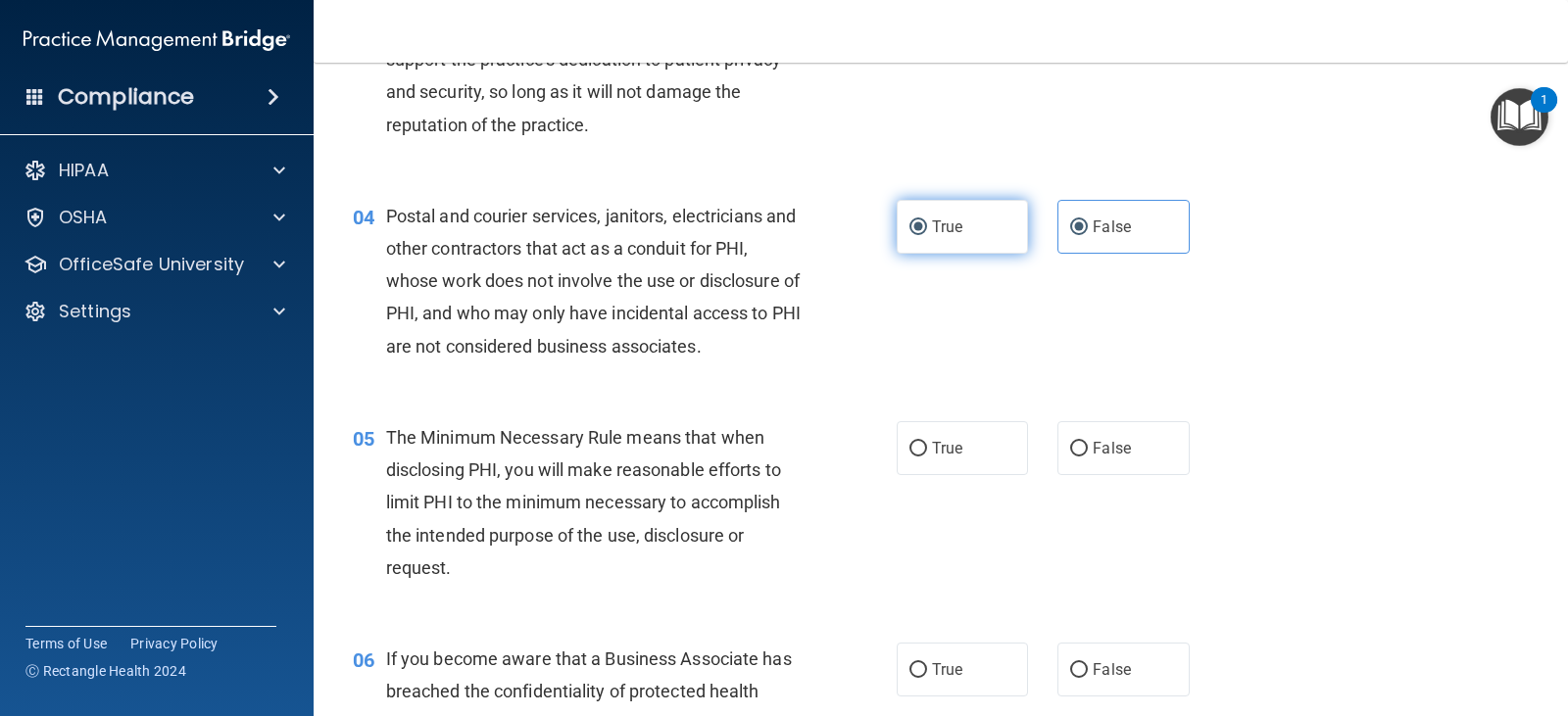 radio on "false" 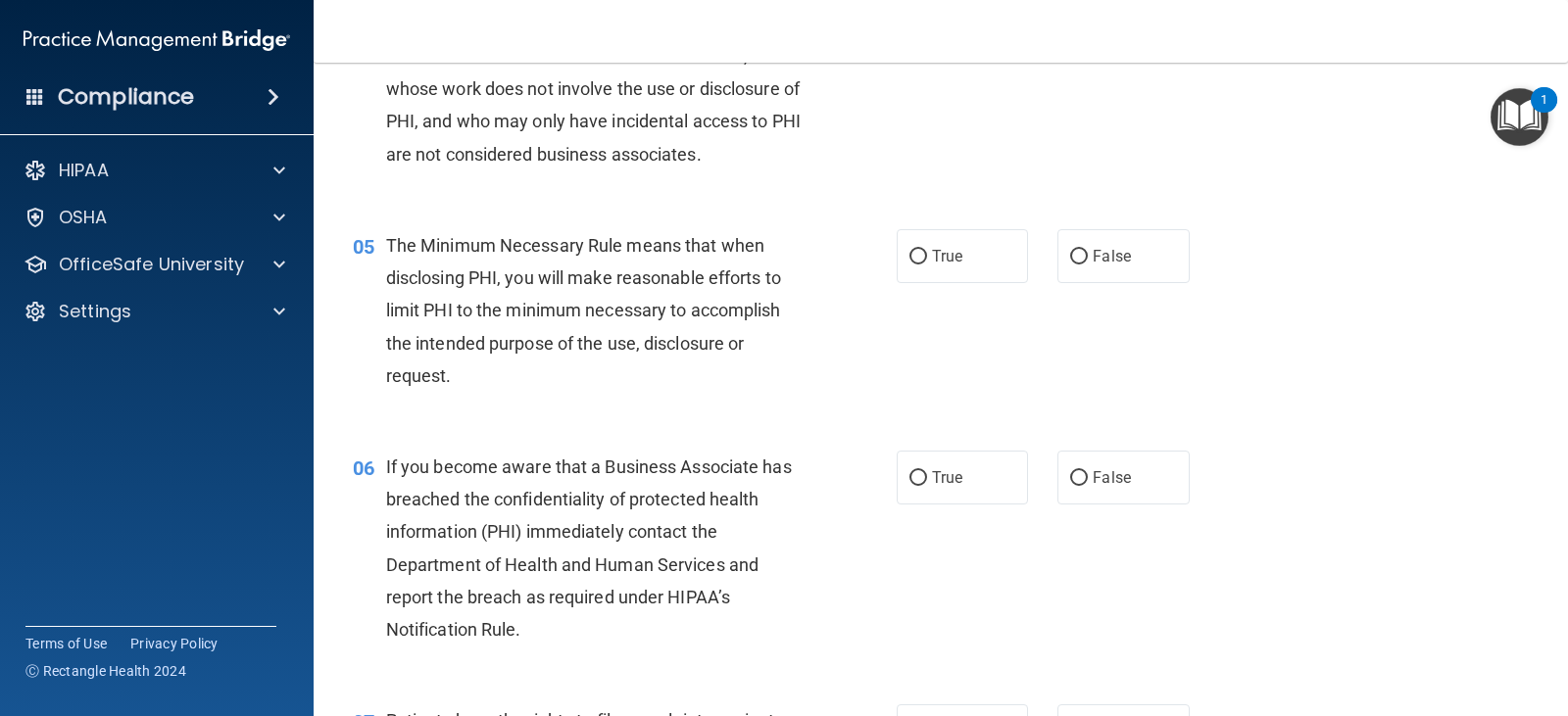 scroll, scrollTop: 686, scrollLeft: 0, axis: vertical 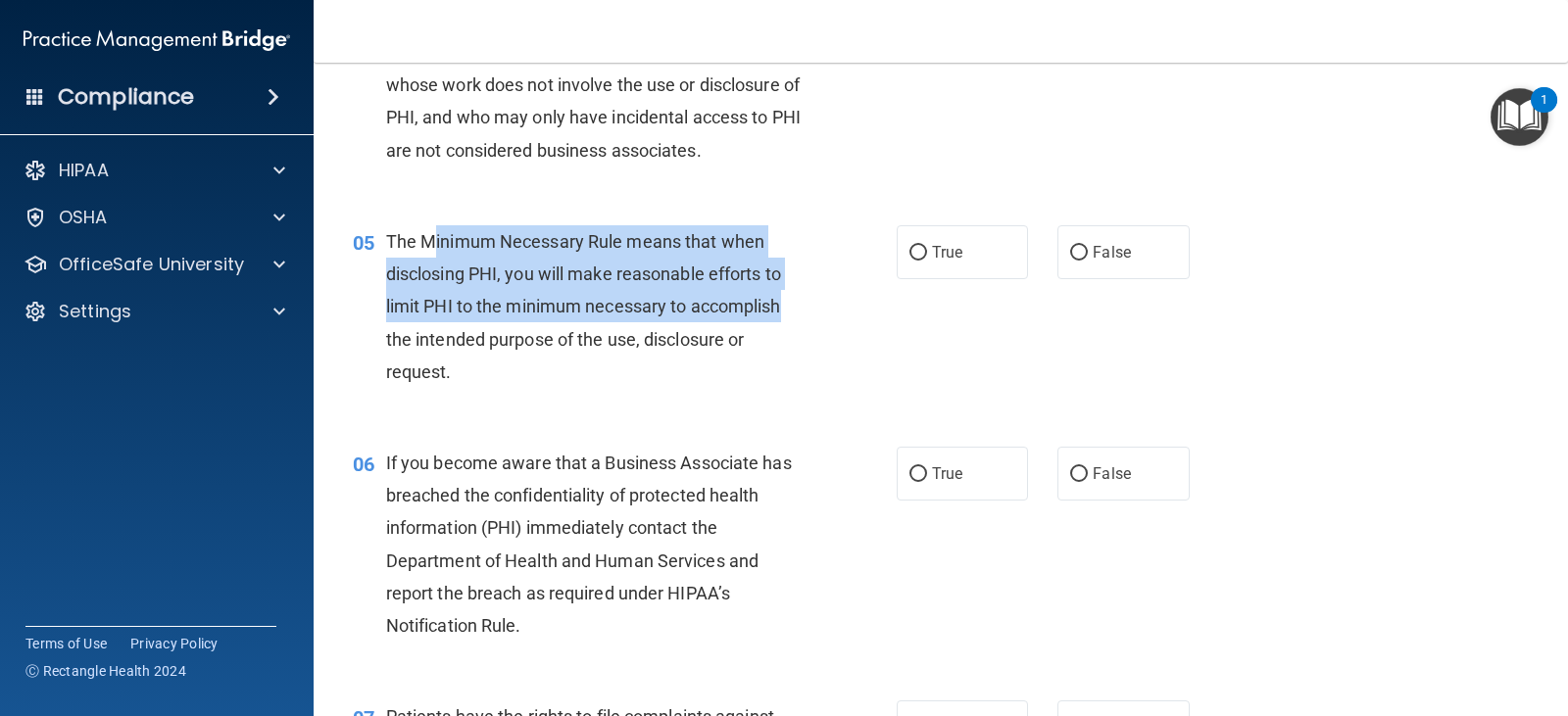 drag, startPoint x: 462, startPoint y: 258, endPoint x: 798, endPoint y: 297, distance: 338.2558 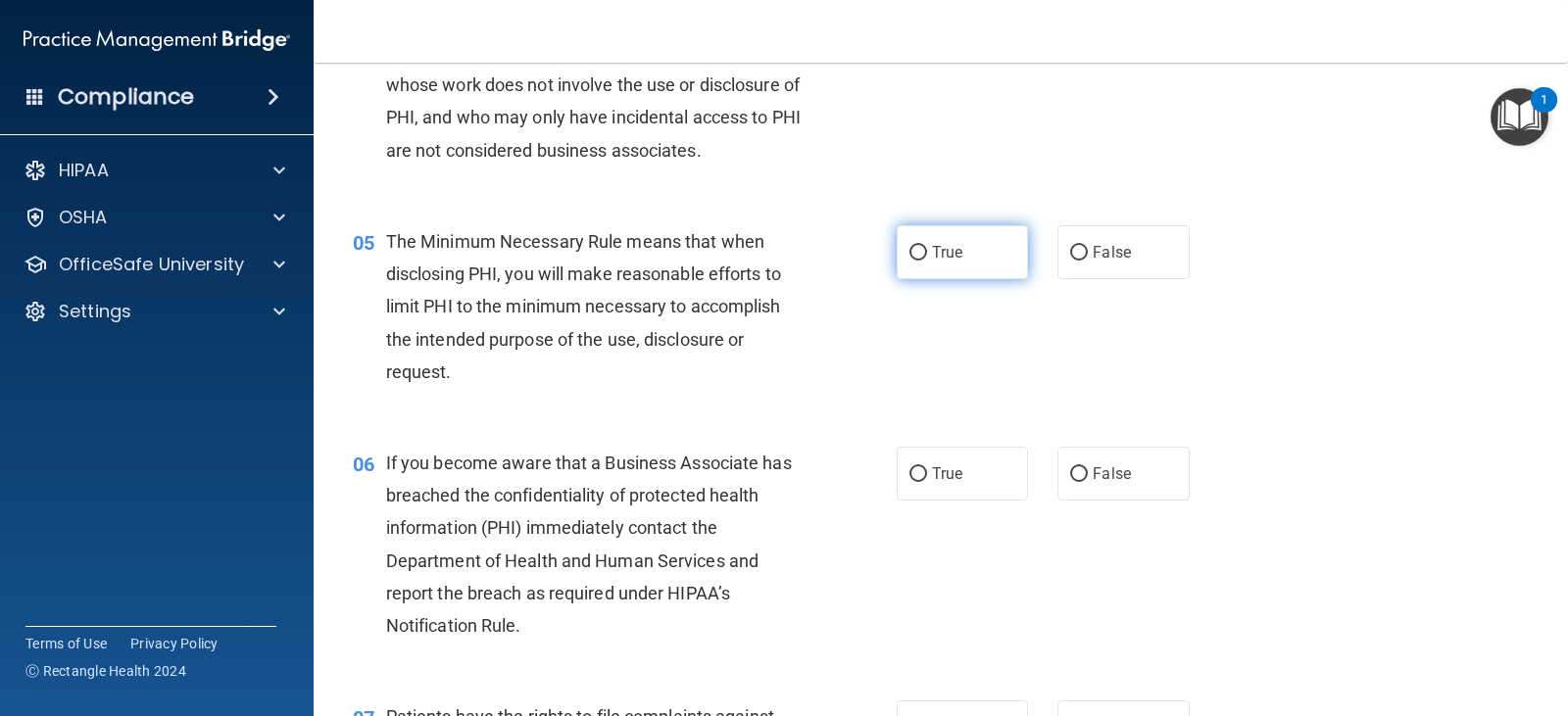 click on "True" at bounding box center [962, 252] 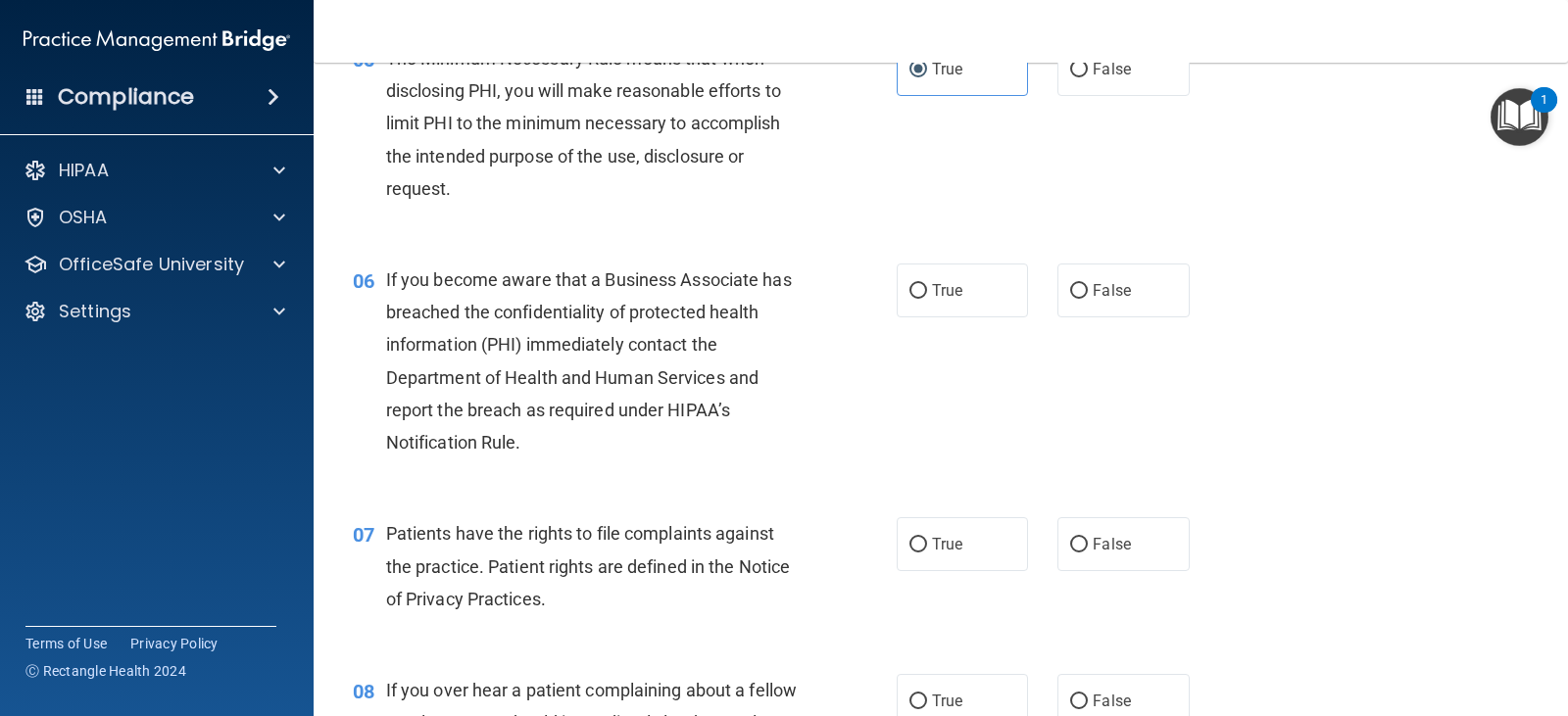 scroll, scrollTop: 882, scrollLeft: 0, axis: vertical 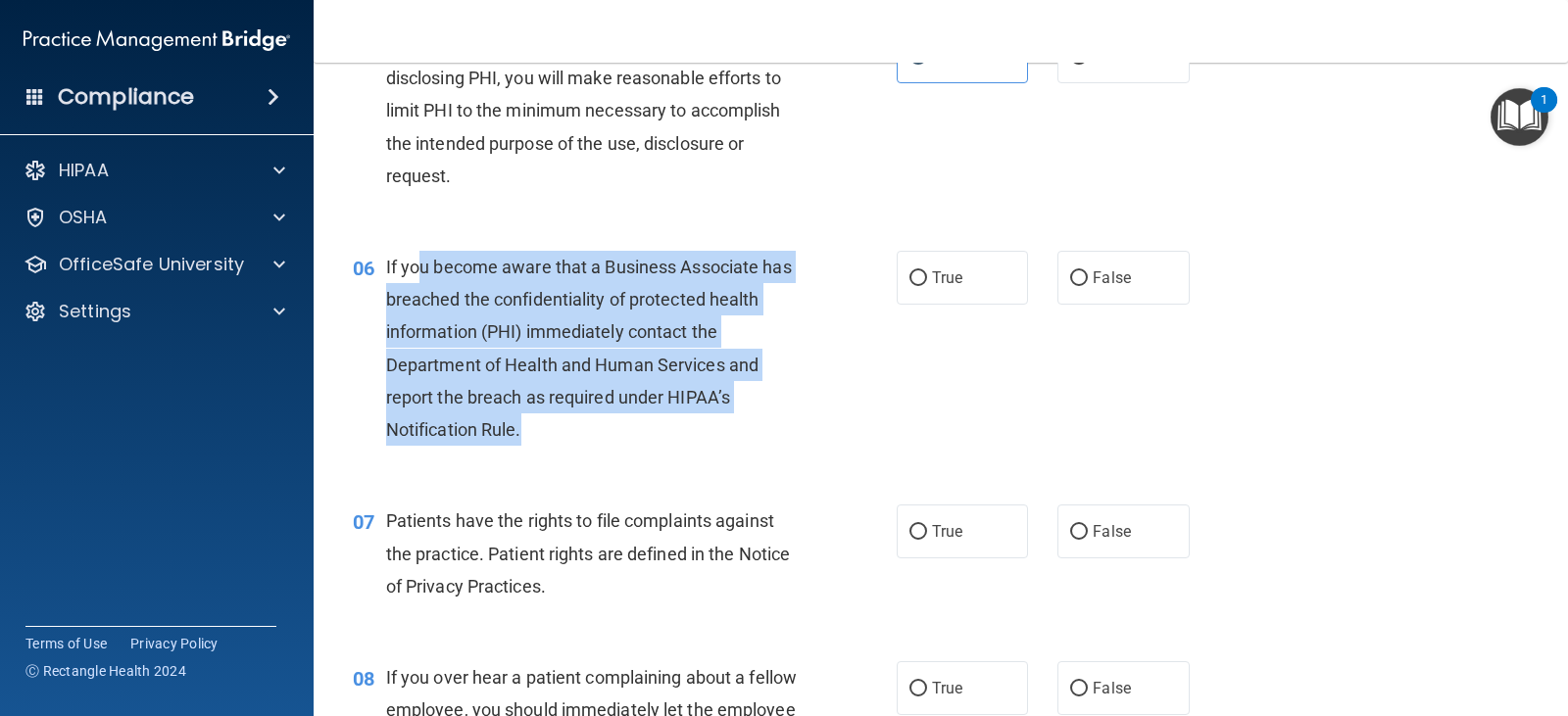 drag, startPoint x: 422, startPoint y: 275, endPoint x: 1078, endPoint y: 320, distance: 657.5416 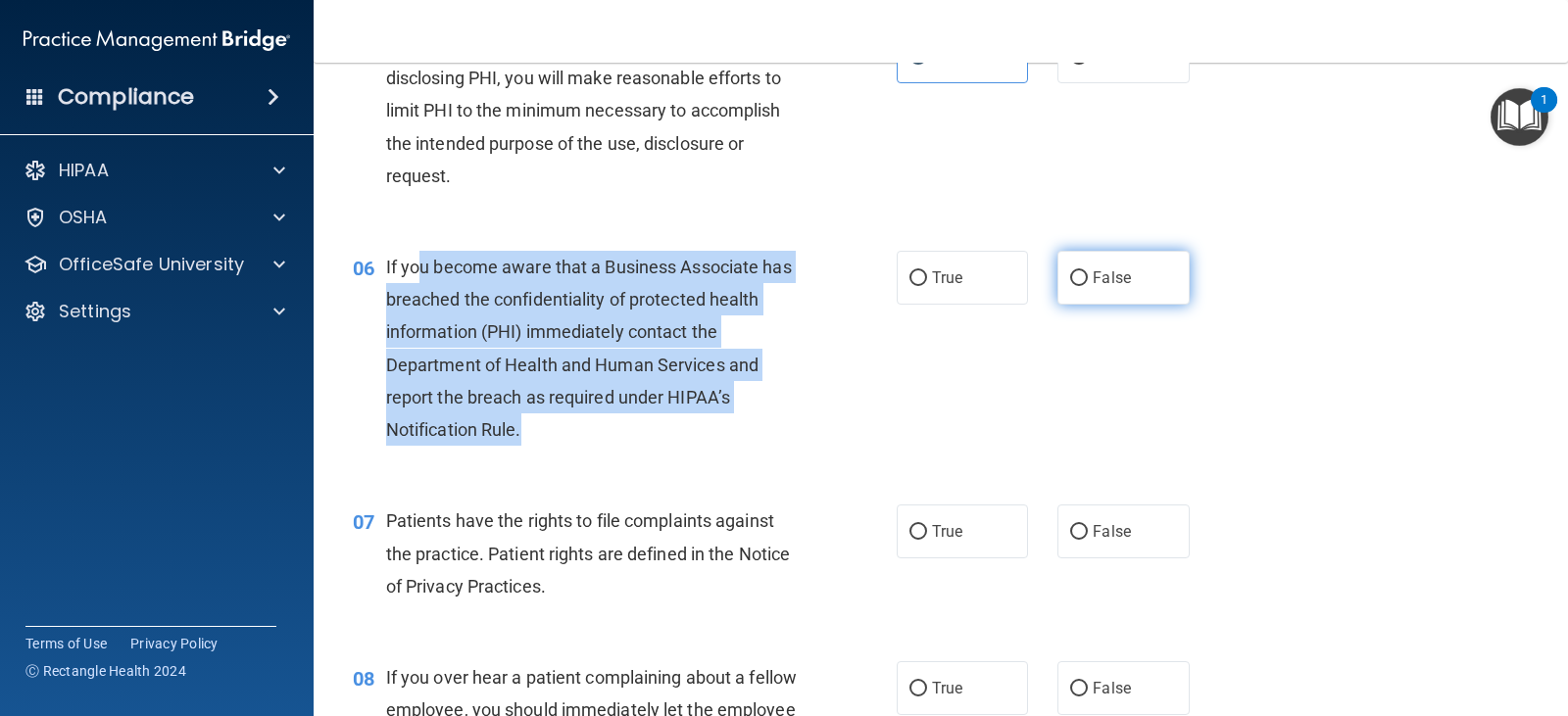 click on "False" at bounding box center [1123, 277] 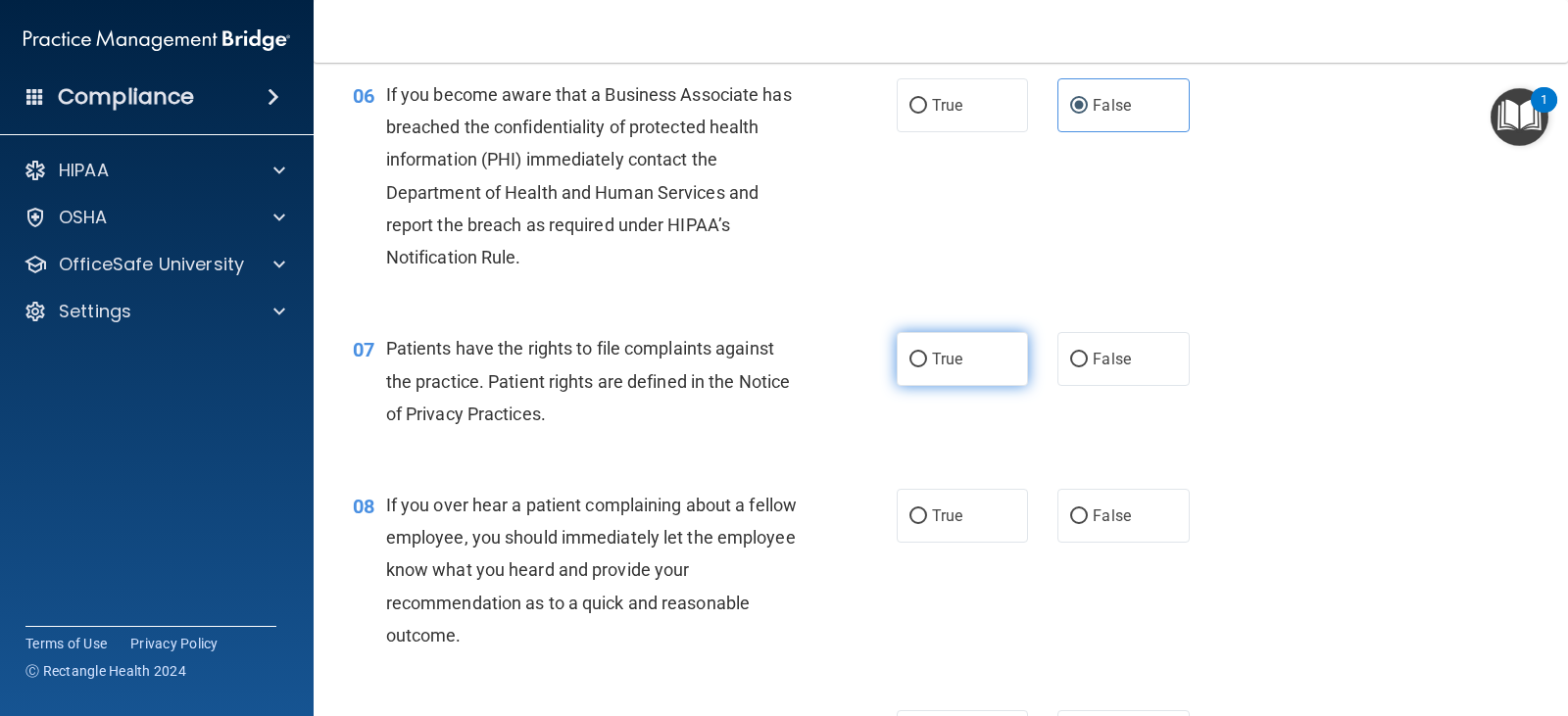 scroll, scrollTop: 1077, scrollLeft: 0, axis: vertical 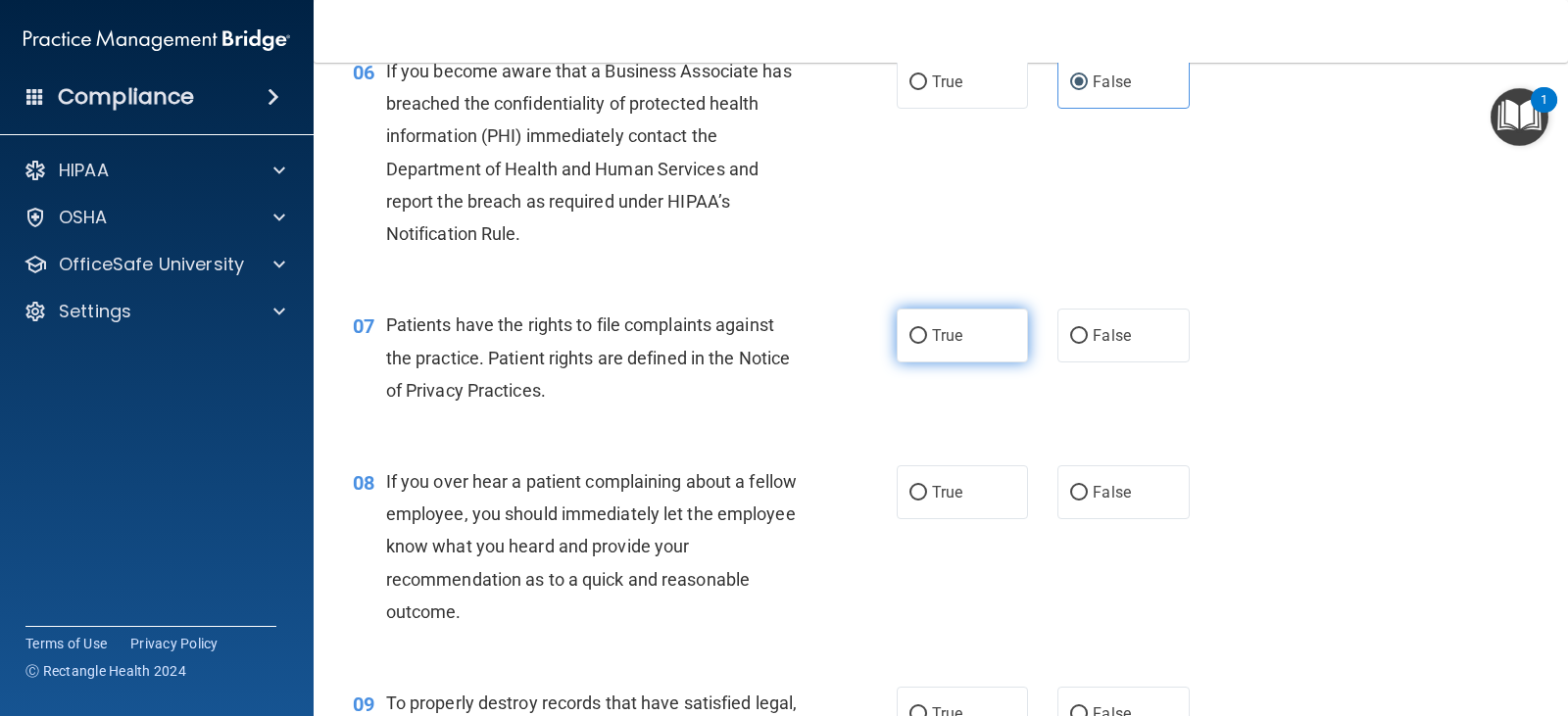 click on "True" at bounding box center (962, 335) 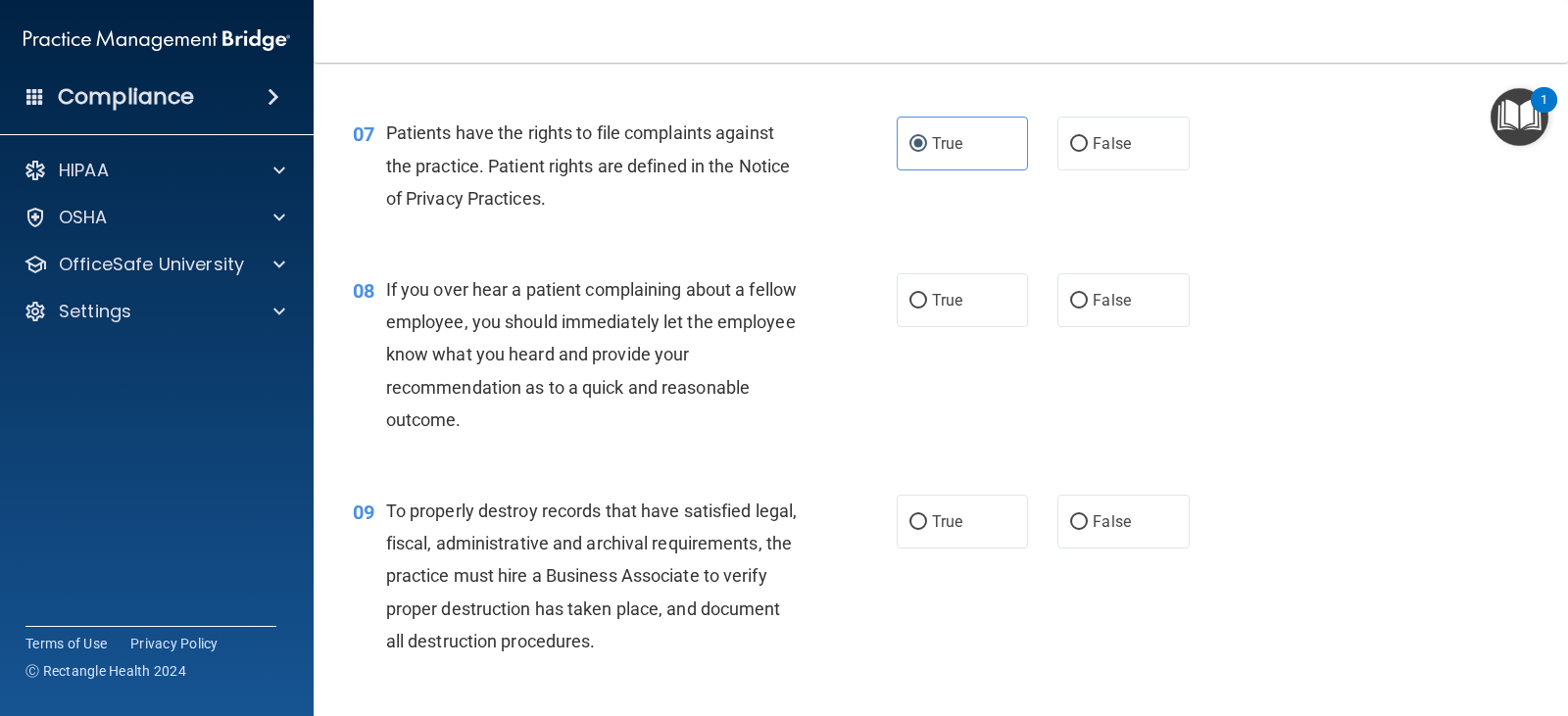 scroll, scrollTop: 1273, scrollLeft: 0, axis: vertical 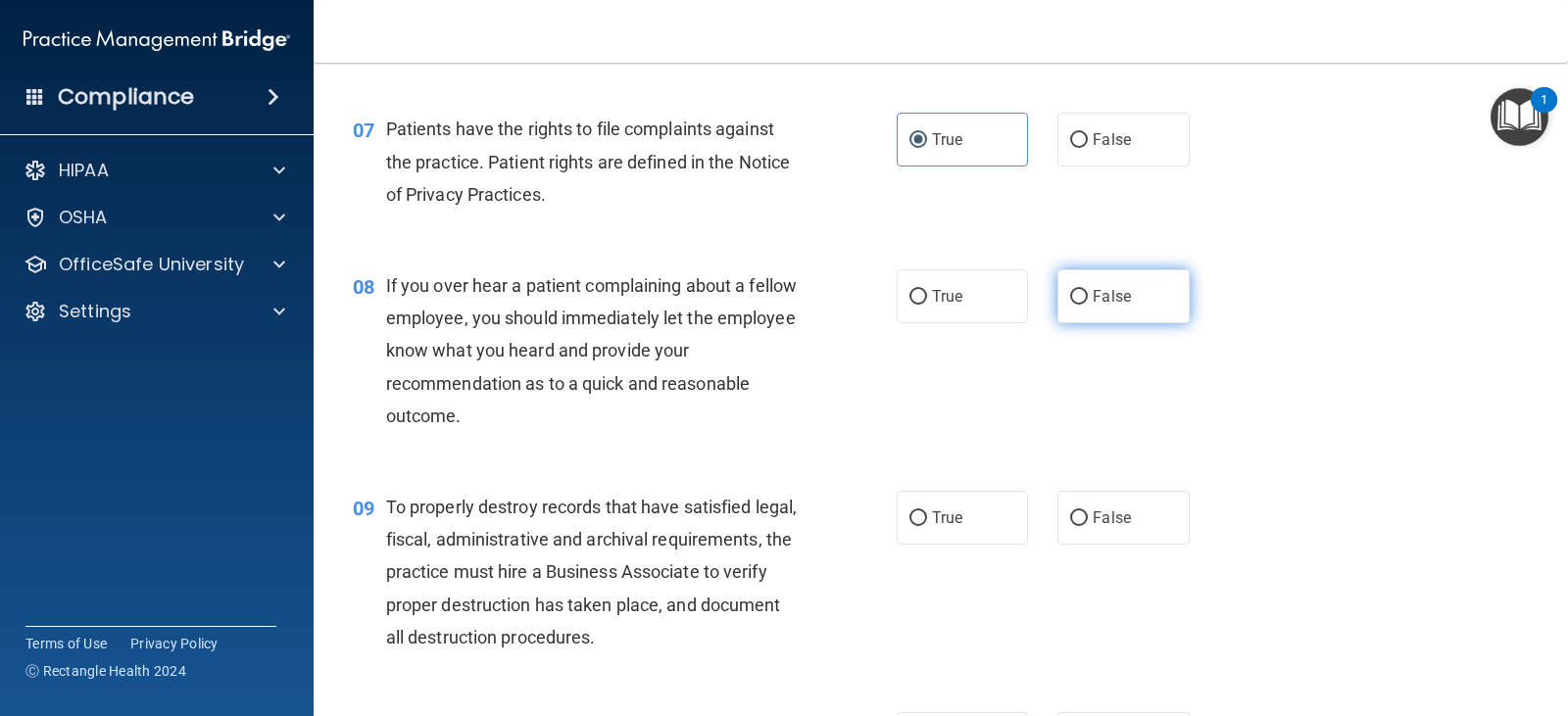 click on "False" at bounding box center [1123, 296] 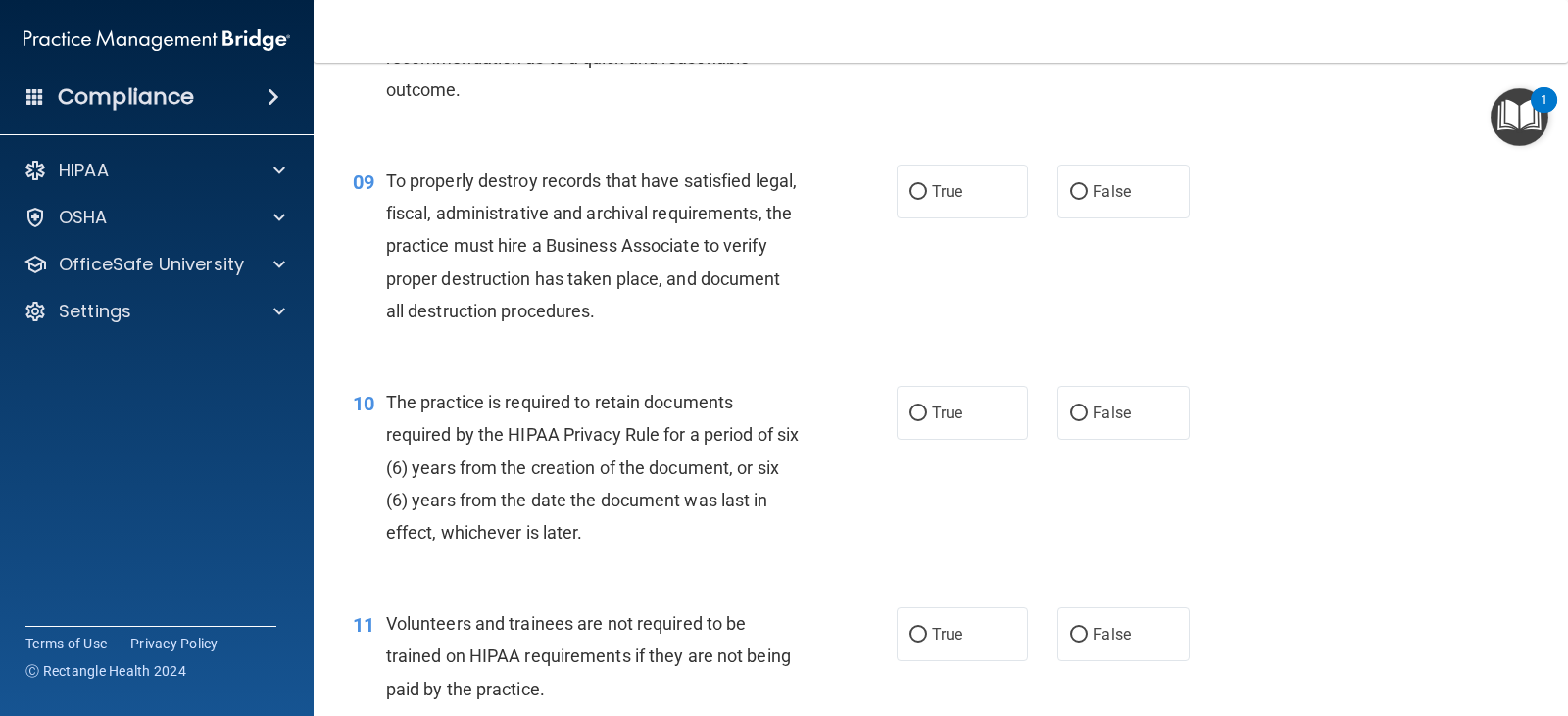 scroll, scrollTop: 1665, scrollLeft: 0, axis: vertical 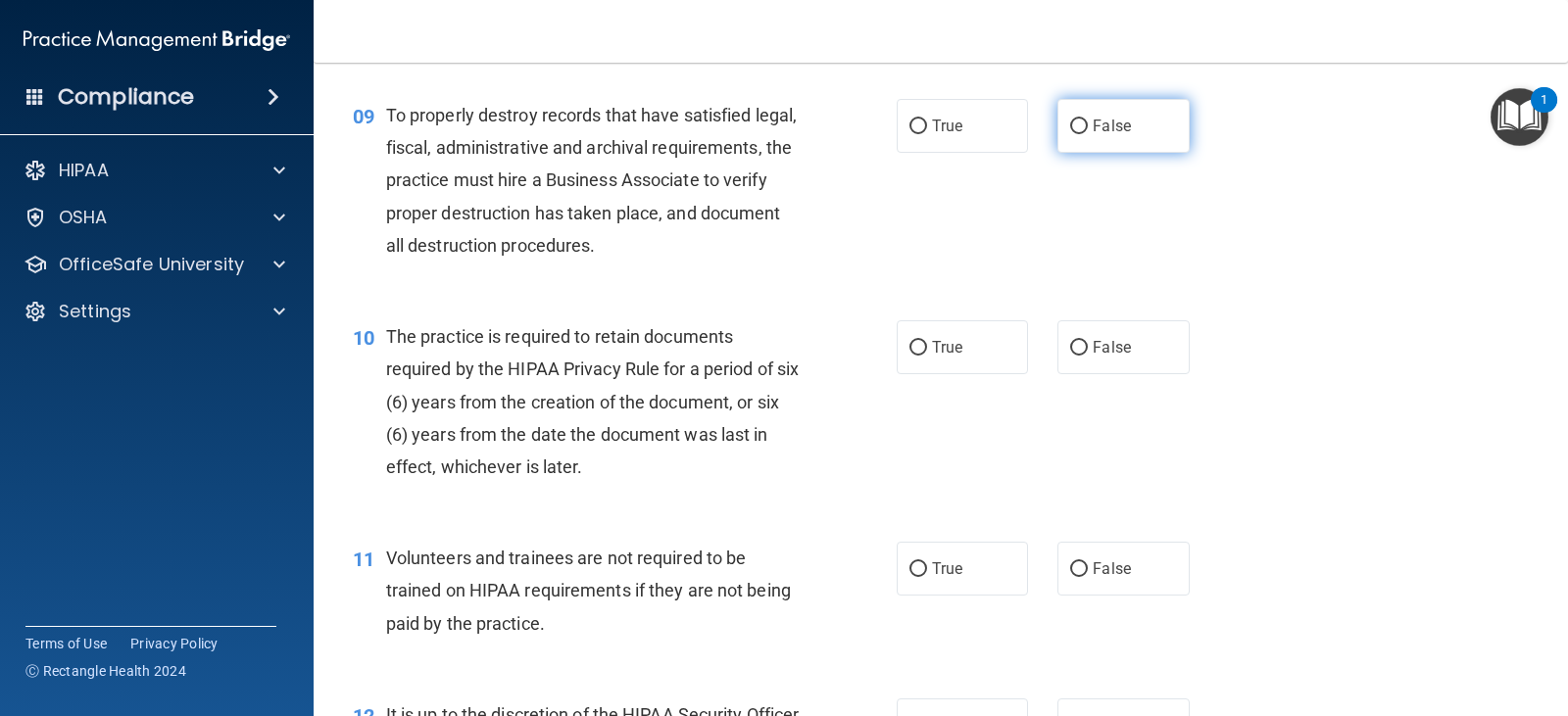 click on "False" at bounding box center (1123, 125) 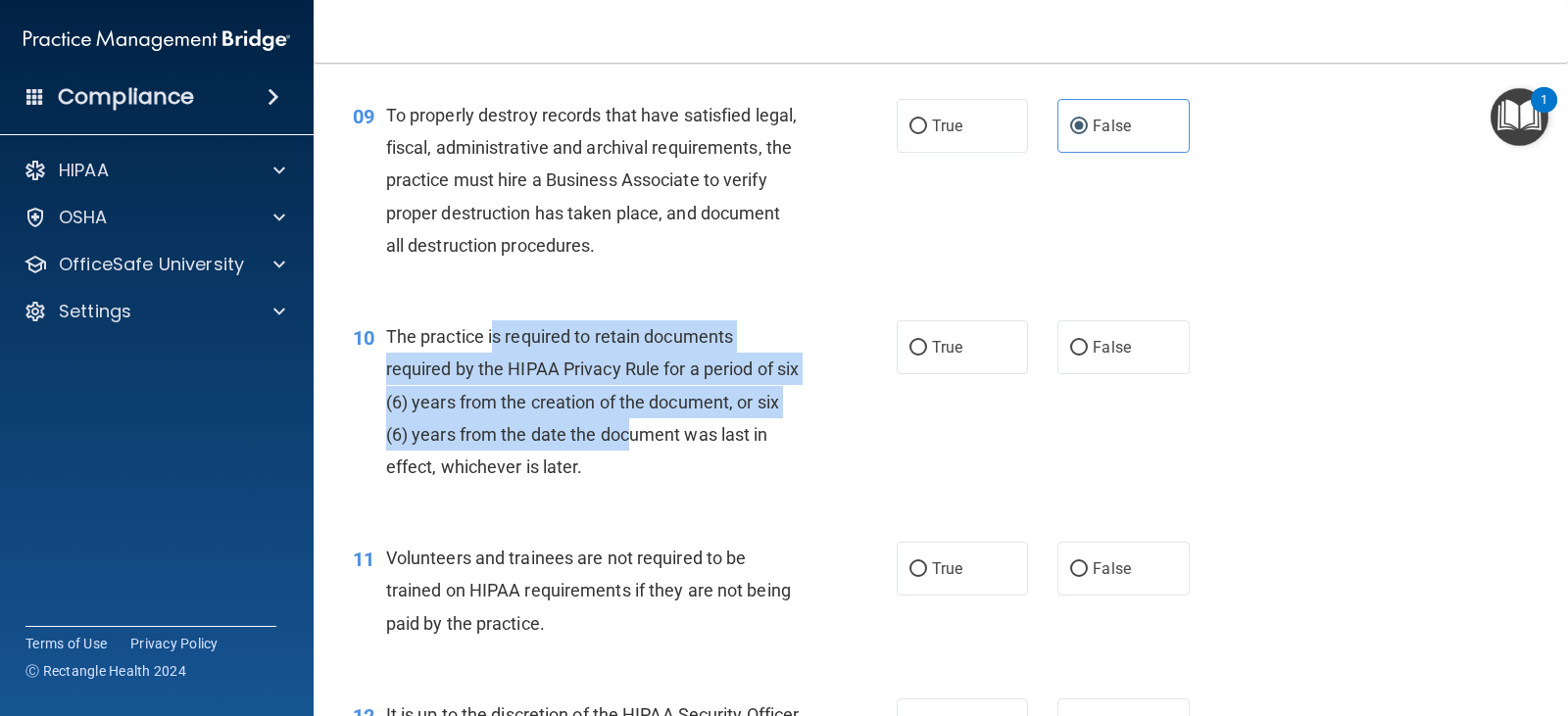 drag, startPoint x: 495, startPoint y: 332, endPoint x: 660, endPoint y: 456, distance: 206.4001 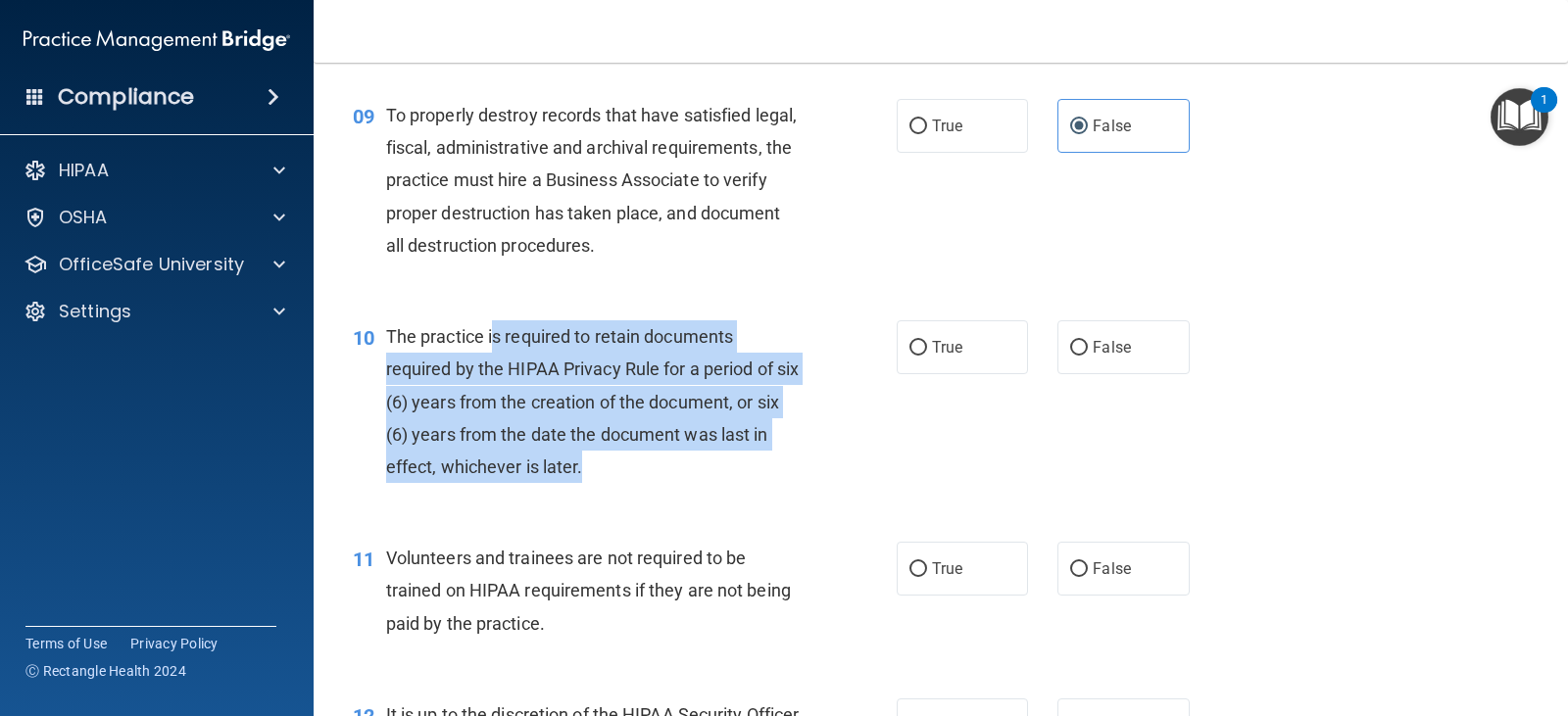 click on "The practice is required to retain documents required by the HIPAA Privacy Rule for a period of six (6) years from the creation of the document, or six (6) years from the date the document was last in effect, whichever is later." at bounding box center (601, 402) 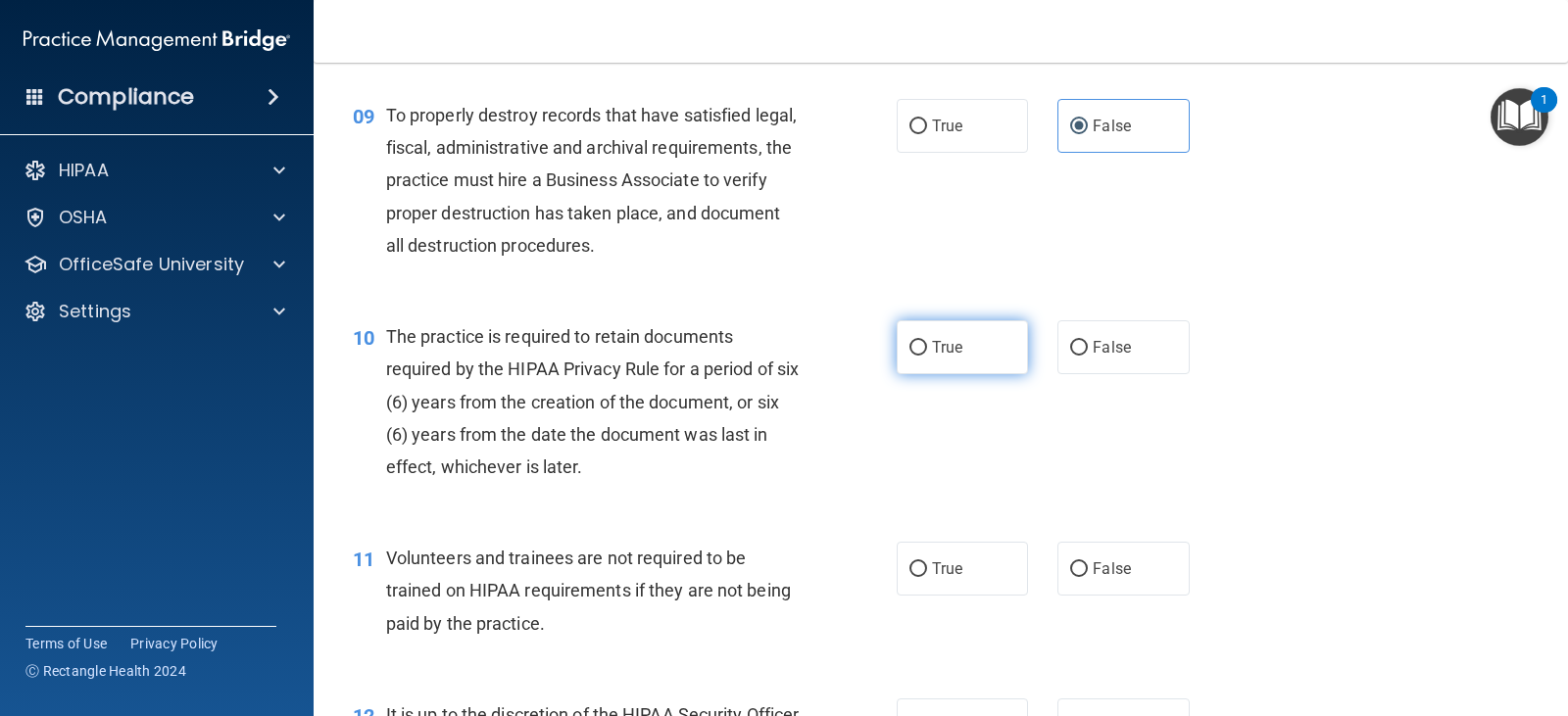 click on "True" at bounding box center [918, 348] 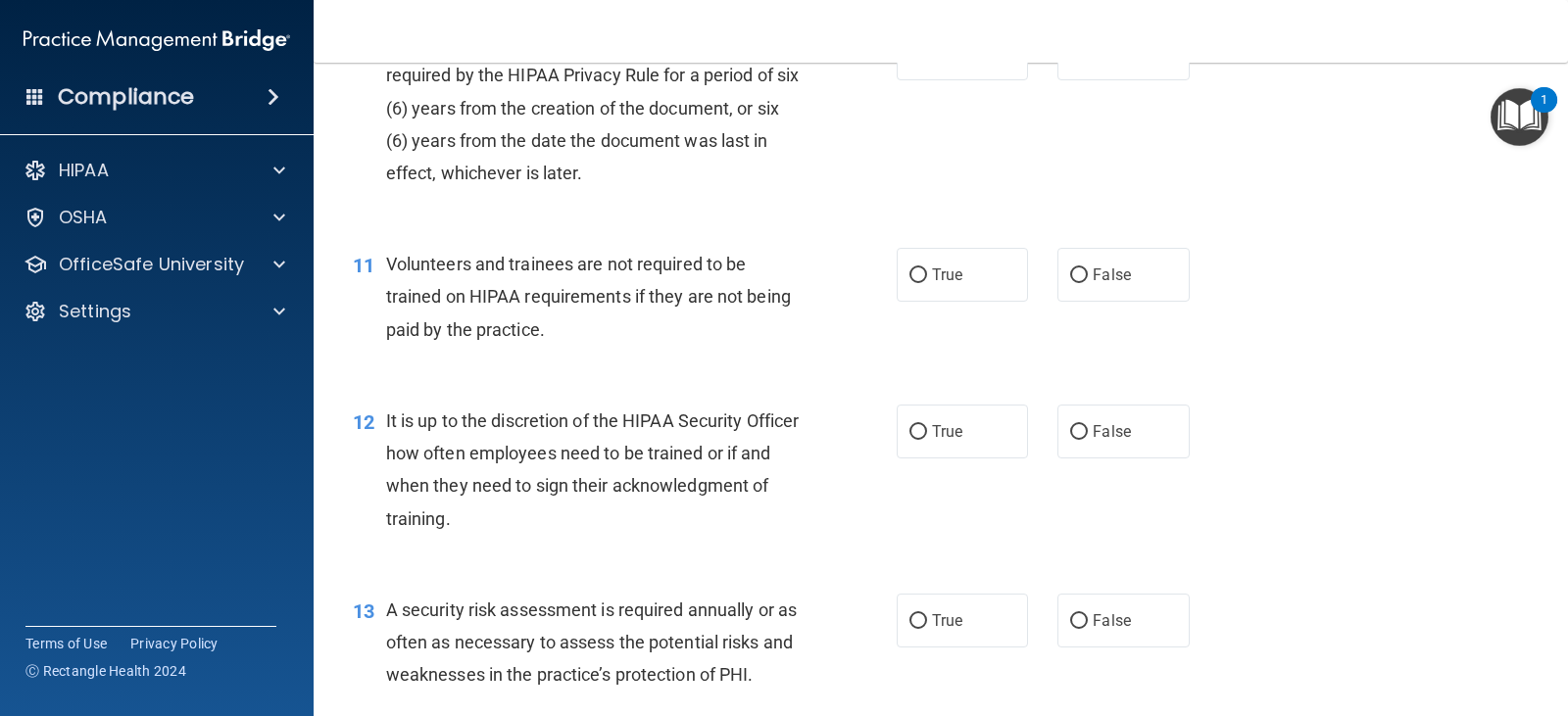 scroll, scrollTop: 2057, scrollLeft: 0, axis: vertical 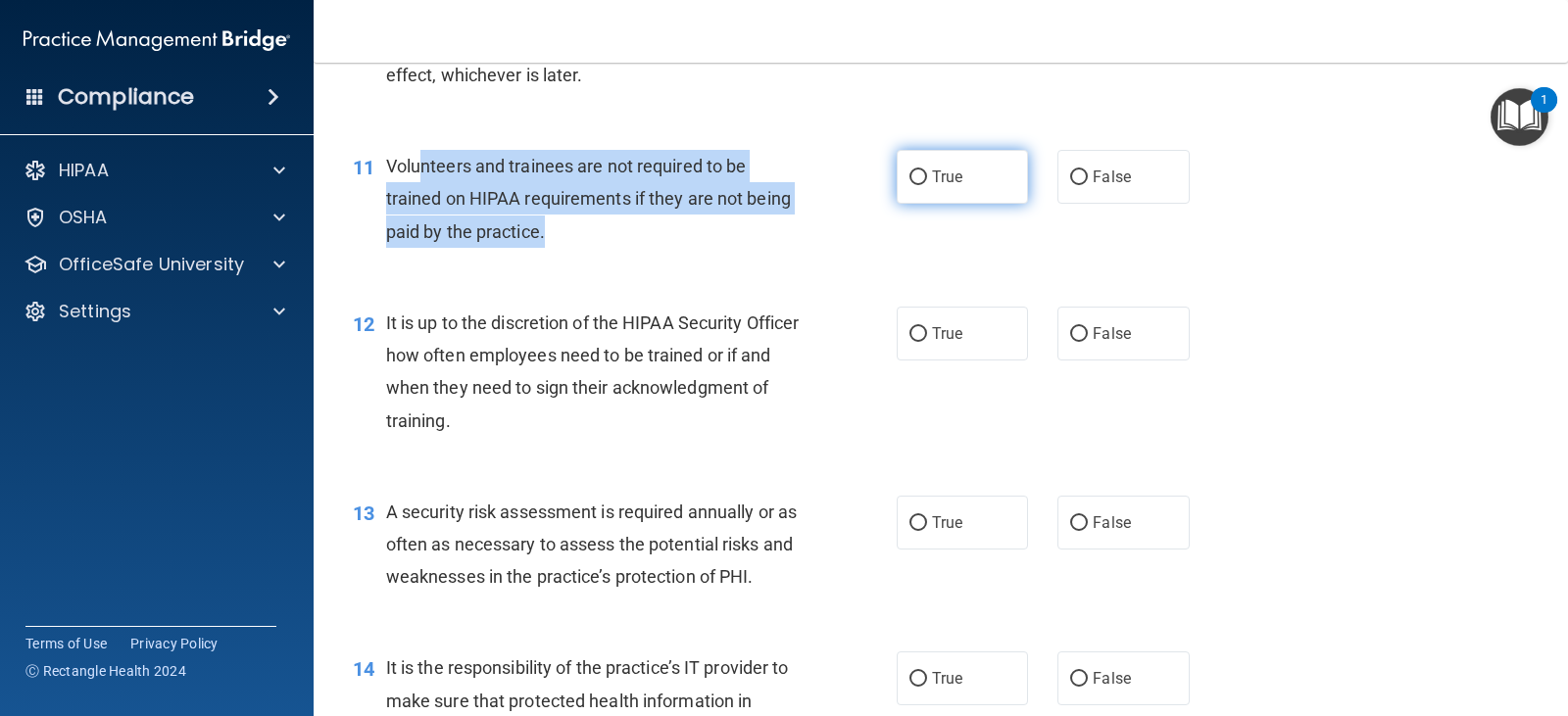 drag, startPoint x: 418, startPoint y: 166, endPoint x: 1009, endPoint y: 194, distance: 591.66291 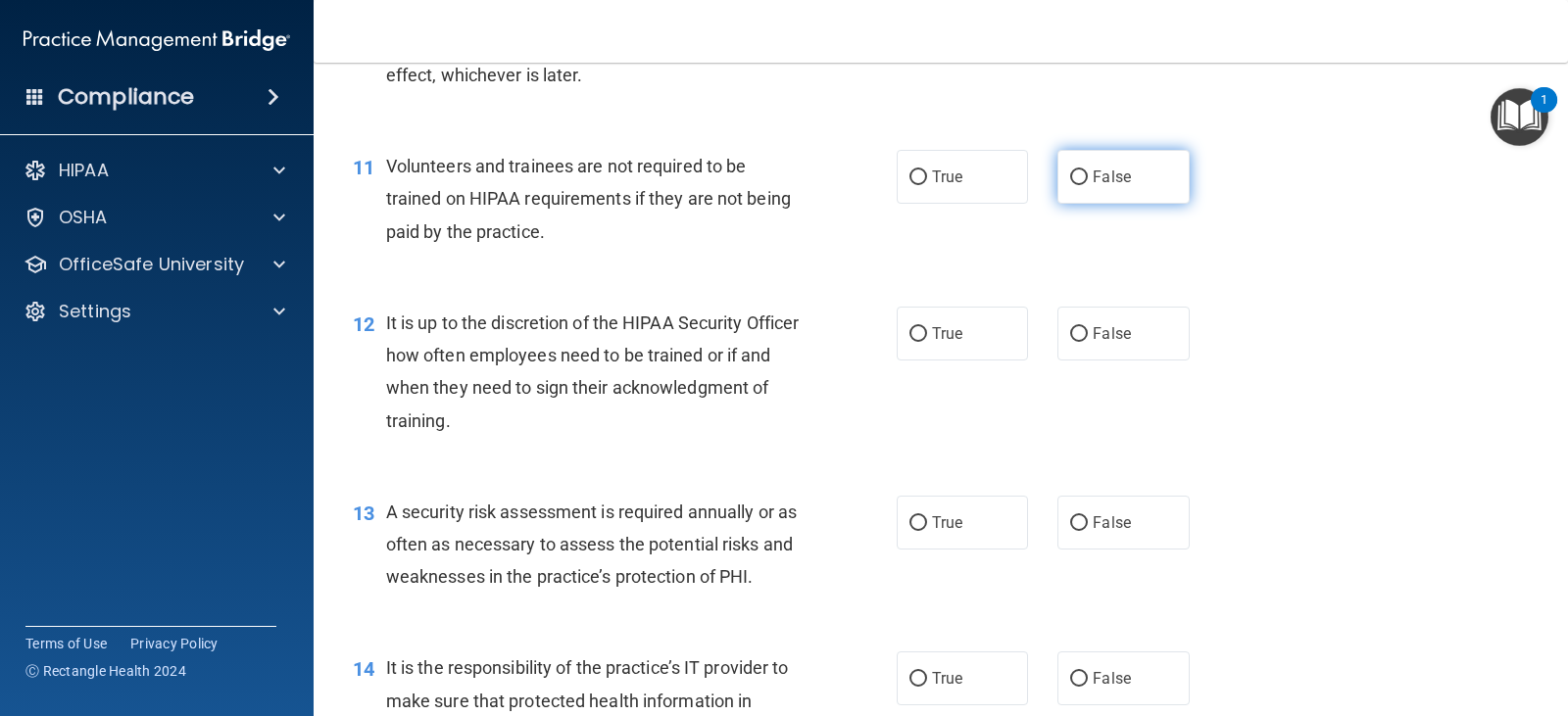 click on "False" at bounding box center [1123, 176] 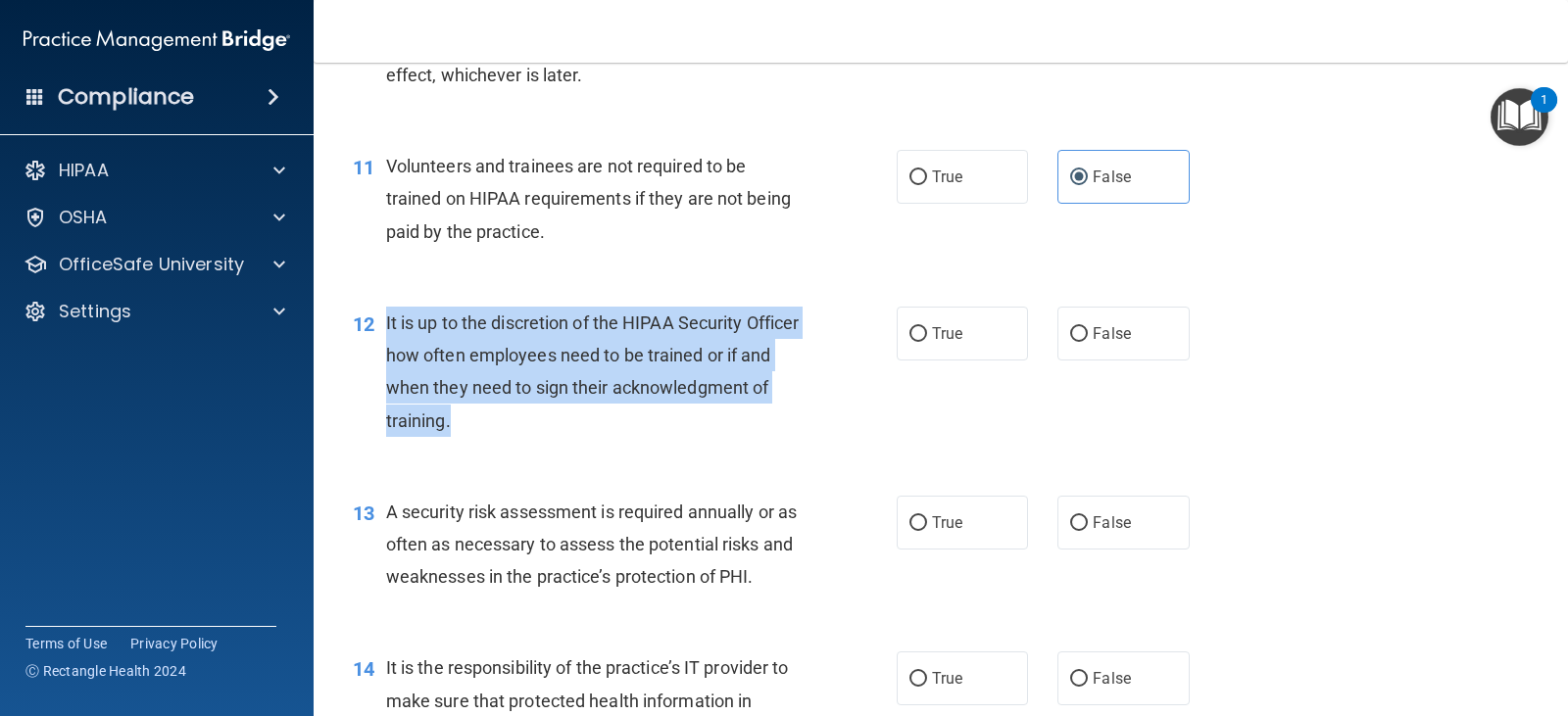drag, startPoint x: 379, startPoint y: 319, endPoint x: 644, endPoint y: 419, distance: 283.24018 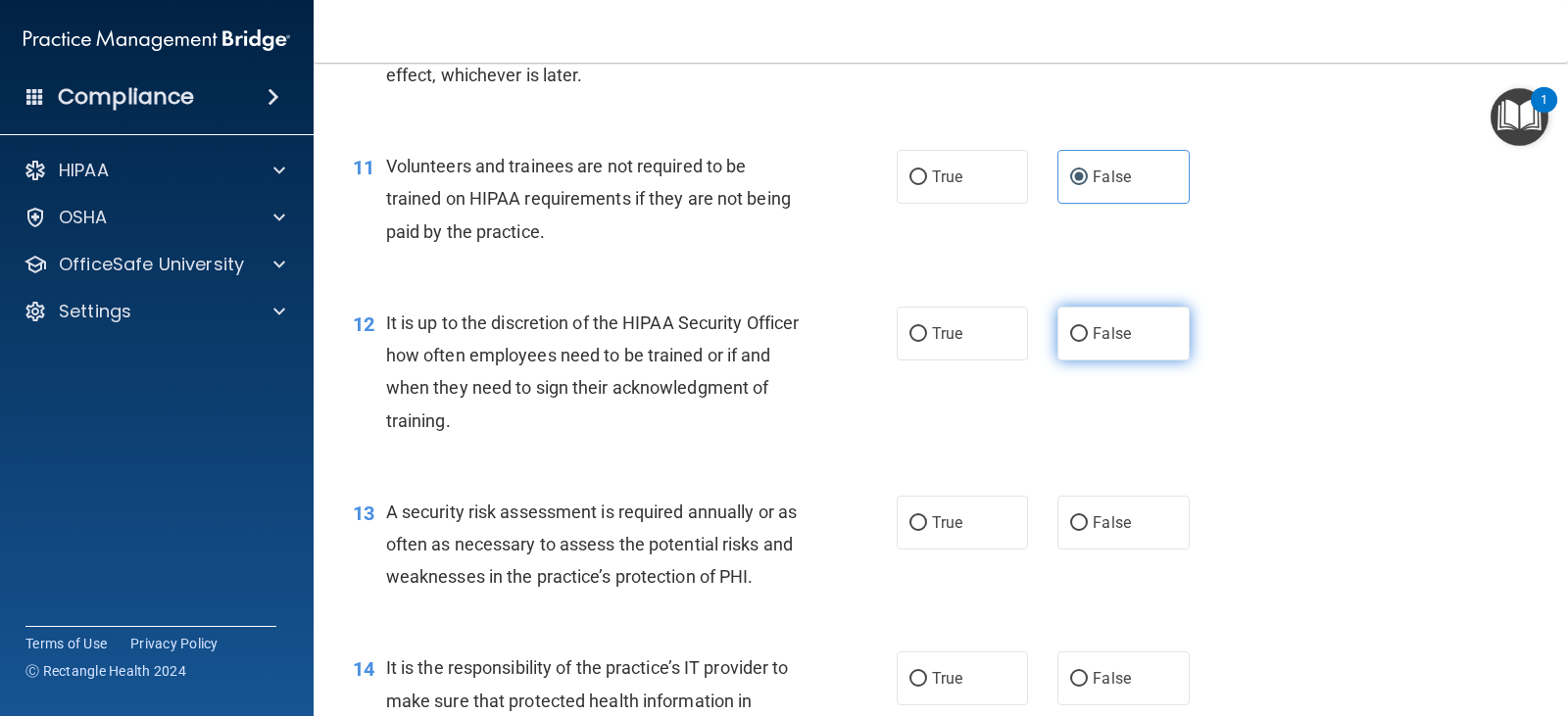 click on "False" at bounding box center (1111, 333) 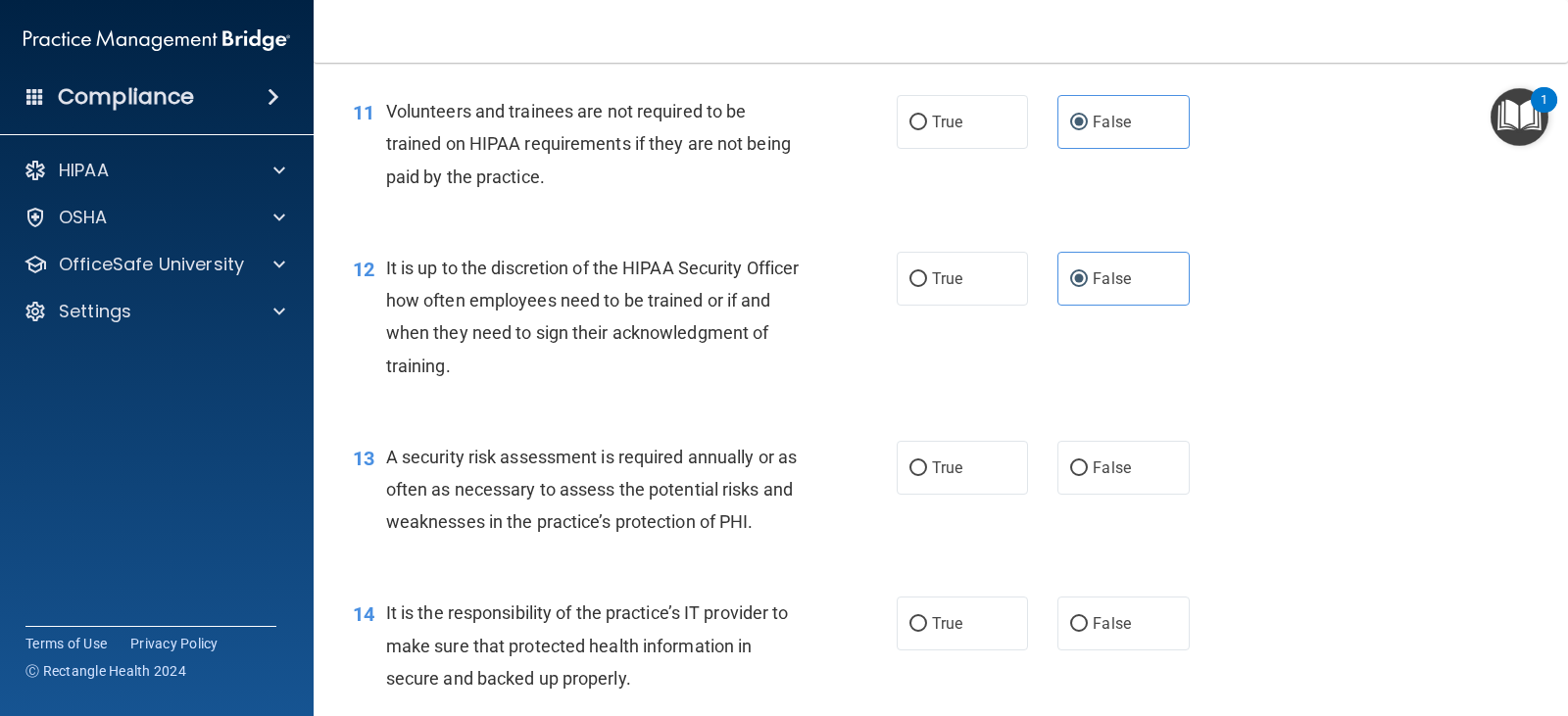 scroll, scrollTop: 2253, scrollLeft: 0, axis: vertical 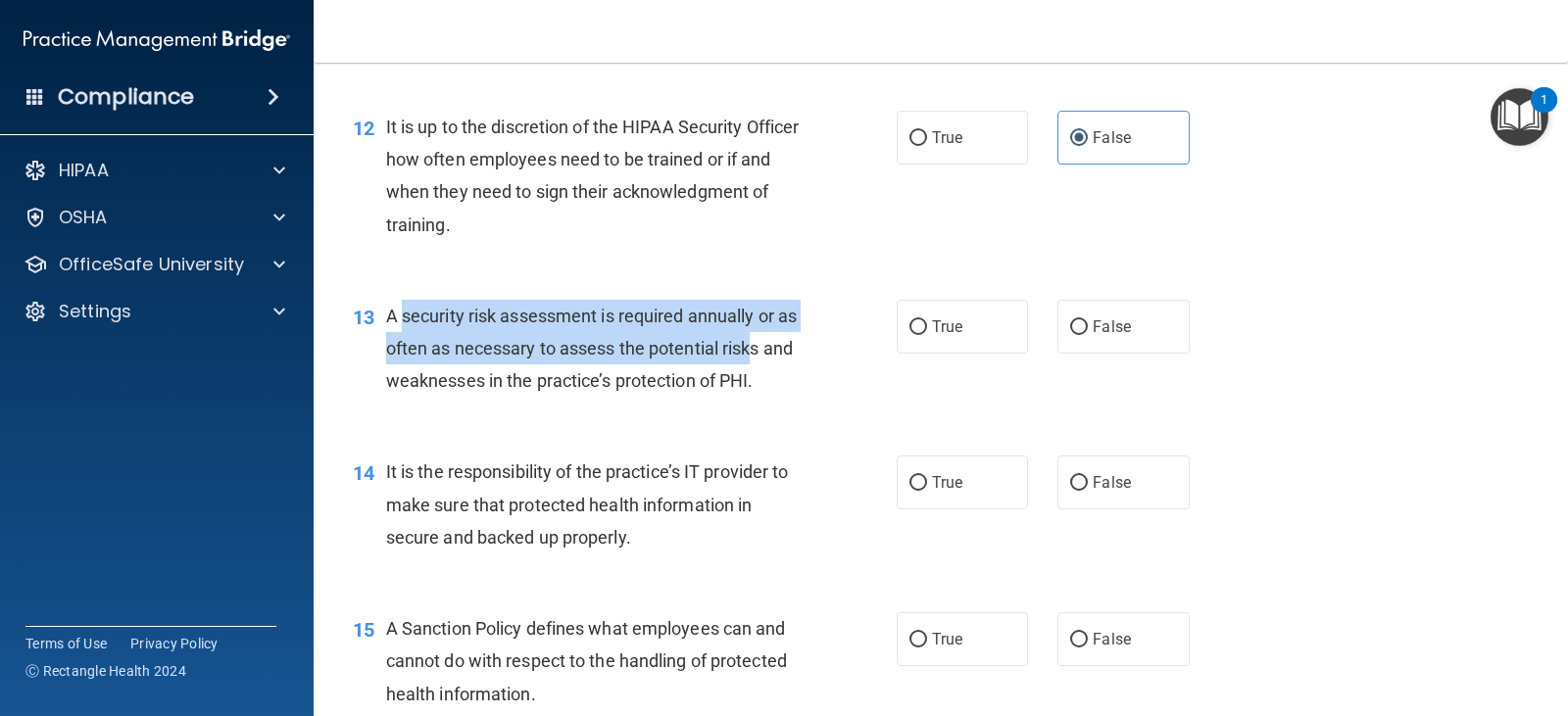 drag, startPoint x: 403, startPoint y: 312, endPoint x: 827, endPoint y: 349, distance: 425.61133 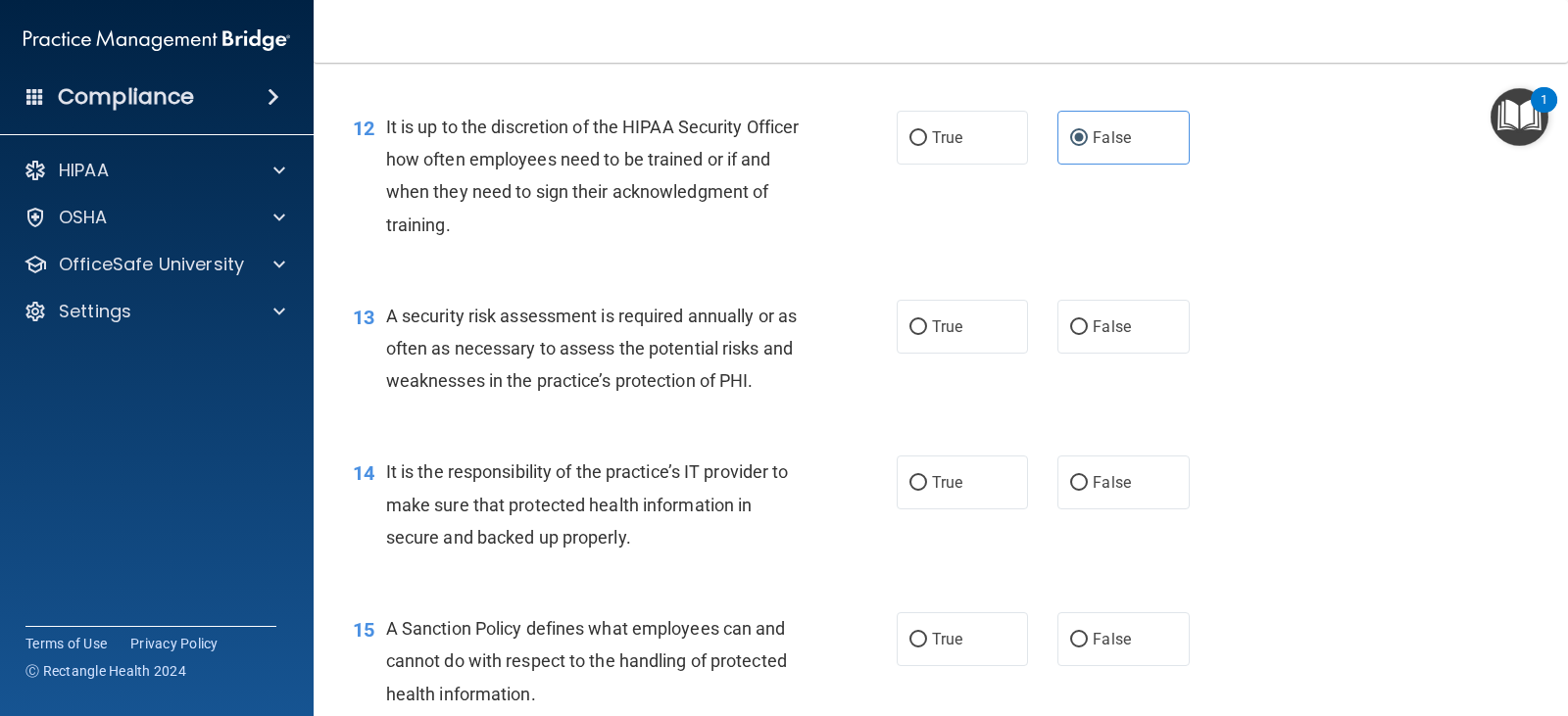 click on "True           False" at bounding box center [1054, 326] 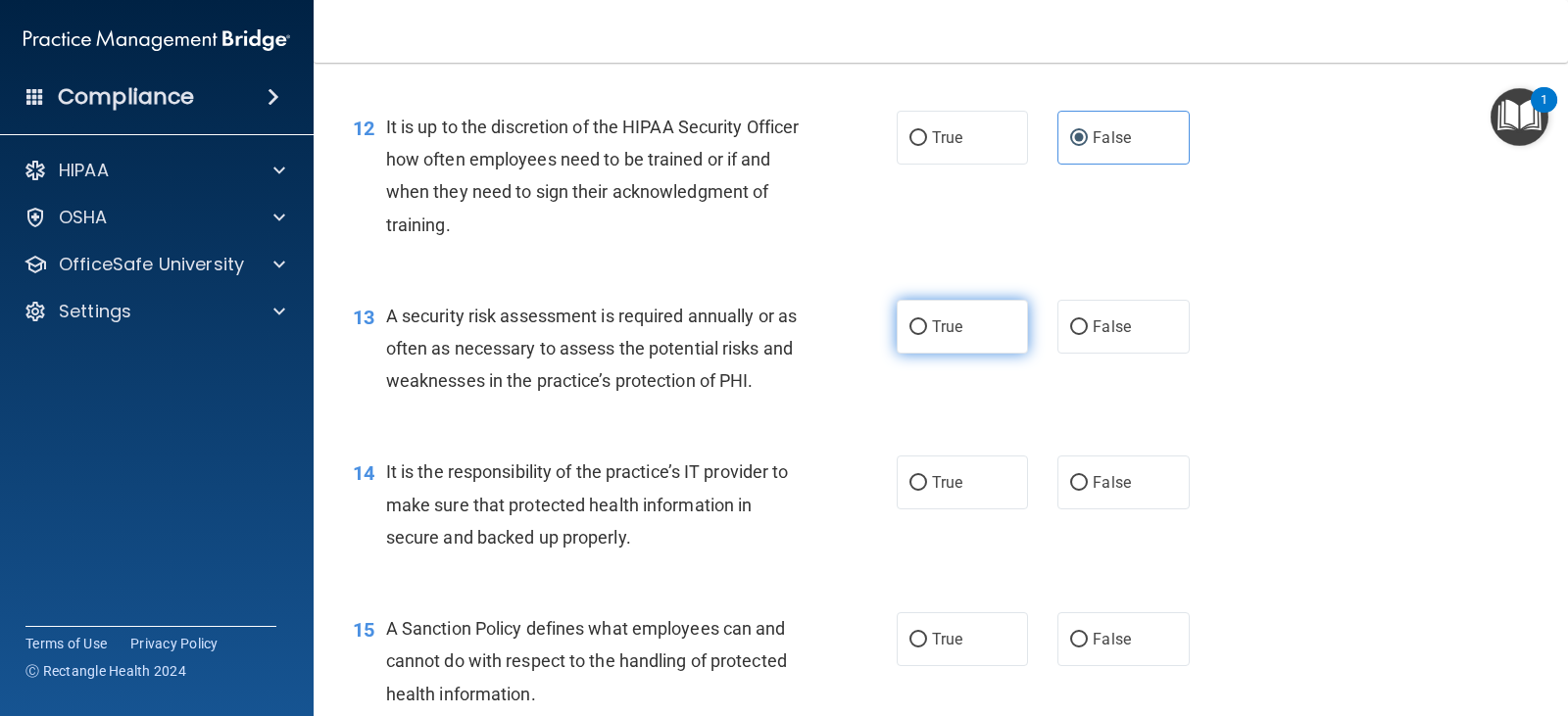 click on "True" at bounding box center [962, 326] 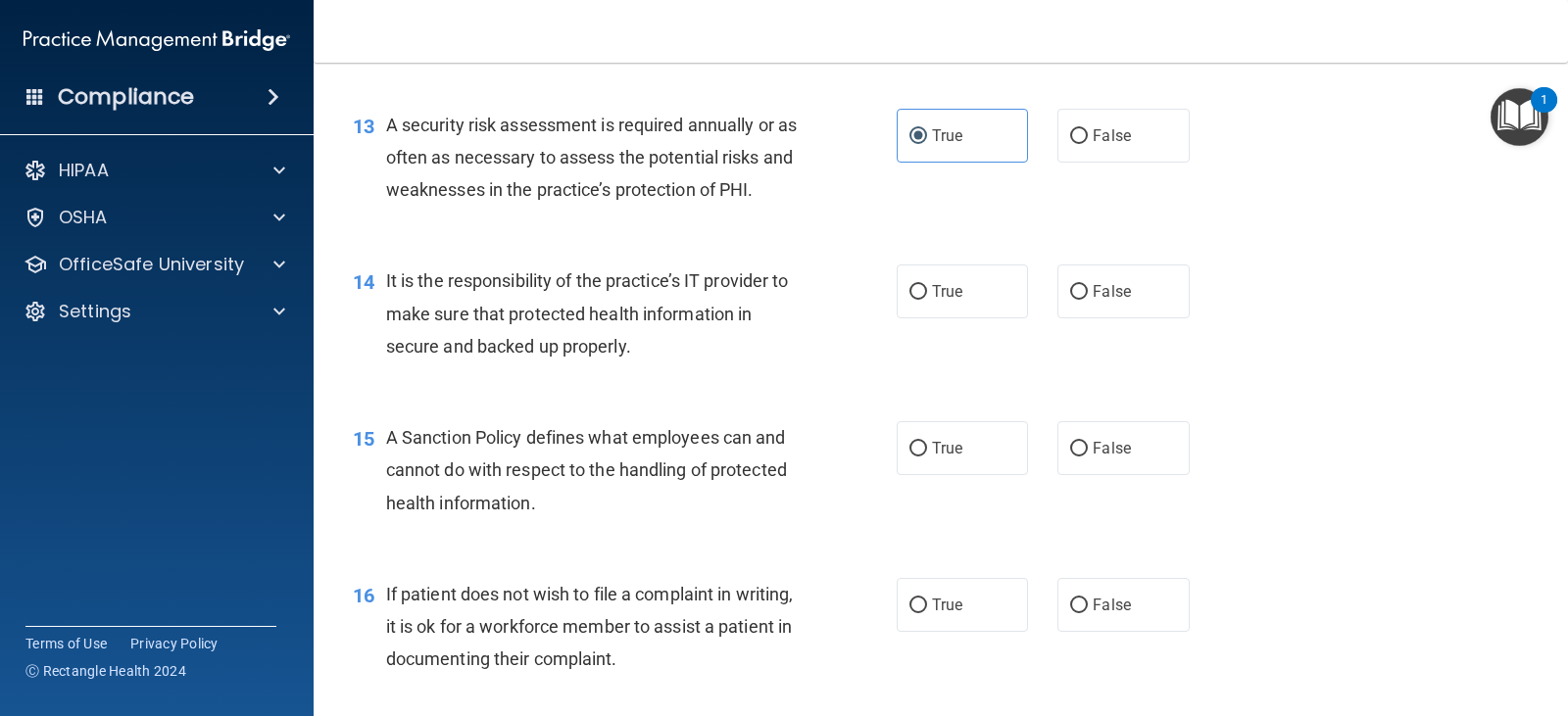 scroll, scrollTop: 2449, scrollLeft: 0, axis: vertical 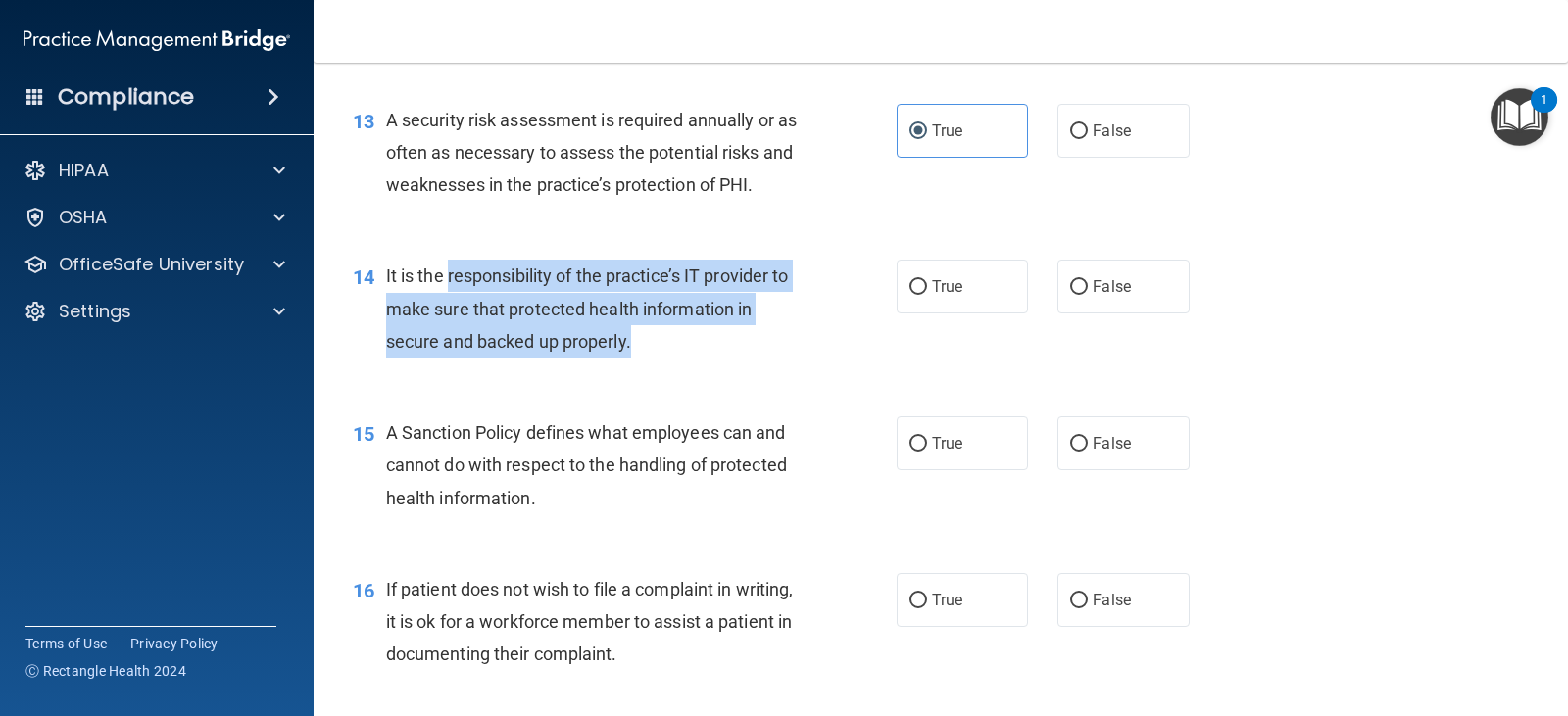 drag, startPoint x: 468, startPoint y: 293, endPoint x: 634, endPoint y: 354, distance: 176.85305 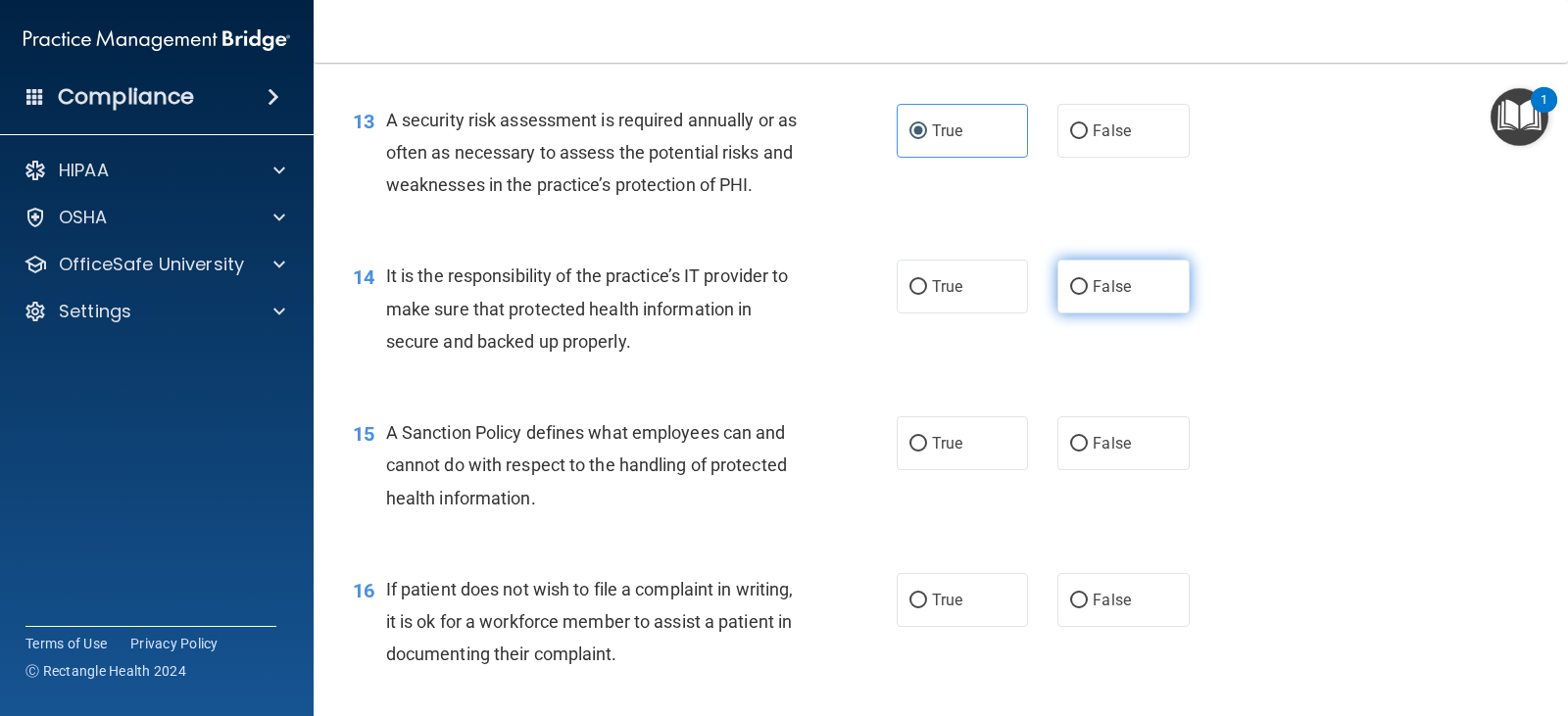 click on "False" at bounding box center (1123, 286) 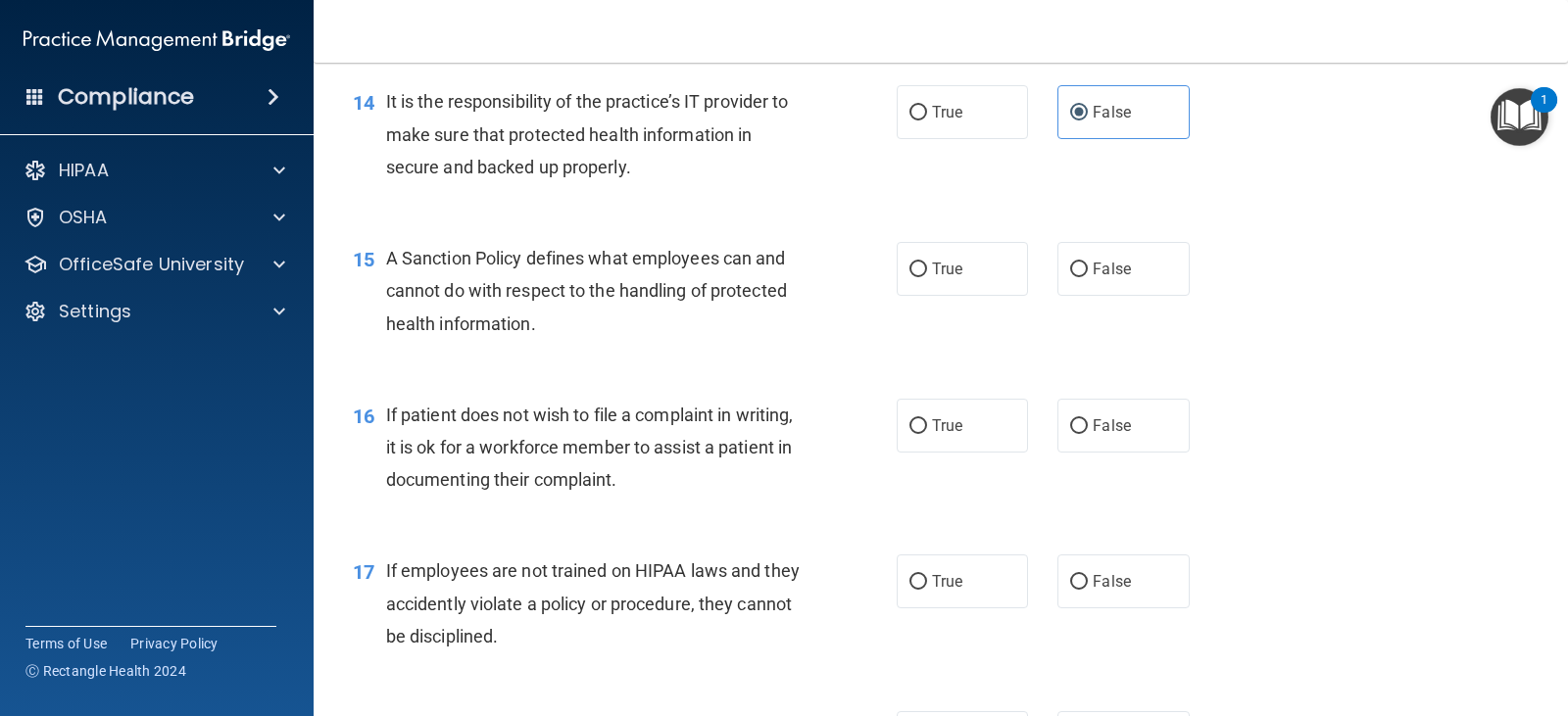 scroll, scrollTop: 2645, scrollLeft: 0, axis: vertical 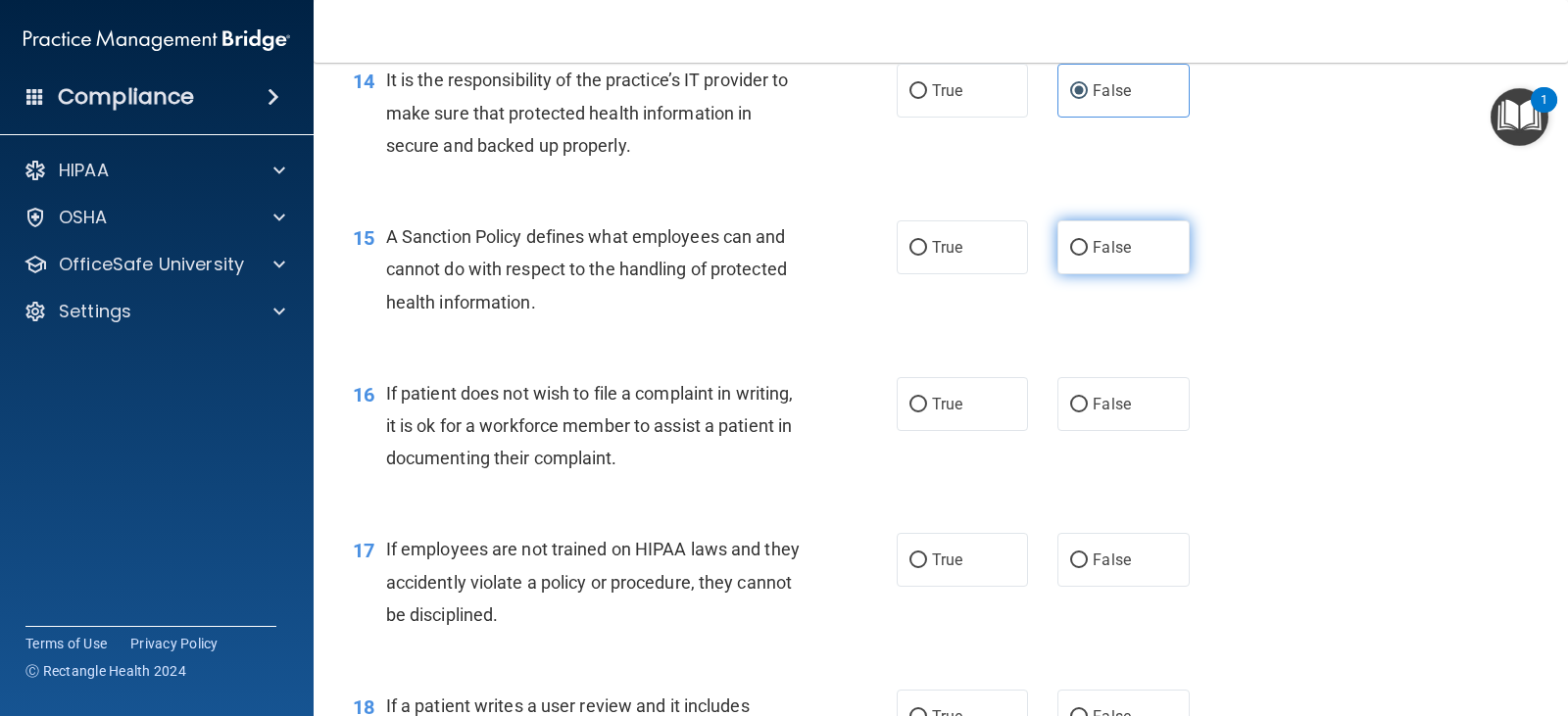 click on "False" at bounding box center [1123, 247] 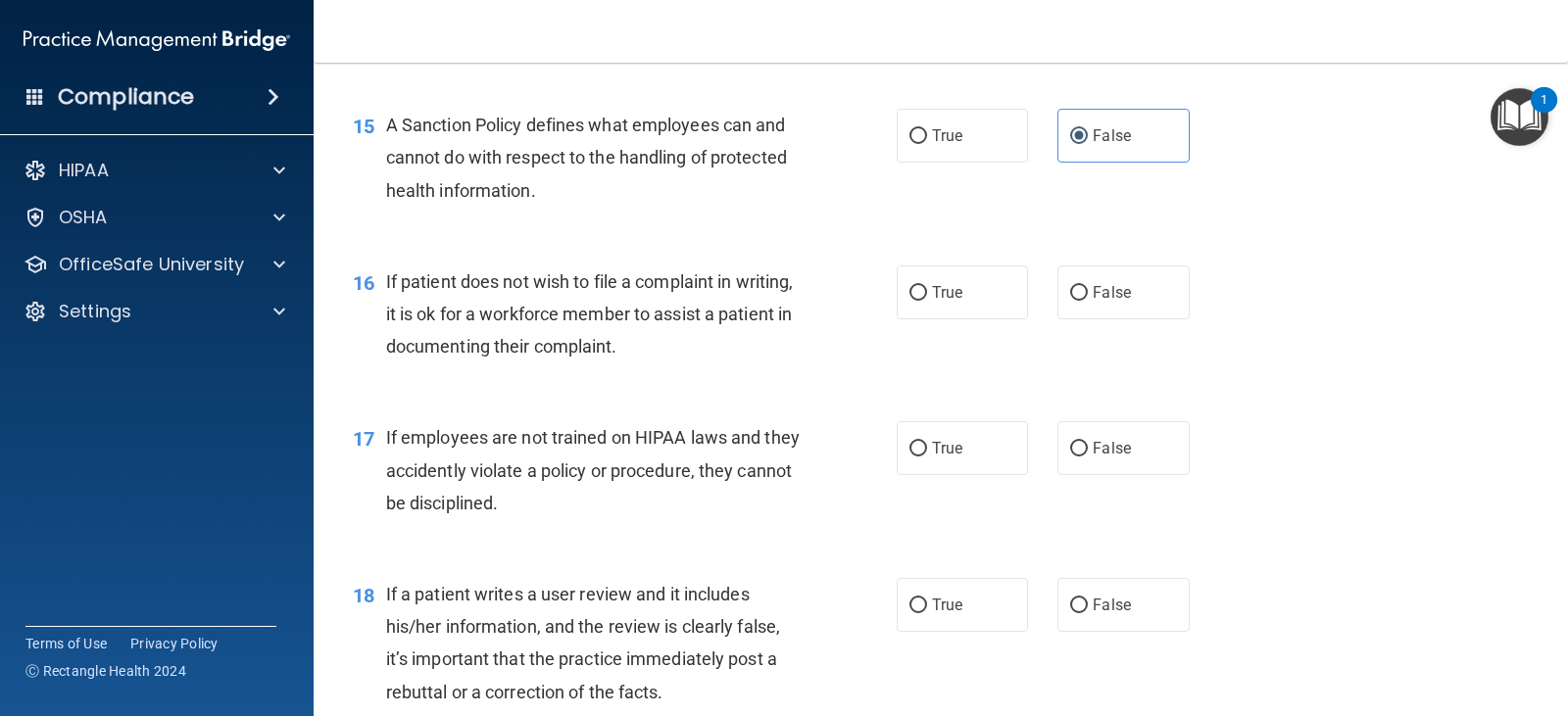 scroll, scrollTop: 2840, scrollLeft: 0, axis: vertical 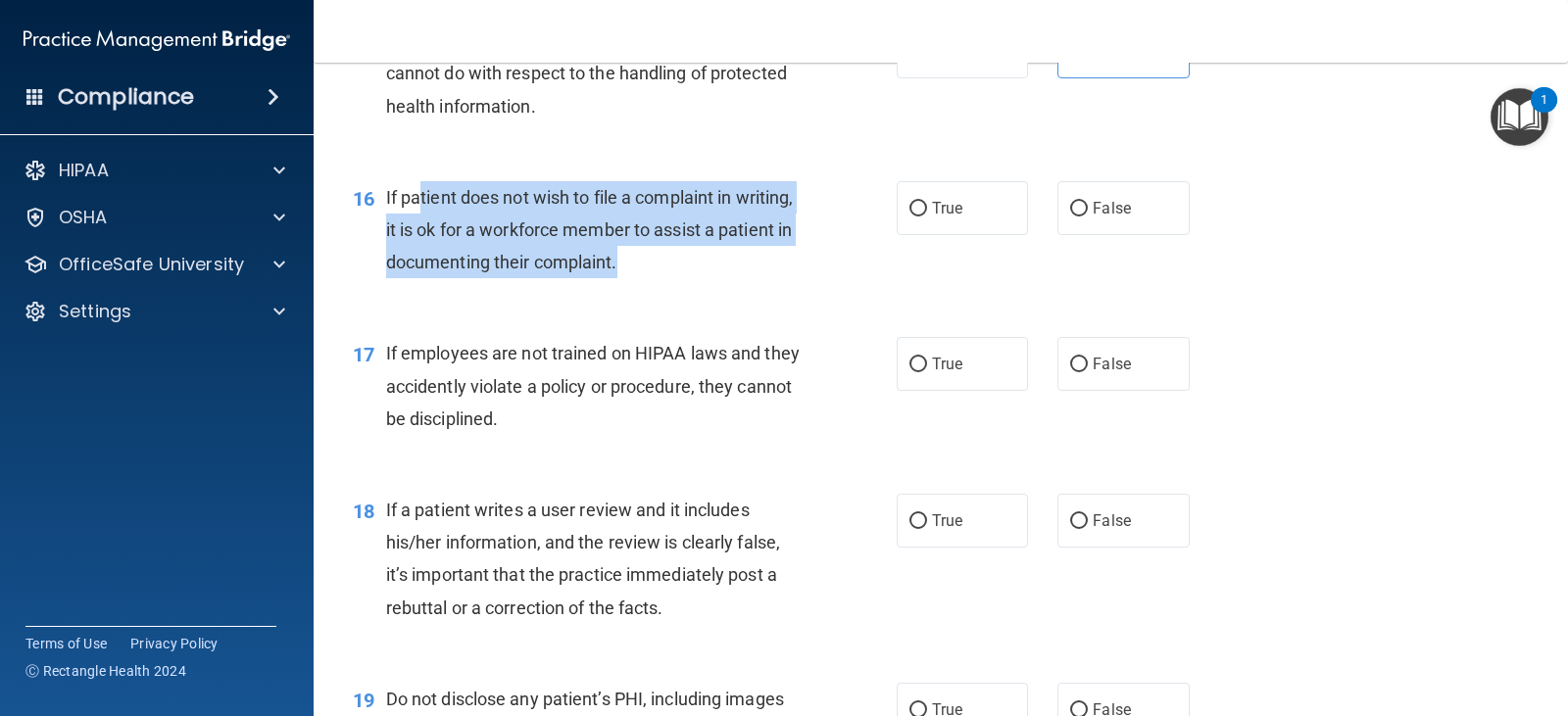 drag, startPoint x: 420, startPoint y: 192, endPoint x: 743, endPoint y: 273, distance: 333.0015 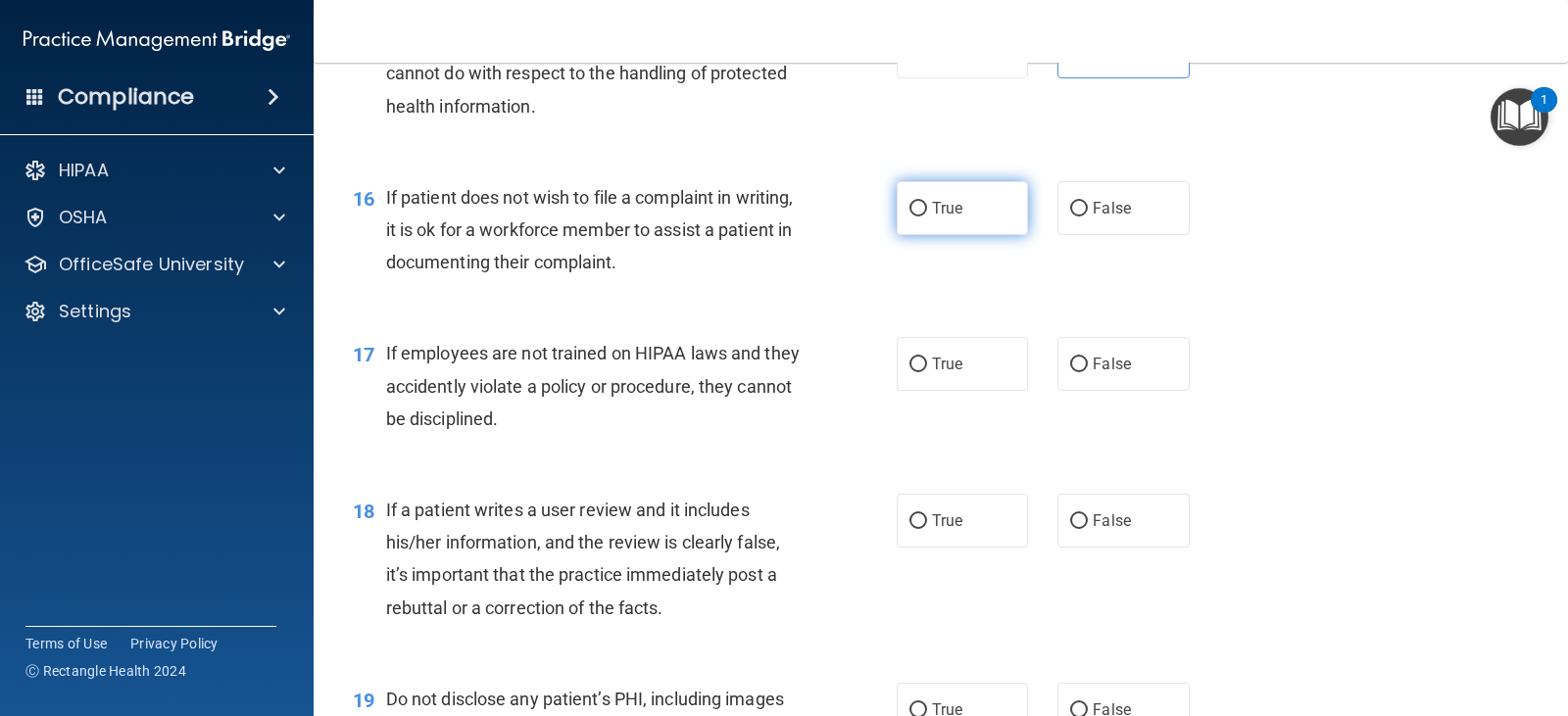 click on "True" at bounding box center [962, 208] 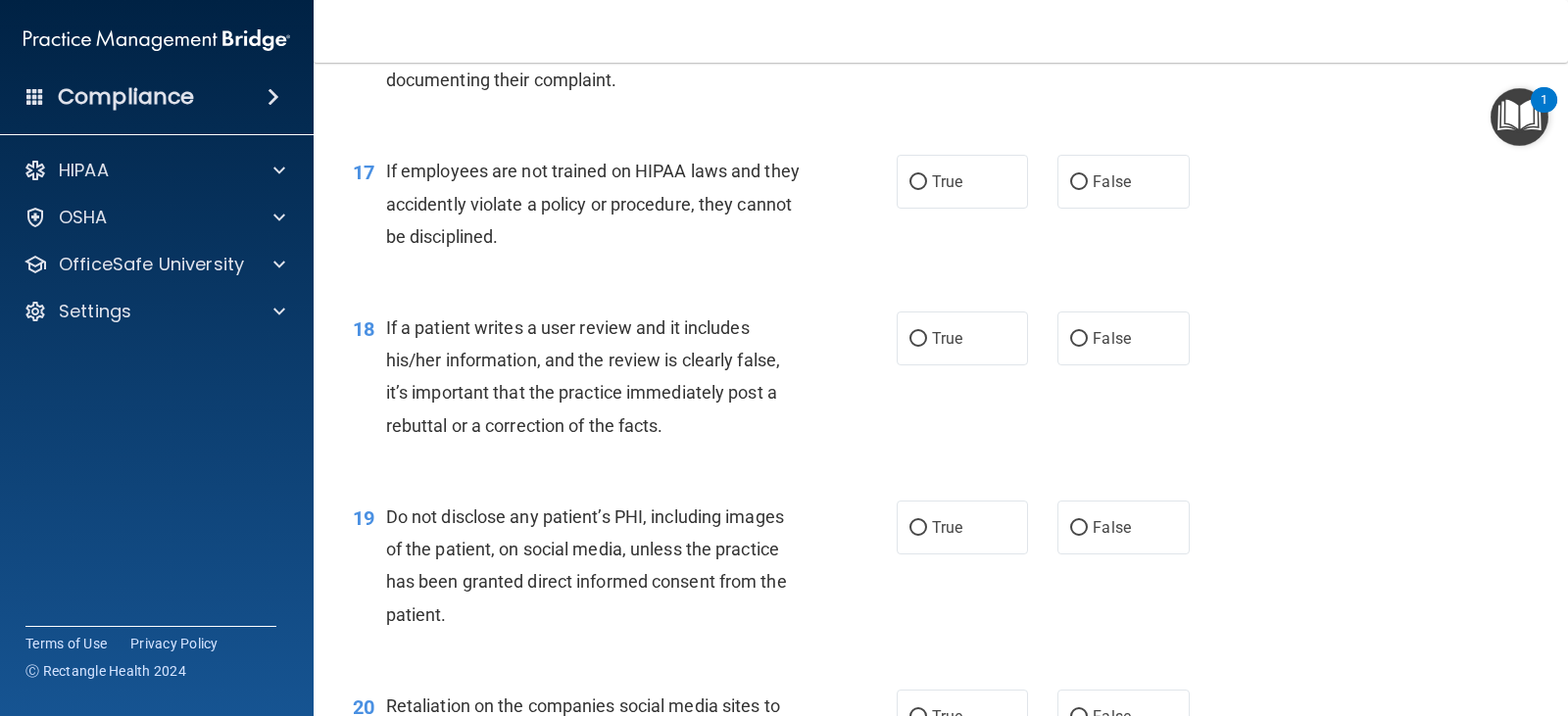 scroll, scrollTop: 3036, scrollLeft: 0, axis: vertical 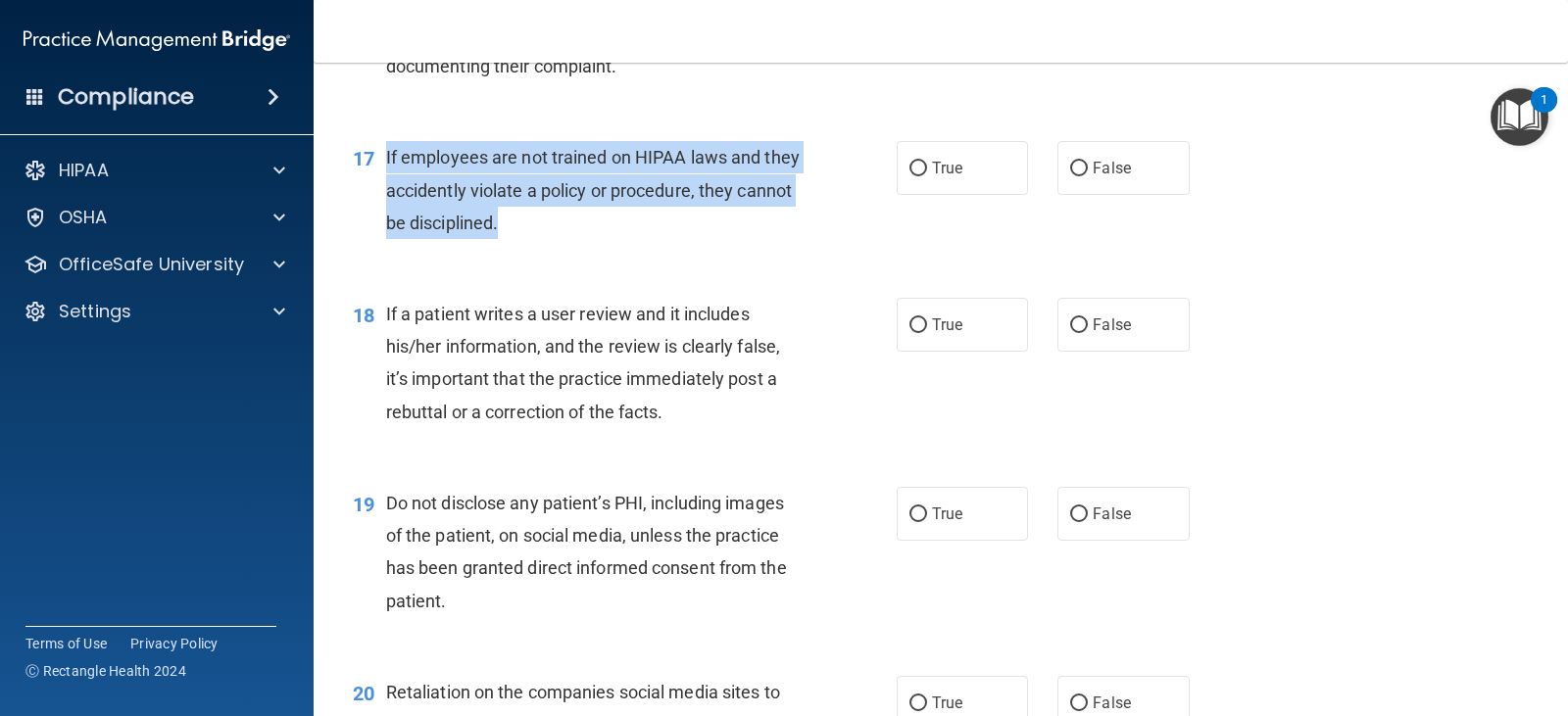 drag, startPoint x: 381, startPoint y: 170, endPoint x: 570, endPoint y: 239, distance: 201.20139 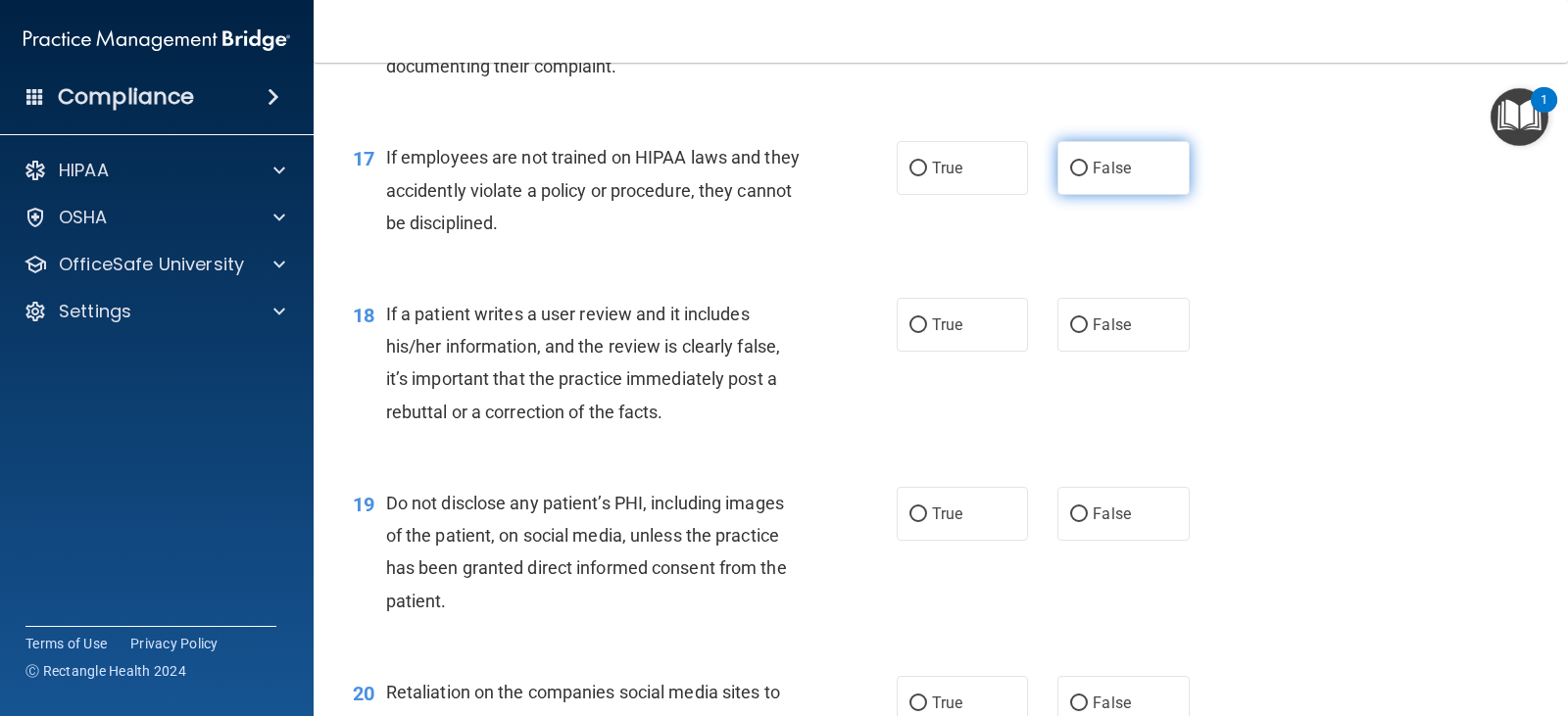 click on "False" at bounding box center [1111, 167] 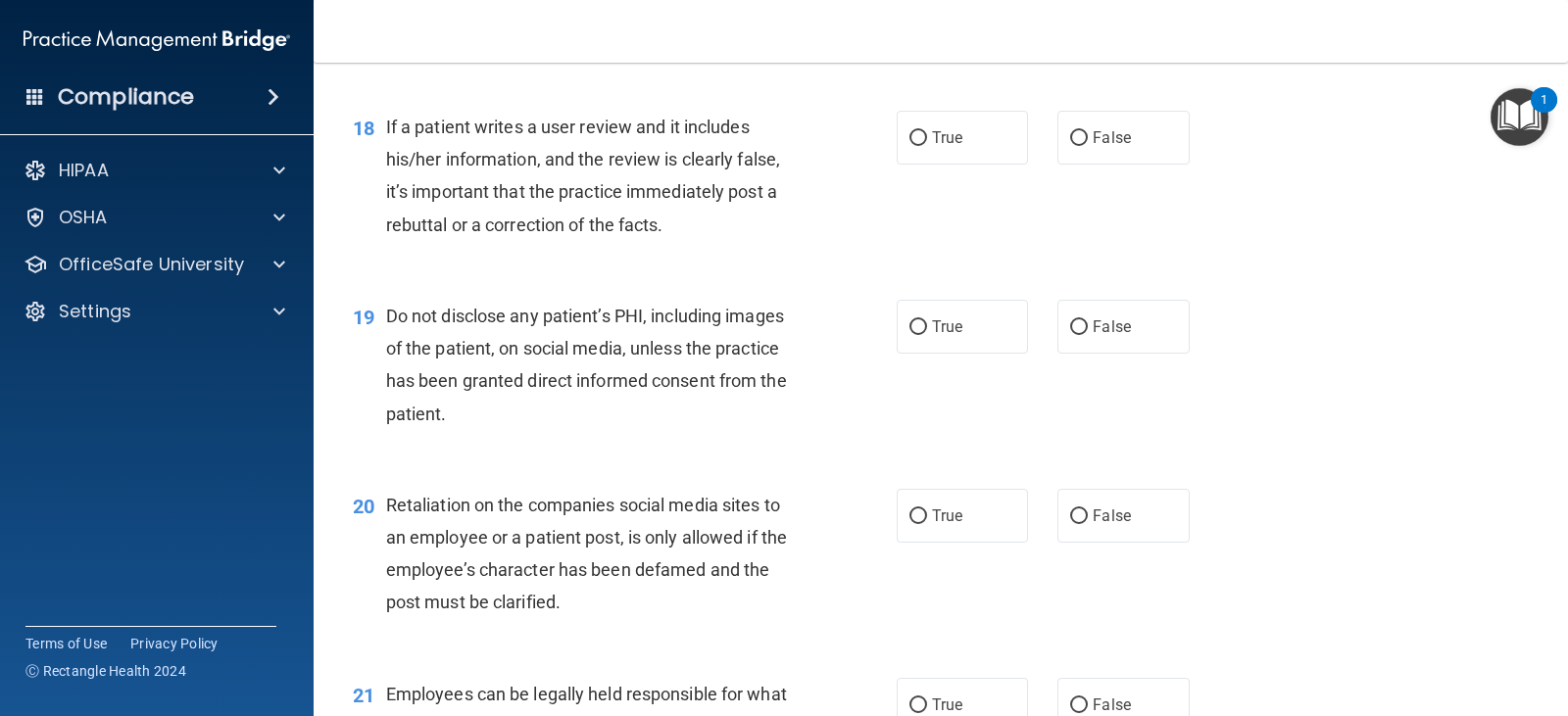 scroll, scrollTop: 3232, scrollLeft: 0, axis: vertical 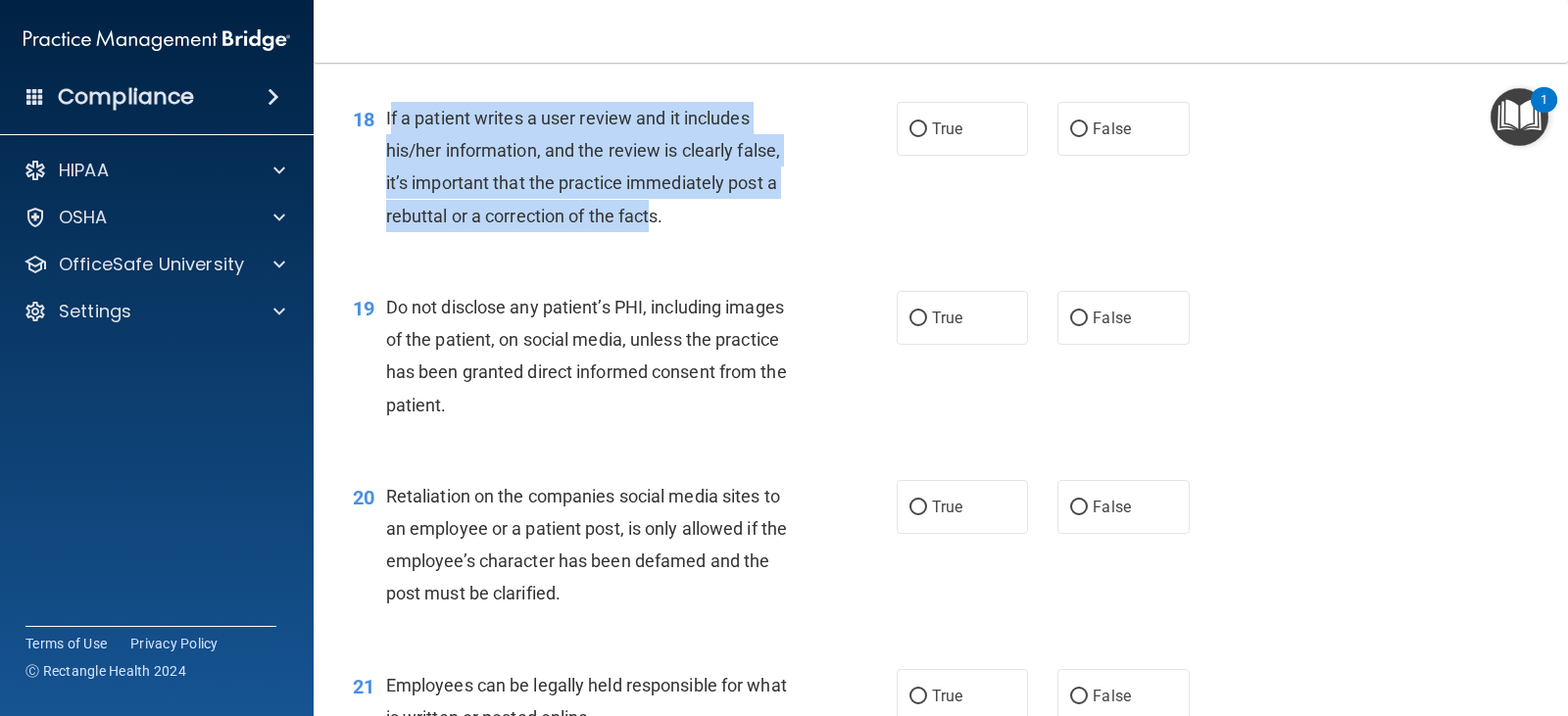 drag, startPoint x: 392, startPoint y: 128, endPoint x: 663, endPoint y: 240, distance: 293.23199 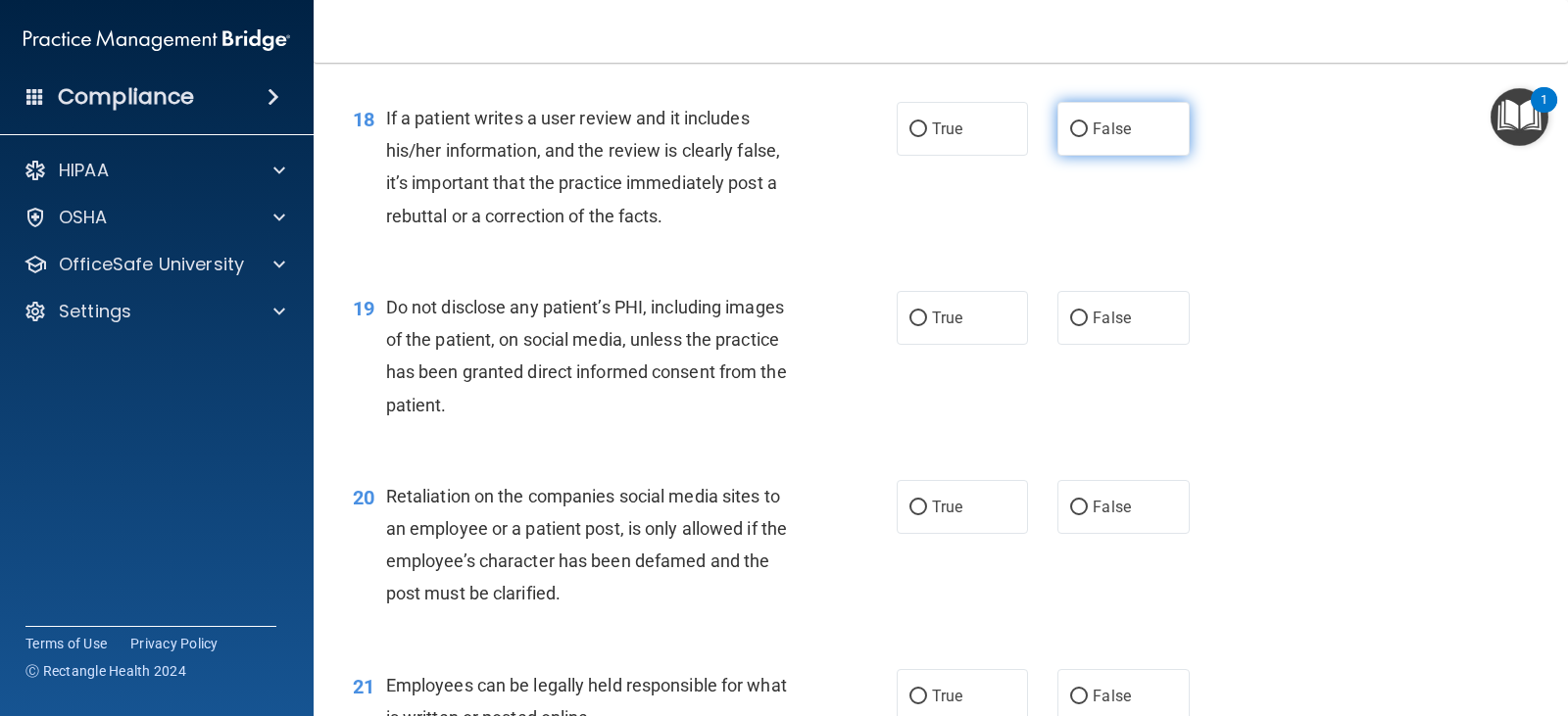 click on "False" at bounding box center (1111, 128) 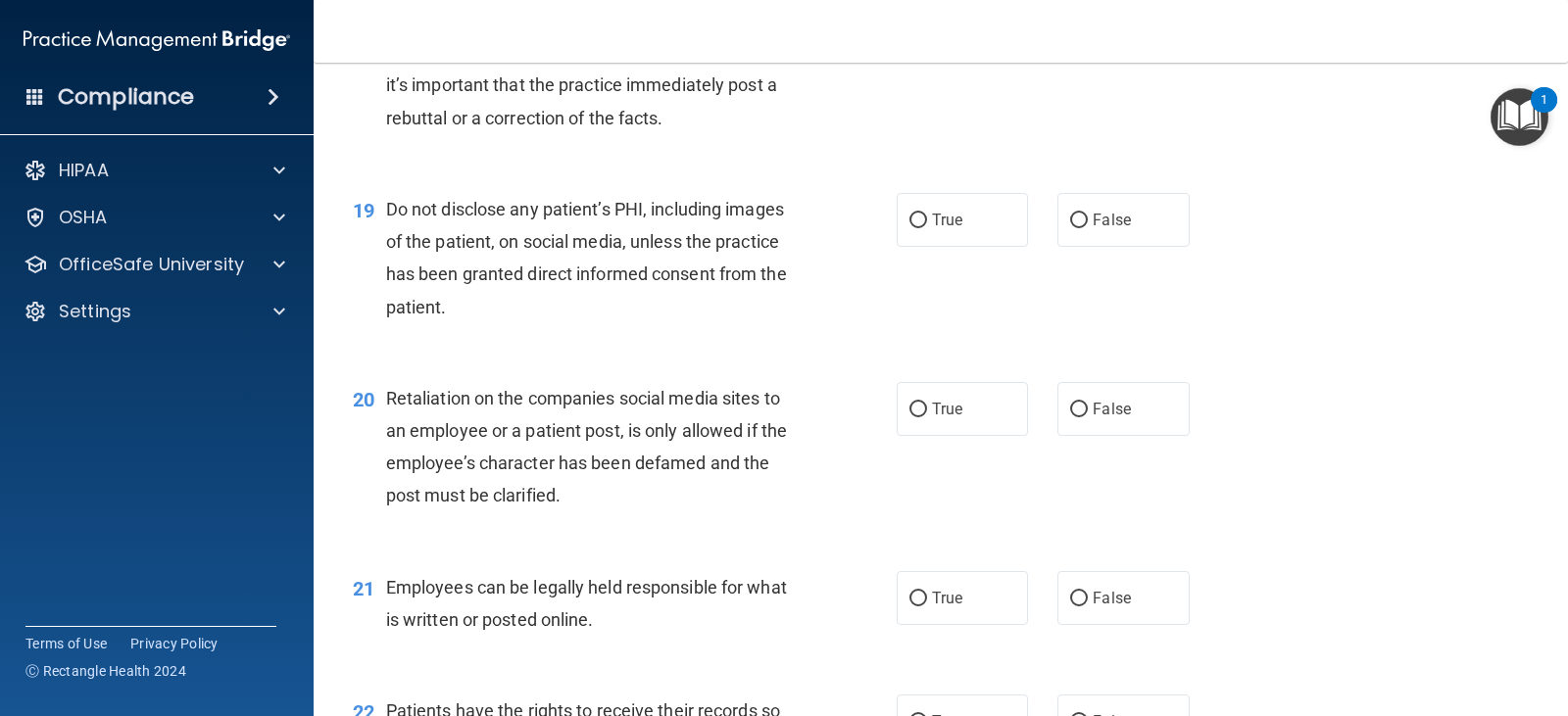 scroll, scrollTop: 3428, scrollLeft: 0, axis: vertical 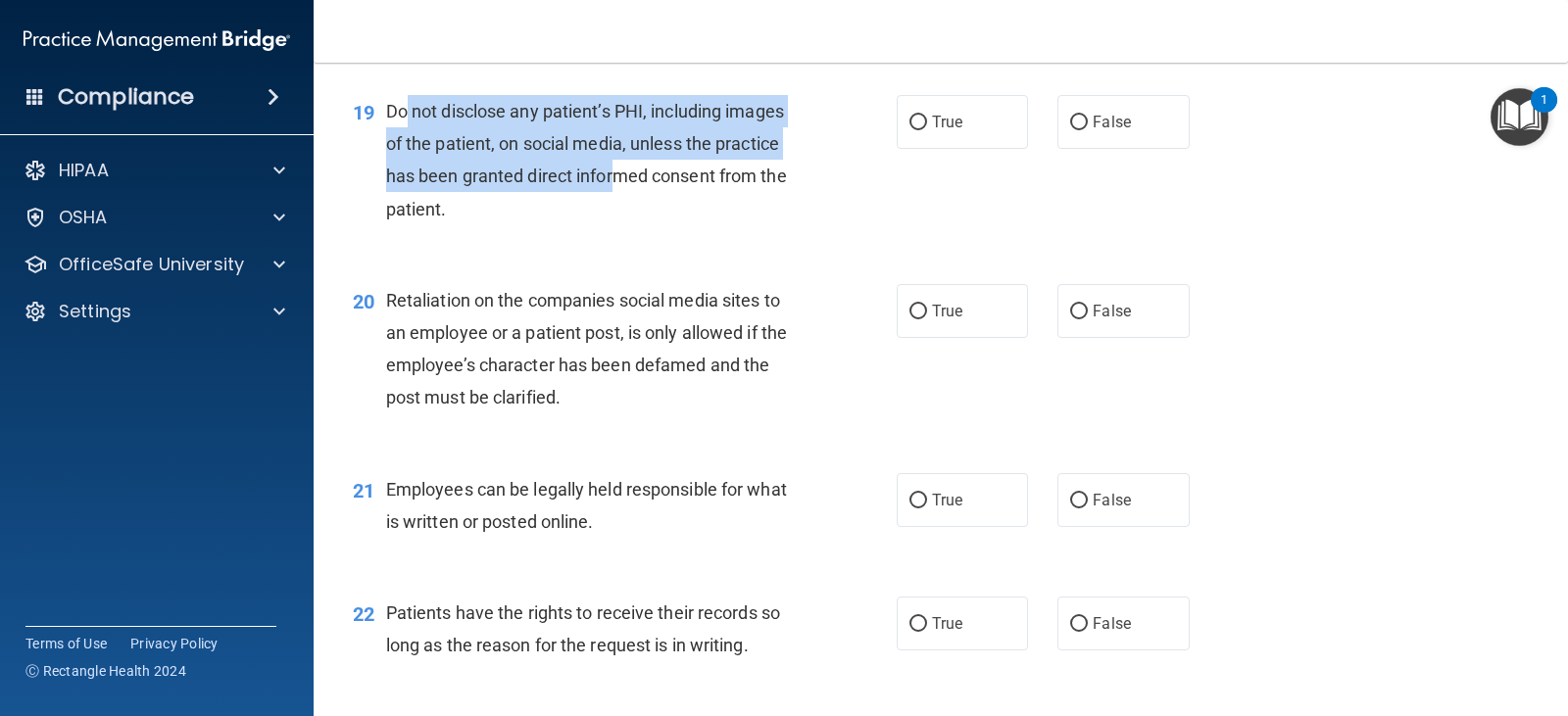 drag, startPoint x: 413, startPoint y: 110, endPoint x: 770, endPoint y: 169, distance: 361.84251 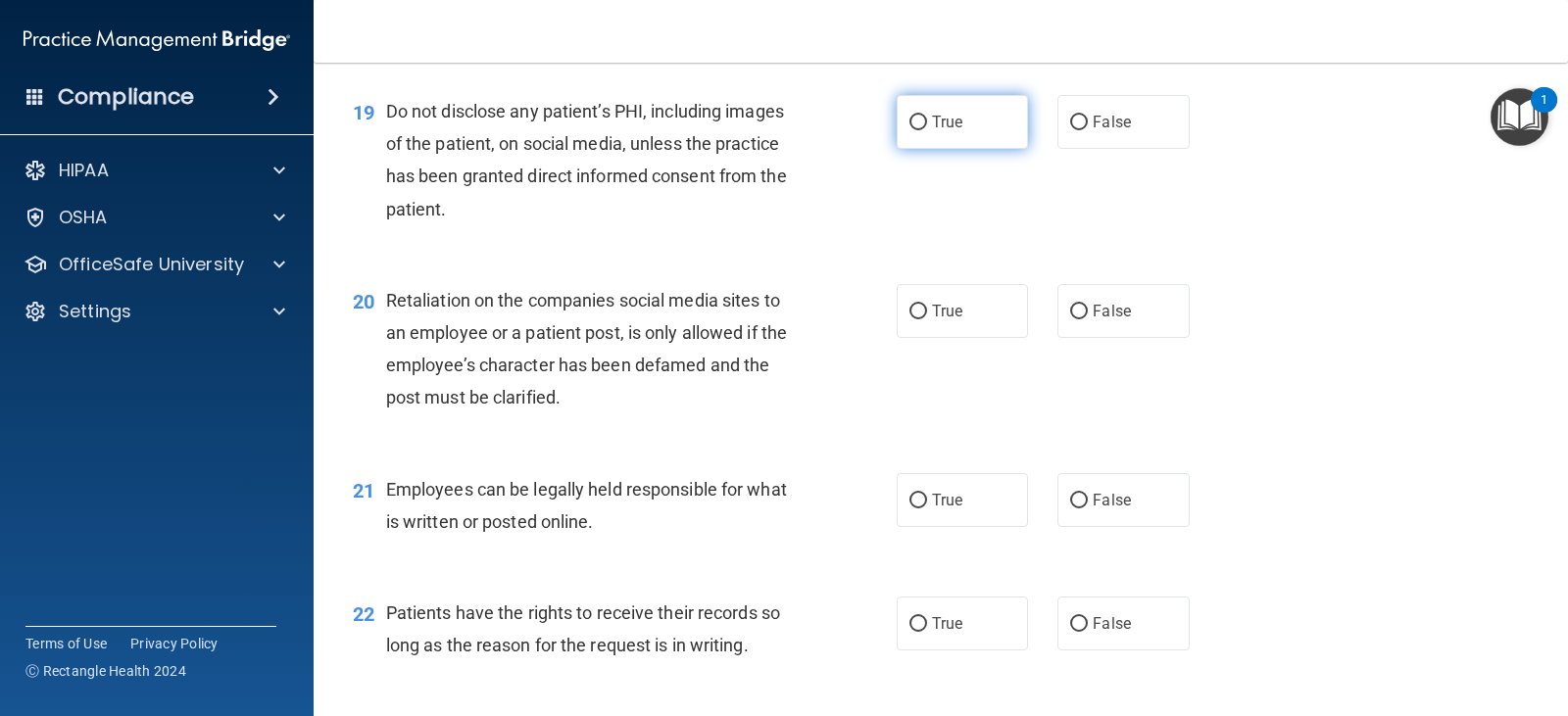 click on "True" at bounding box center [962, 121] 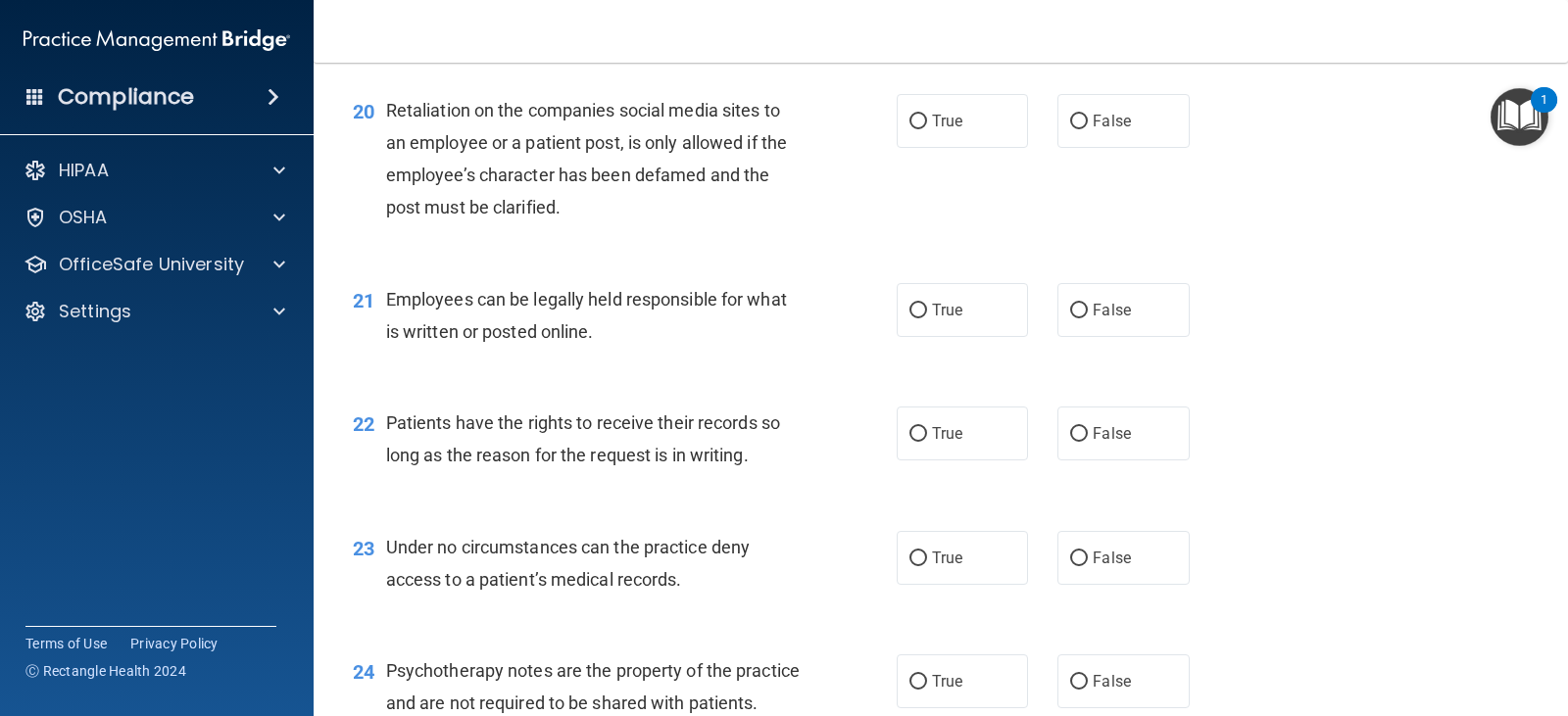scroll, scrollTop: 3624, scrollLeft: 0, axis: vertical 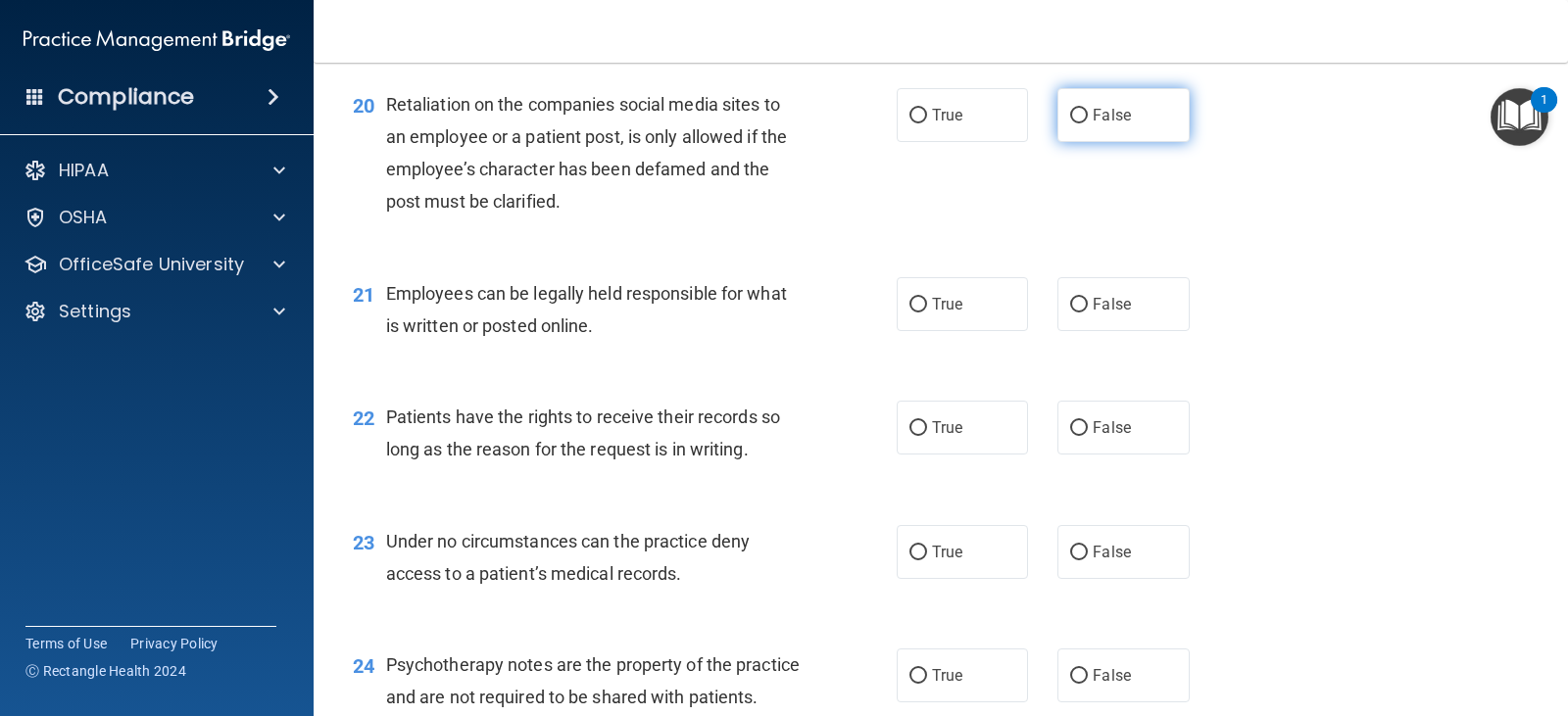 click on "False" at bounding box center [1123, 115] 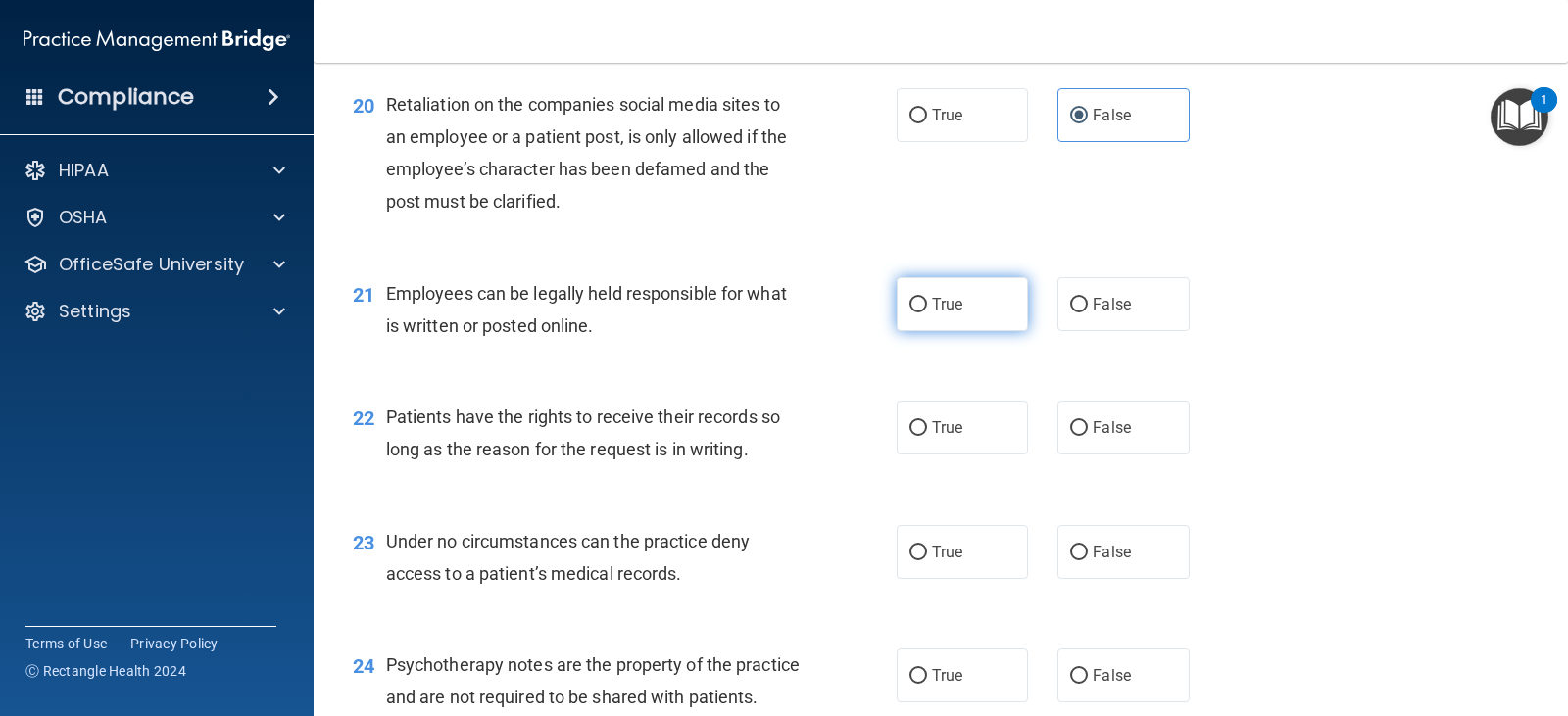 click on "True" at bounding box center [962, 304] 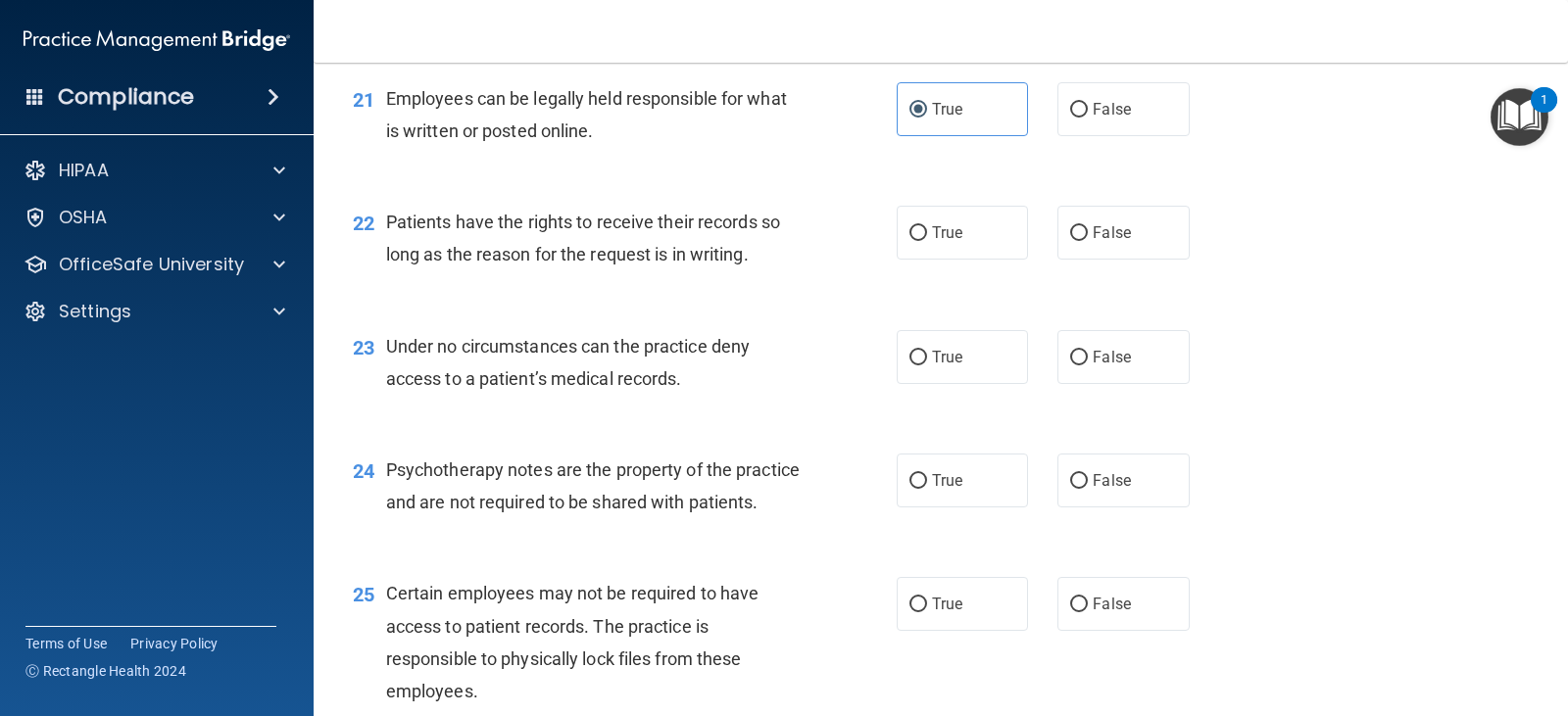 scroll, scrollTop: 3820, scrollLeft: 0, axis: vertical 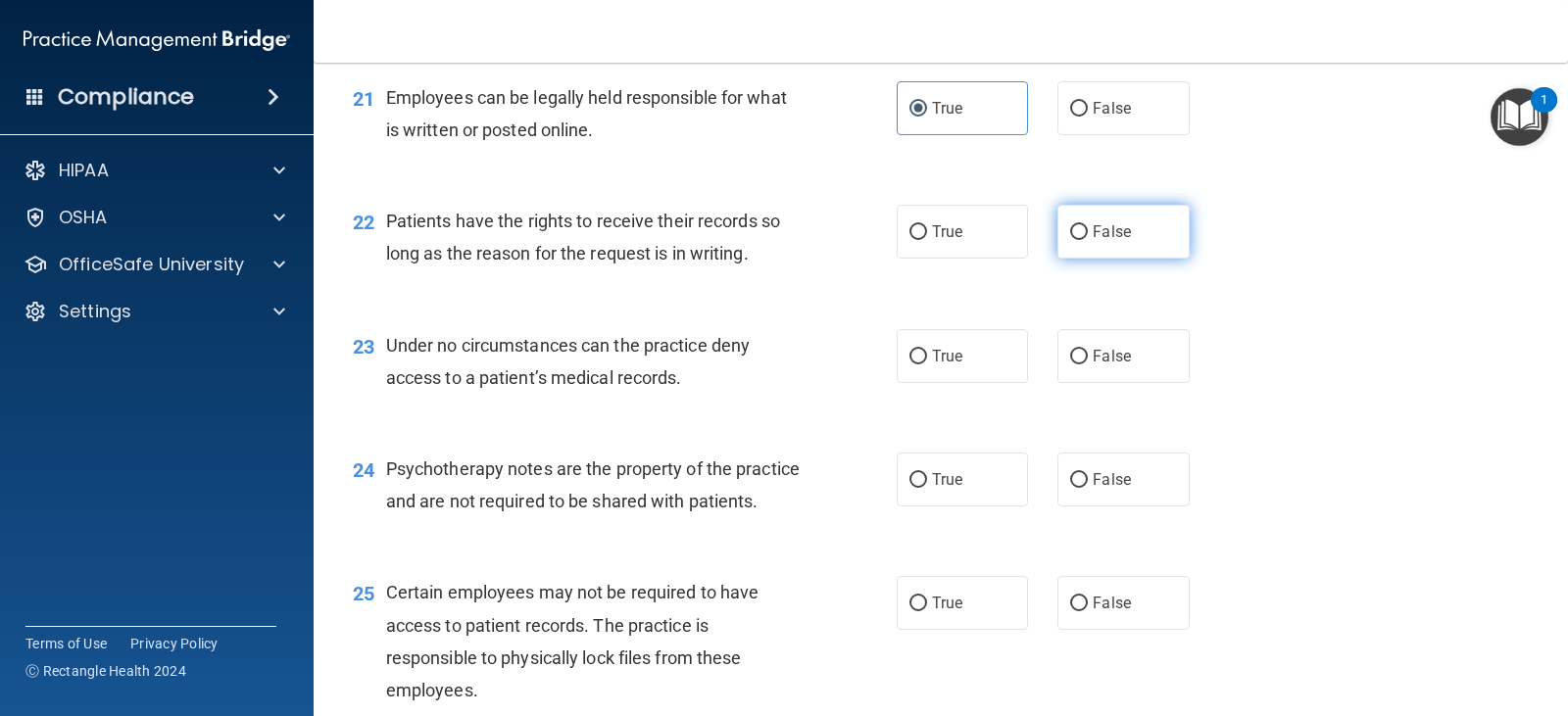 click on "False" at bounding box center (1123, 231) 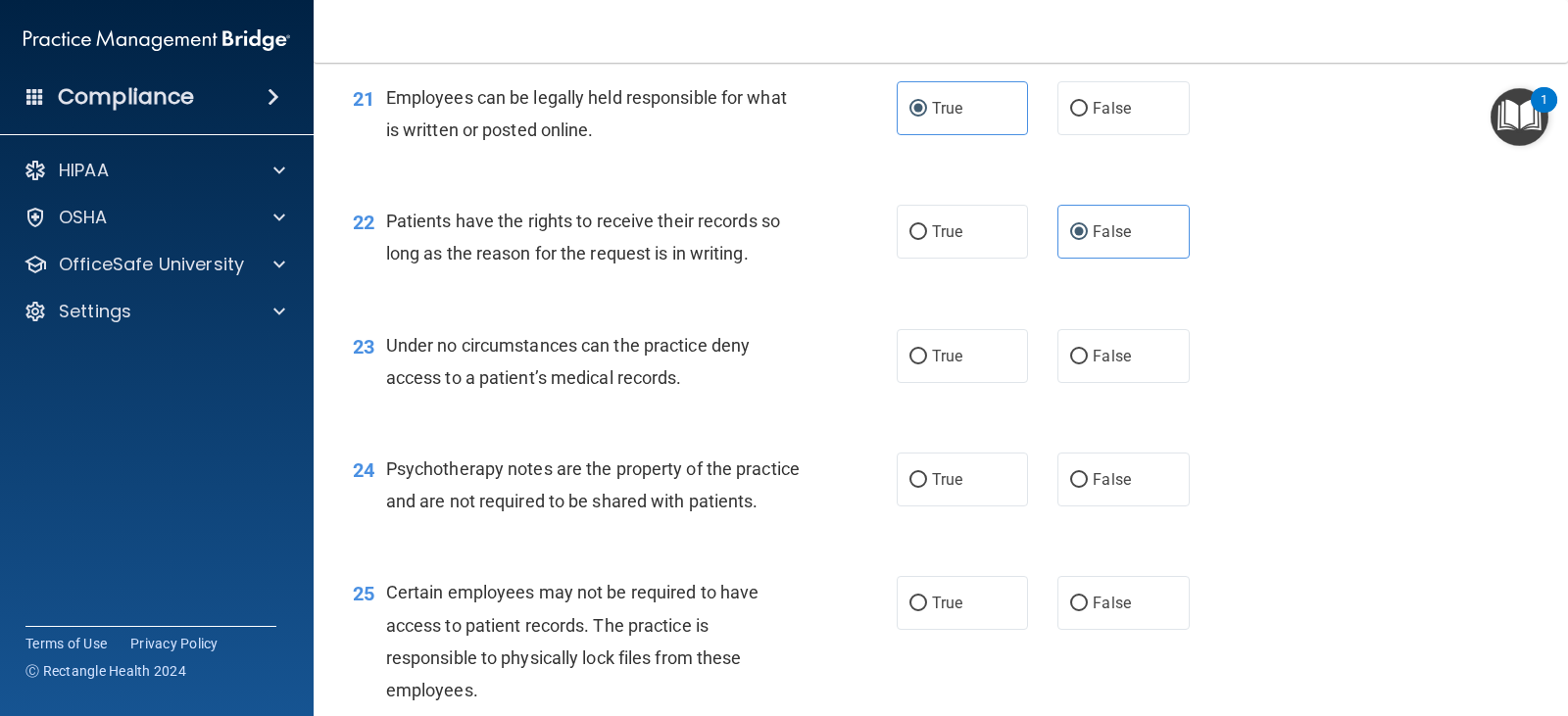 scroll, scrollTop: 3918, scrollLeft: 0, axis: vertical 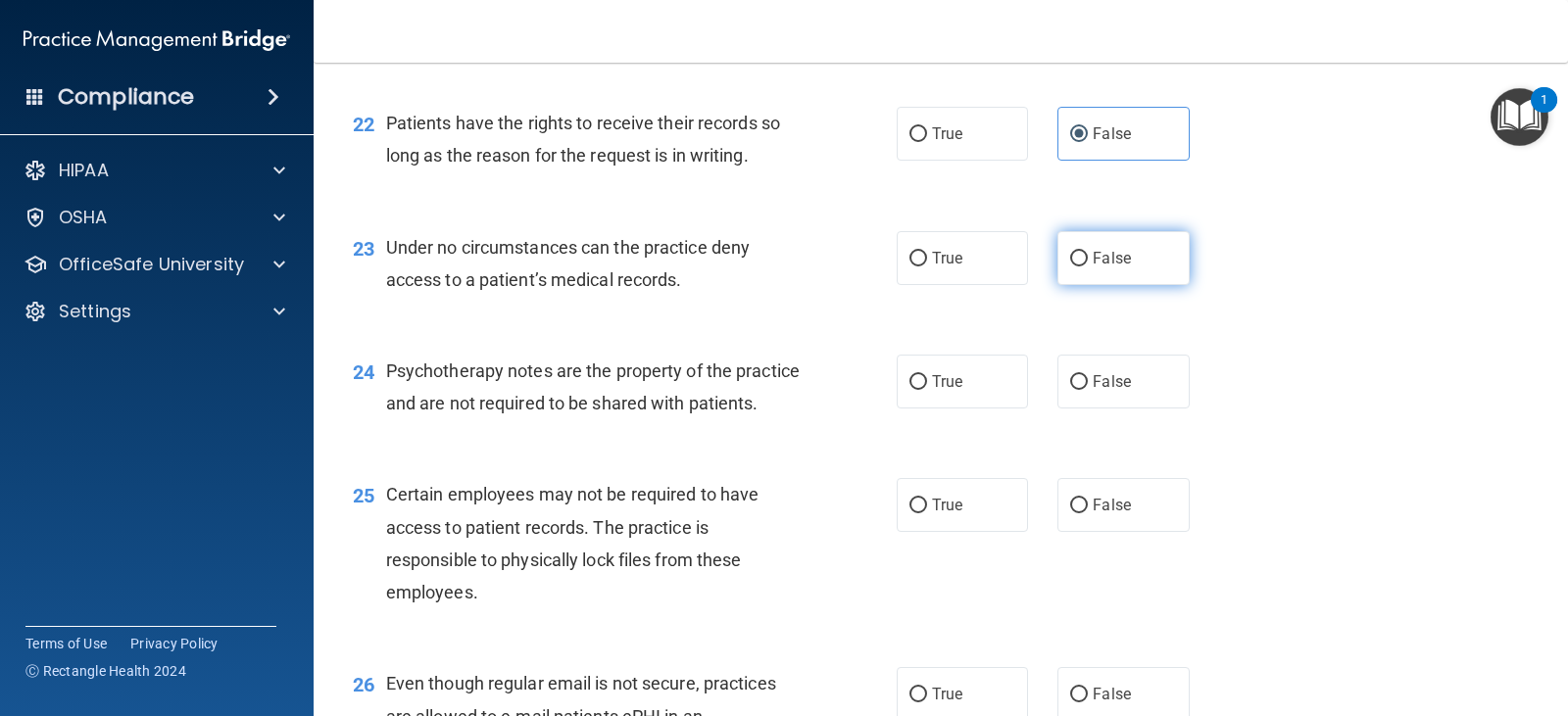 click on "False" at bounding box center [1123, 258] 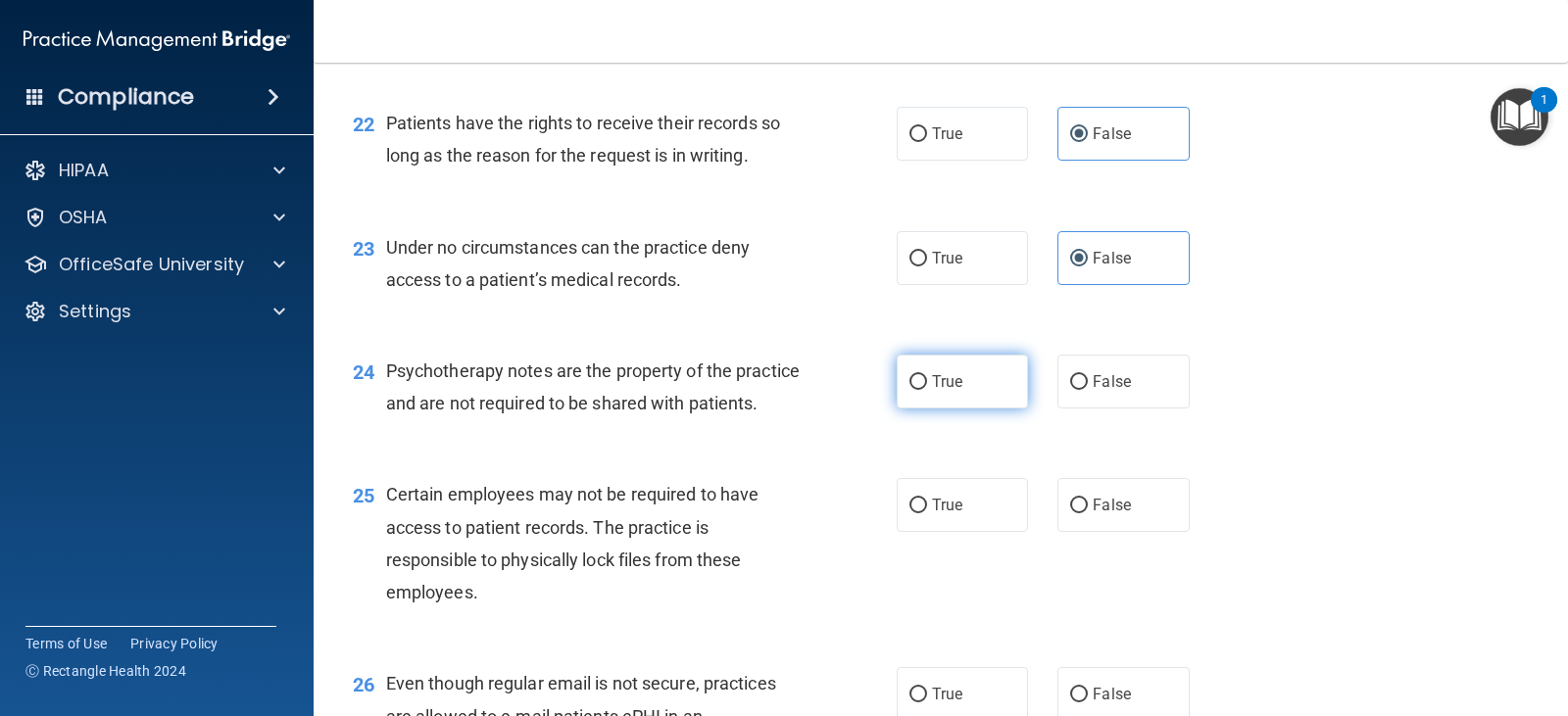 click on "True" at bounding box center (947, 381) 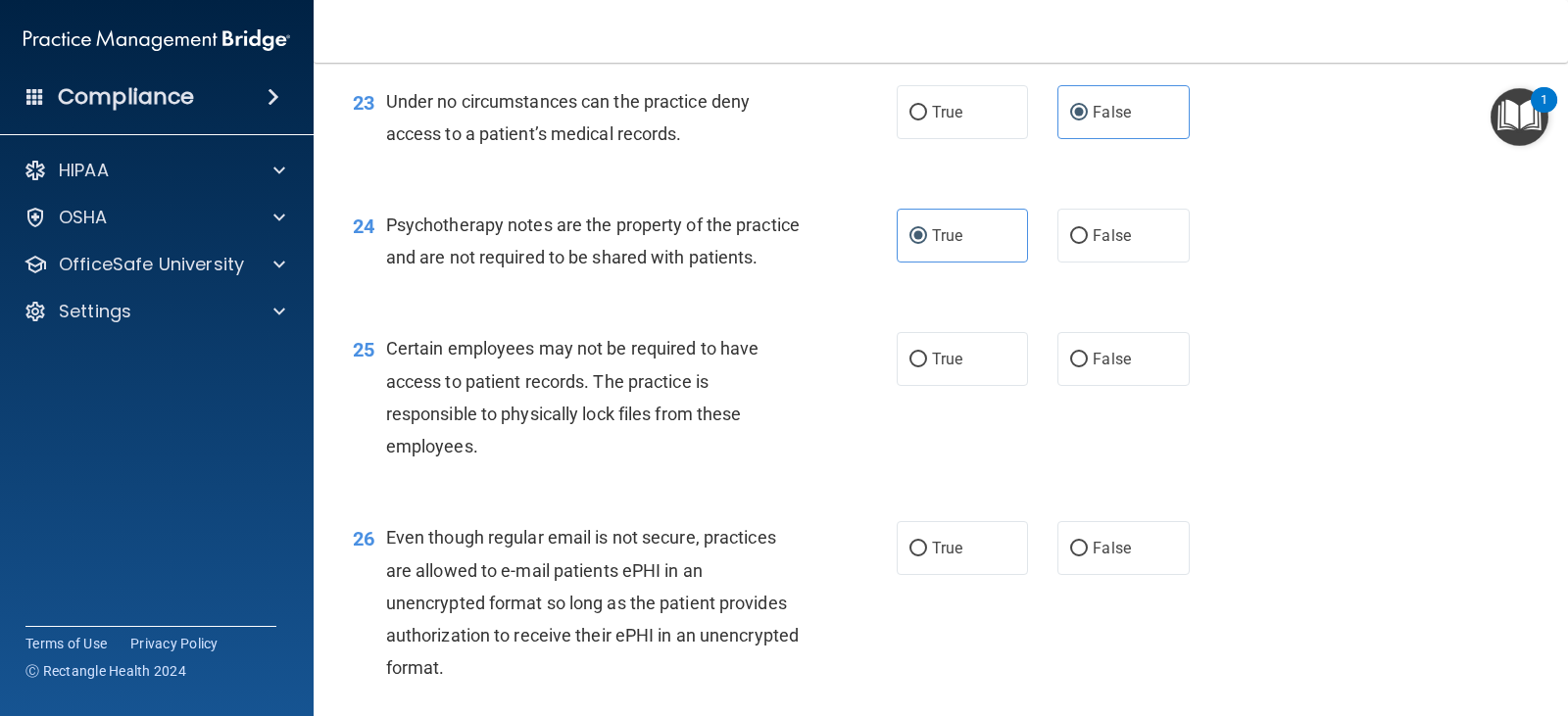 scroll, scrollTop: 4114, scrollLeft: 0, axis: vertical 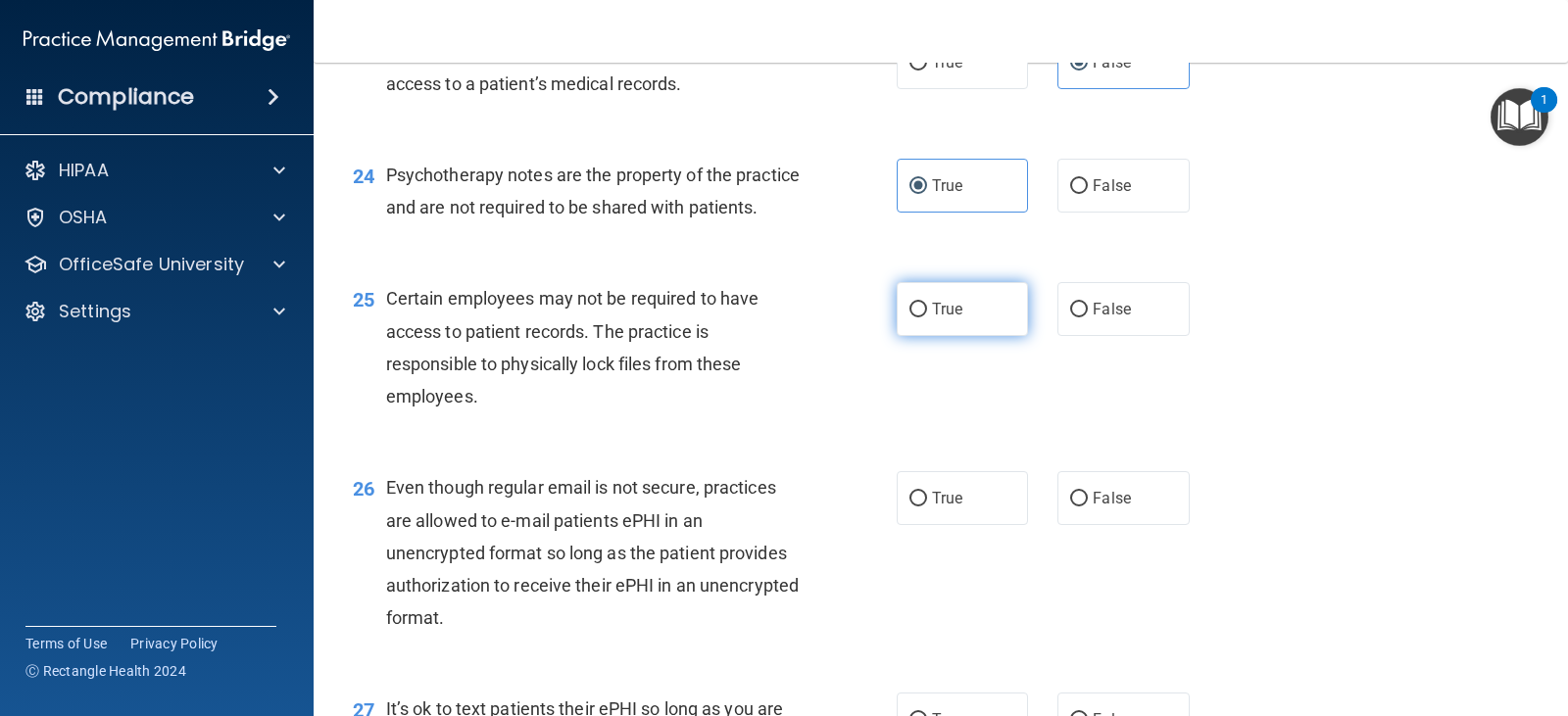 click on "True" at bounding box center (962, 309) 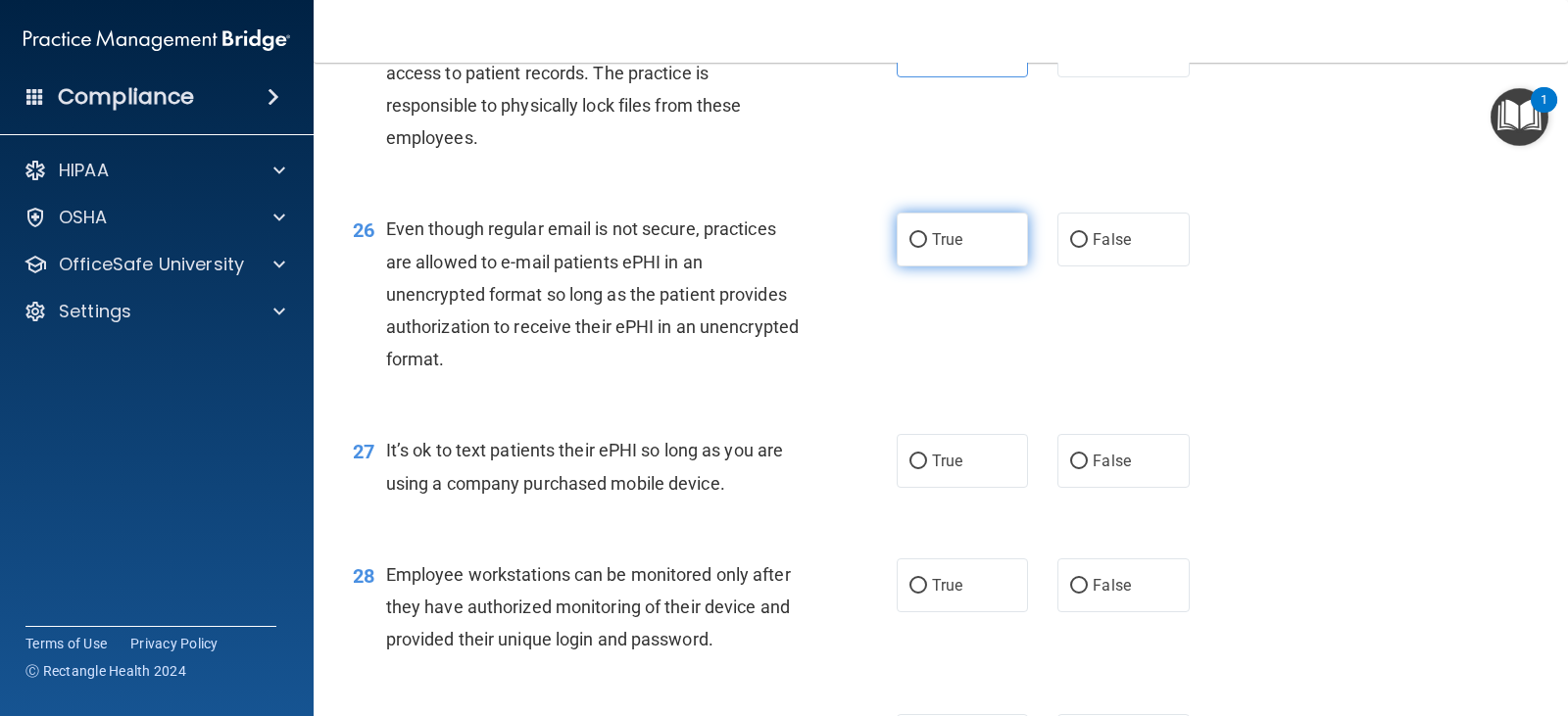 scroll, scrollTop: 4408, scrollLeft: 0, axis: vertical 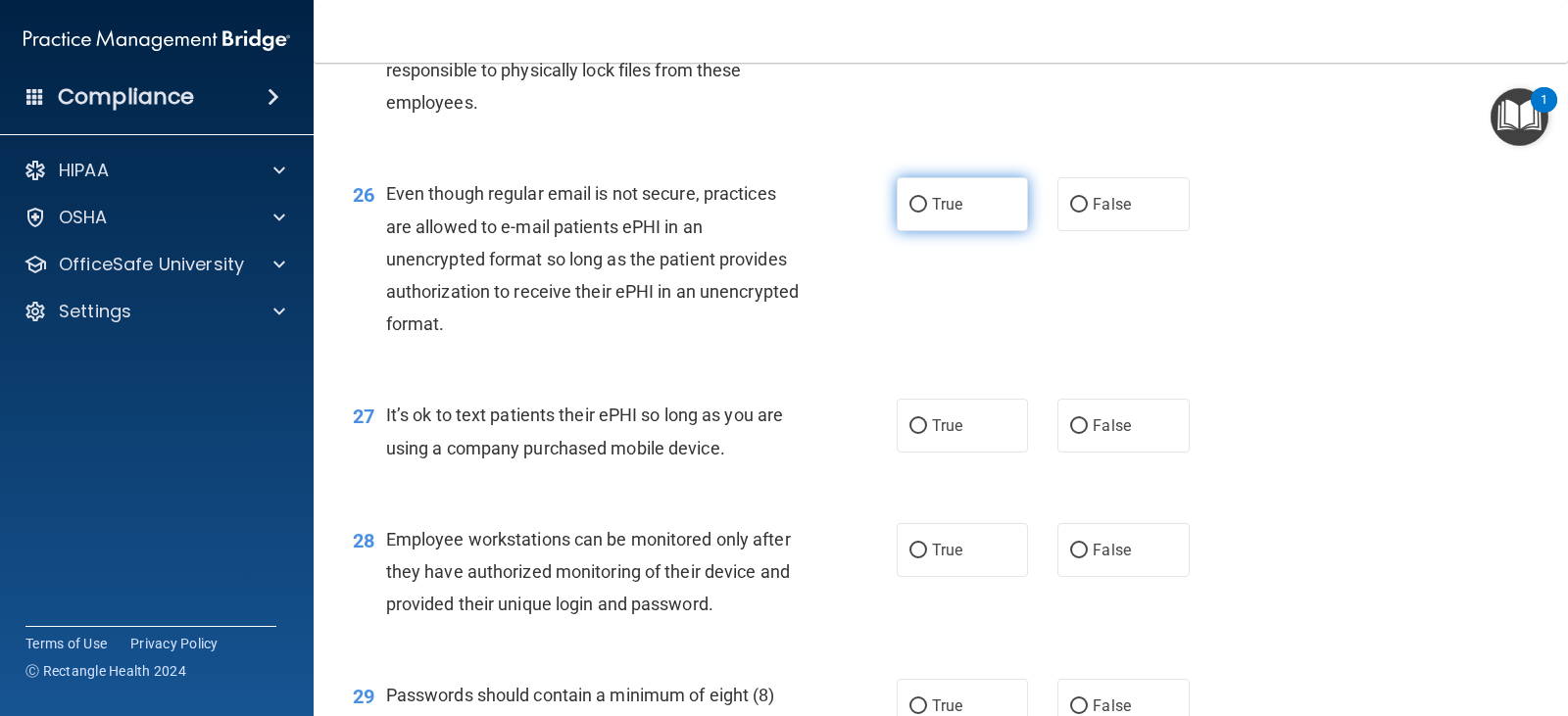 click on "True" at bounding box center [947, 204] 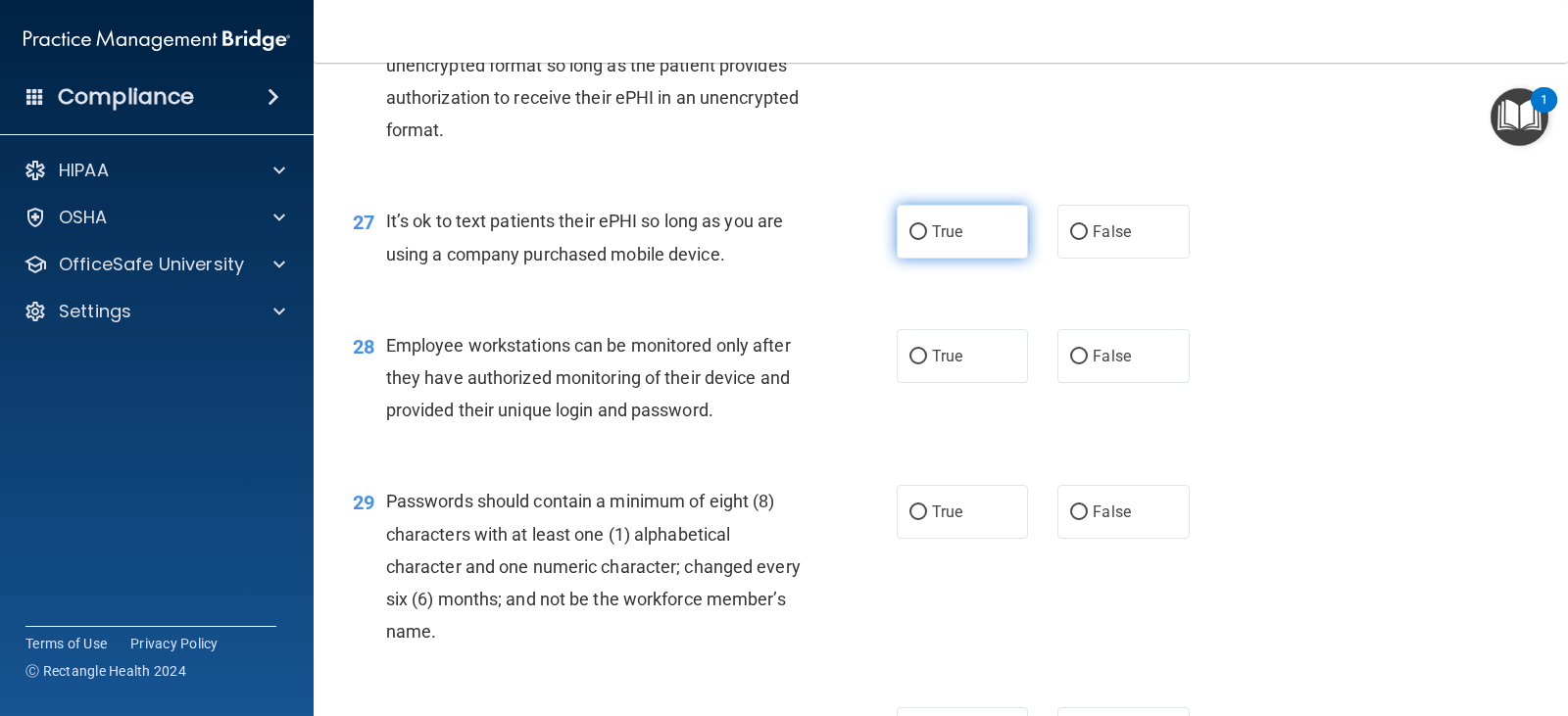 scroll, scrollTop: 4604, scrollLeft: 0, axis: vertical 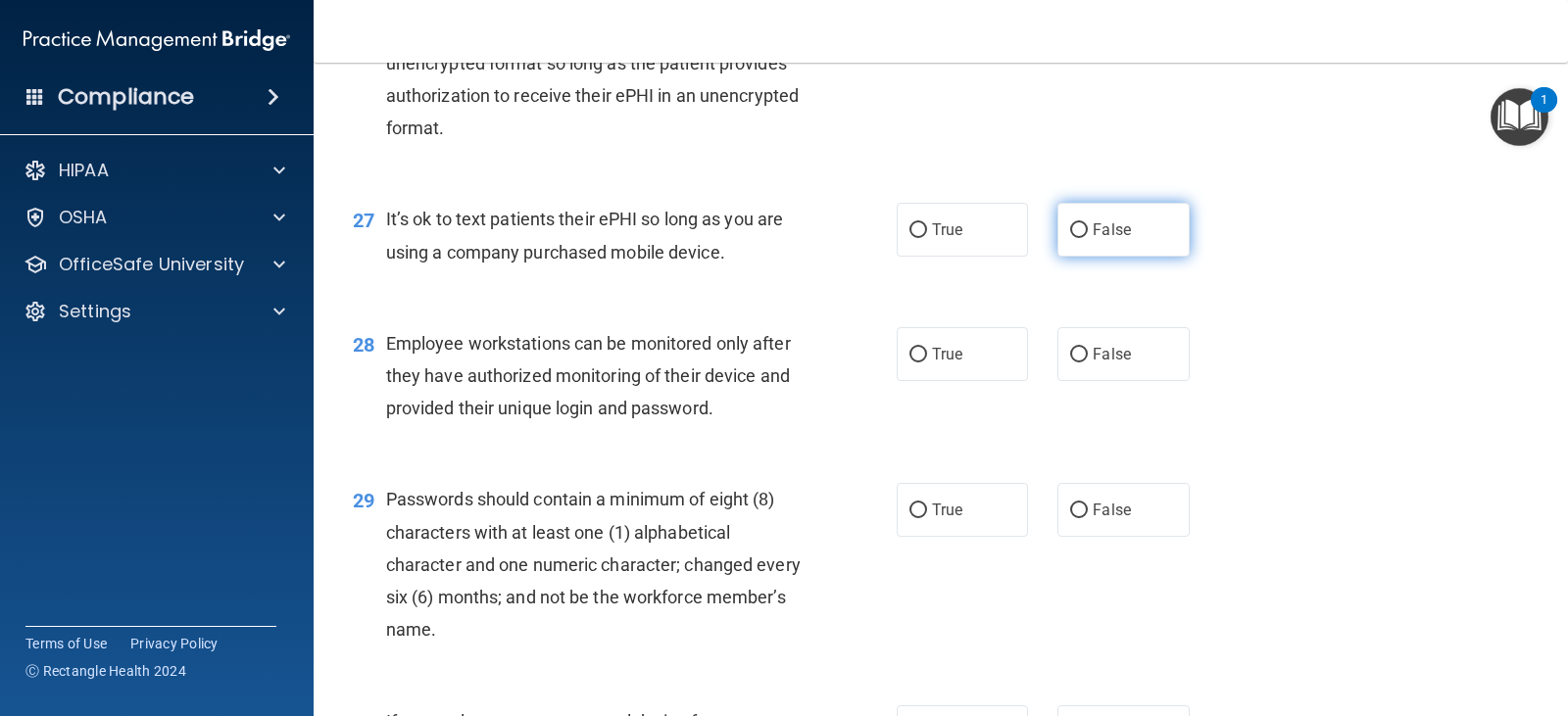 click on "False" at bounding box center (1111, 229) 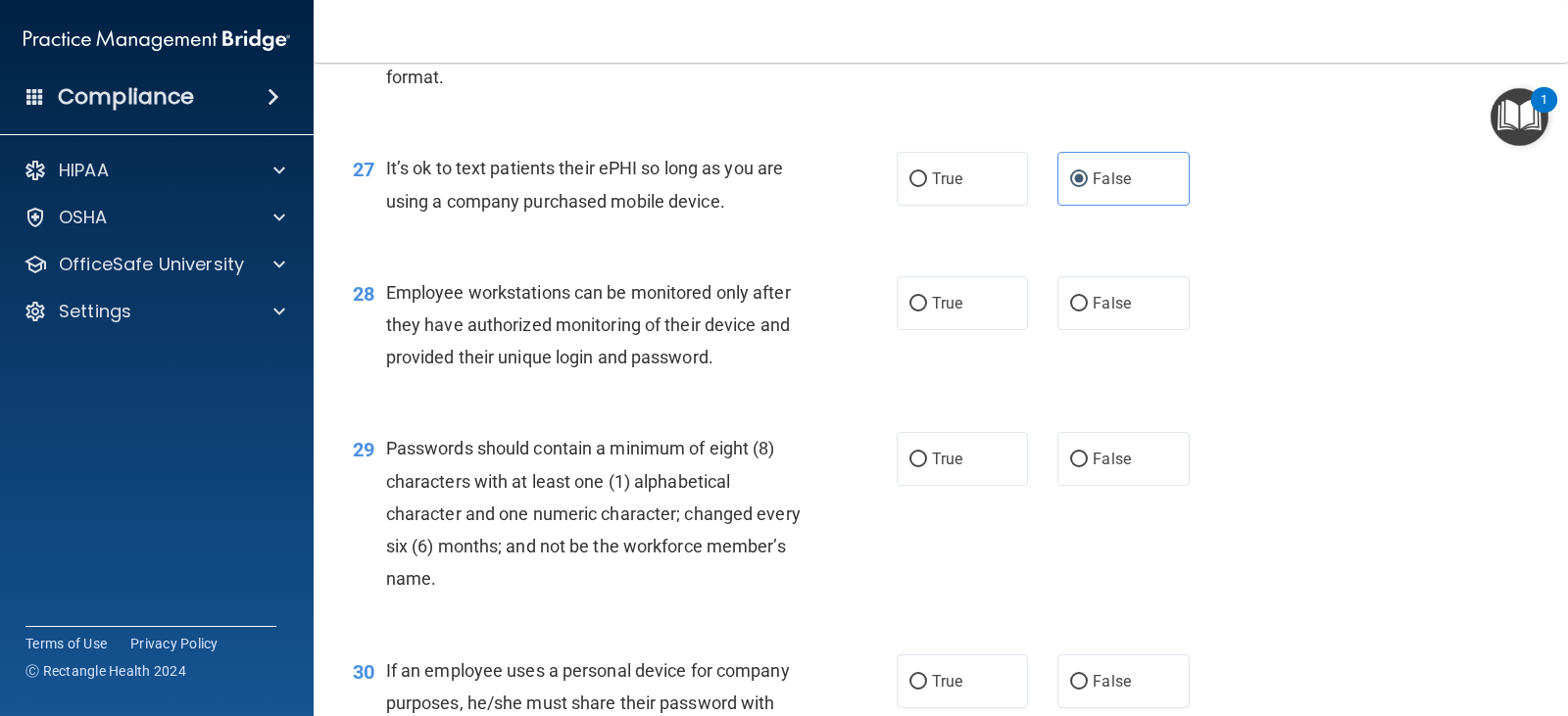 scroll, scrollTop: 4702, scrollLeft: 0, axis: vertical 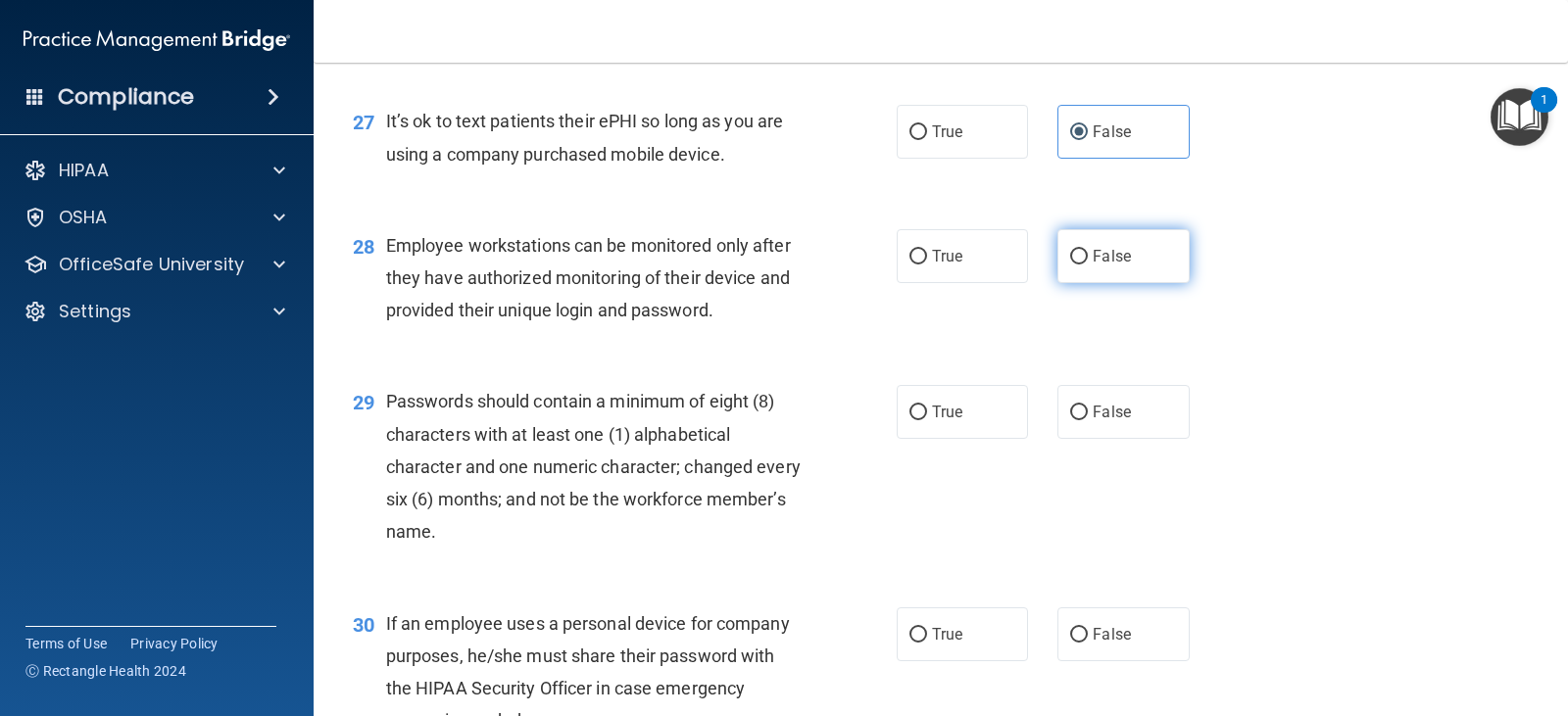 click on "False" at bounding box center [1123, 256] 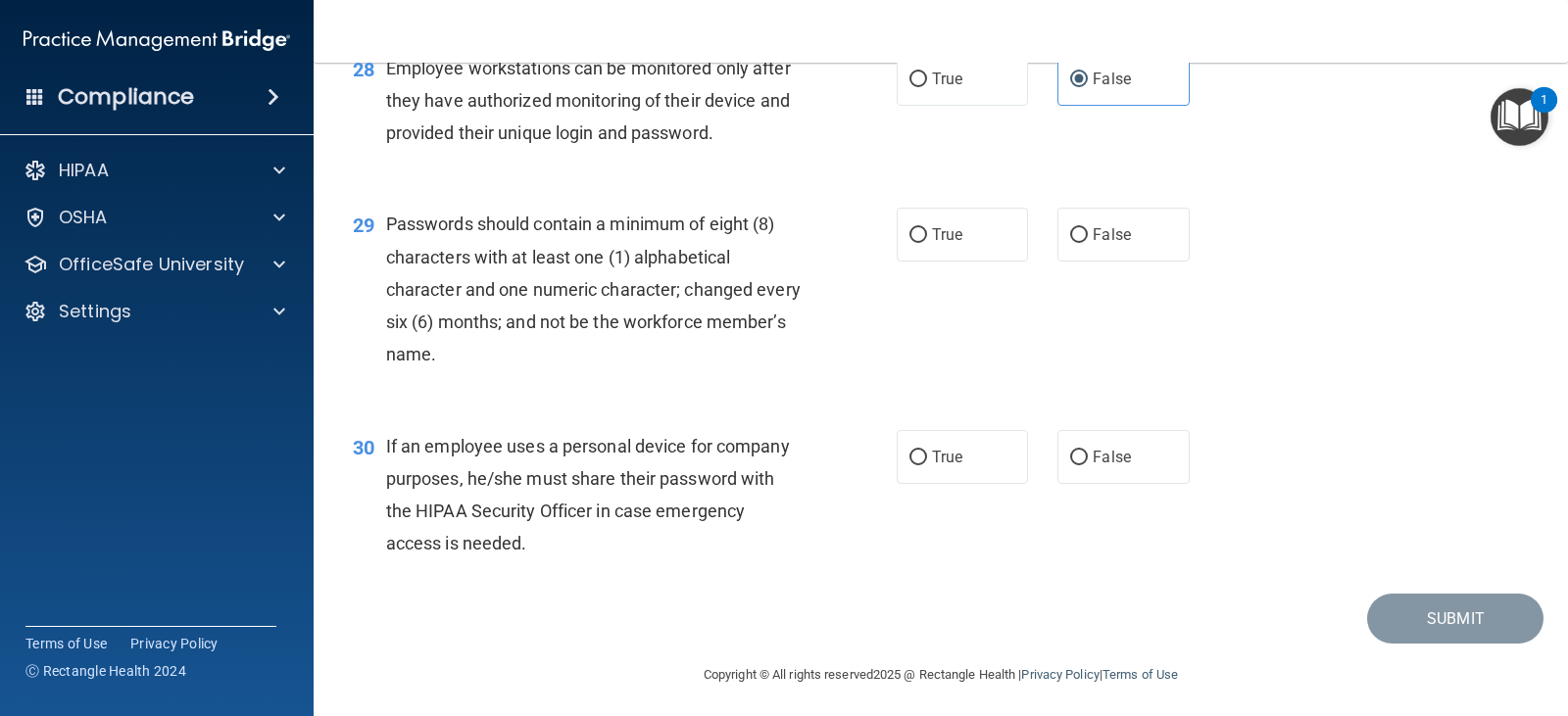 scroll, scrollTop: 4917, scrollLeft: 0, axis: vertical 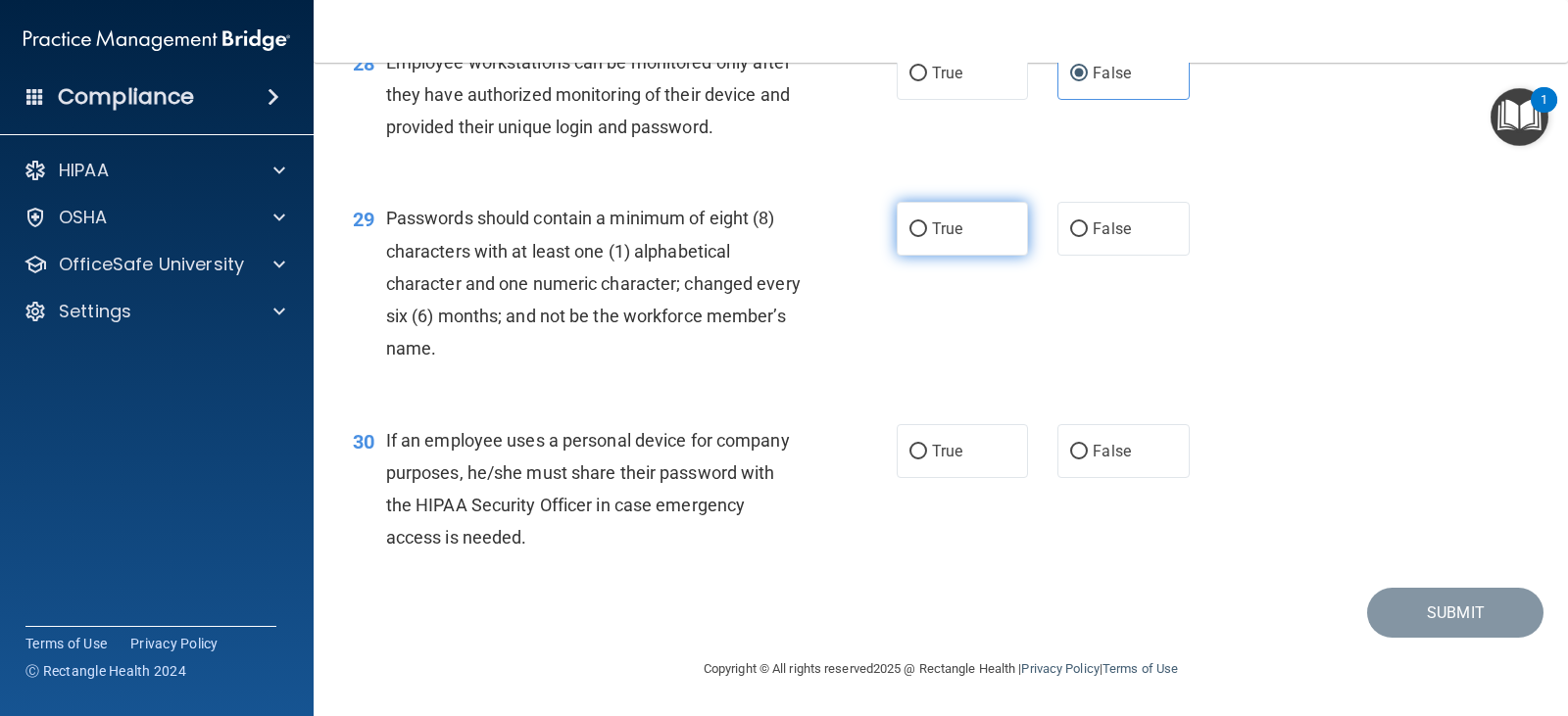 click on "True" at bounding box center (962, 228) 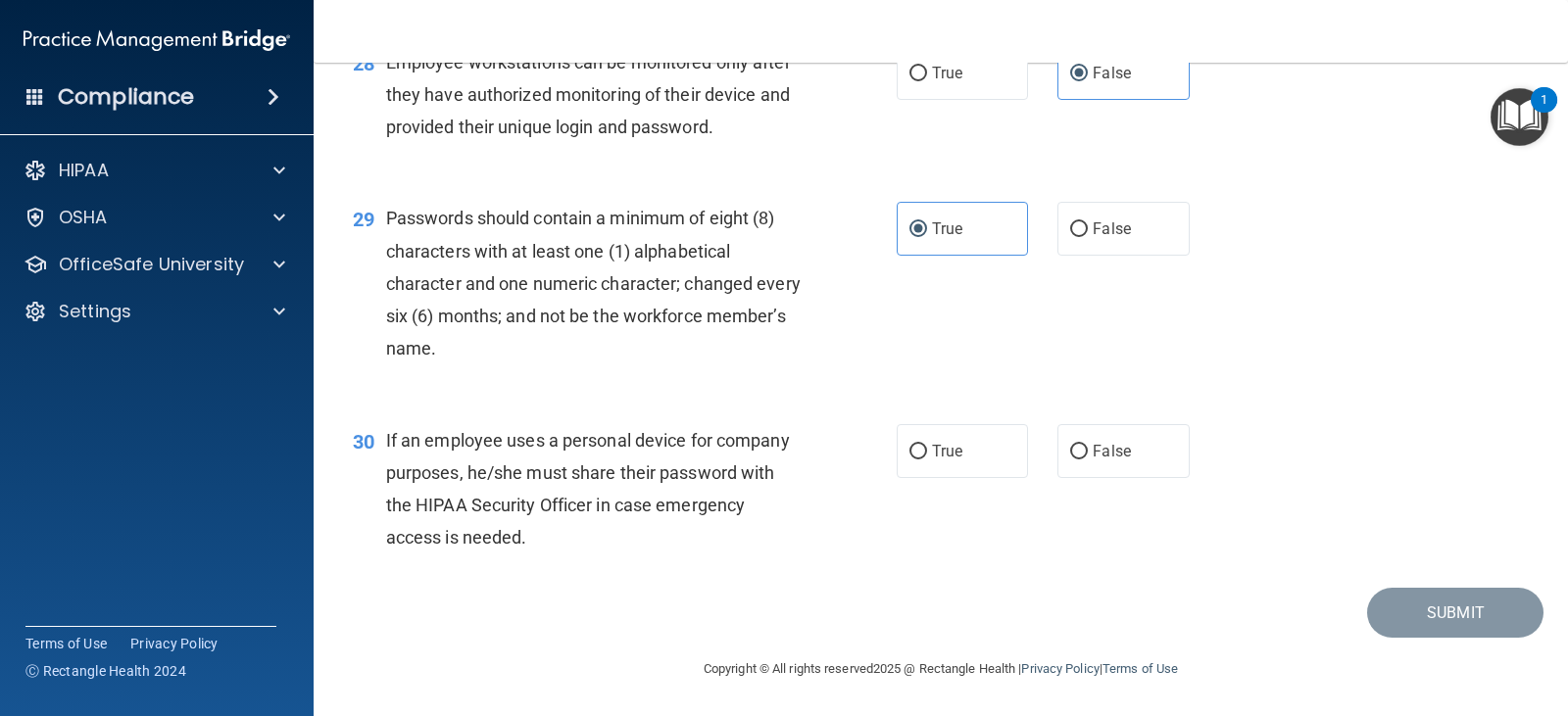 click on "30       If an employee uses a personal device for company purposes, he/she must share their password with the HIPAA Security Officer in case emergency access is needed.                 True           False" at bounding box center (941, 494) 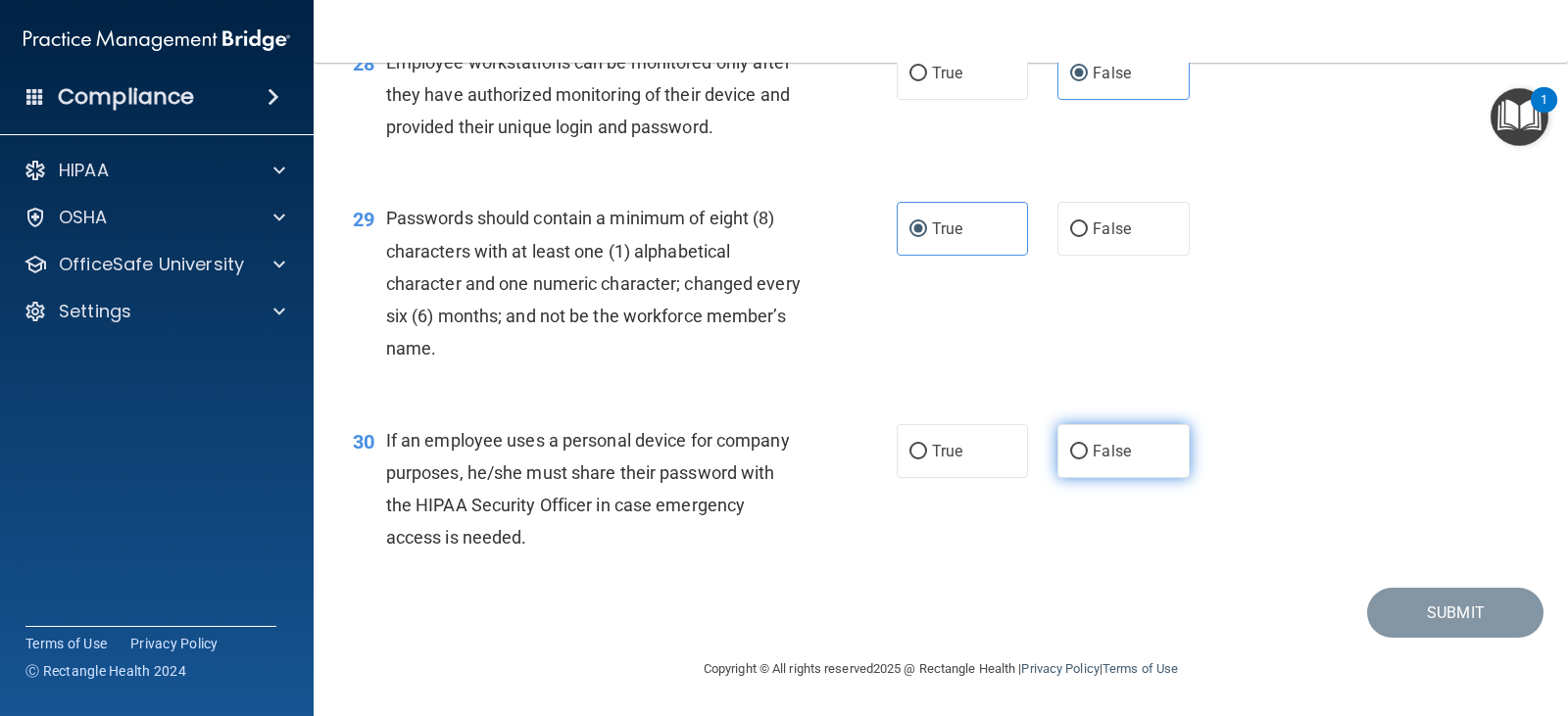 click on "False" at bounding box center [1123, 451] 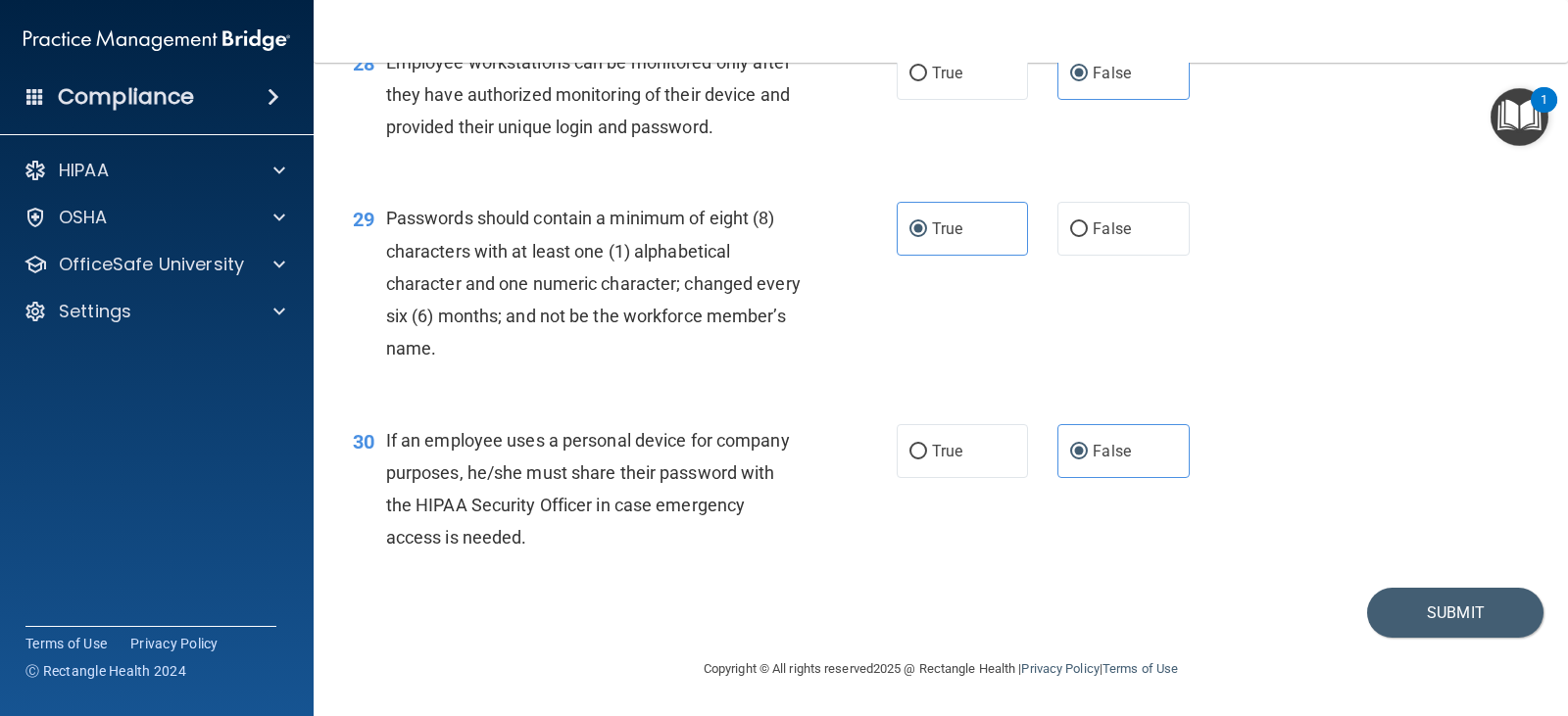 click on "30       If an employee uses a personal device for company purposes, he/she must share their password with the HIPAA Security Officer in case emergency access is needed.                 True           False" at bounding box center [941, 494] 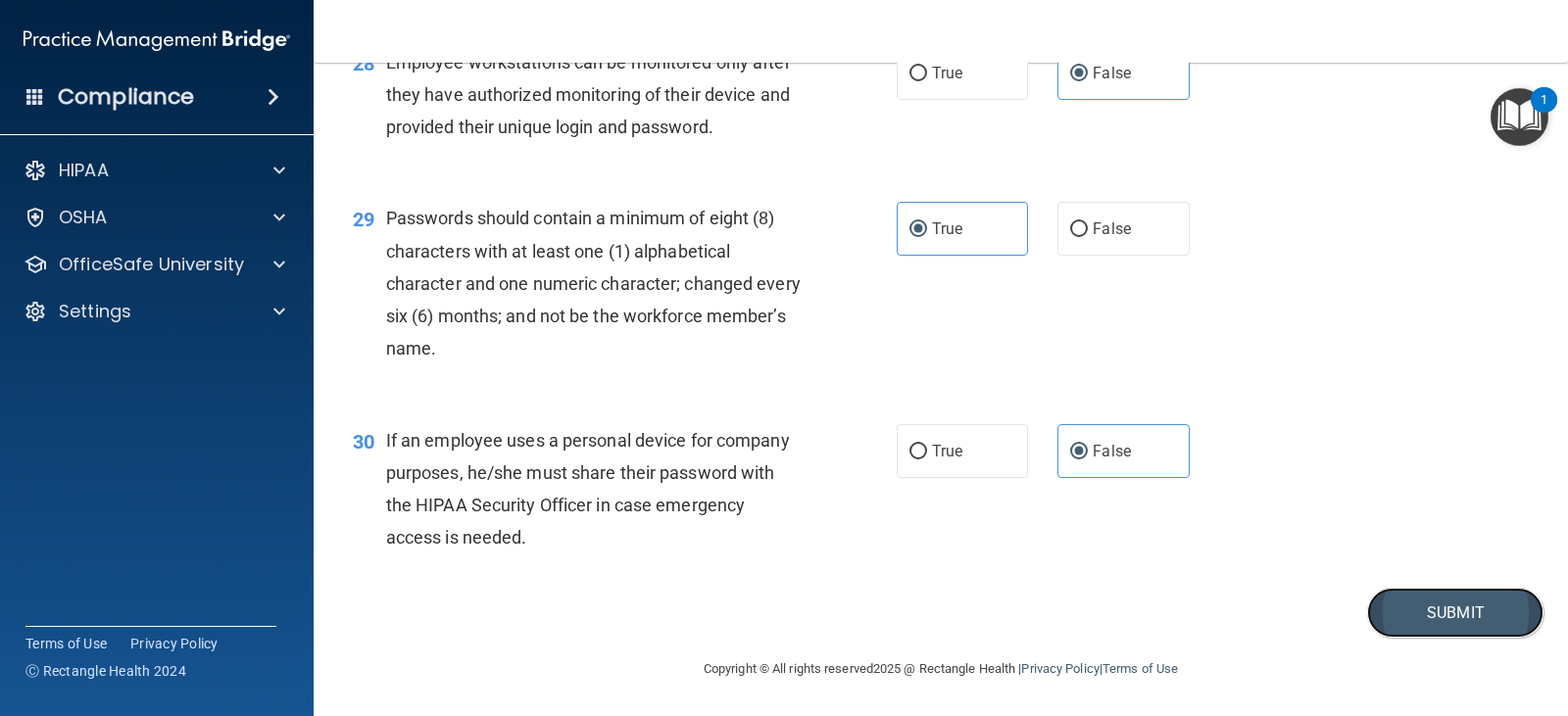 click on "Submit" at bounding box center (1455, 612) 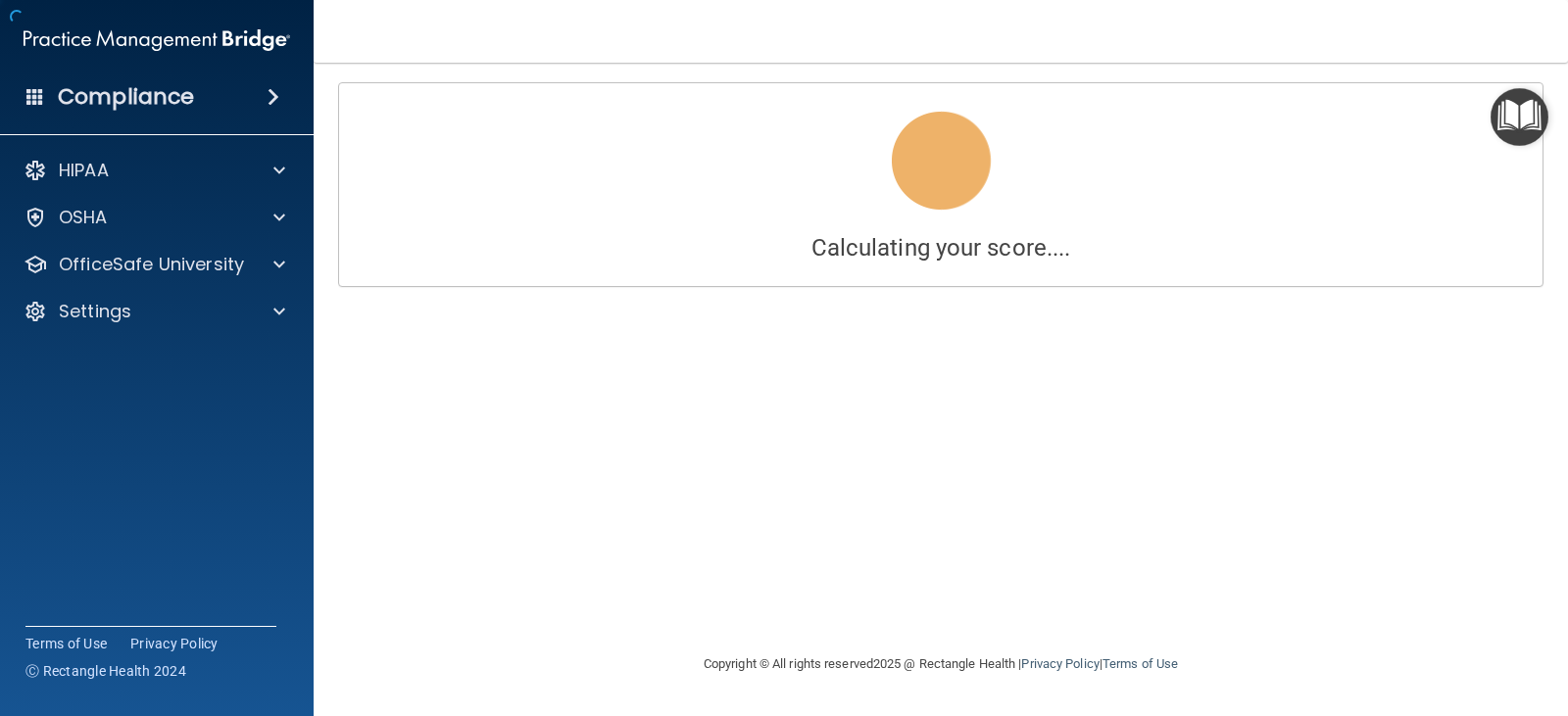 scroll, scrollTop: 0, scrollLeft: 0, axis: both 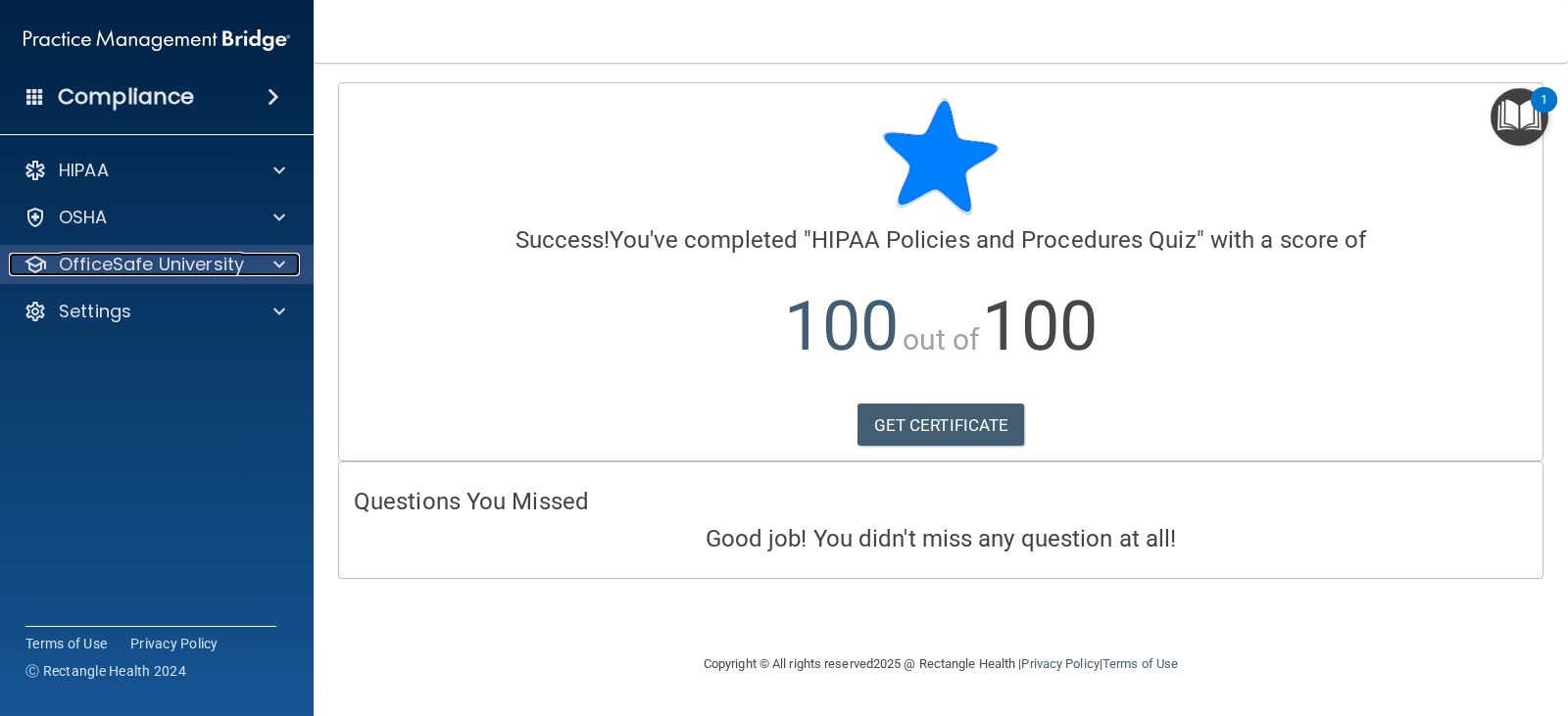 click at bounding box center [276, 264] 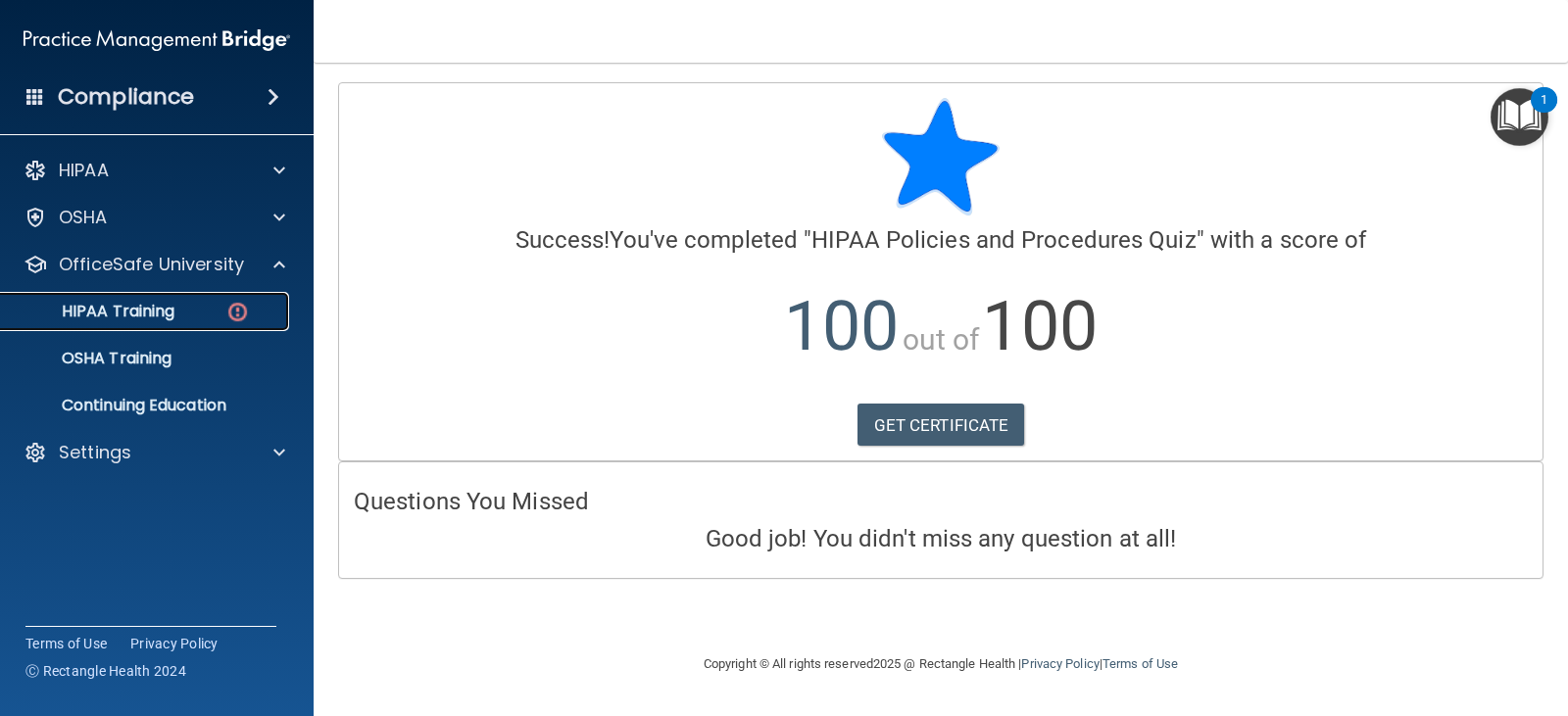 click on "HIPAA Training" at bounding box center [146, 311] 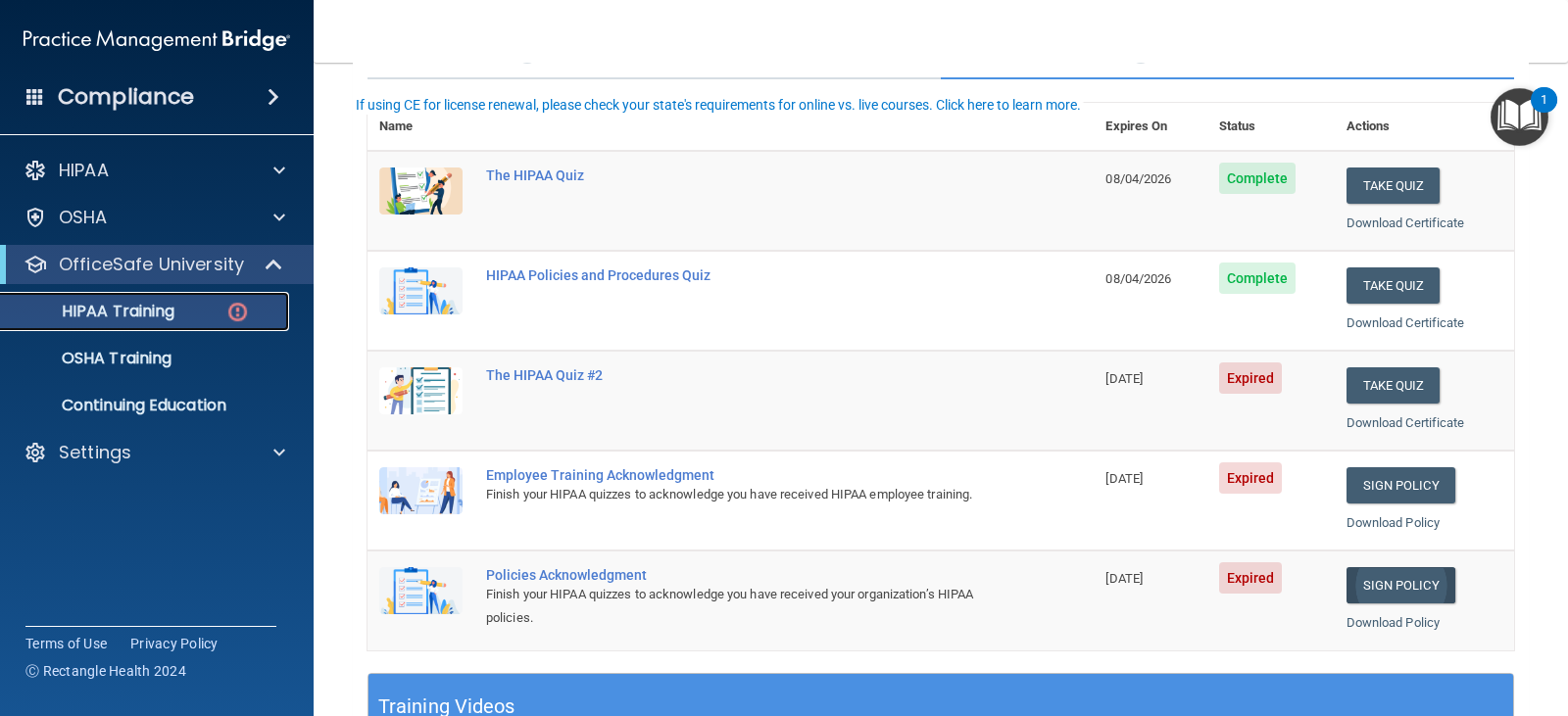 scroll, scrollTop: 196, scrollLeft: 0, axis: vertical 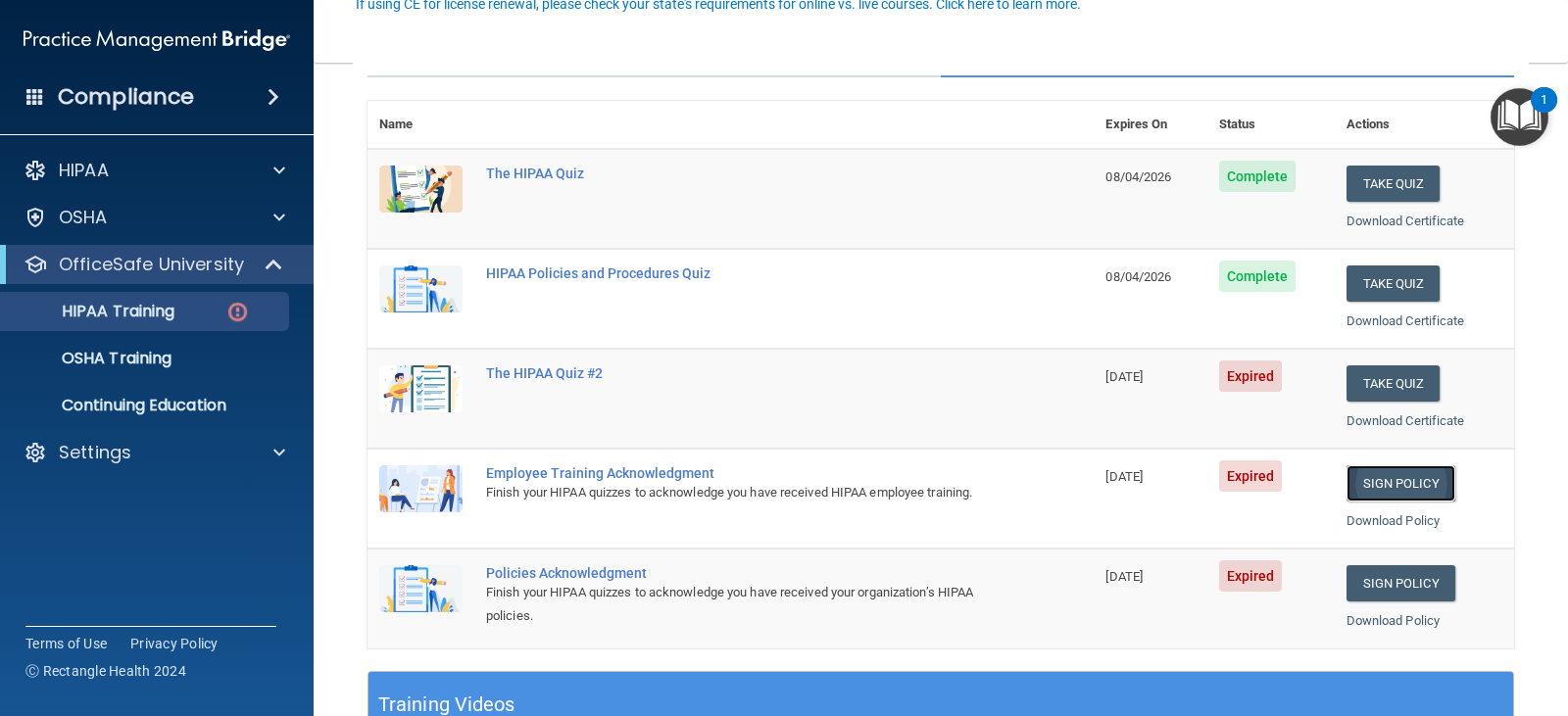 click on "Sign Policy" at bounding box center [1400, 483] 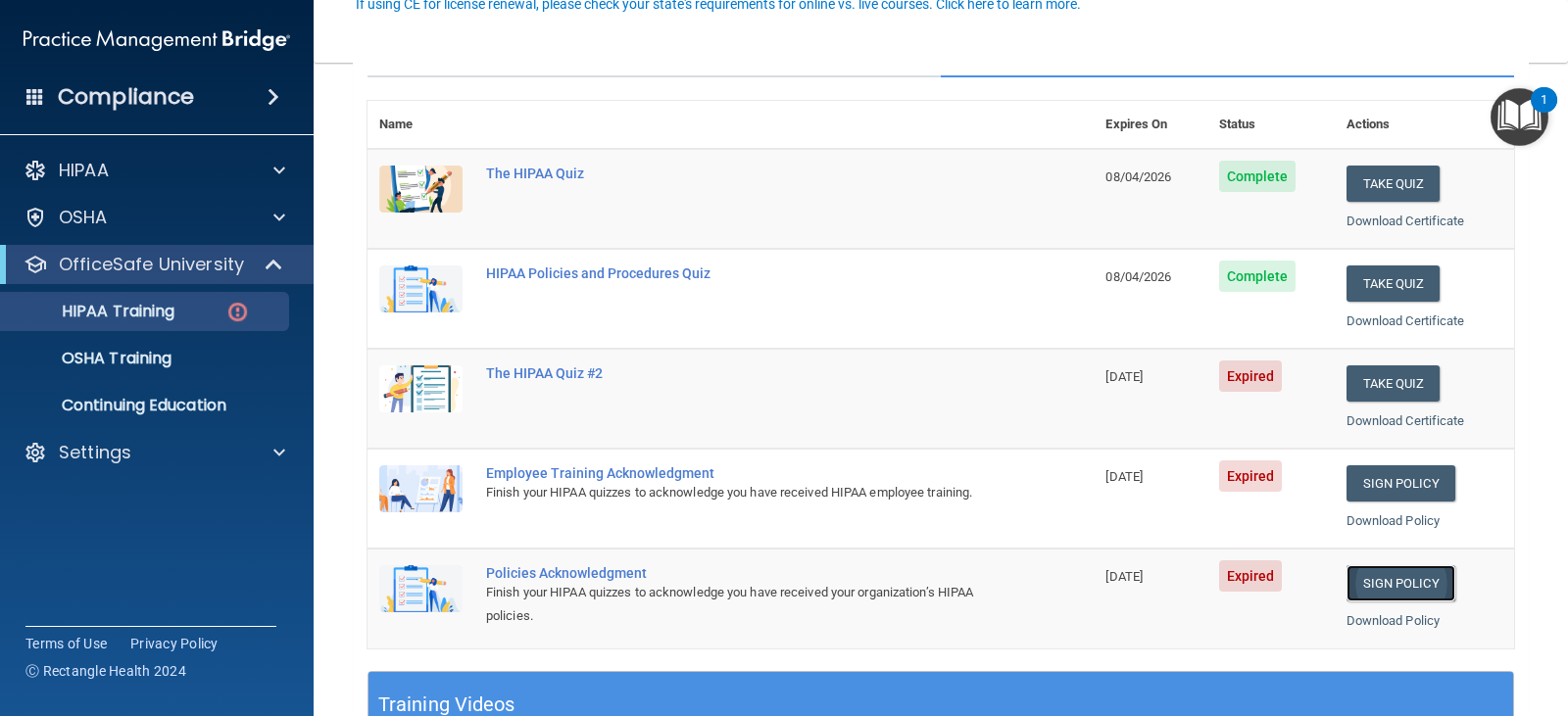 click on "Sign Policy" at bounding box center [1400, 583] 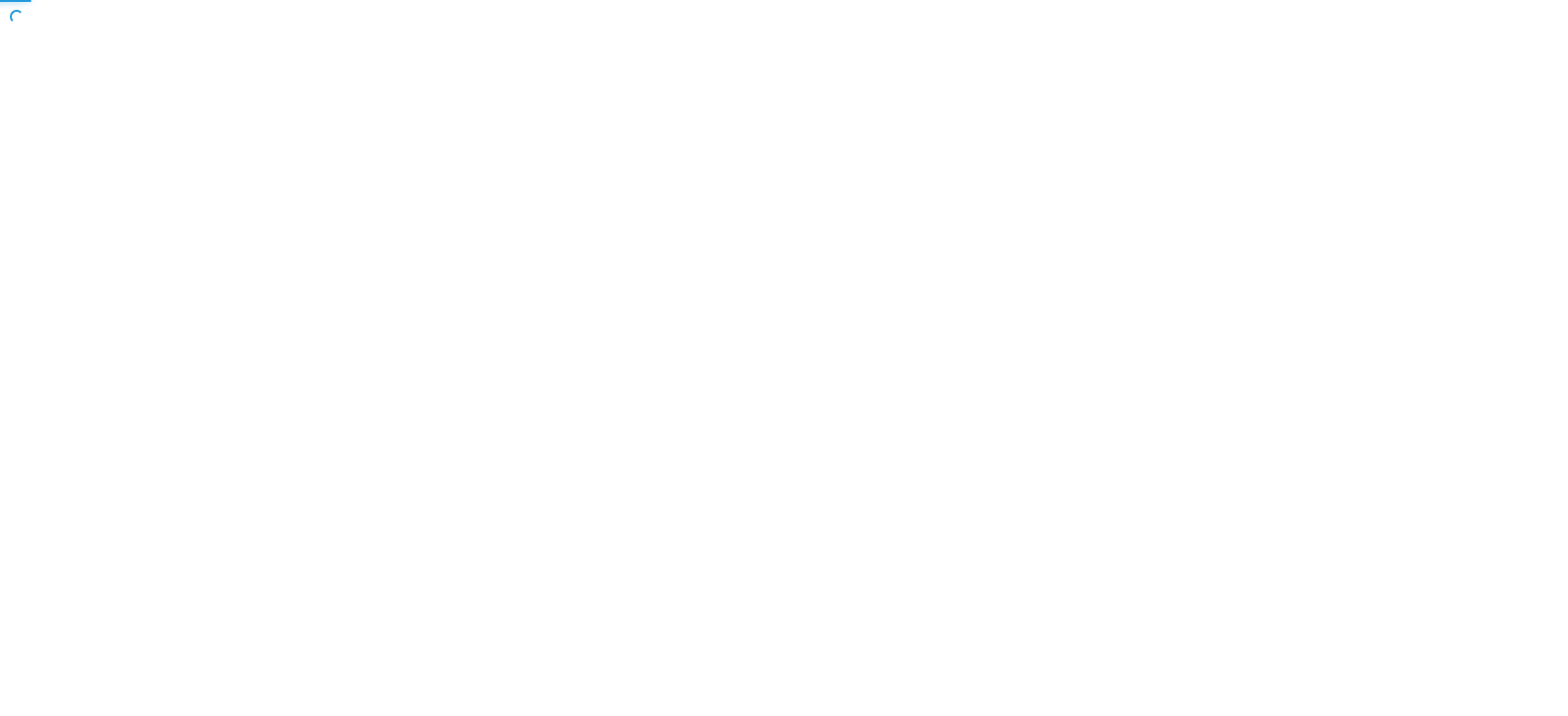 scroll, scrollTop: 0, scrollLeft: 0, axis: both 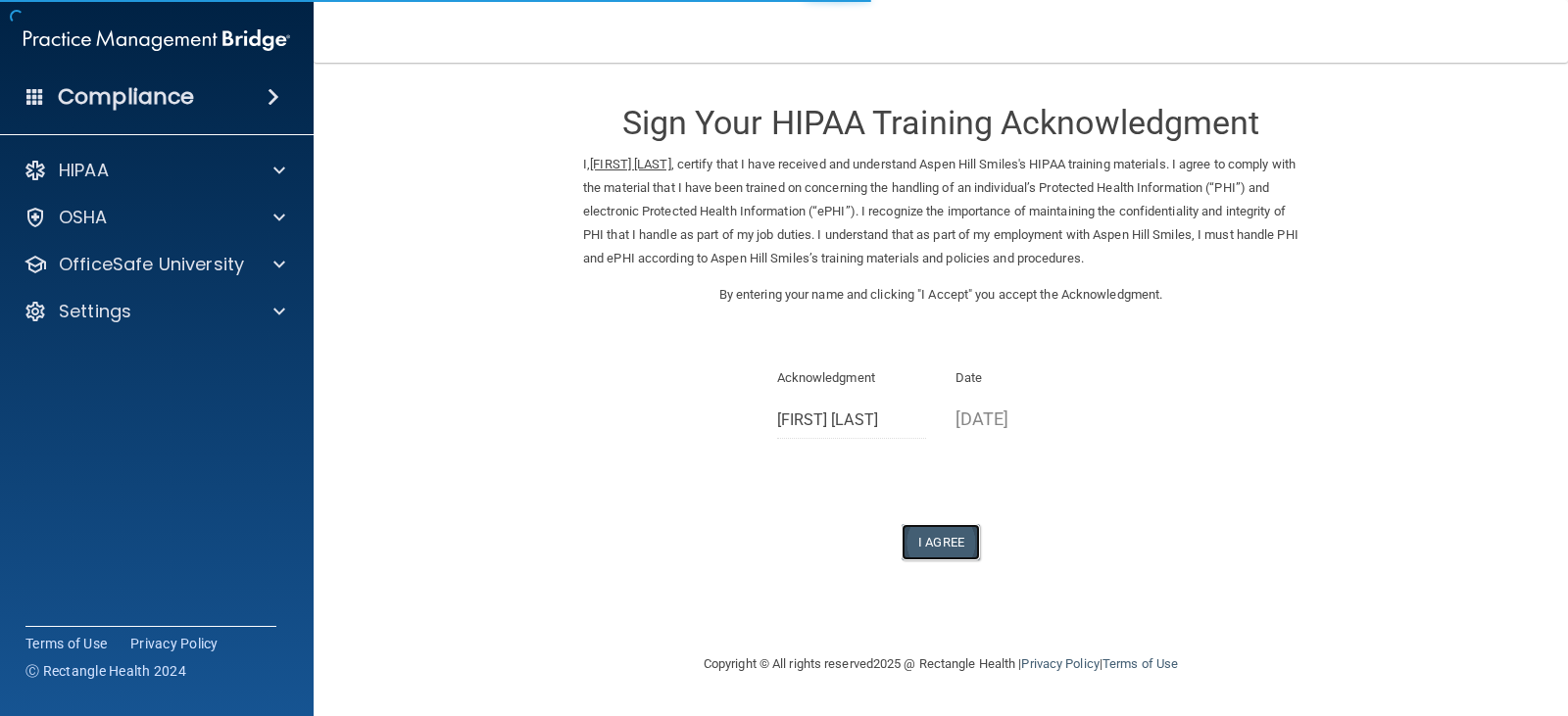 click on "I Agree" at bounding box center (941, 542) 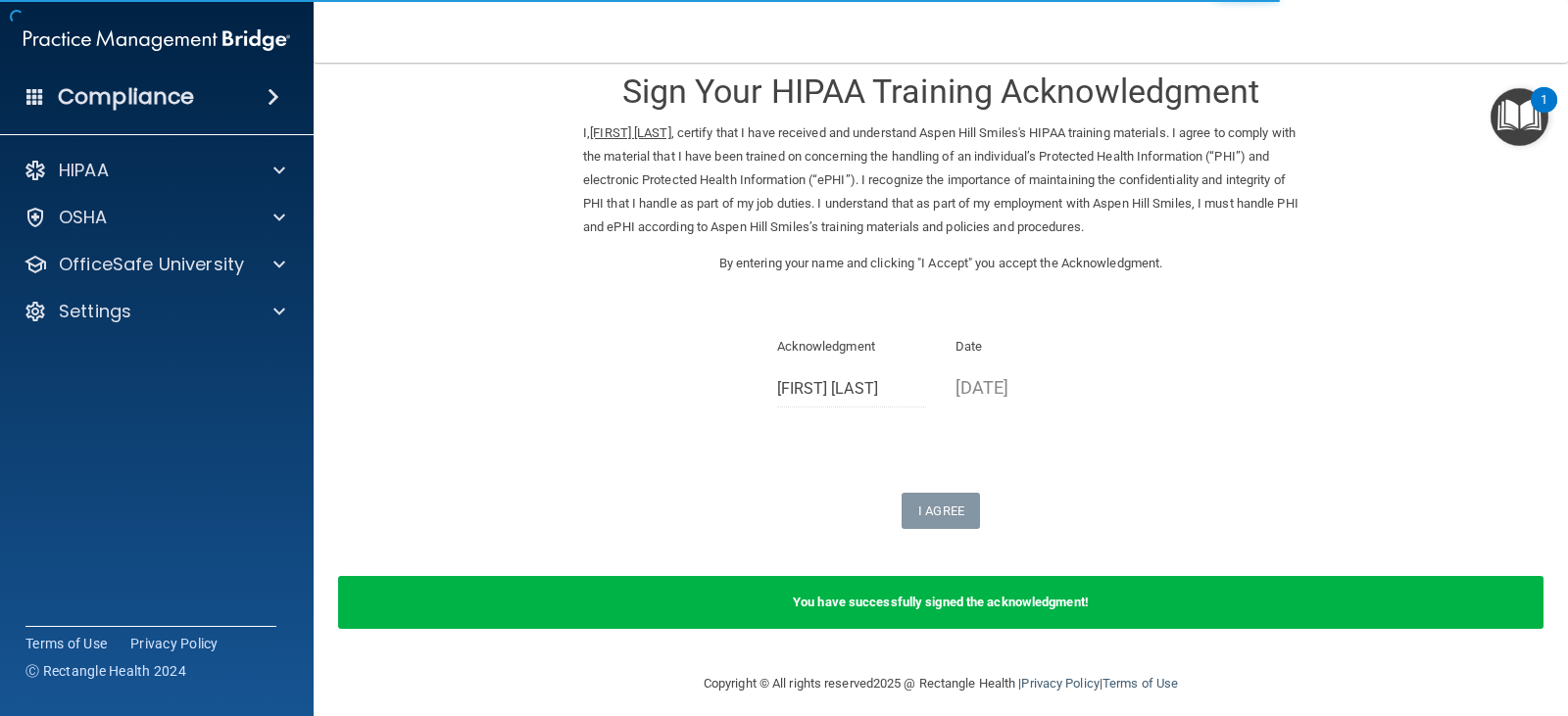scroll, scrollTop: 46, scrollLeft: 0, axis: vertical 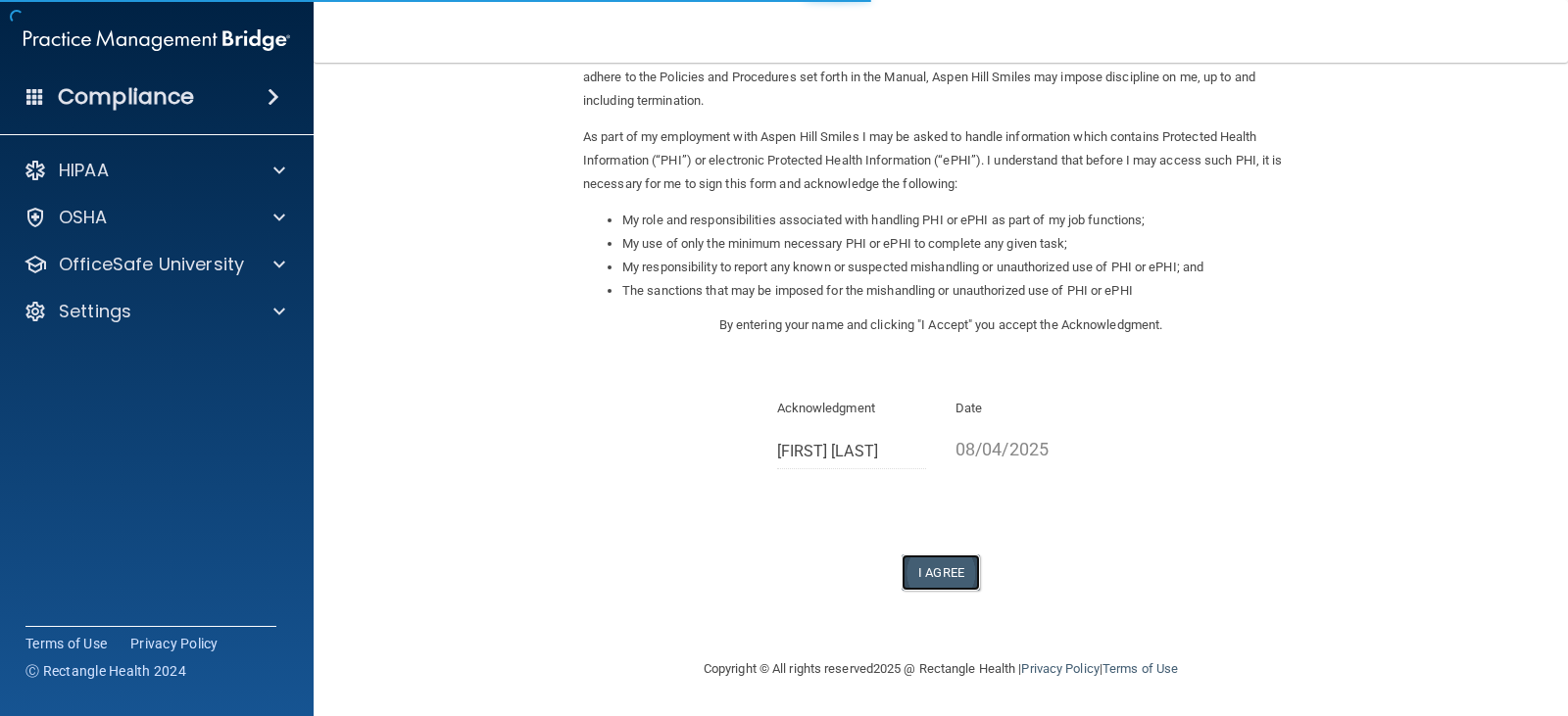 click on "I Agree" at bounding box center [941, 572] 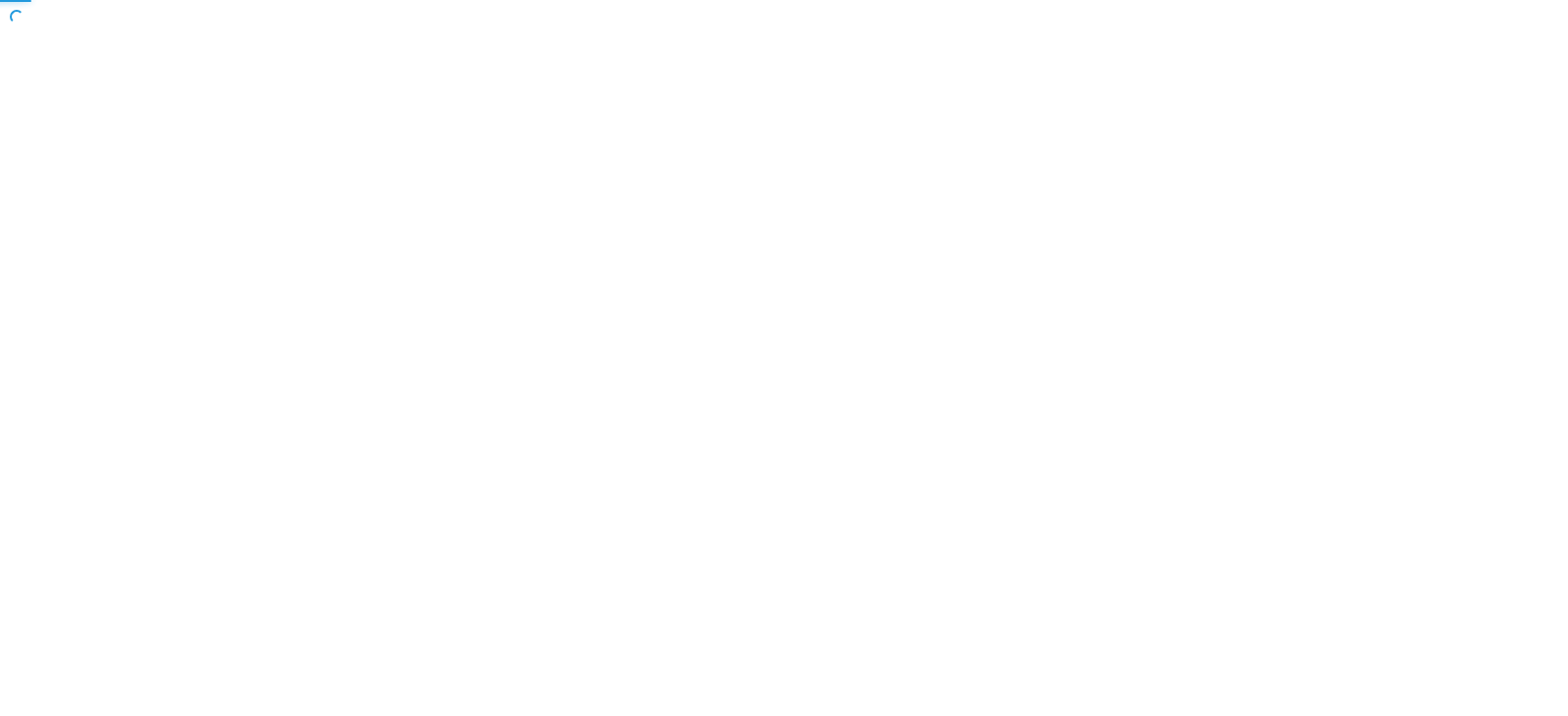 scroll, scrollTop: 0, scrollLeft: 0, axis: both 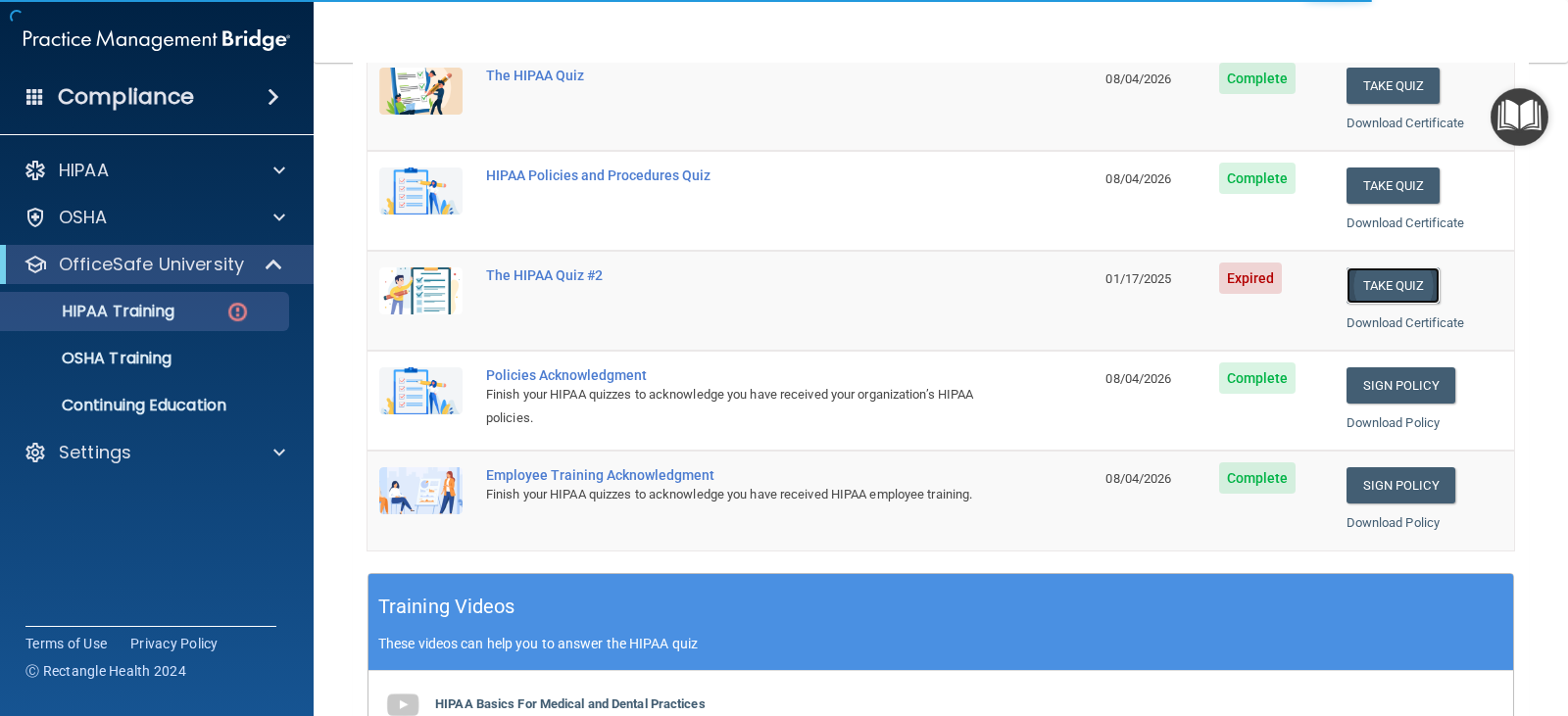 click on "Take Quiz" at bounding box center [1394, 285] 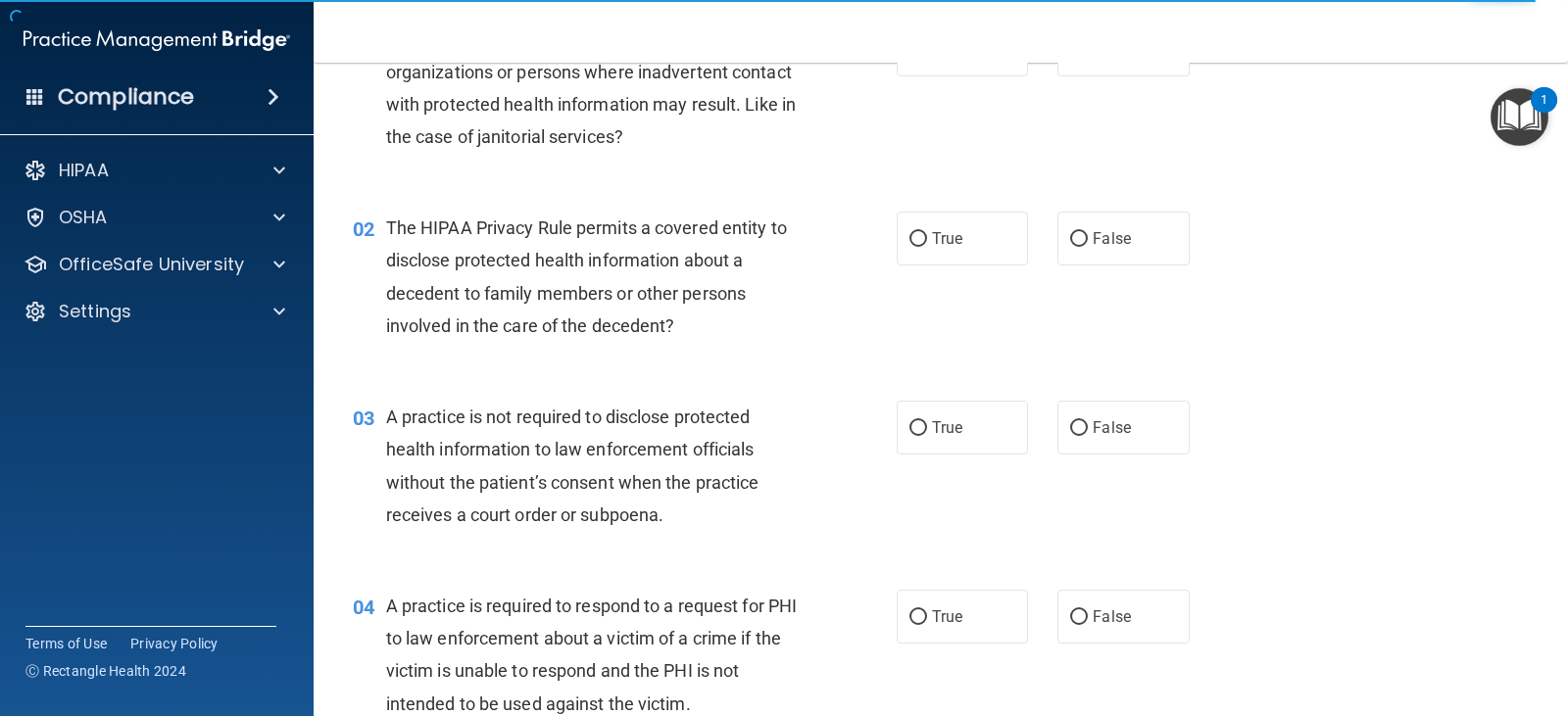 scroll, scrollTop: 0, scrollLeft: 0, axis: both 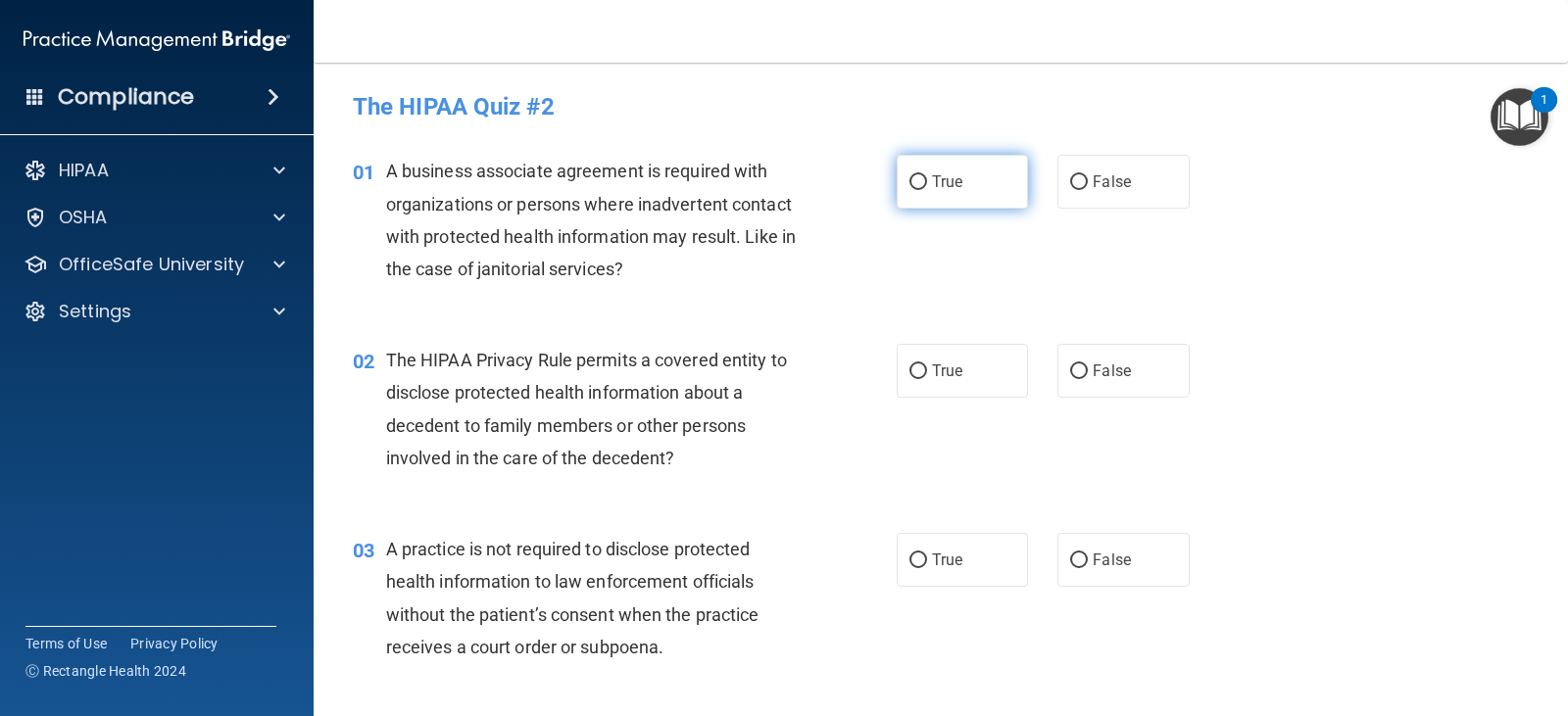 click on "True" at bounding box center [947, 181] 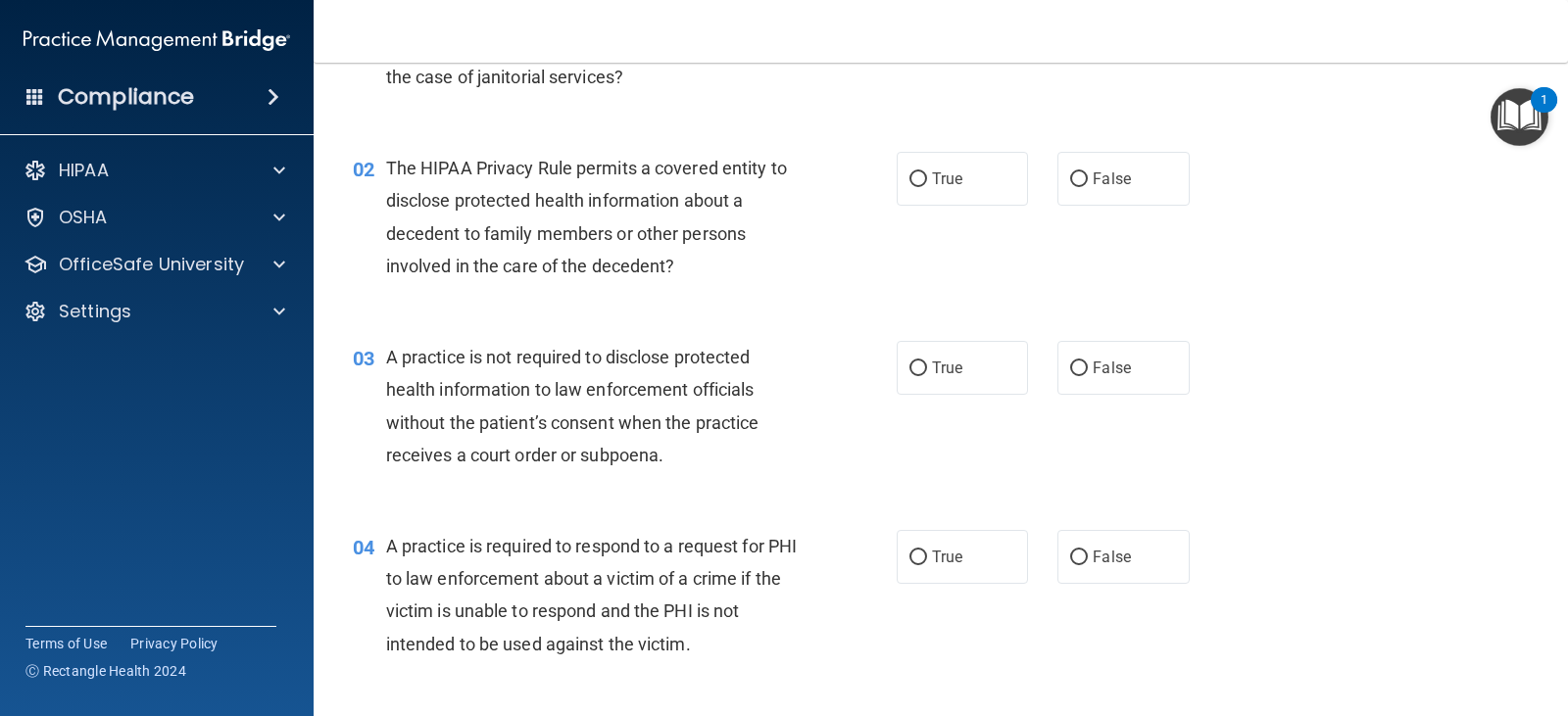 scroll, scrollTop: 196, scrollLeft: 0, axis: vertical 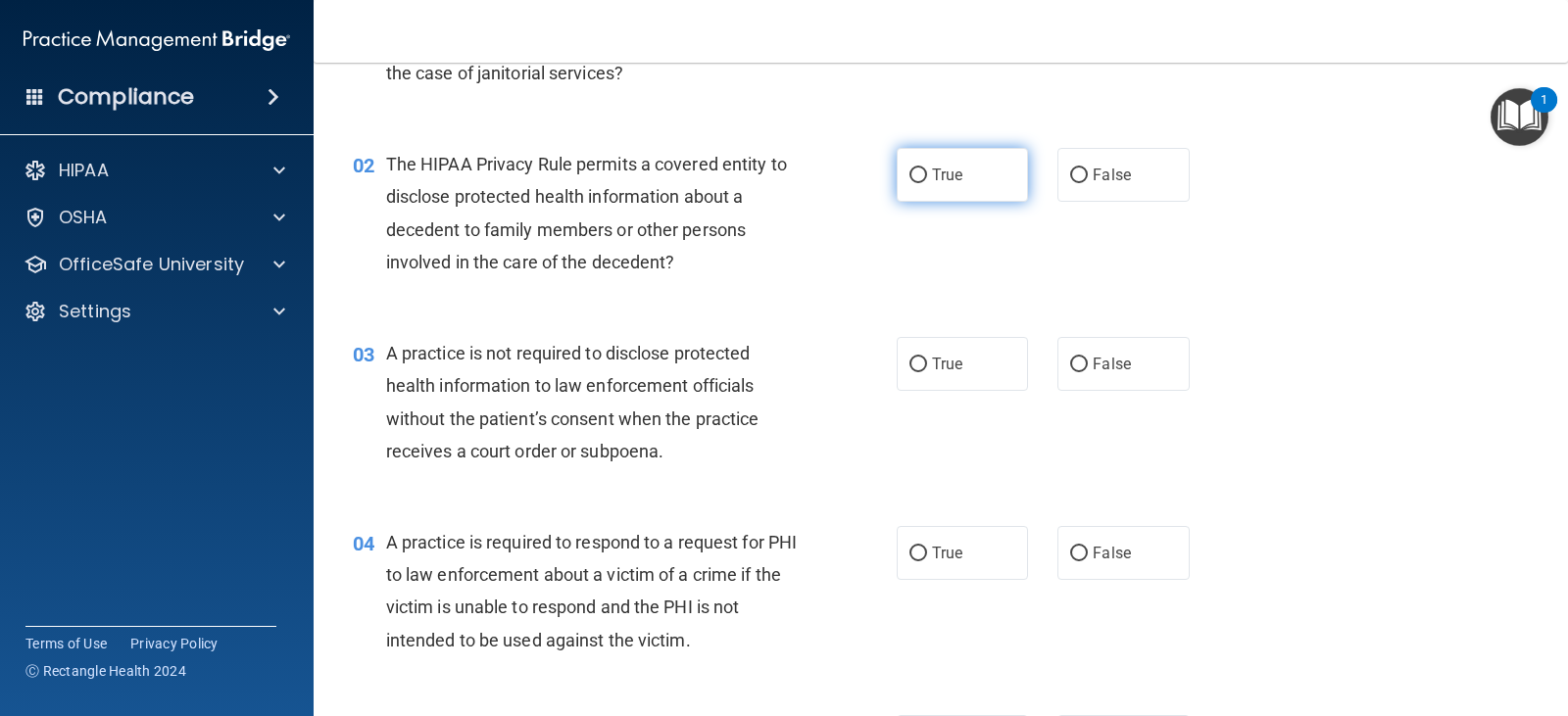 click on "True" at bounding box center (962, 174) 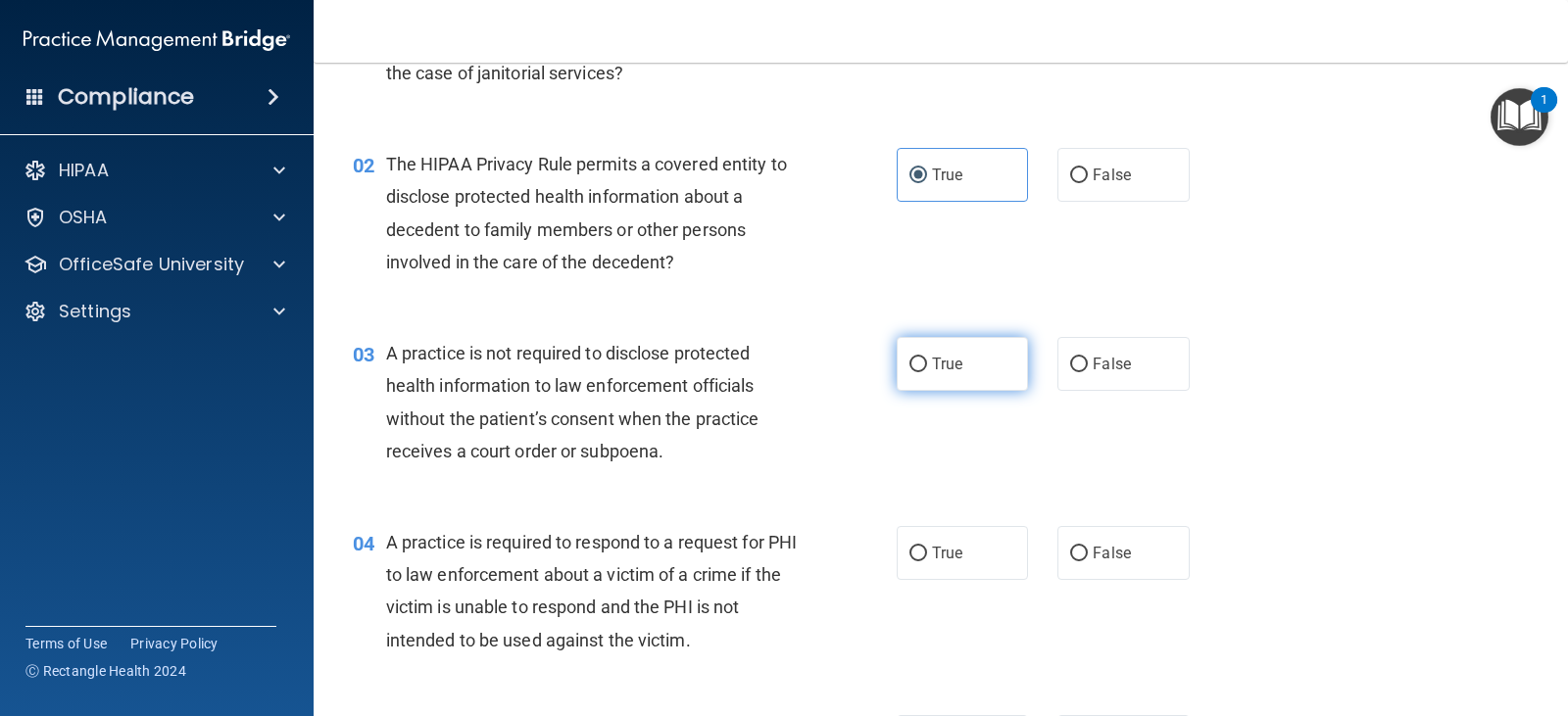 drag, startPoint x: 896, startPoint y: 350, endPoint x: 899, endPoint y: 365, distance: 15.29706 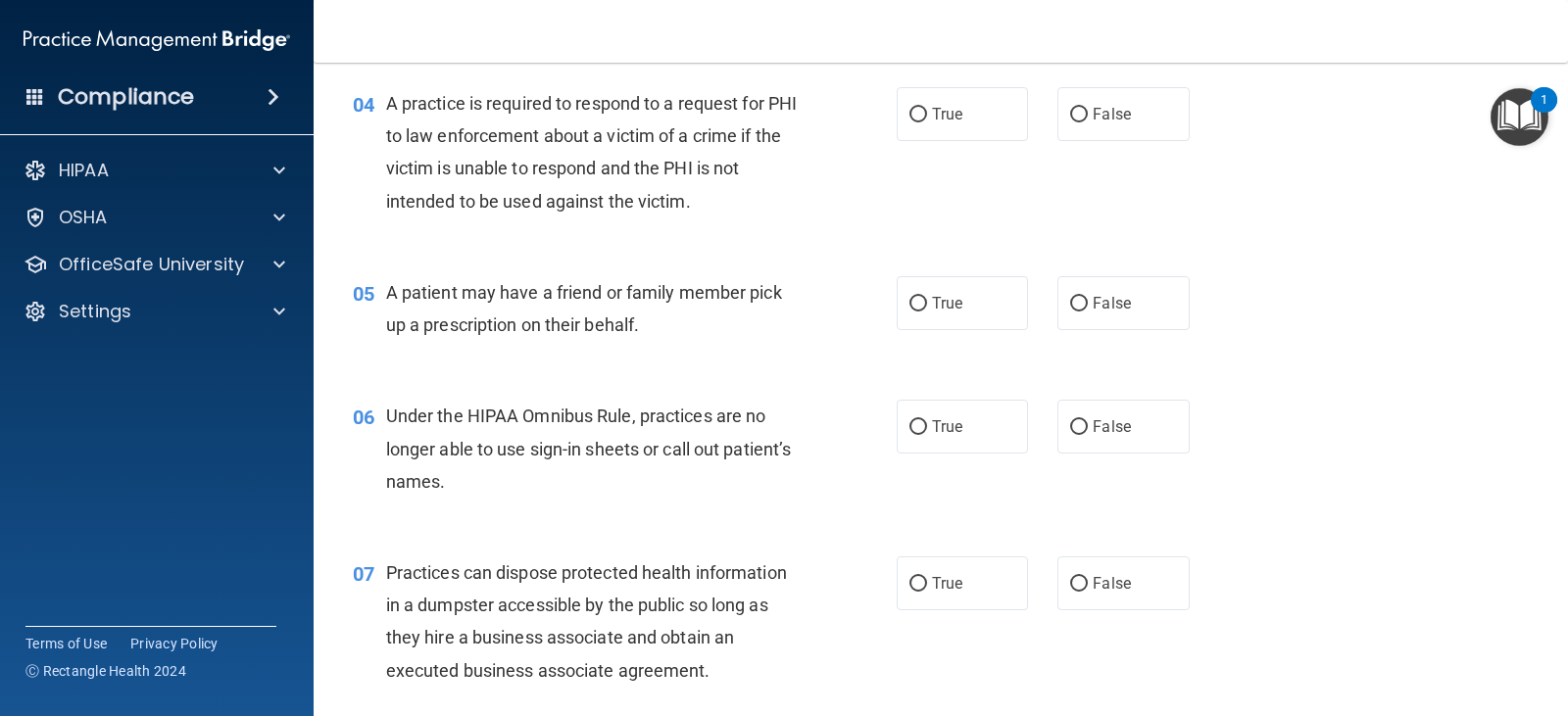 scroll, scrollTop: 588, scrollLeft: 0, axis: vertical 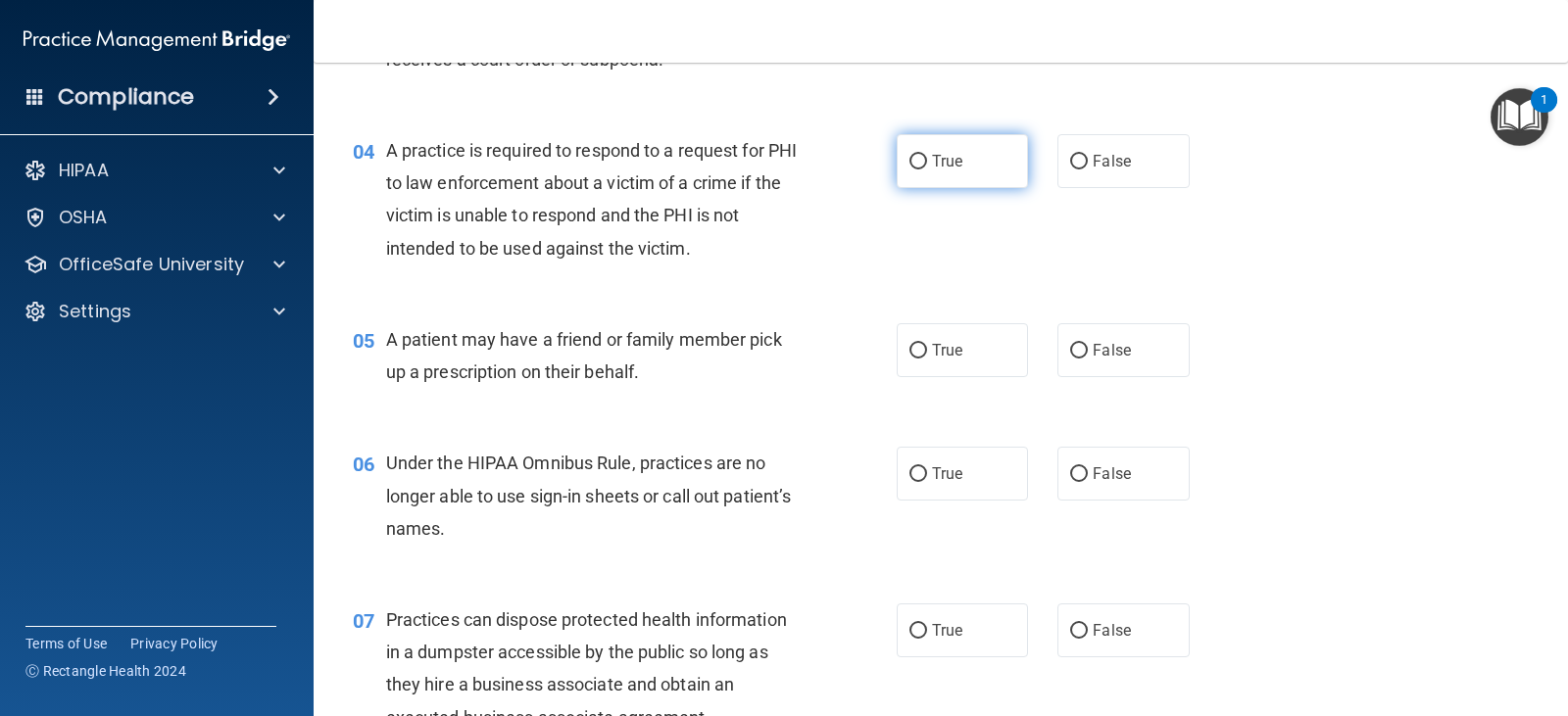 click on "True" at bounding box center [962, 161] 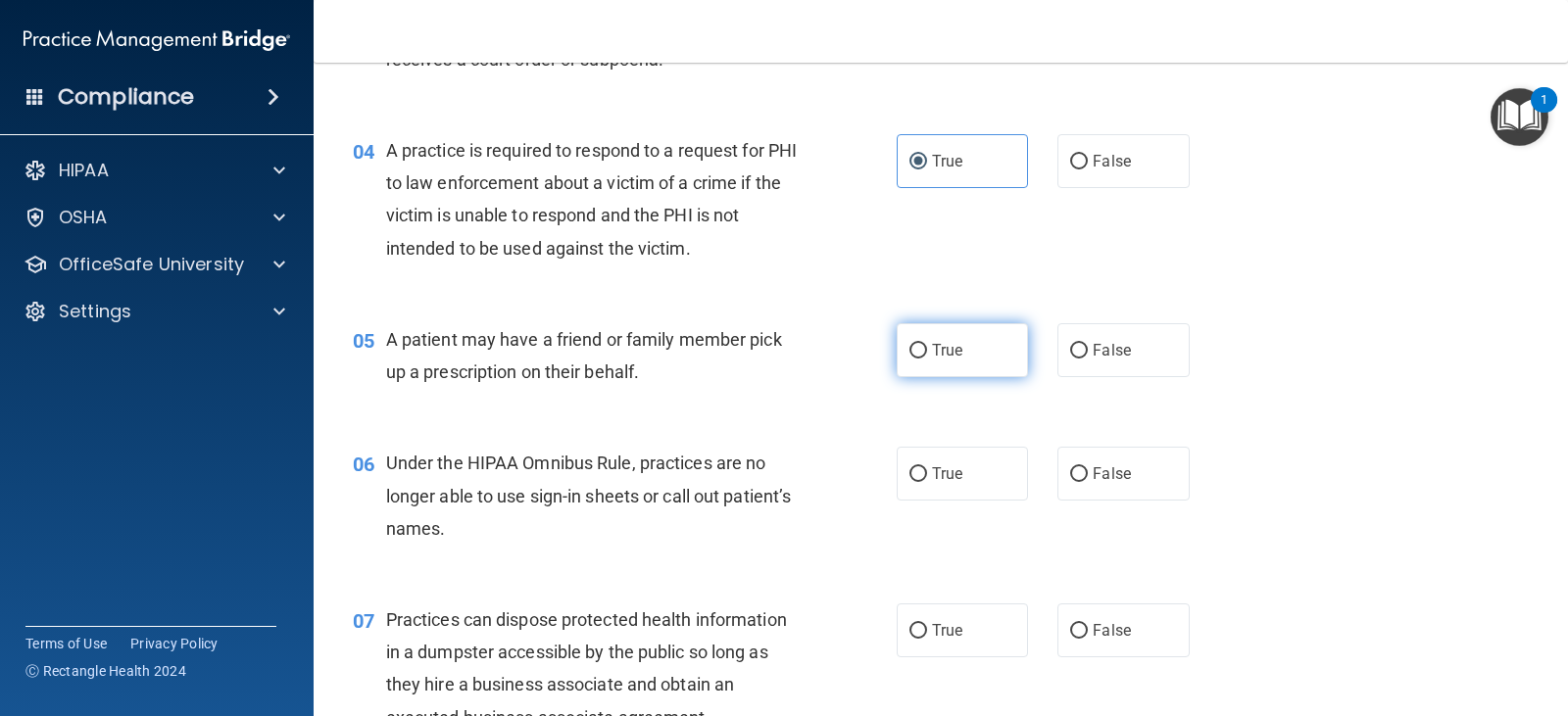click on "True" at bounding box center [962, 350] 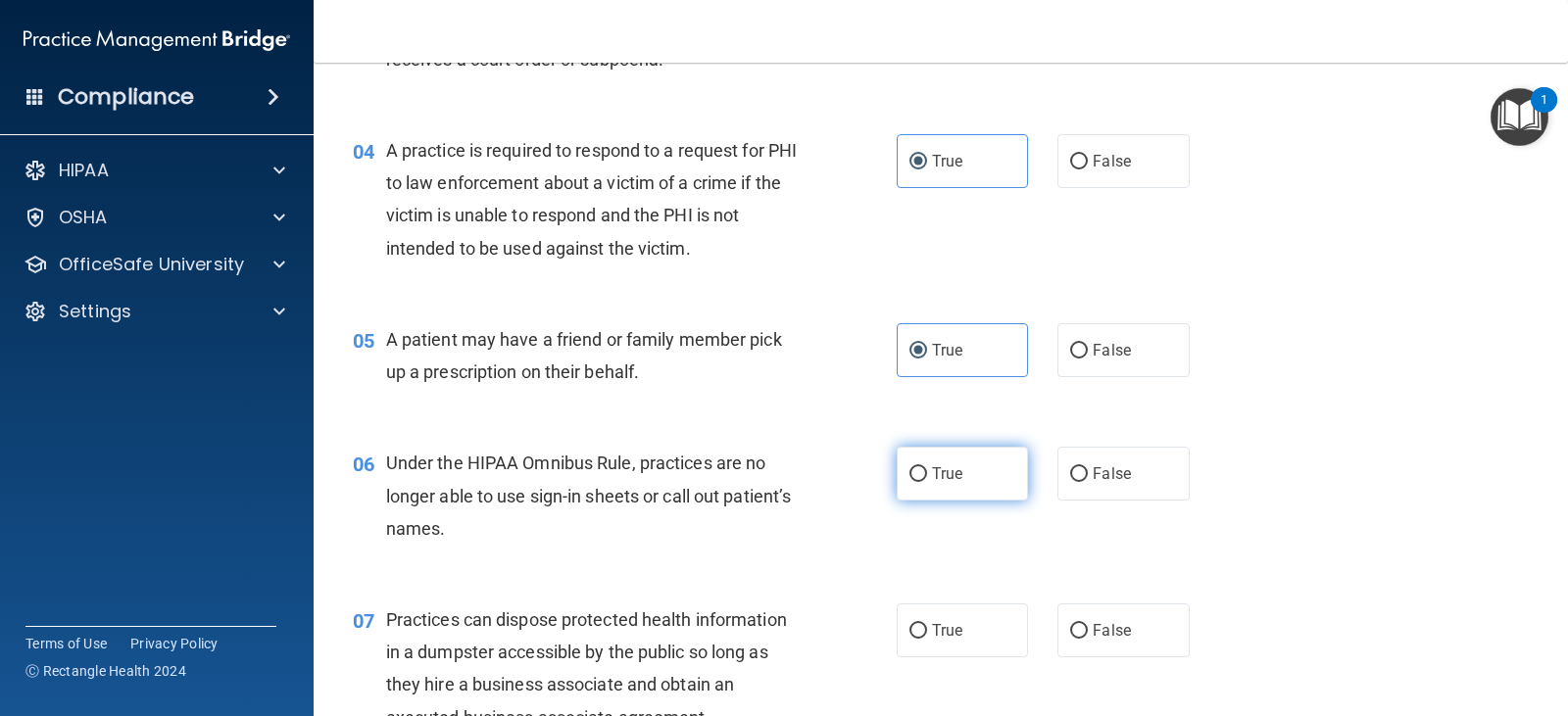 drag, startPoint x: 956, startPoint y: 452, endPoint x: 957, endPoint y: 467, distance: 15.033296 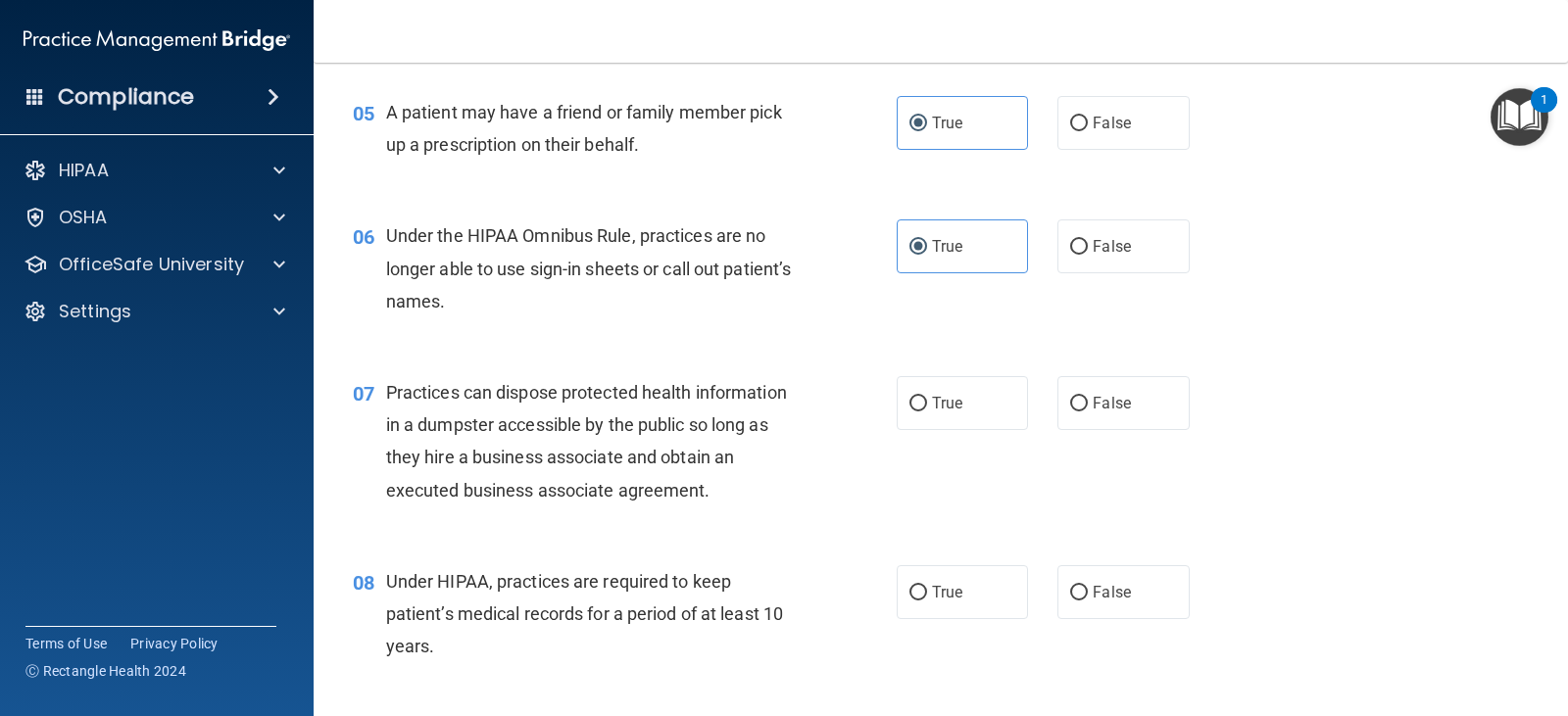 scroll, scrollTop: 882, scrollLeft: 0, axis: vertical 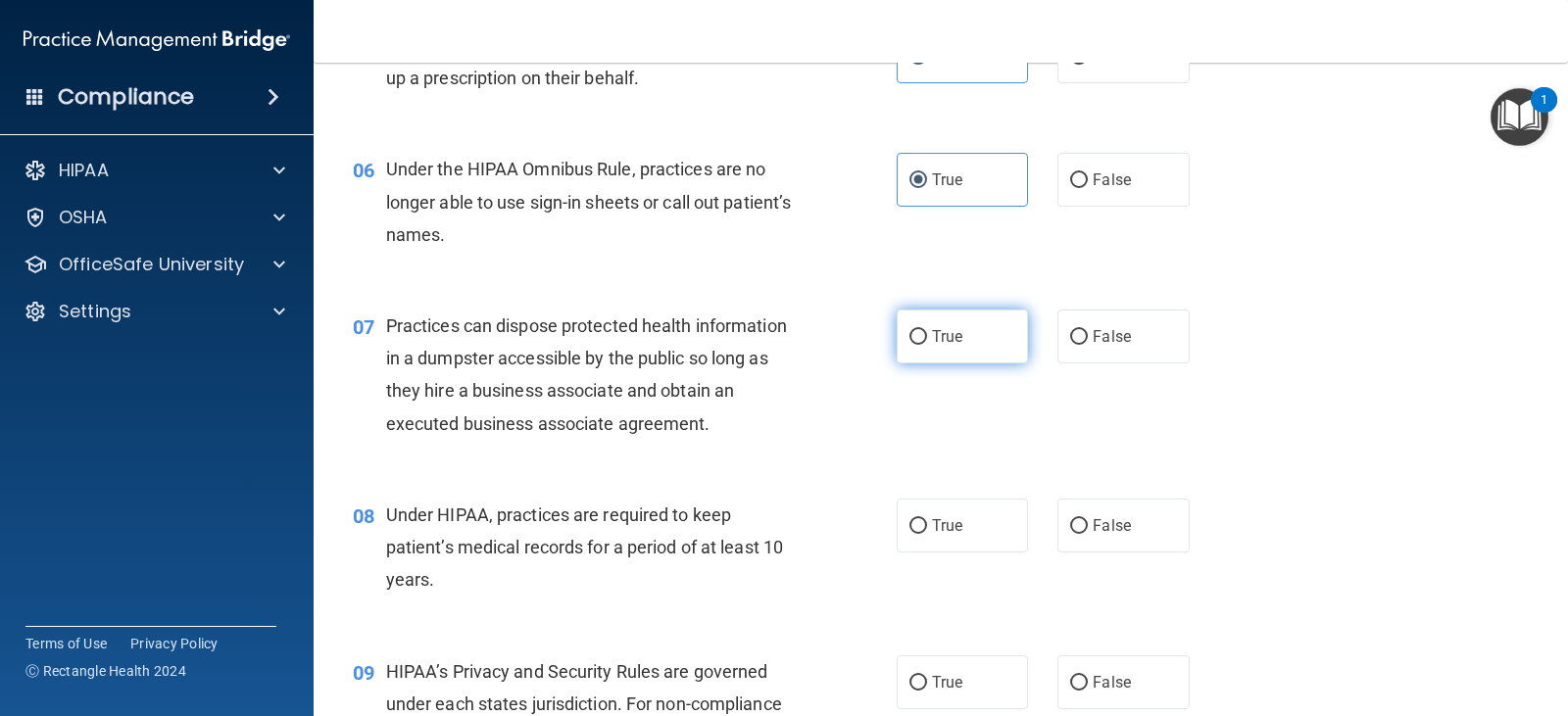 click on "True" at bounding box center (962, 336) 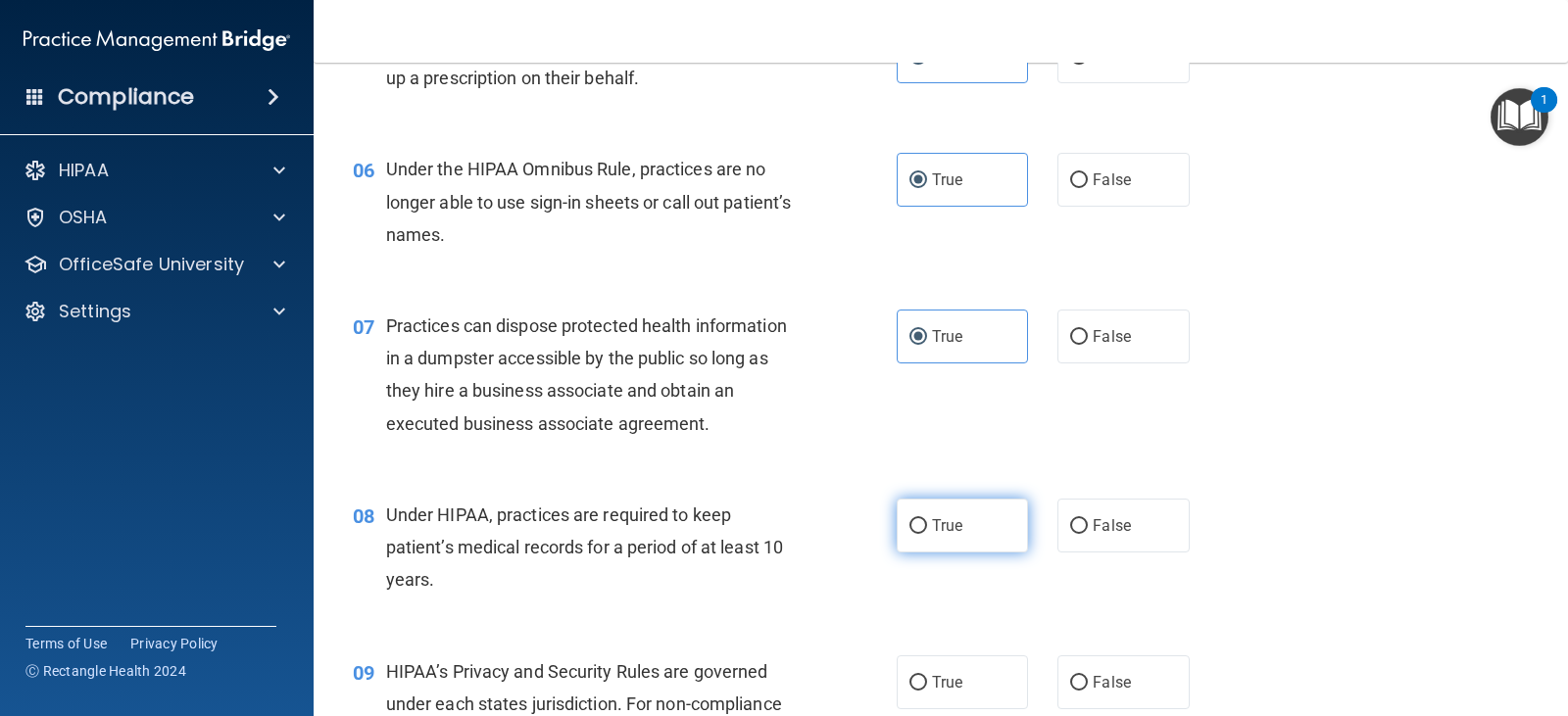 click on "True" at bounding box center (947, 525) 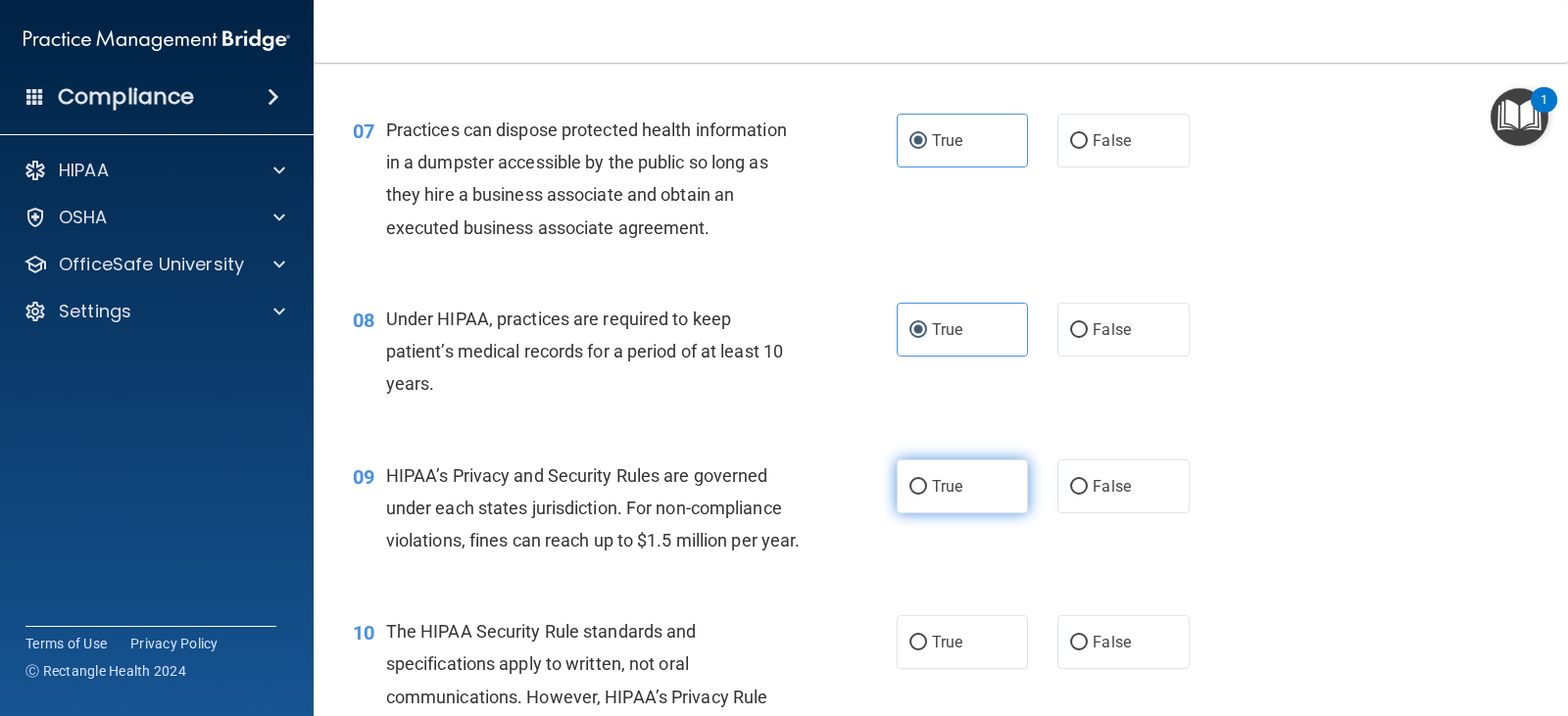 click on "True" at bounding box center [962, 486] 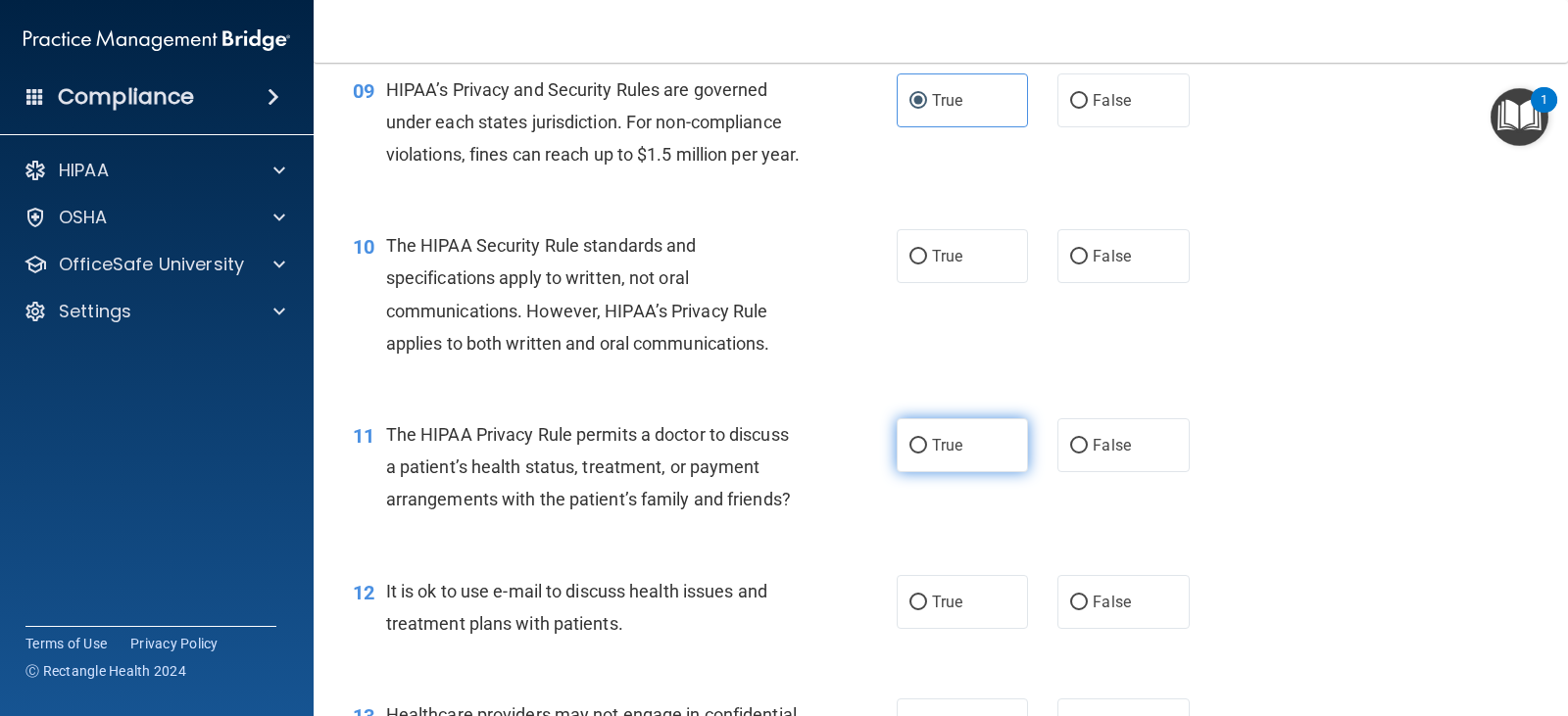 scroll, scrollTop: 1469, scrollLeft: 0, axis: vertical 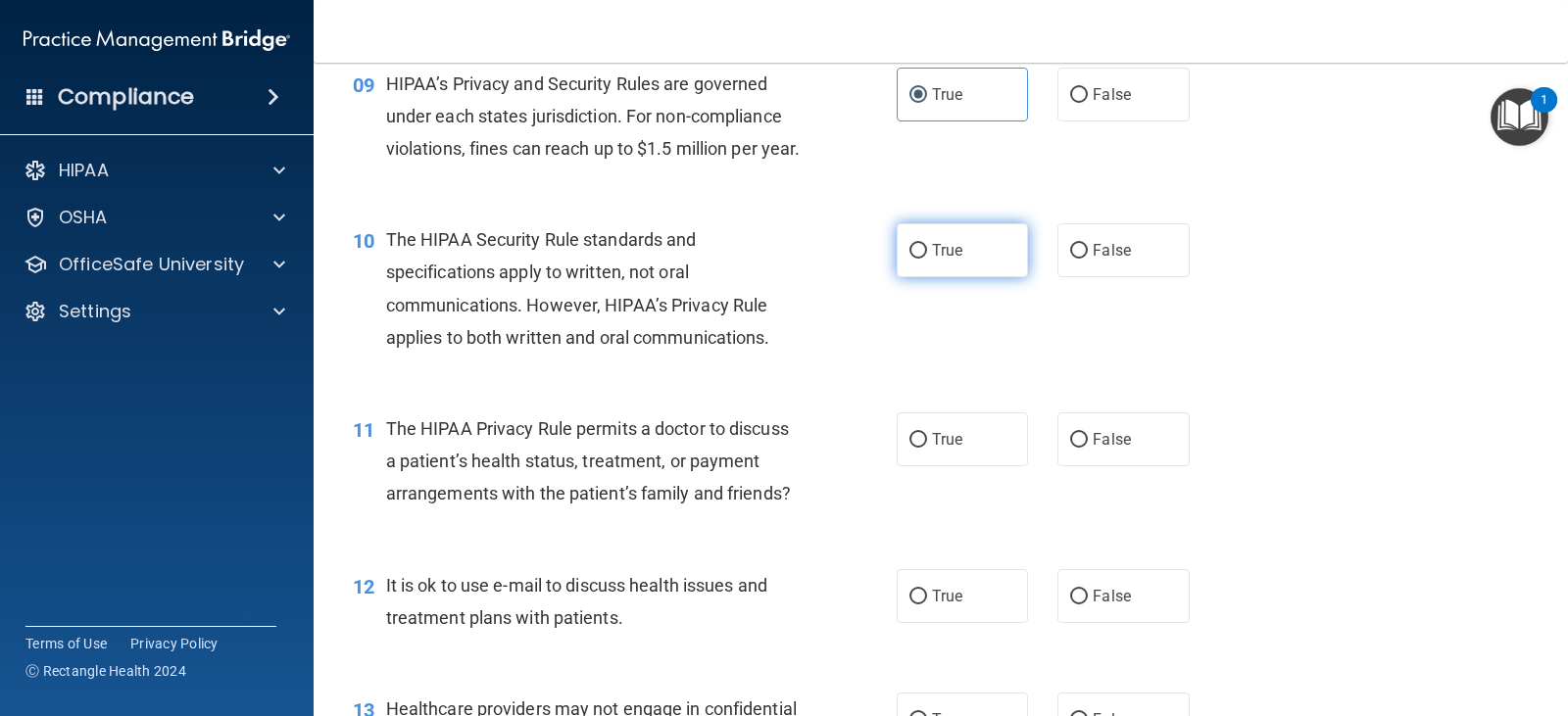 click on "True" at bounding box center [962, 250] 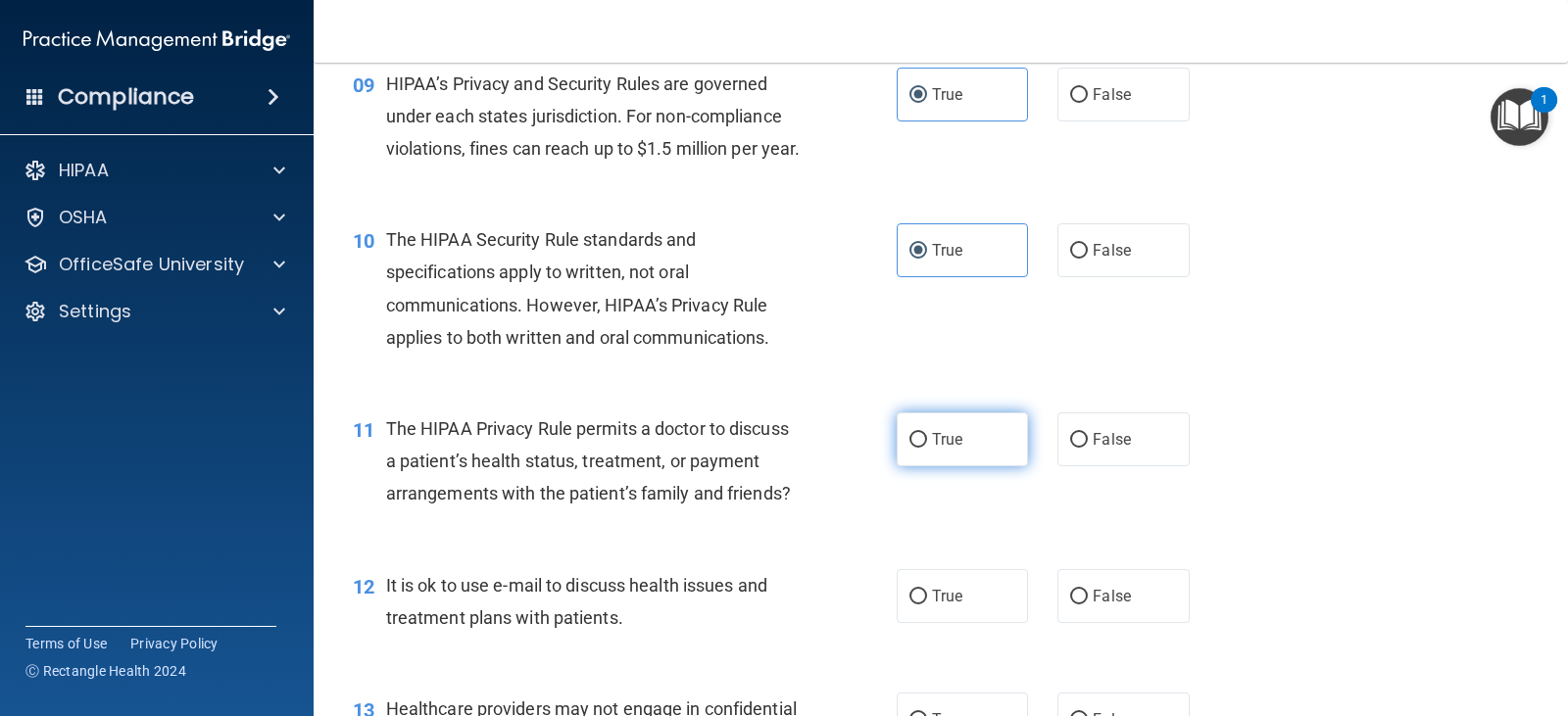drag, startPoint x: 940, startPoint y: 445, endPoint x: 948, endPoint y: 494, distance: 49.648766 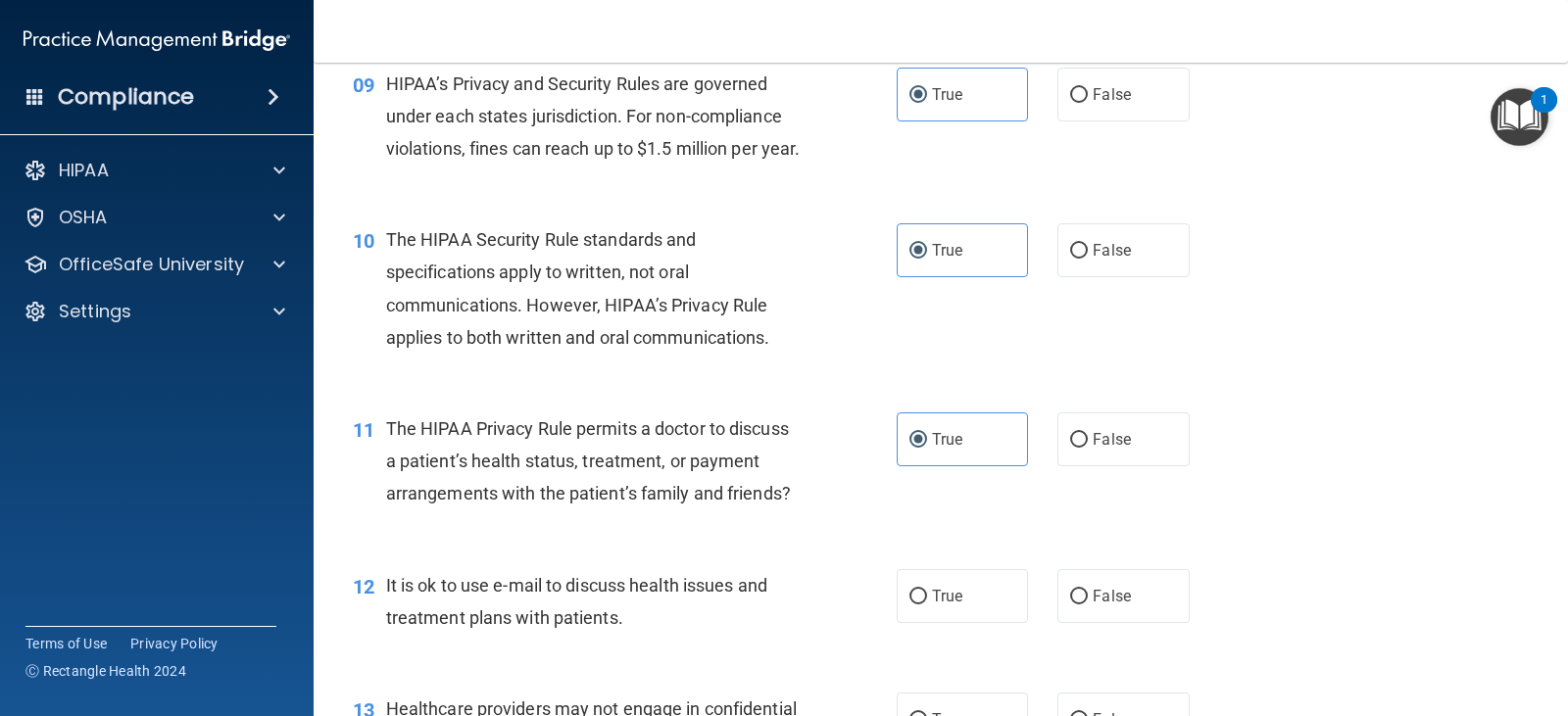 scroll, scrollTop: 1763, scrollLeft: 0, axis: vertical 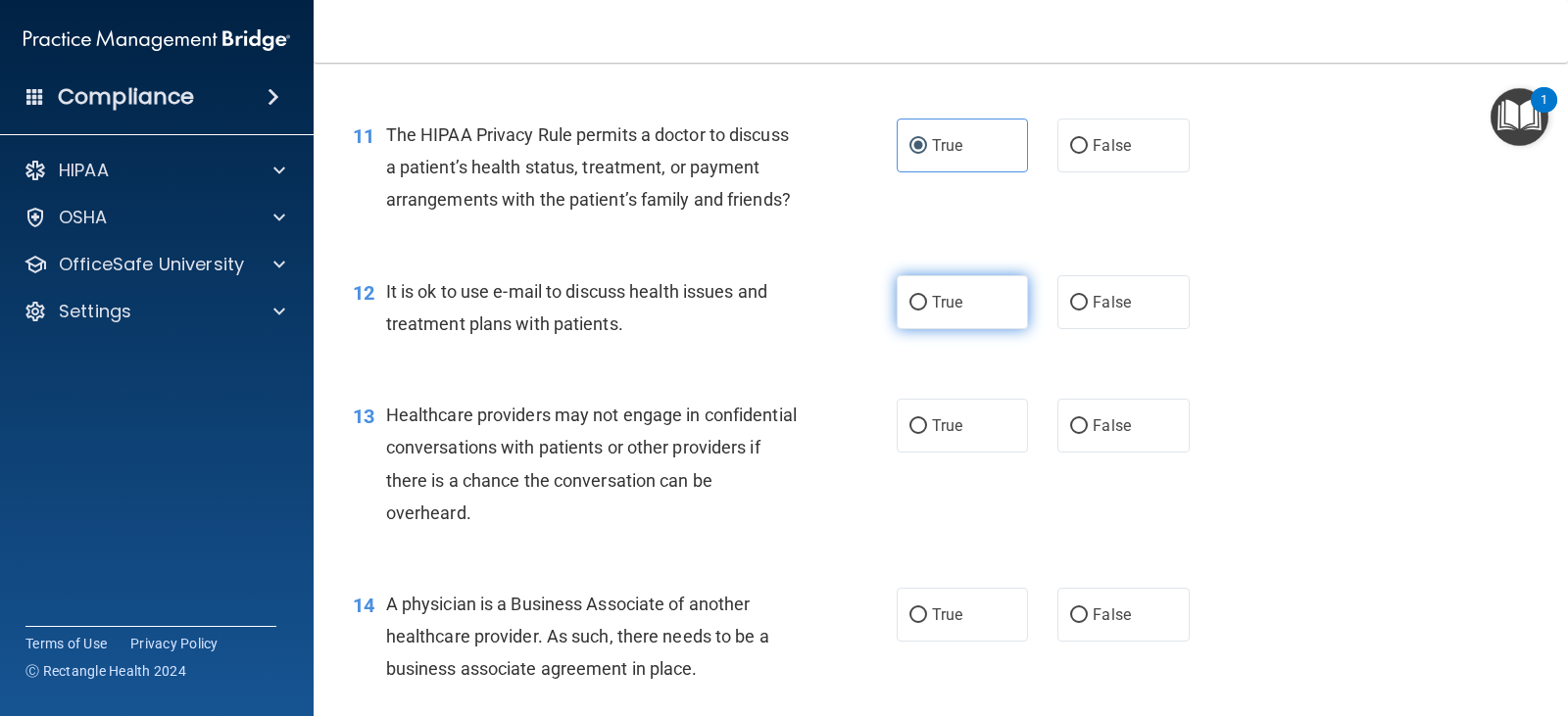 click on "True" at bounding box center [962, 302] 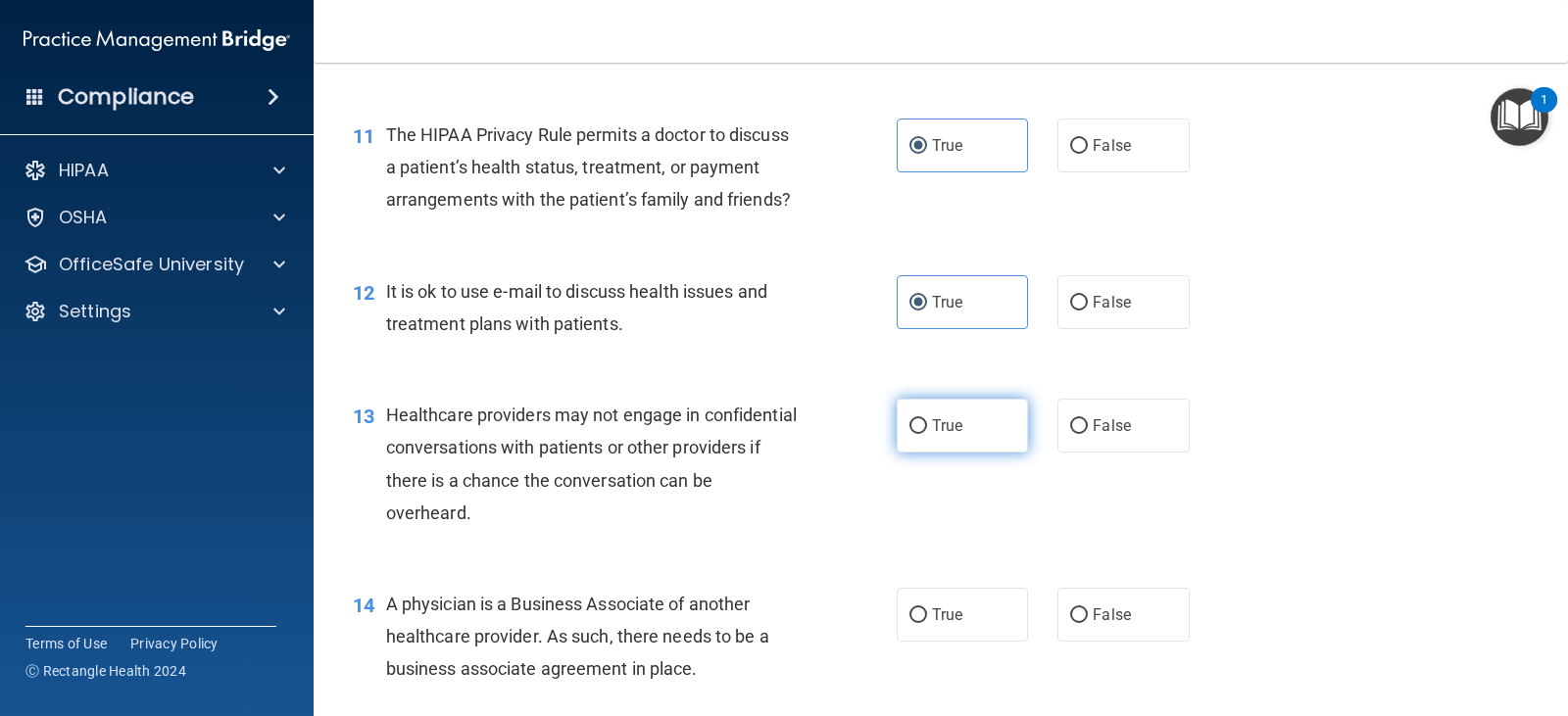 click on "True" at bounding box center [947, 425] 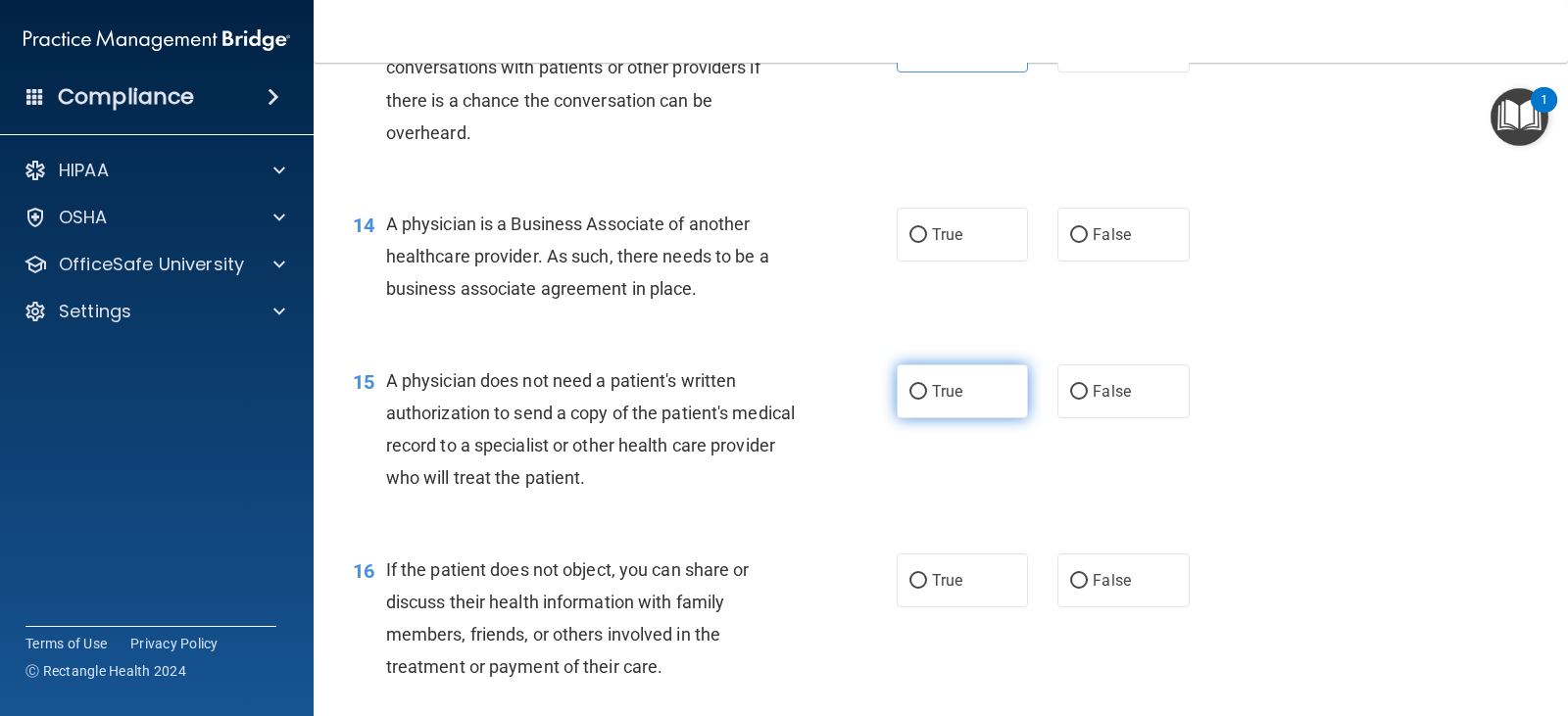 scroll, scrollTop: 2155, scrollLeft: 0, axis: vertical 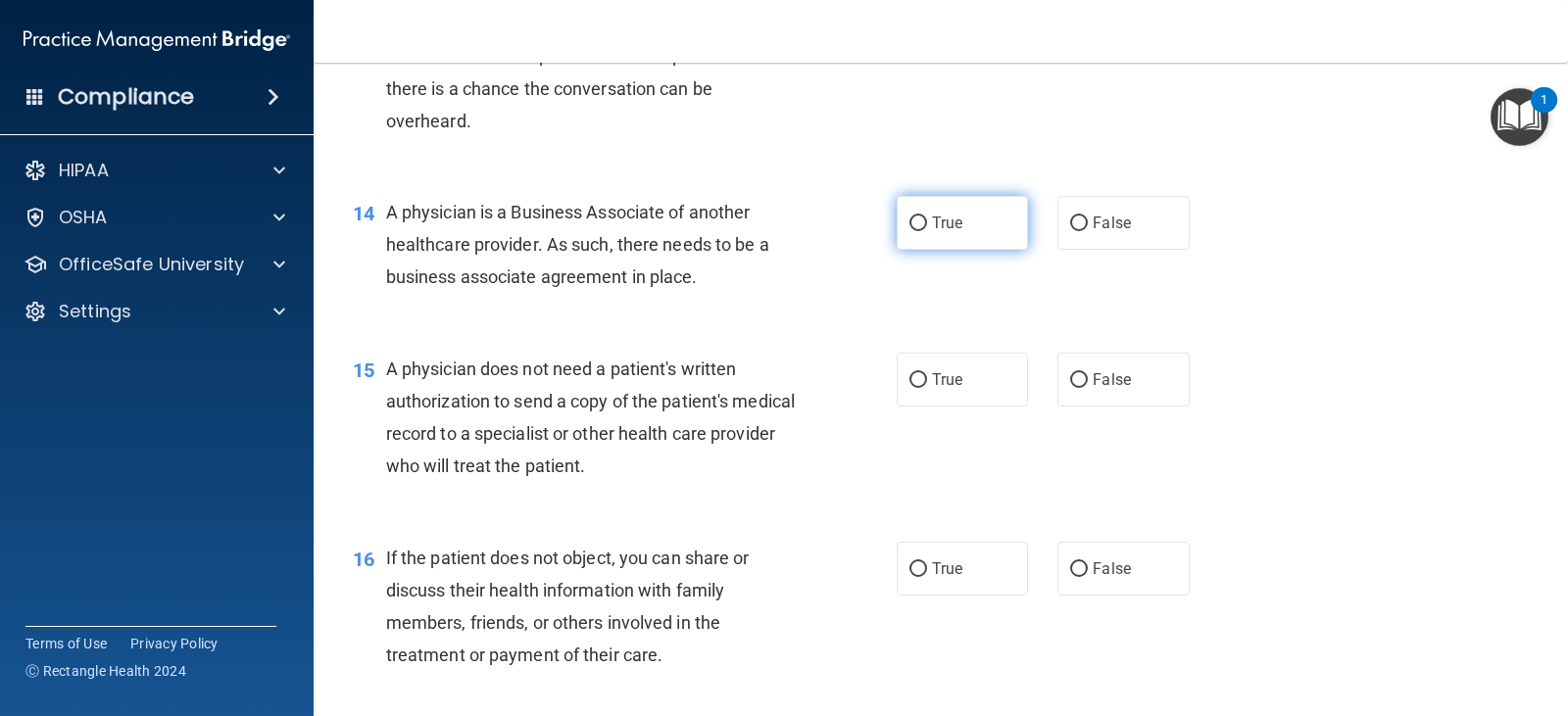 click on "True" at bounding box center (962, 222) 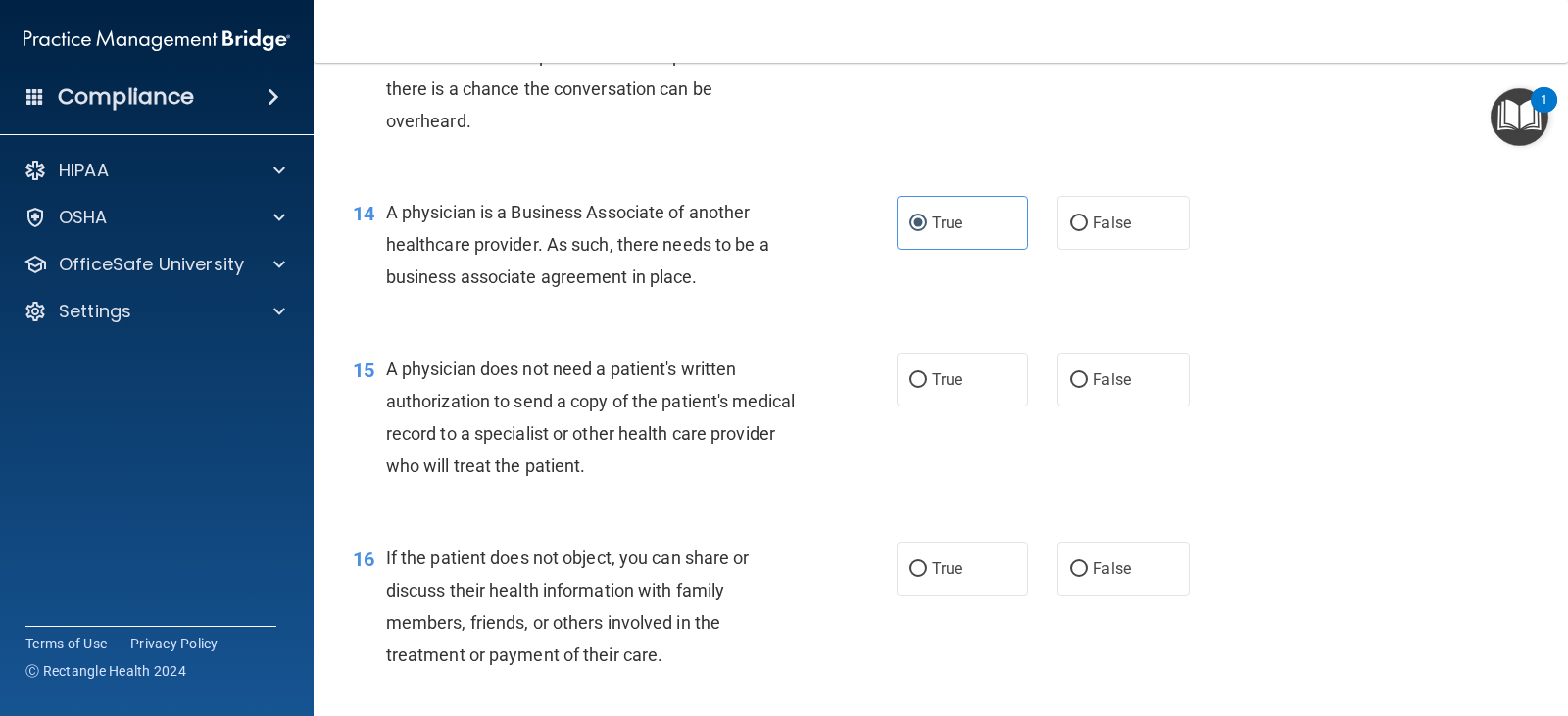 drag, startPoint x: 944, startPoint y: 426, endPoint x: 944, endPoint y: 467, distance: 41 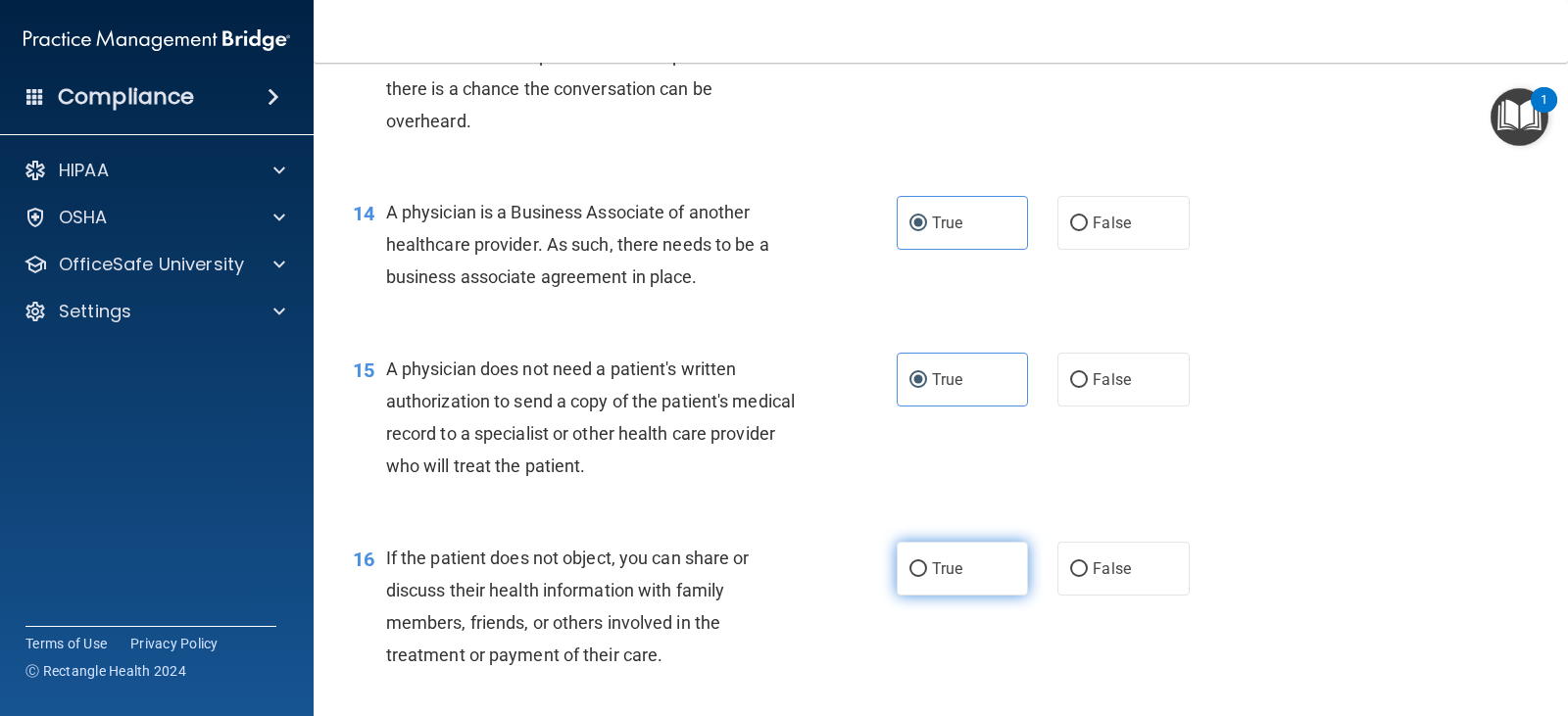 click on "True" at bounding box center (947, 568) 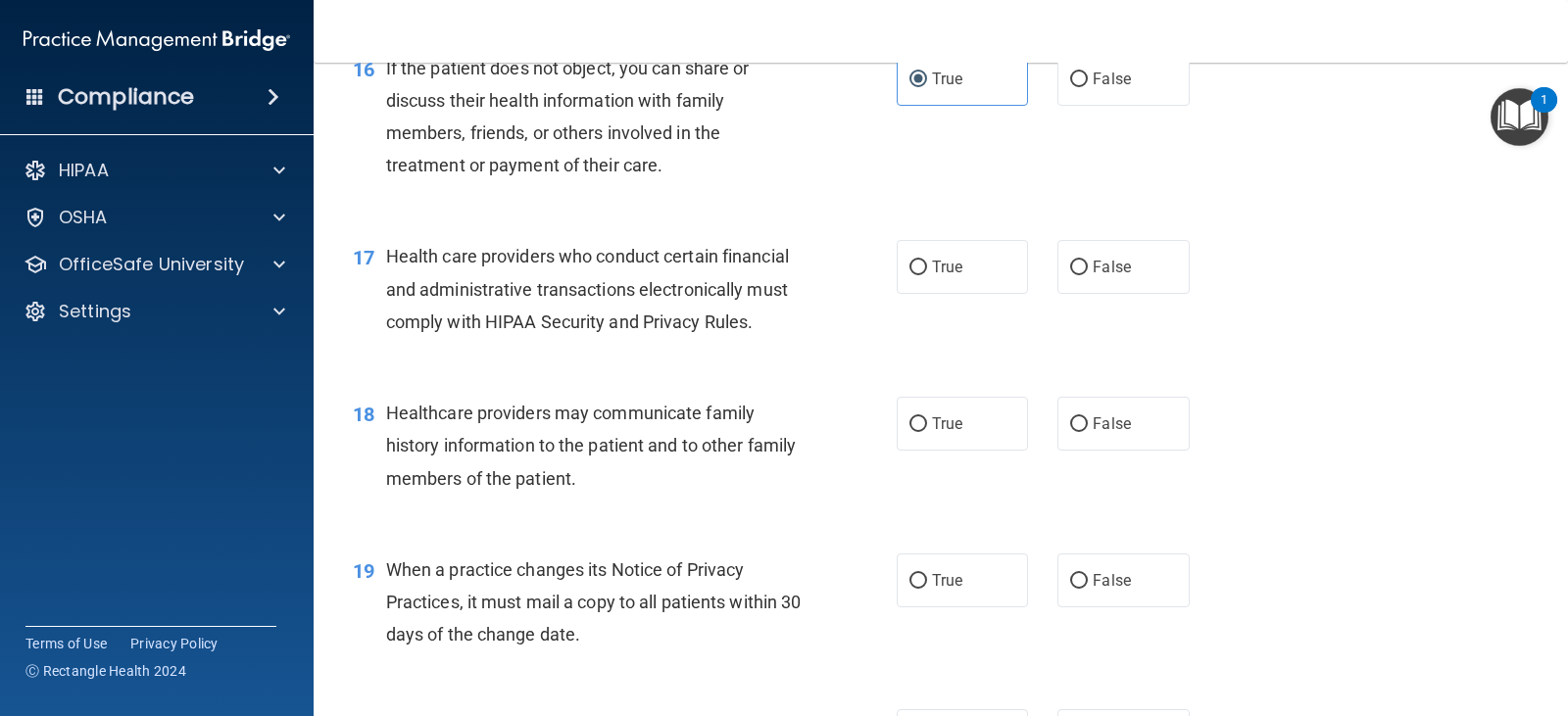 click on "True" at bounding box center [962, 266] 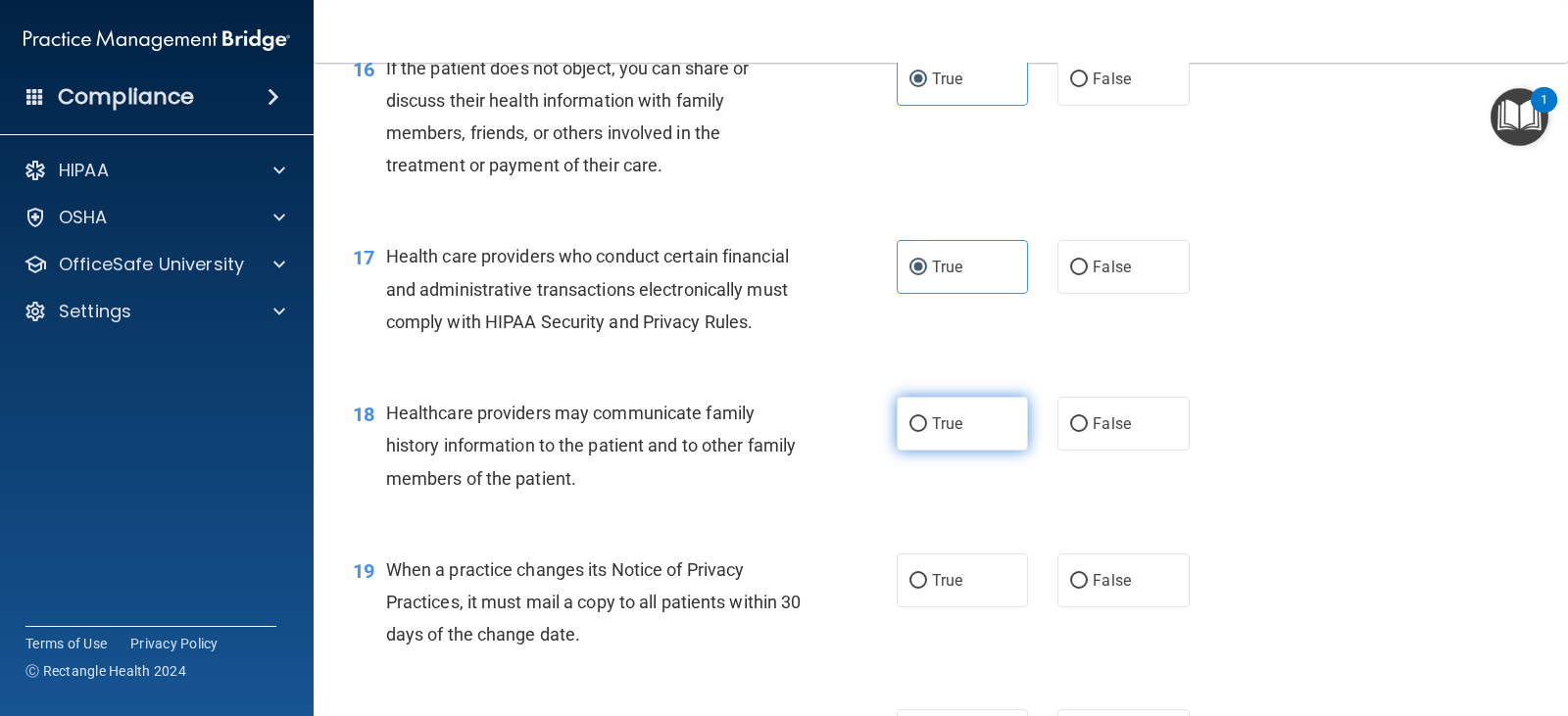 click on "True" at bounding box center (962, 423) 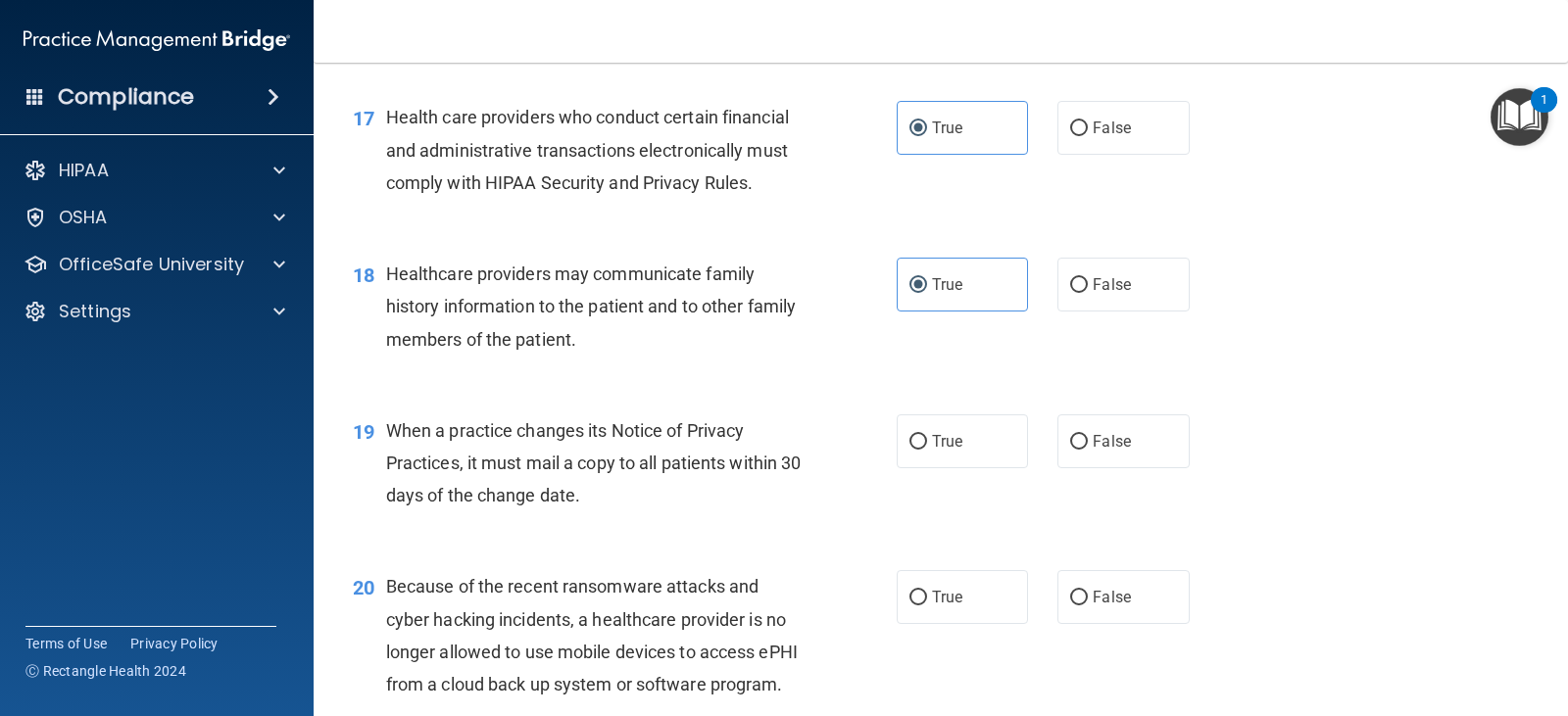 scroll, scrollTop: 3036, scrollLeft: 0, axis: vertical 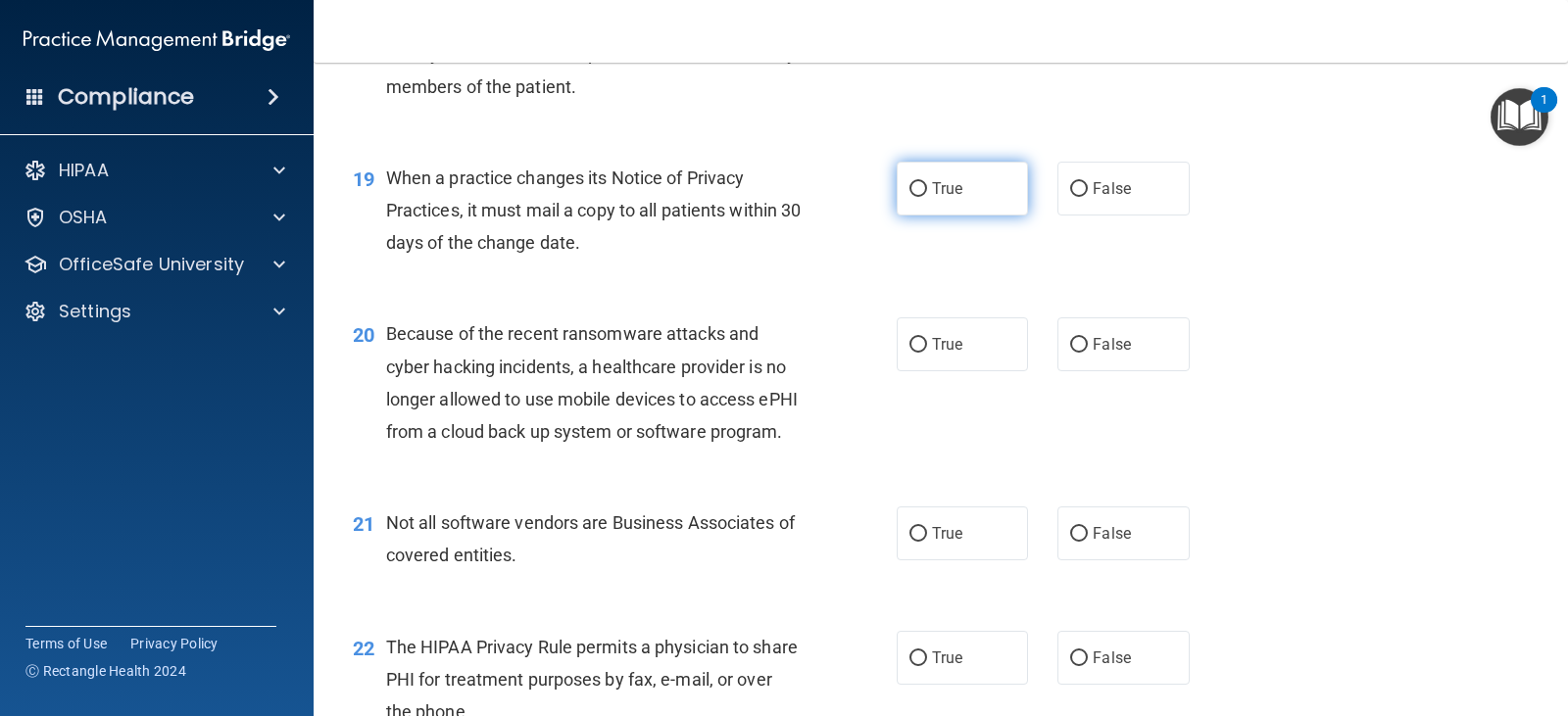 click on "True" at bounding box center (962, 188) 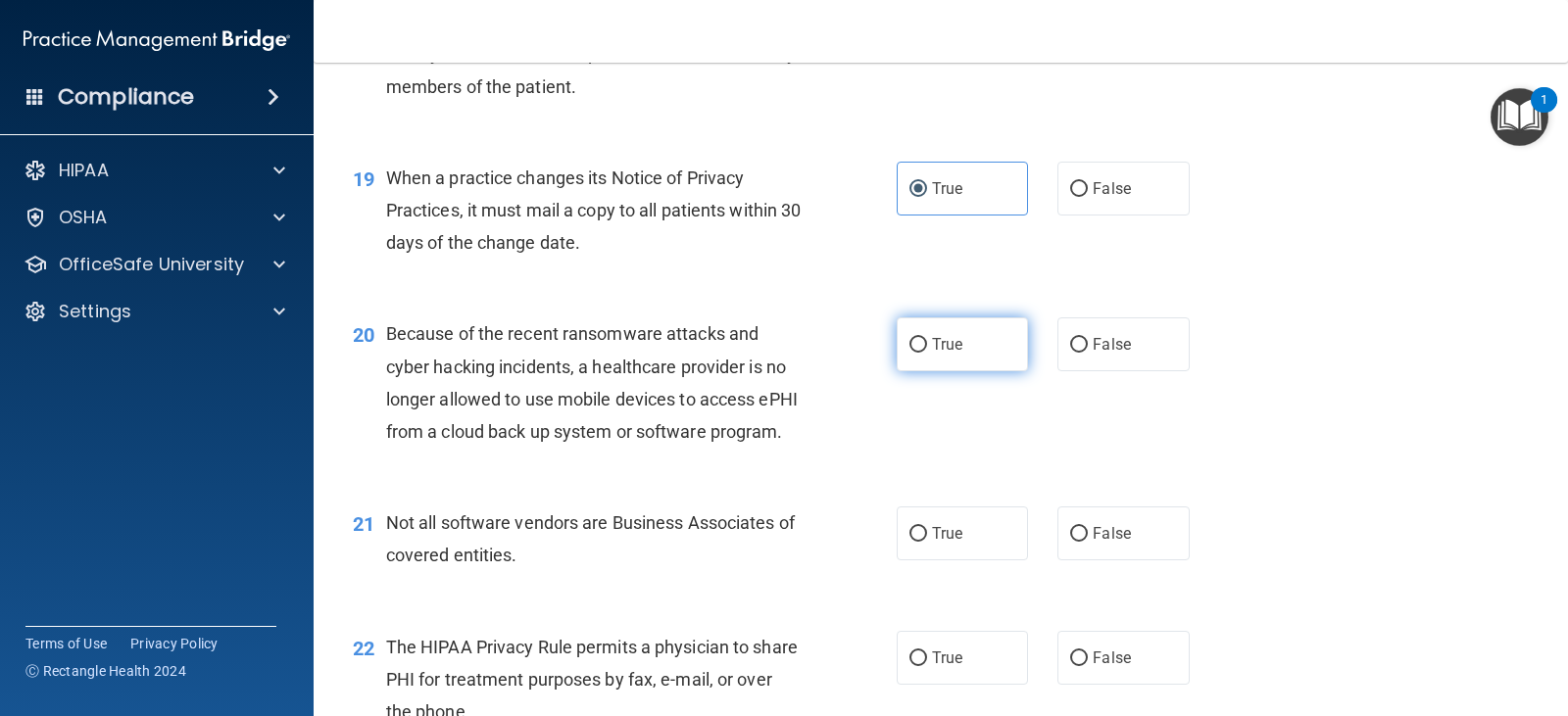 click on "True" at bounding box center (962, 344) 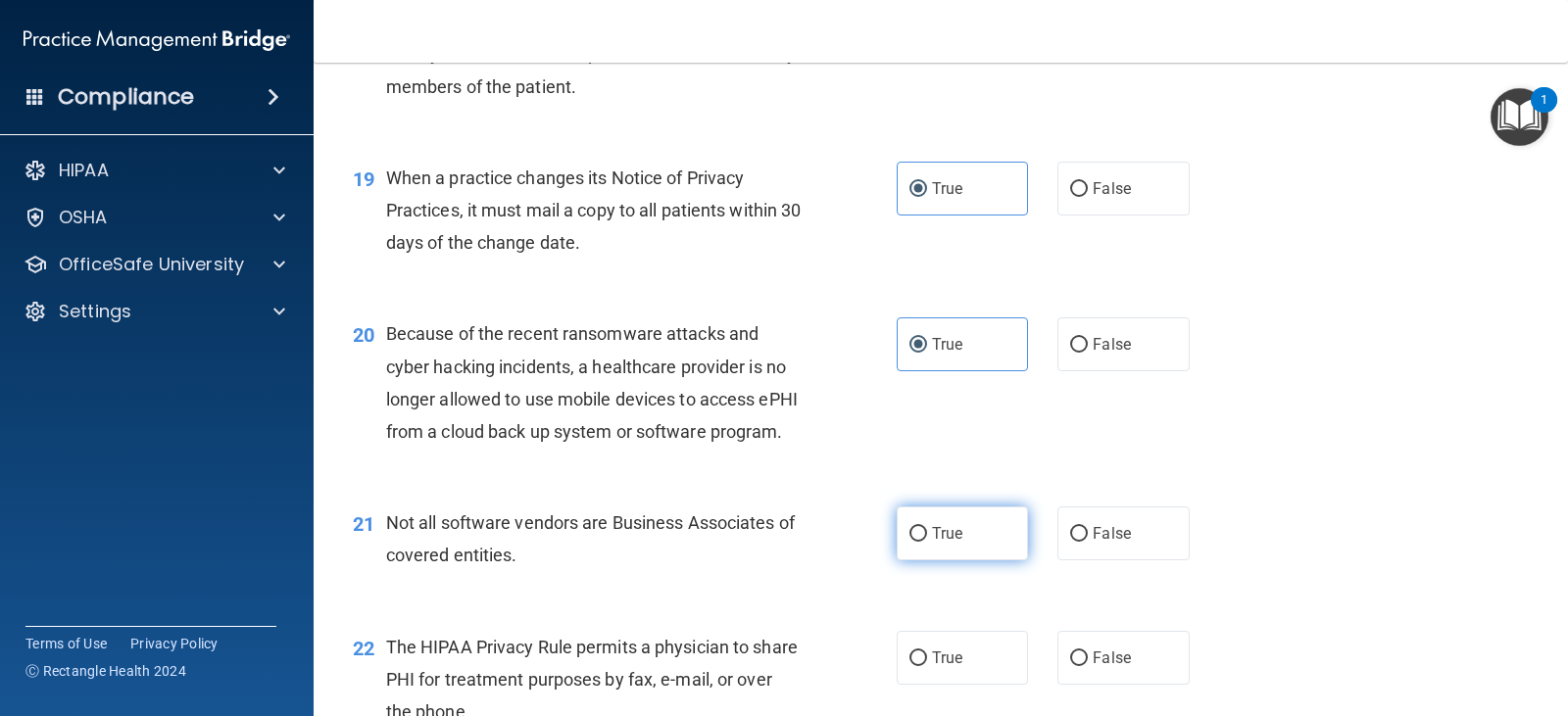 click on "True" at bounding box center [962, 533] 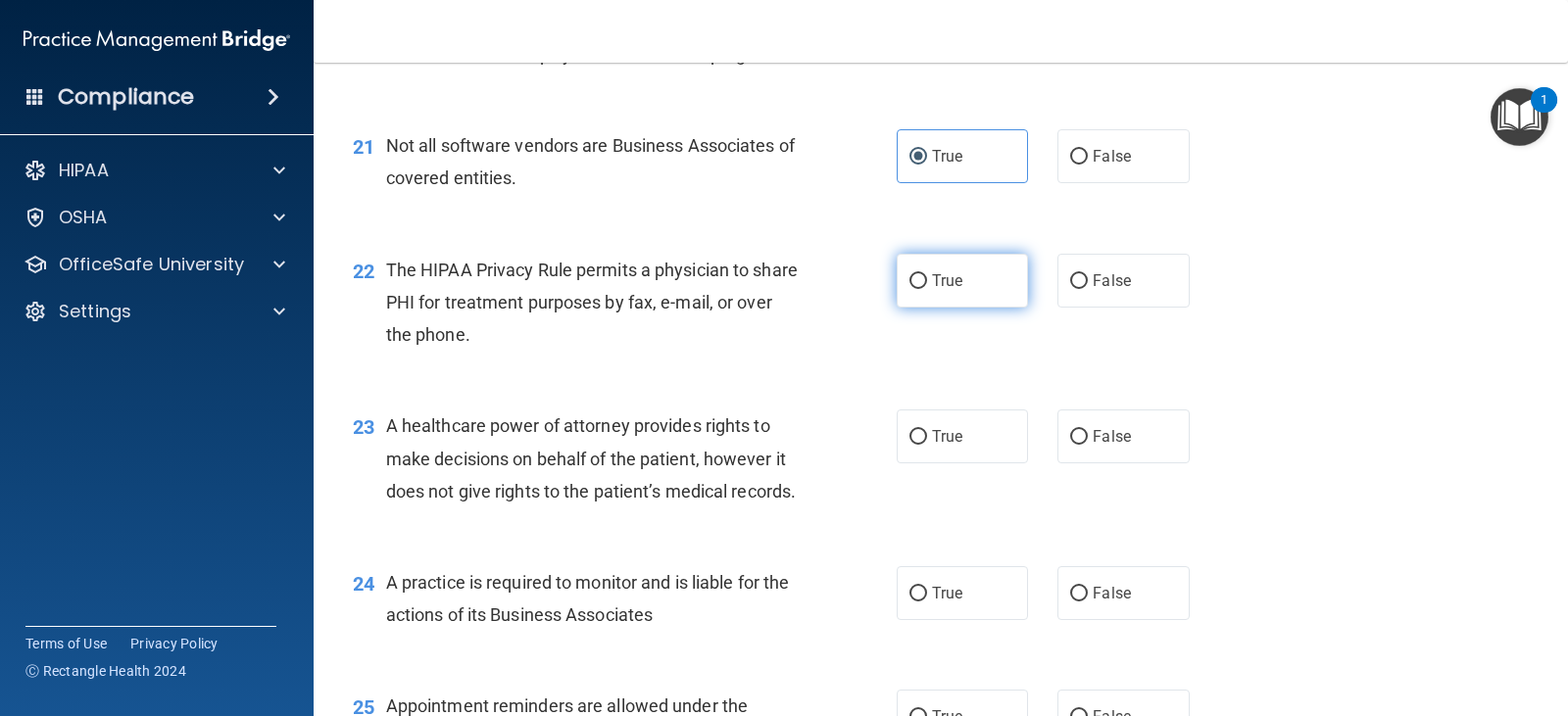 scroll, scrollTop: 3428, scrollLeft: 0, axis: vertical 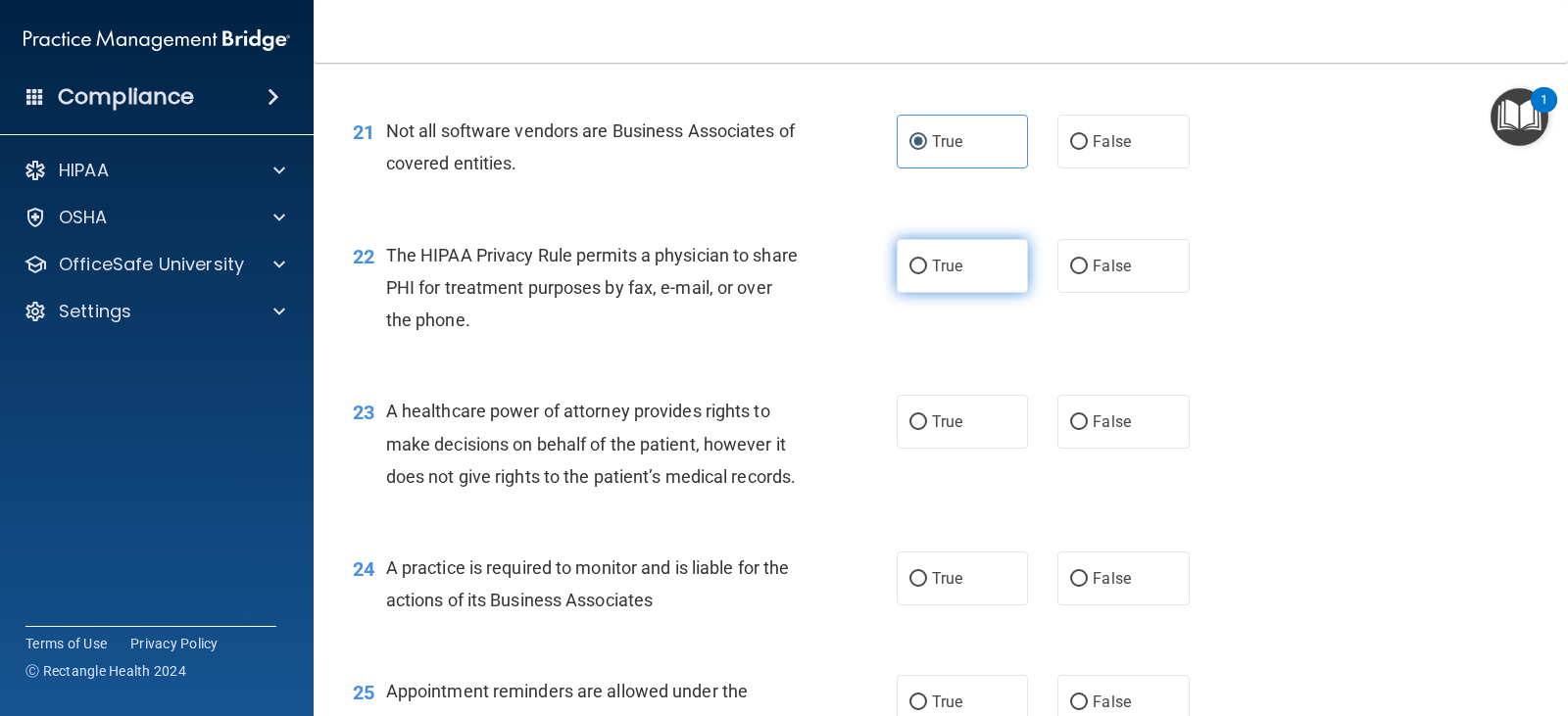 click on "True" at bounding box center [962, 265] 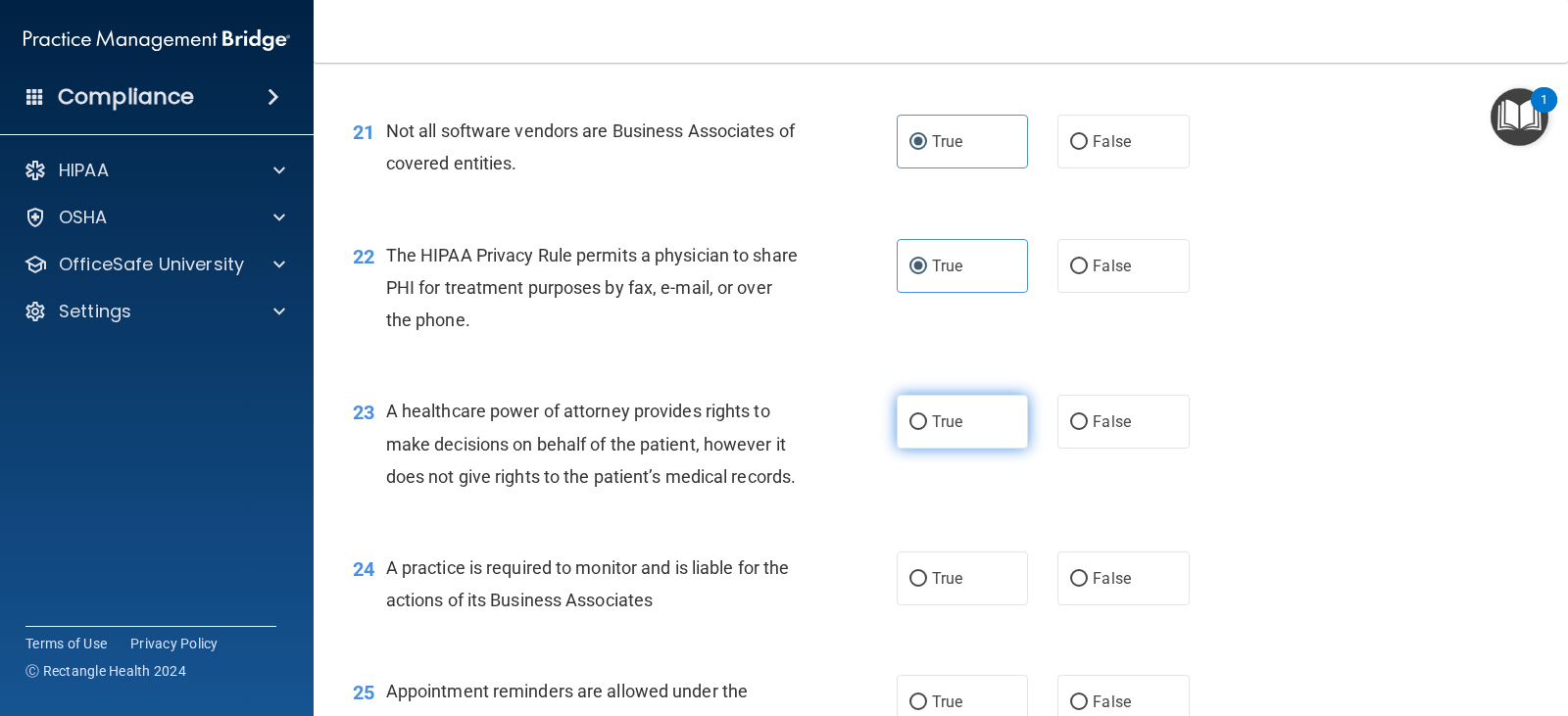 click on "True" at bounding box center (947, 421) 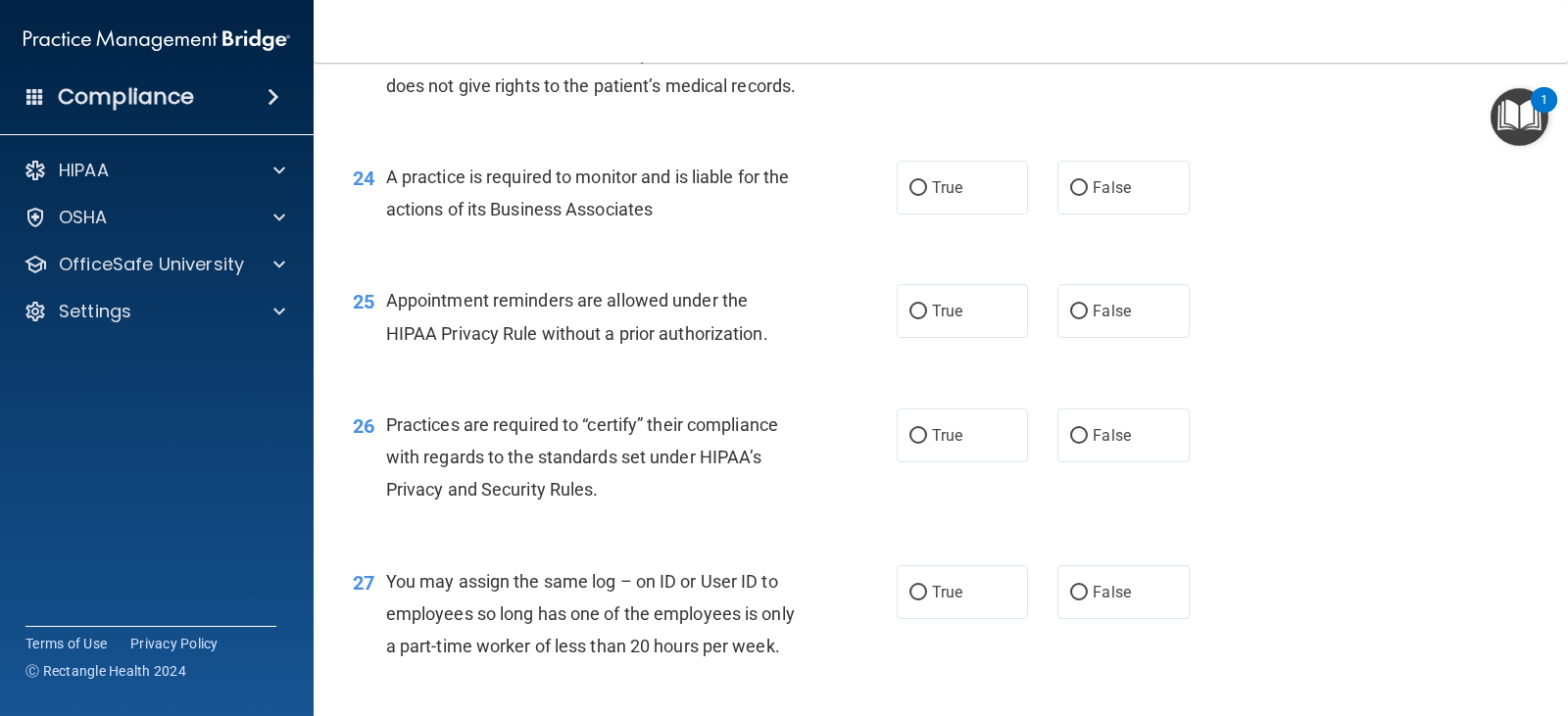 scroll, scrollTop: 3820, scrollLeft: 0, axis: vertical 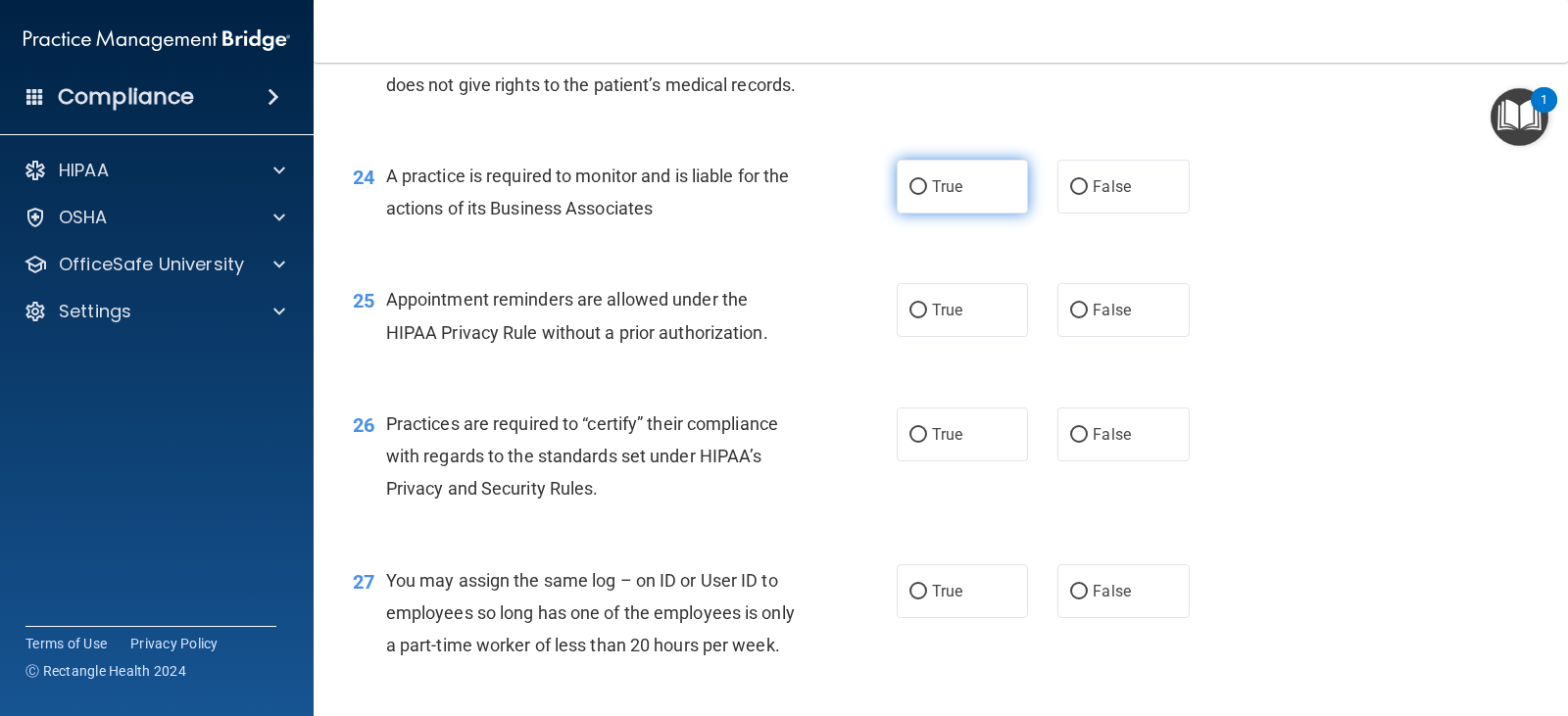 click on "True" at bounding box center [962, 186] 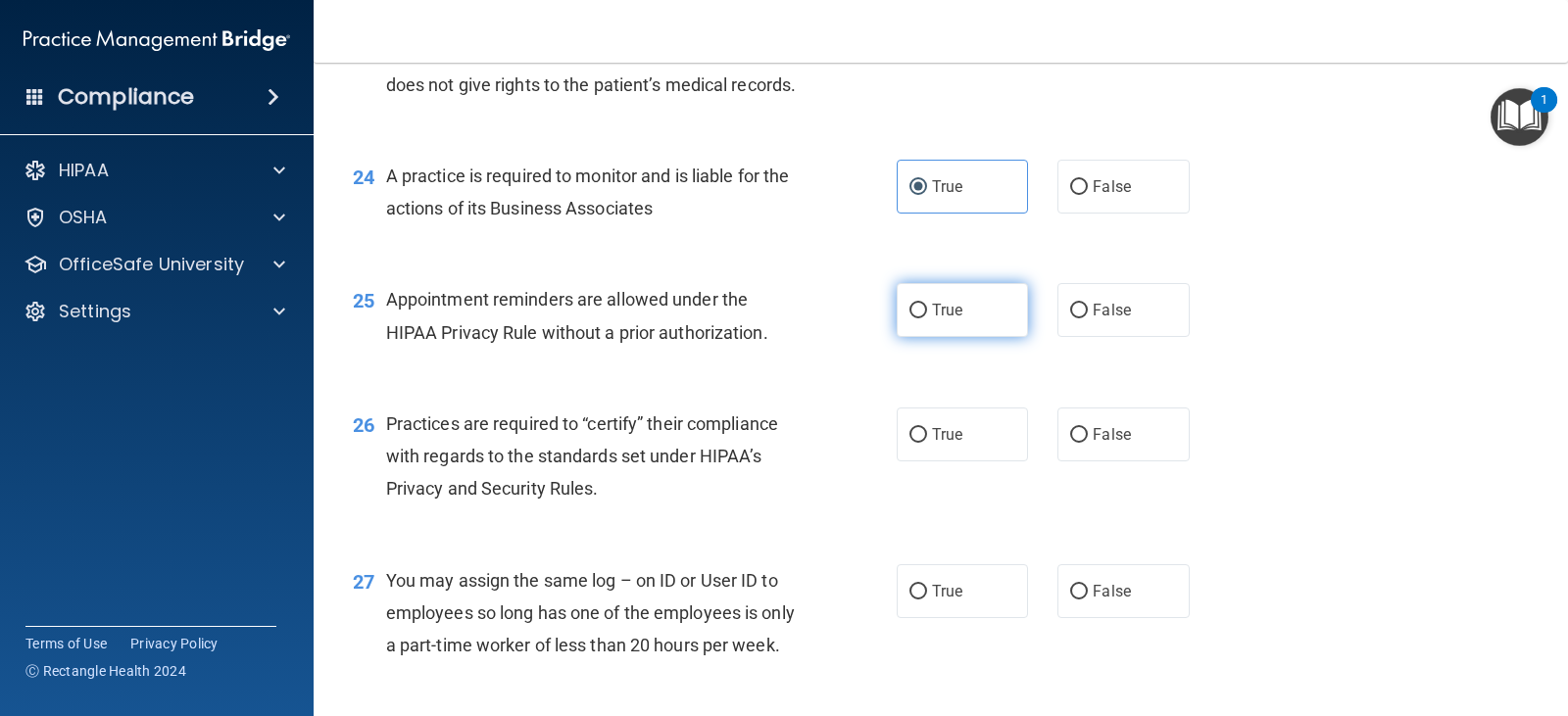 click on "True" at bounding box center (962, 310) 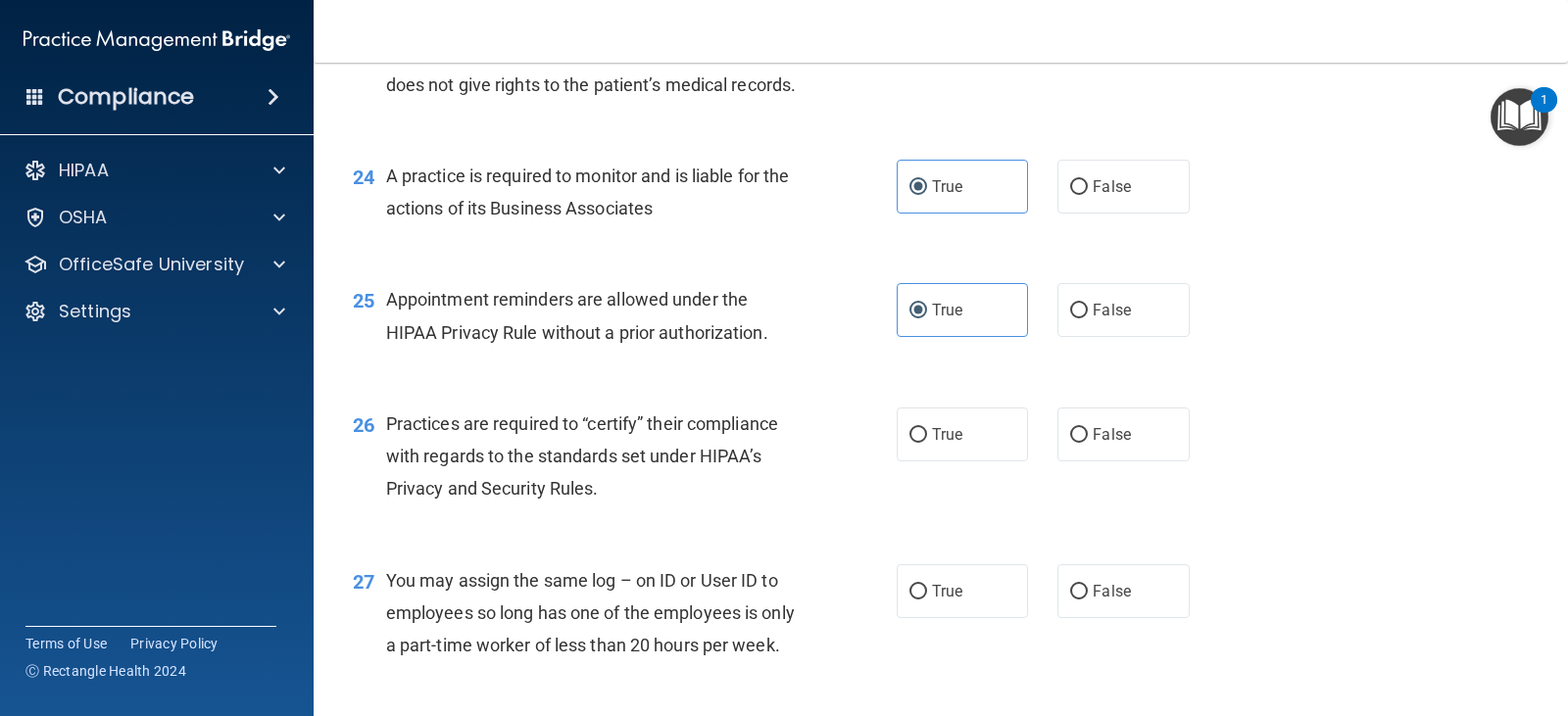 click on "26       Practices are required to “certify” their compliance with regards to the standards set under HIPAA’s Privacy and Security Rules.                 True           False" at bounding box center (941, 461) 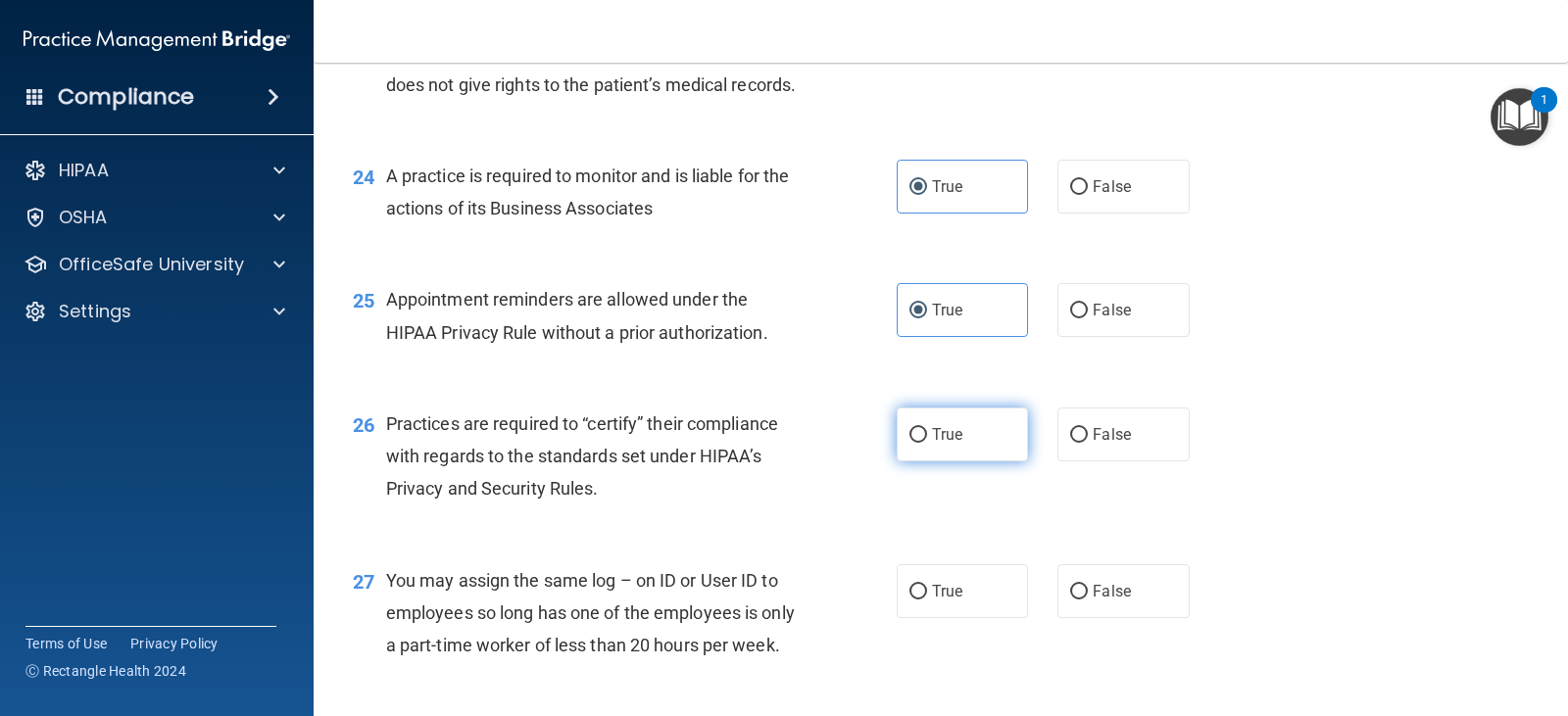 click on "True" at bounding box center [962, 434] 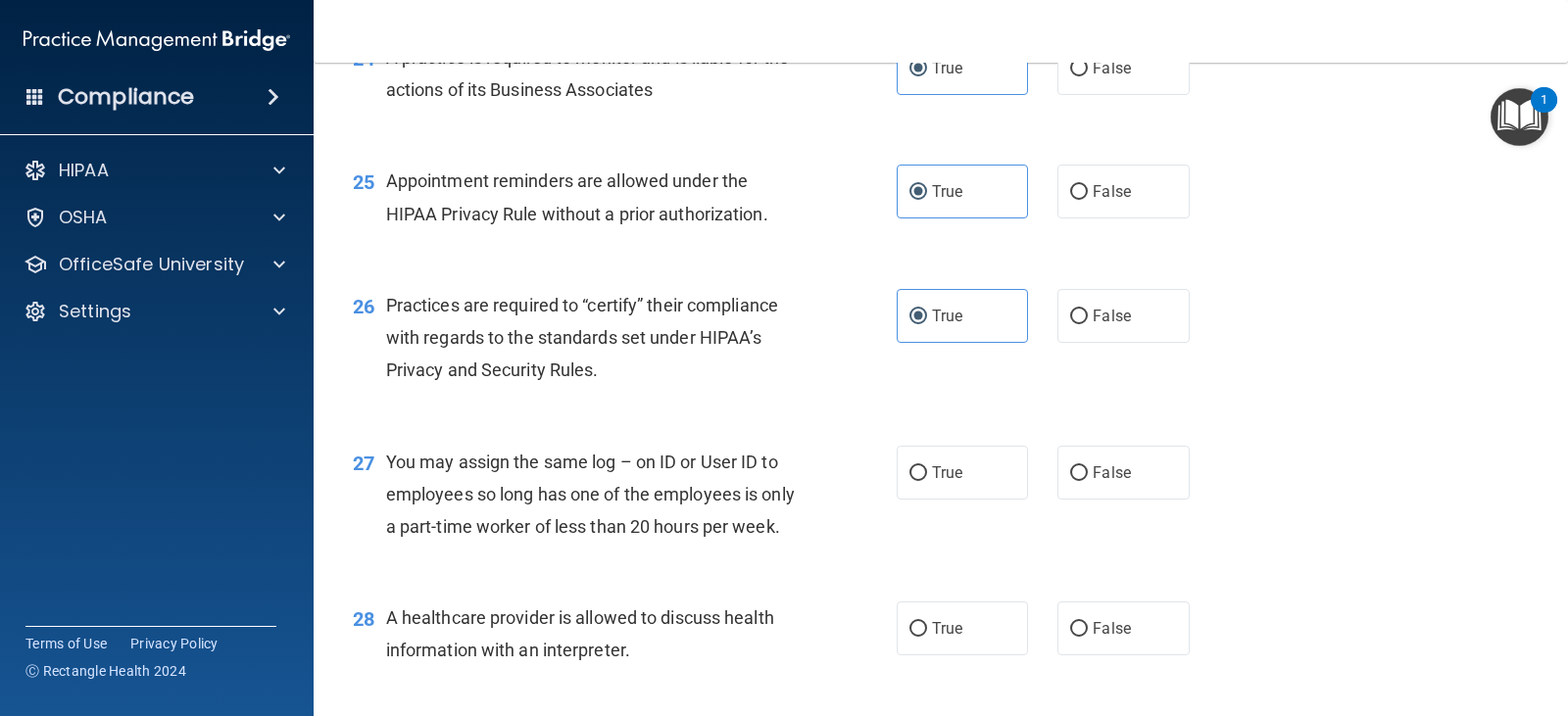 scroll, scrollTop: 4114, scrollLeft: 0, axis: vertical 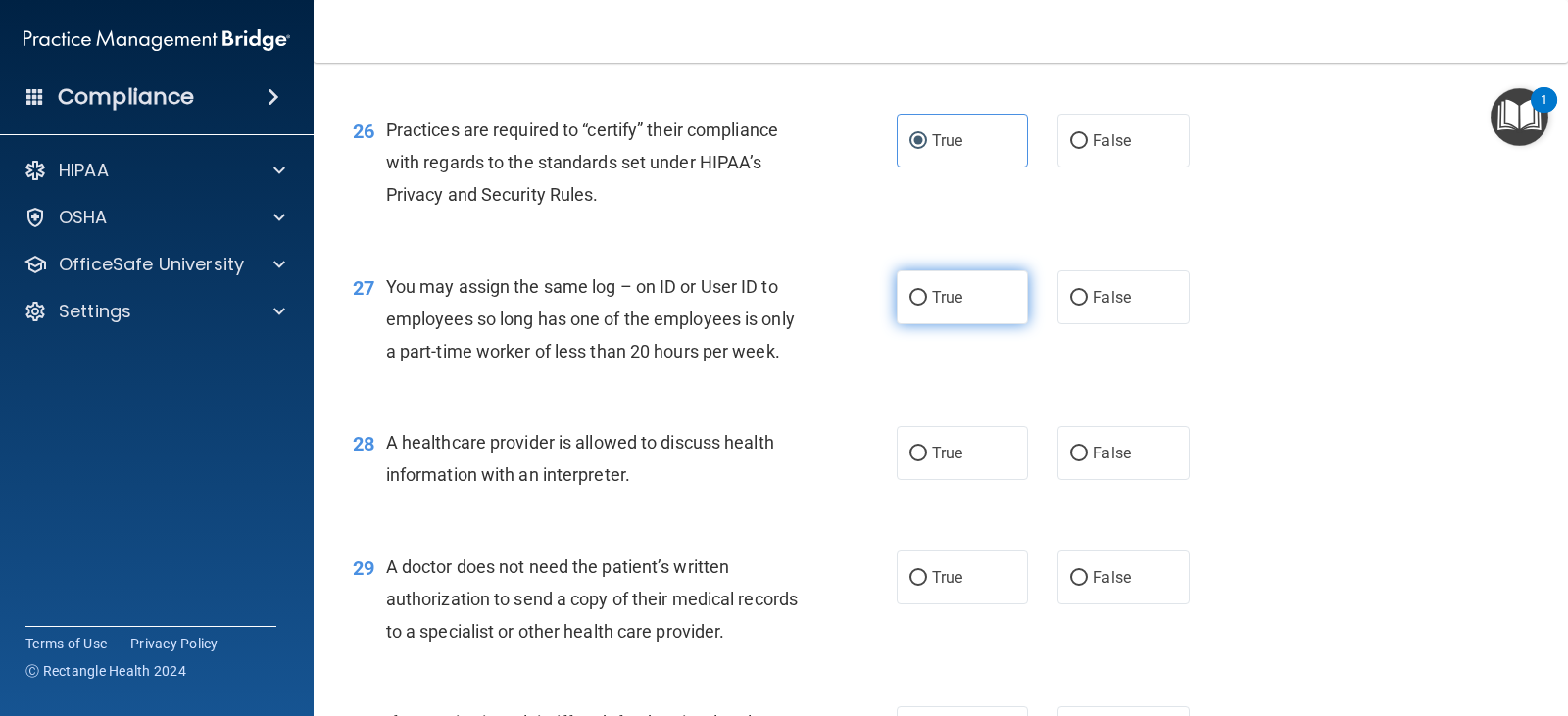 click on "True" at bounding box center (962, 297) 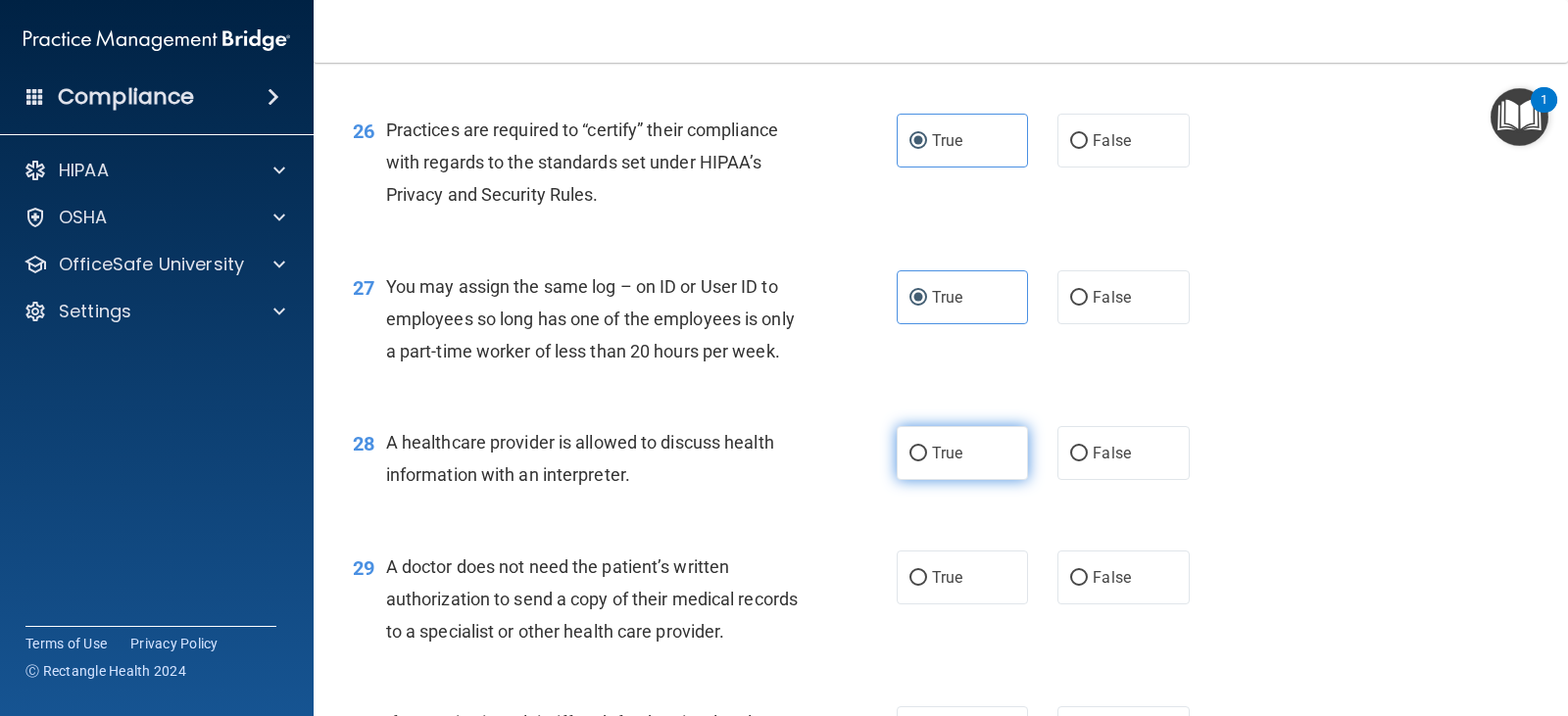 click on "True" at bounding box center [962, 453] 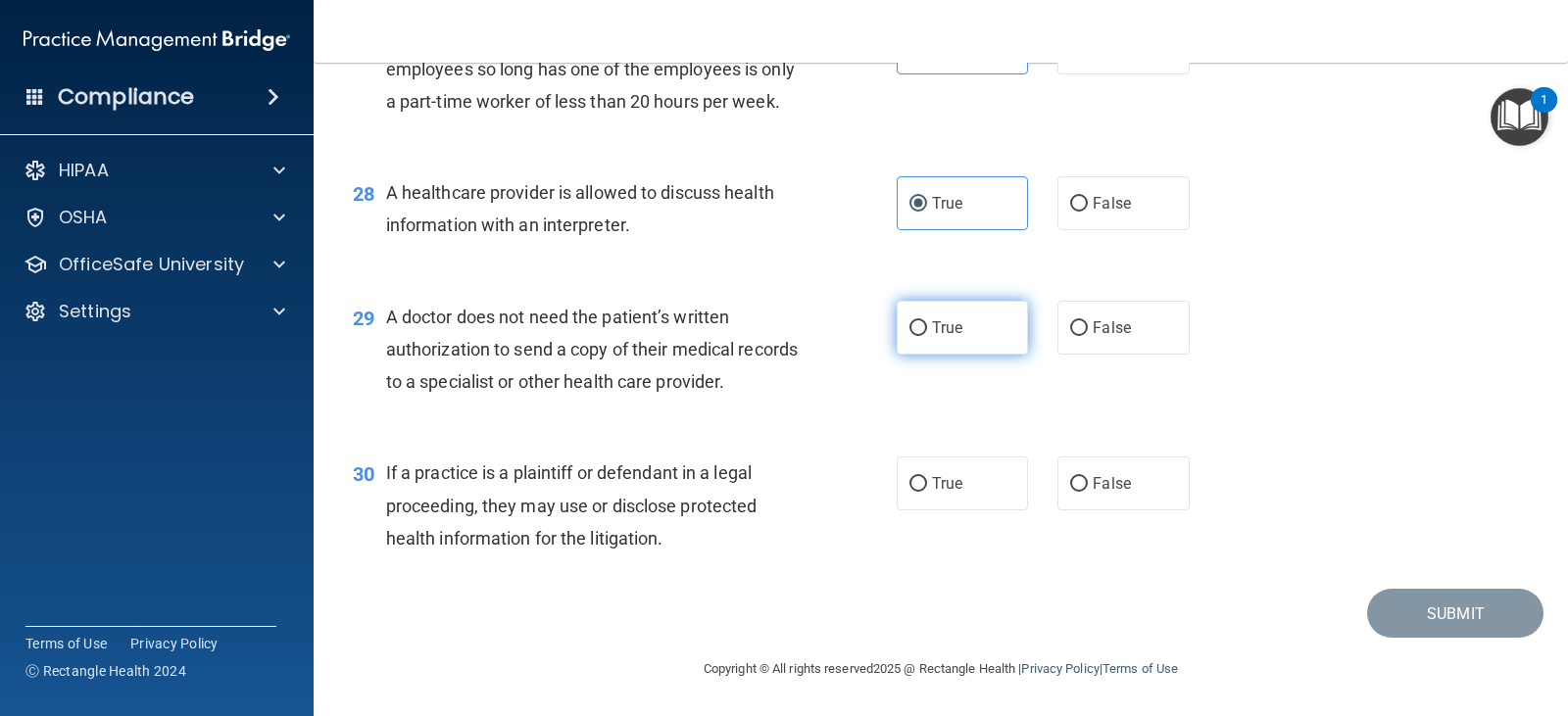scroll, scrollTop: 4494, scrollLeft: 0, axis: vertical 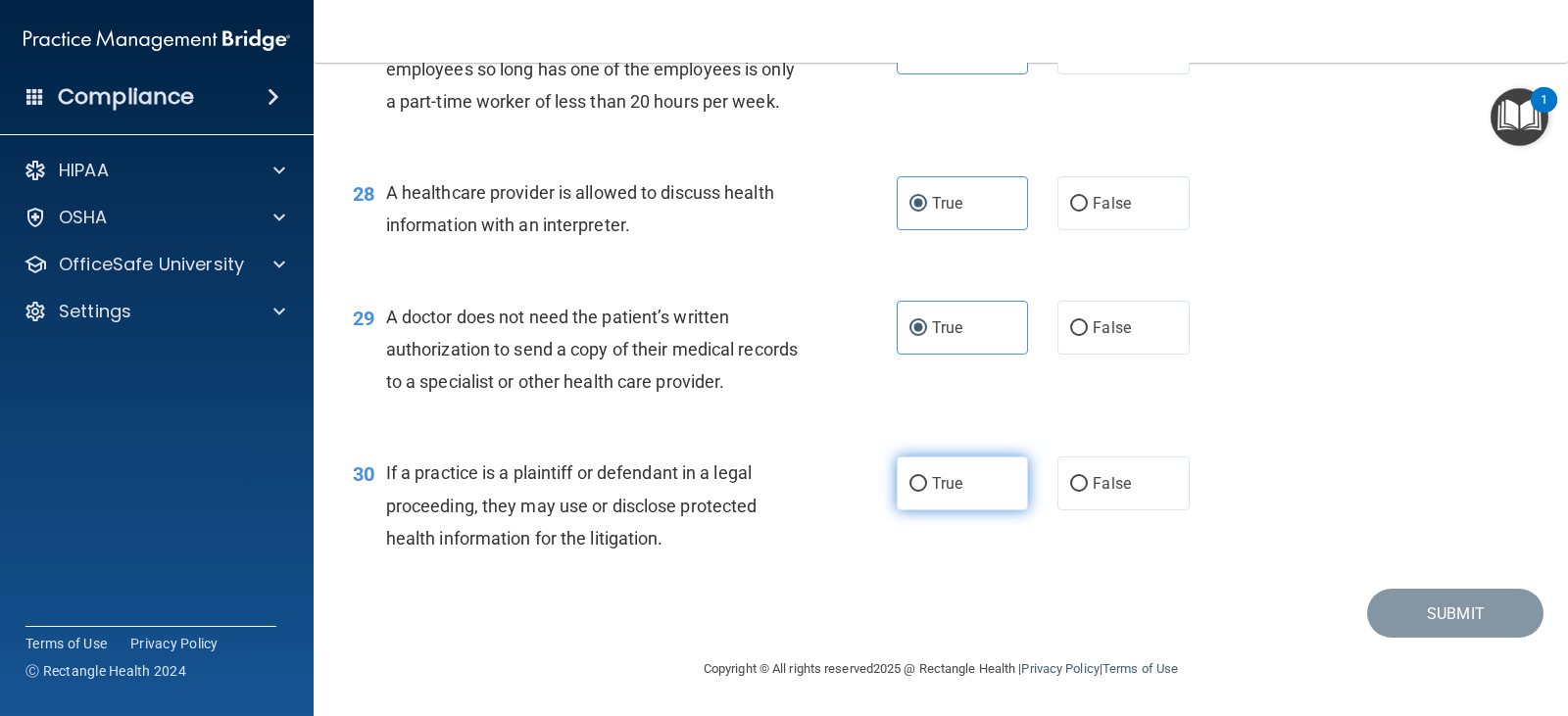 click on "True" at bounding box center [962, 483] 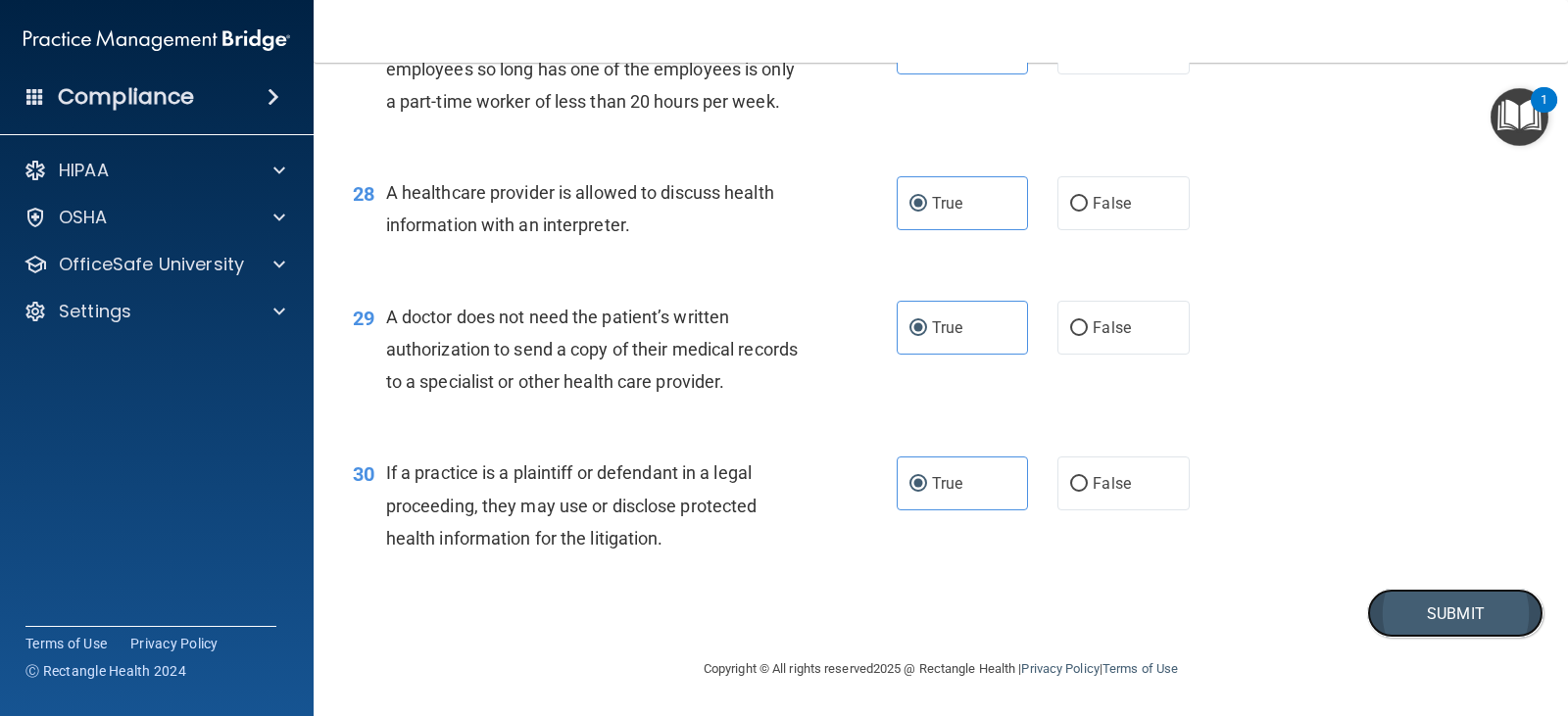 click on "Submit" at bounding box center (1455, 613) 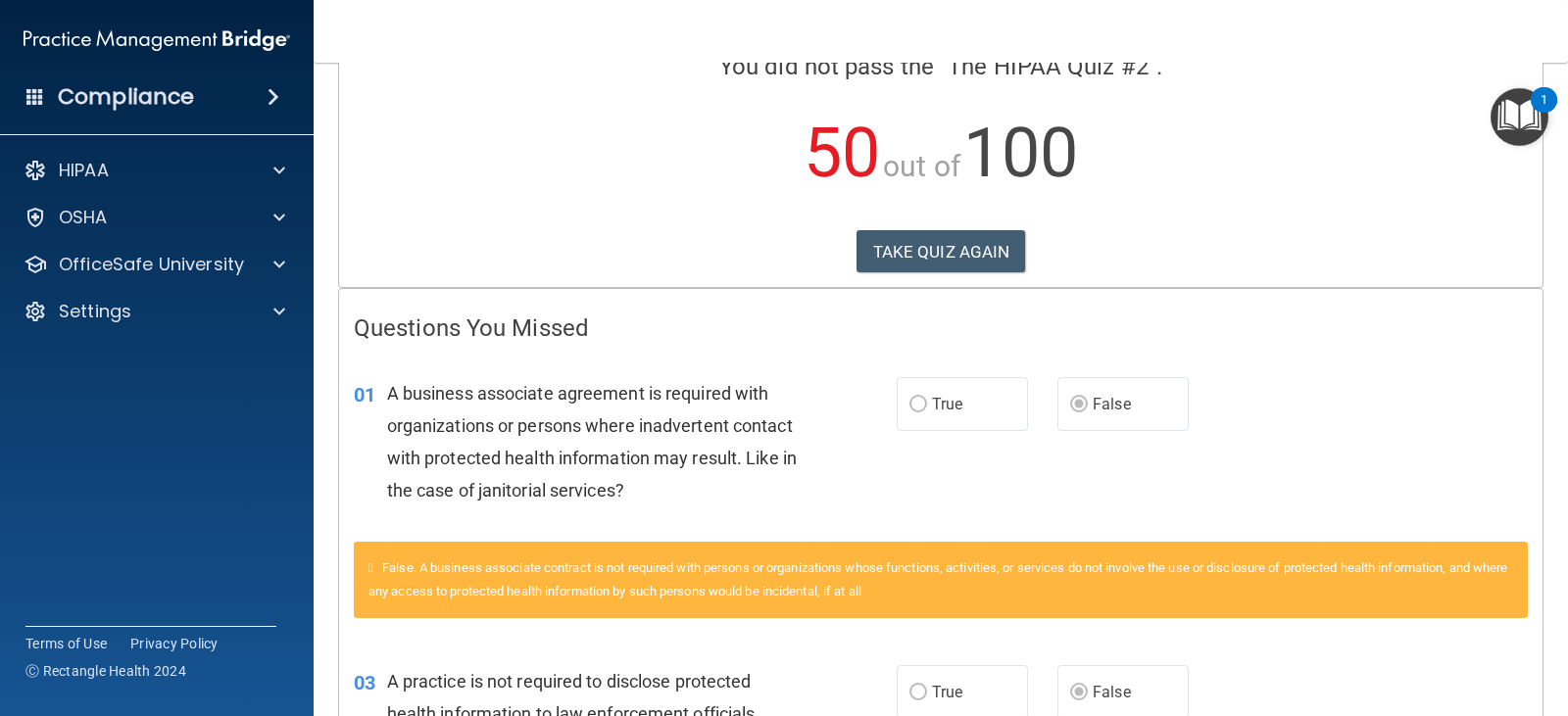 scroll, scrollTop: 0, scrollLeft: 0, axis: both 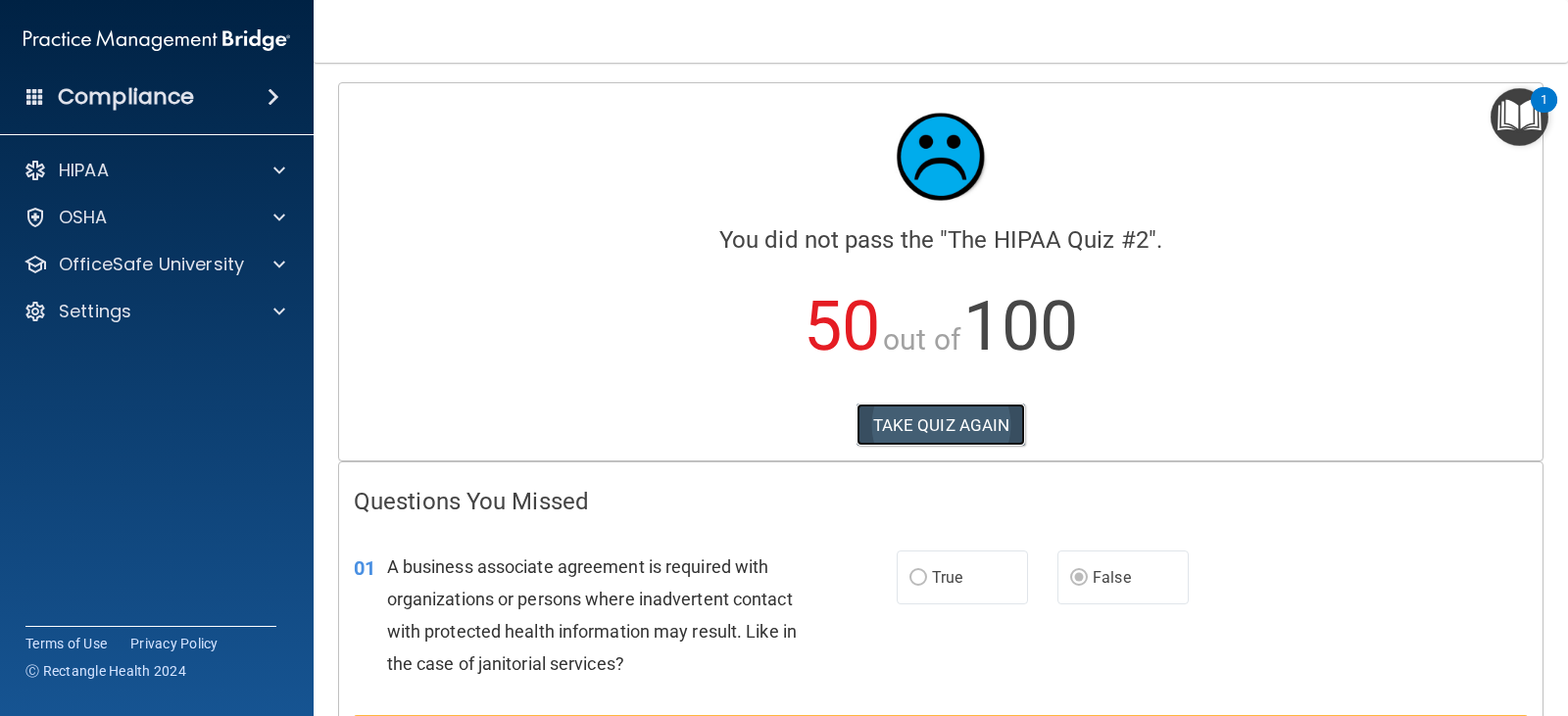 click on "TAKE QUIZ AGAIN" at bounding box center [941, 425] 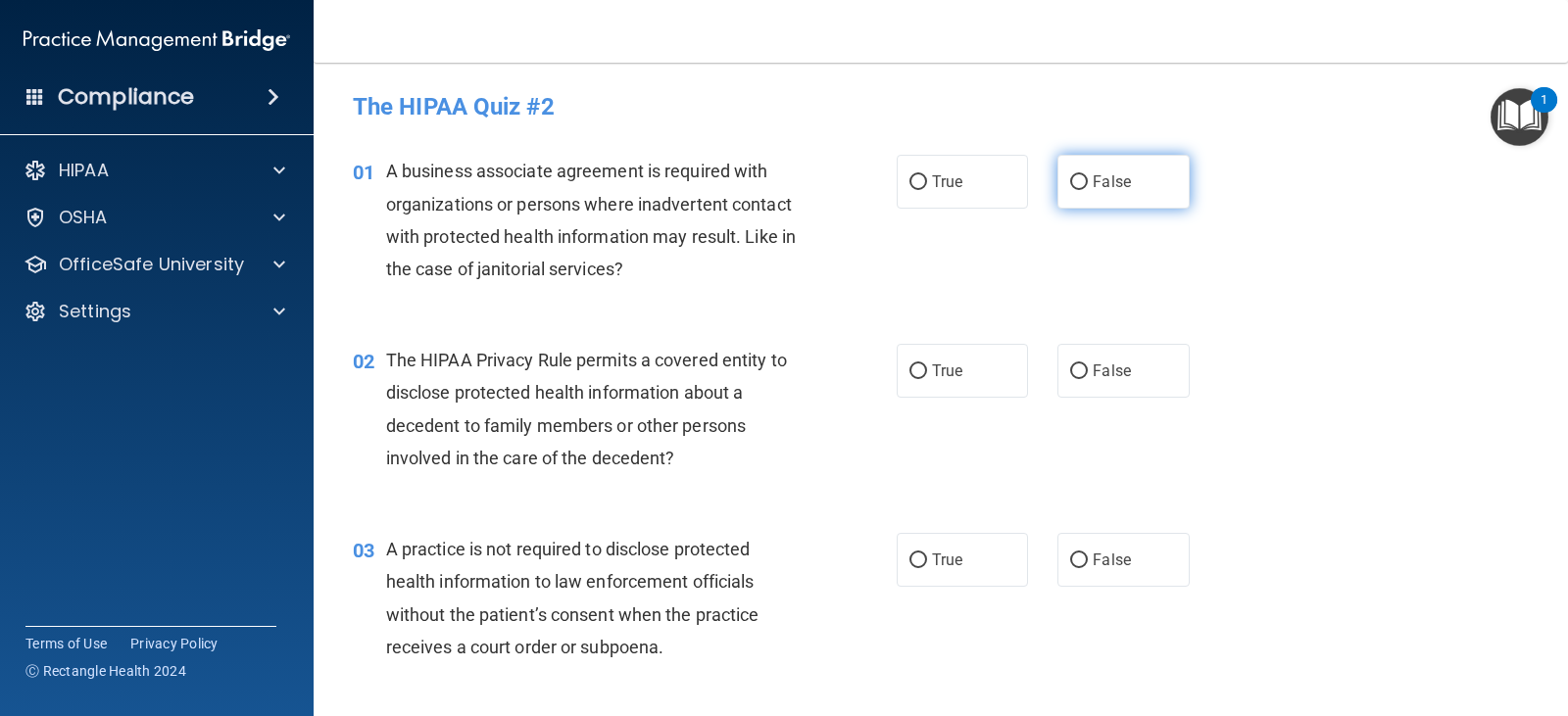 click on "False" at bounding box center (1123, 181) 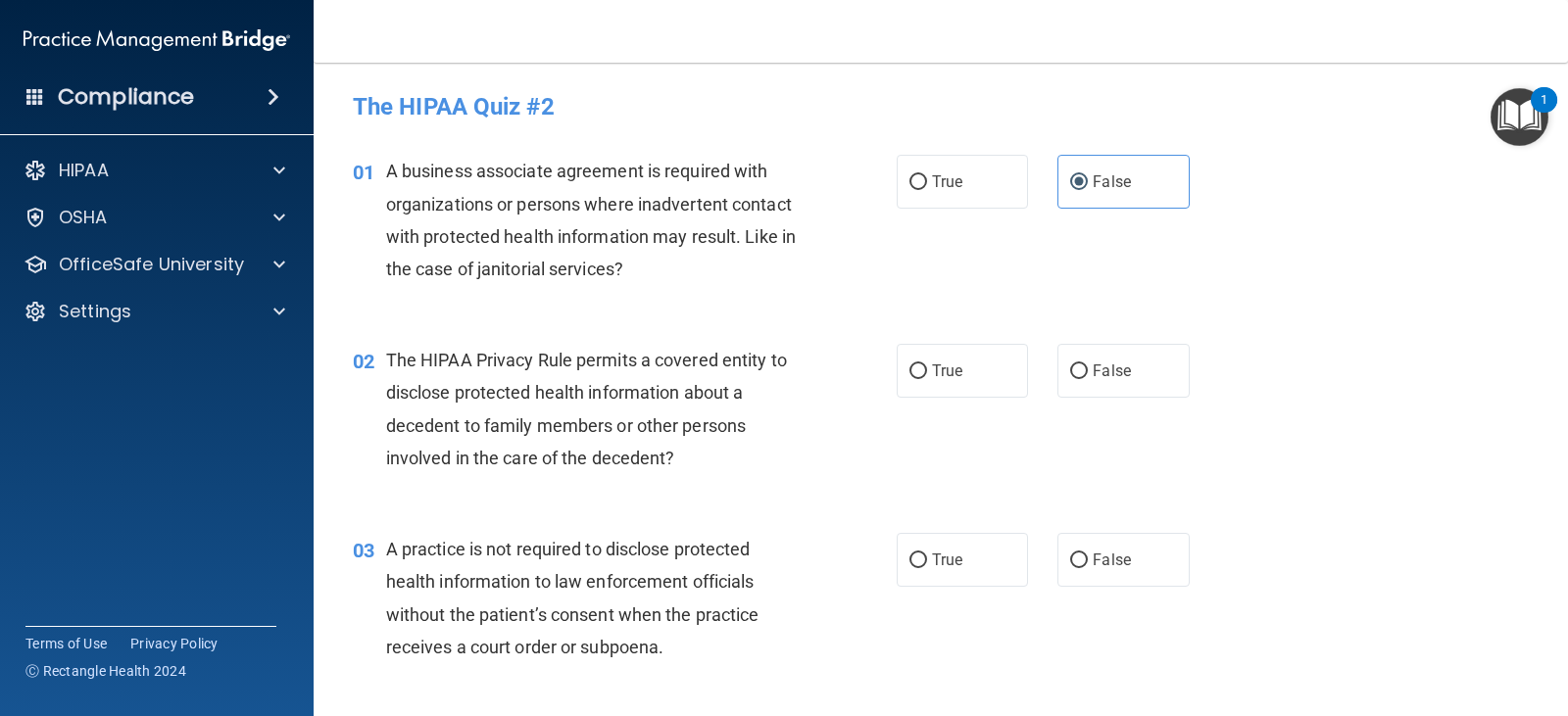 drag, startPoint x: 966, startPoint y: 367, endPoint x: 1004, endPoint y: 411, distance: 58.137767 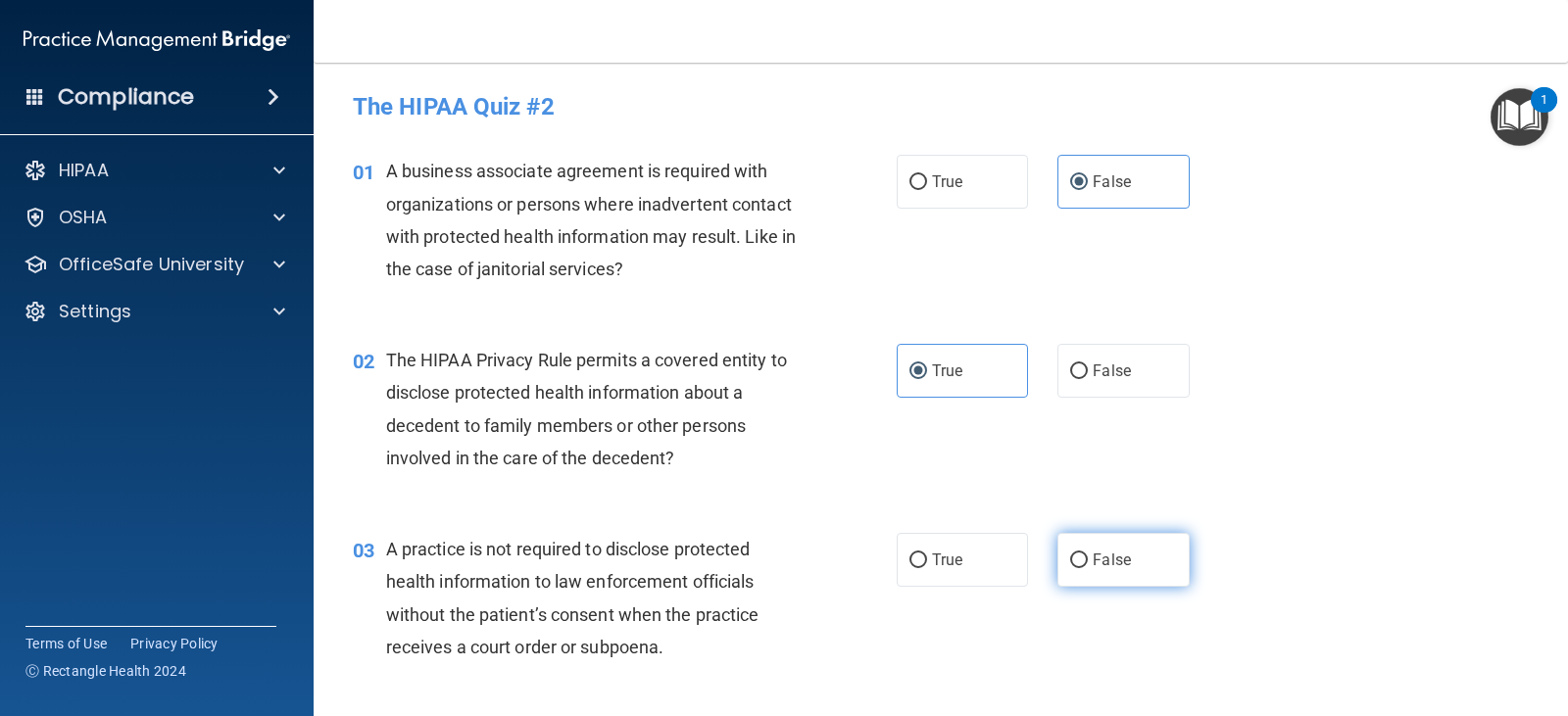 click on "False" at bounding box center [1111, 559] 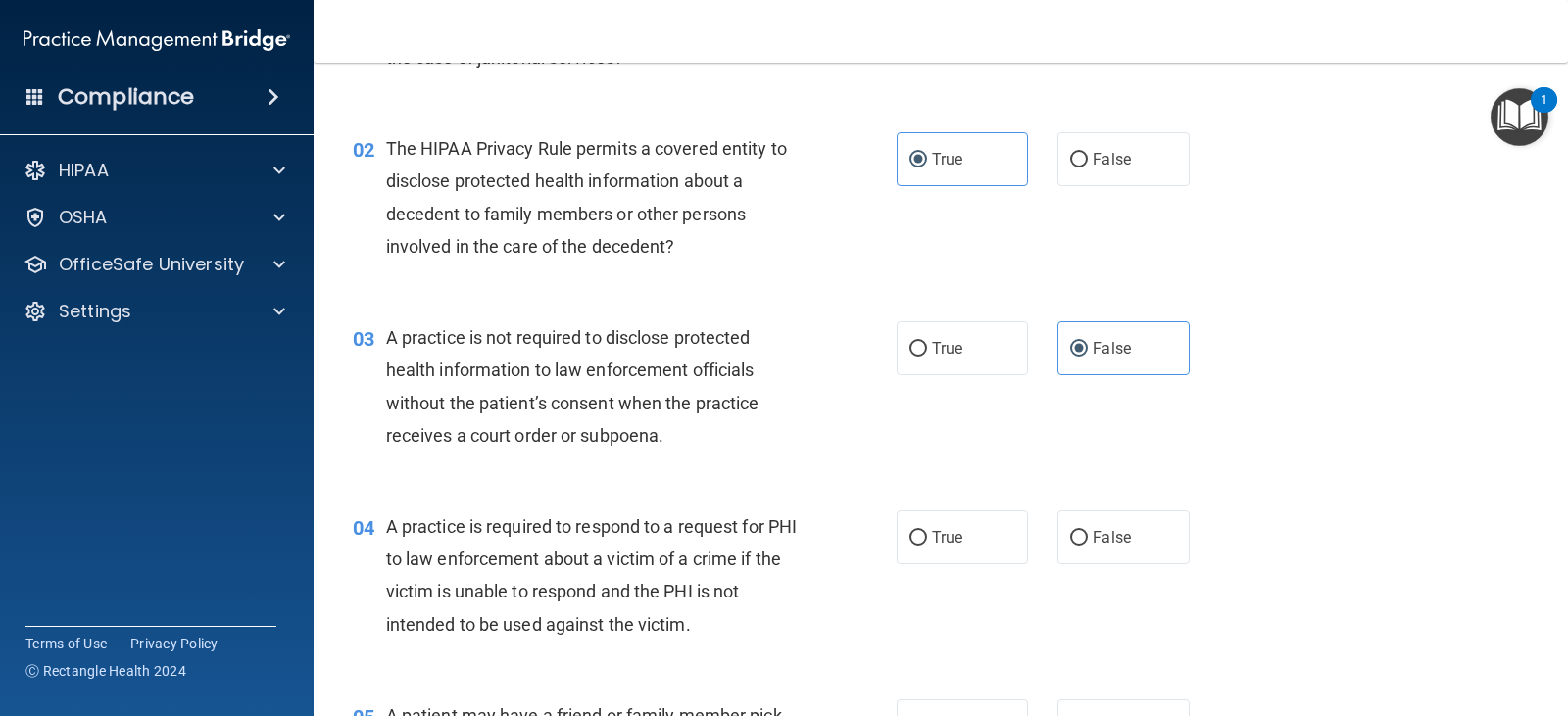 scroll, scrollTop: 294, scrollLeft: 0, axis: vertical 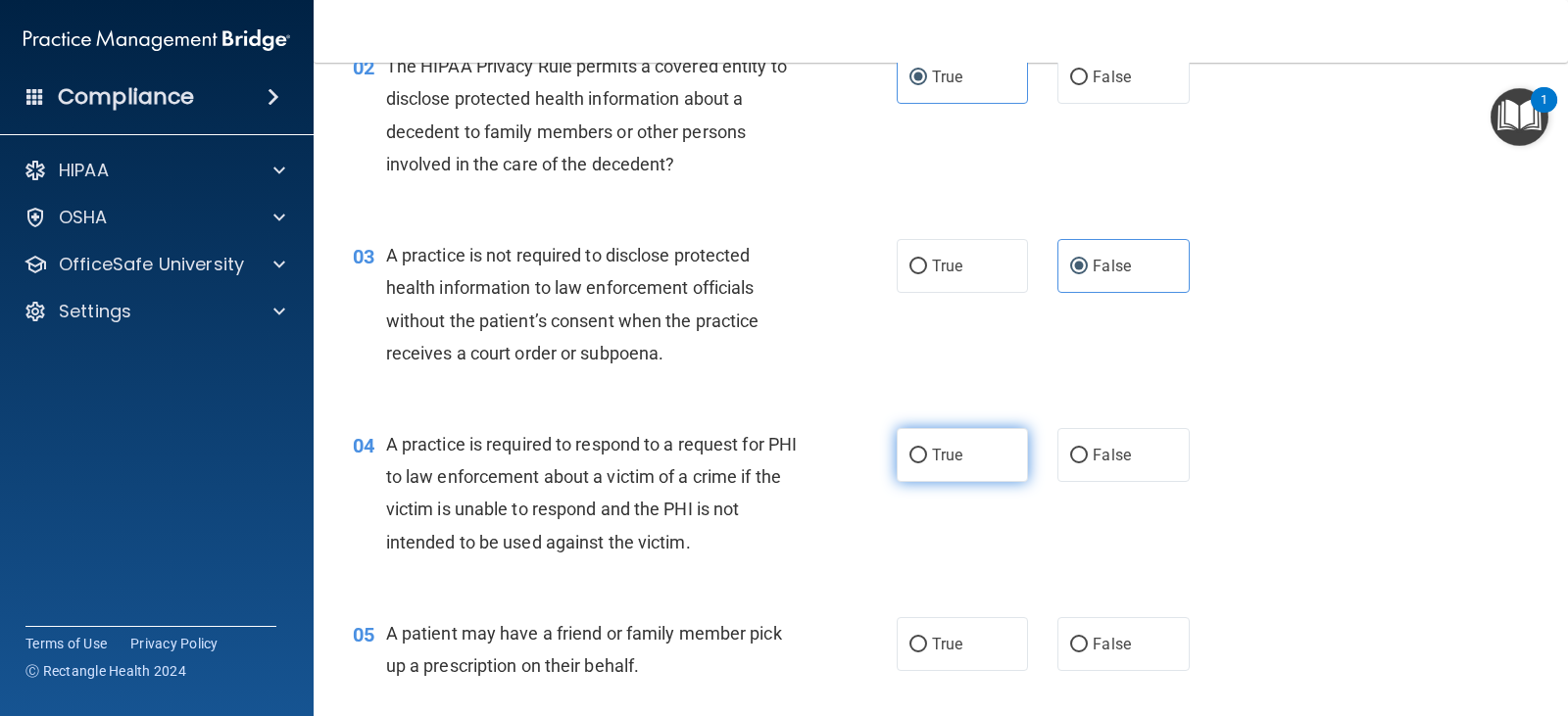 click on "True" at bounding box center (947, 454) 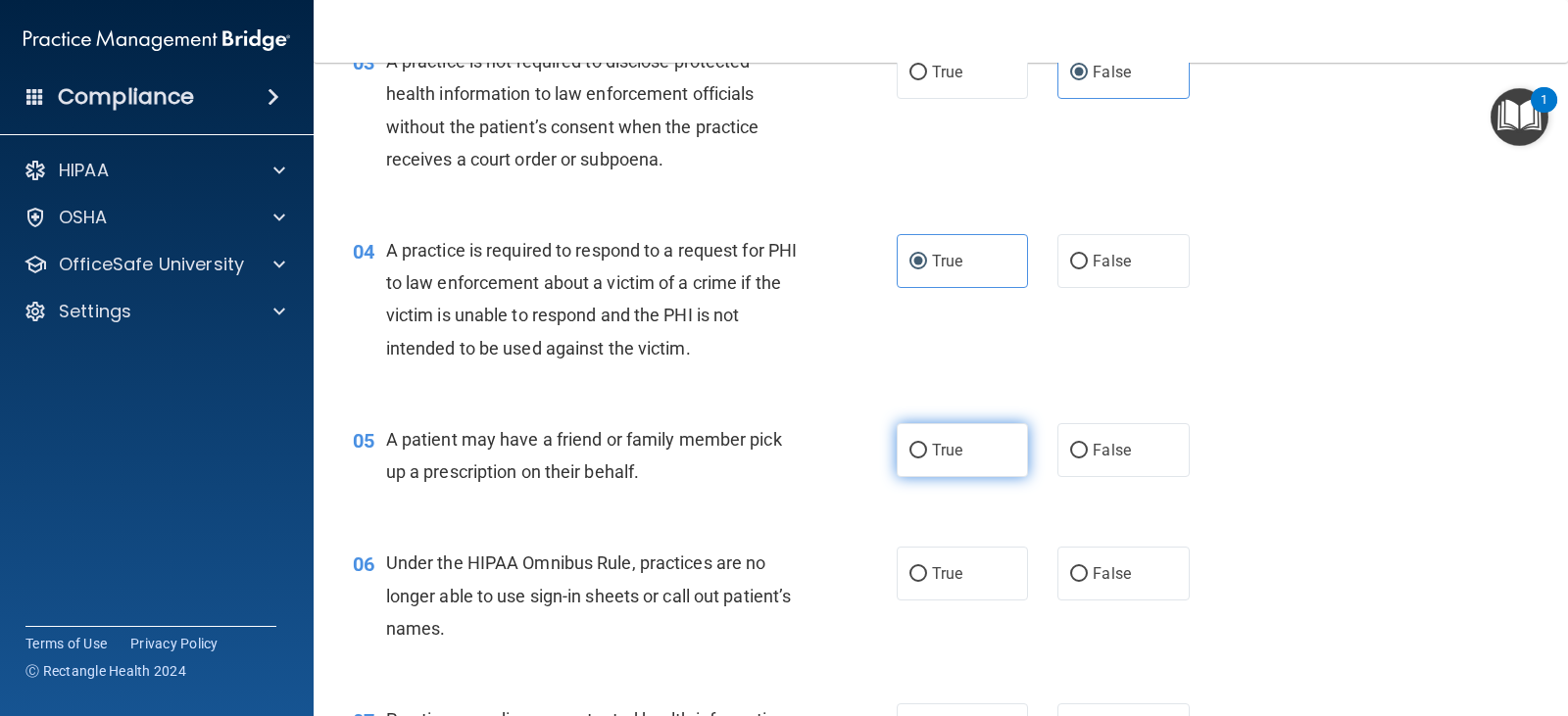 scroll, scrollTop: 490, scrollLeft: 0, axis: vertical 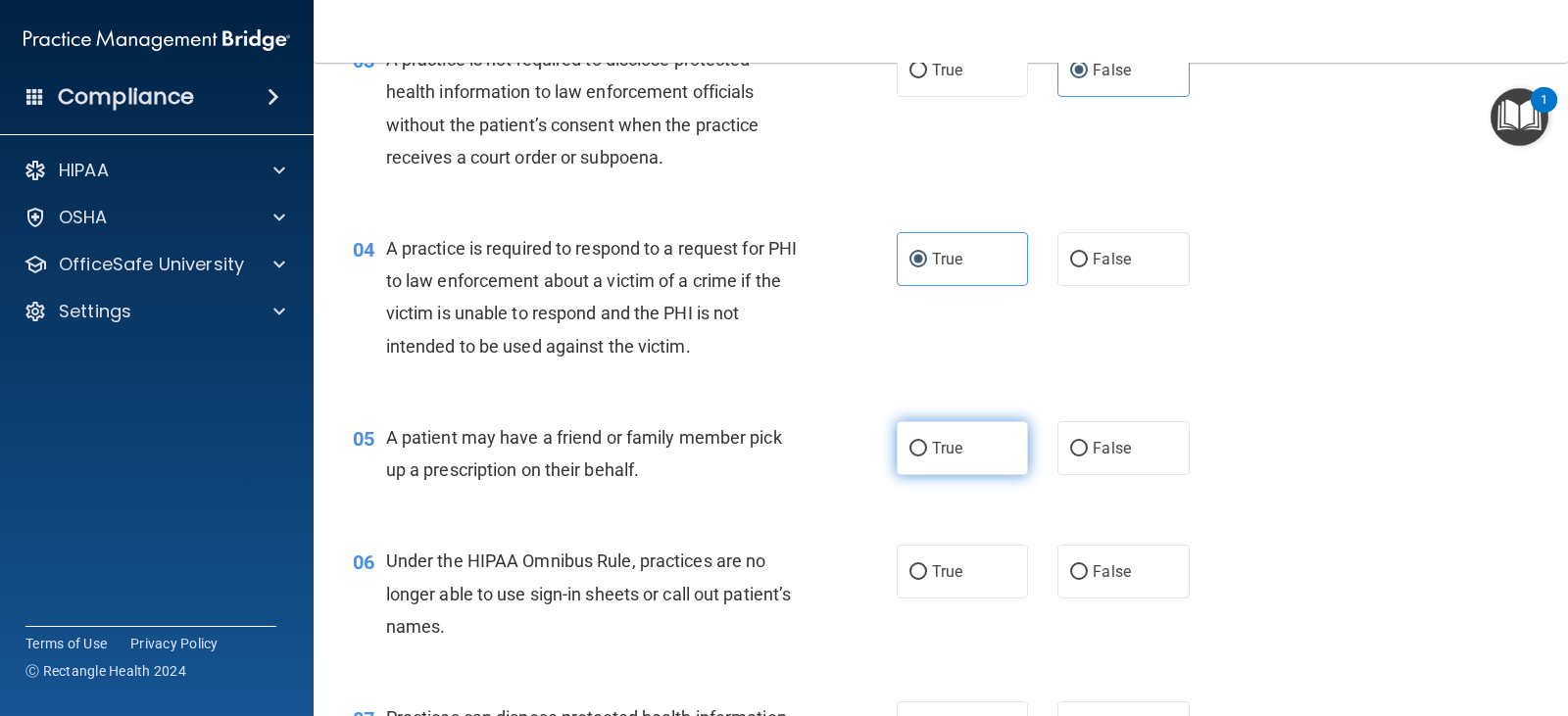 drag, startPoint x: 970, startPoint y: 448, endPoint x: 1005, endPoint y: 471, distance: 41.880783 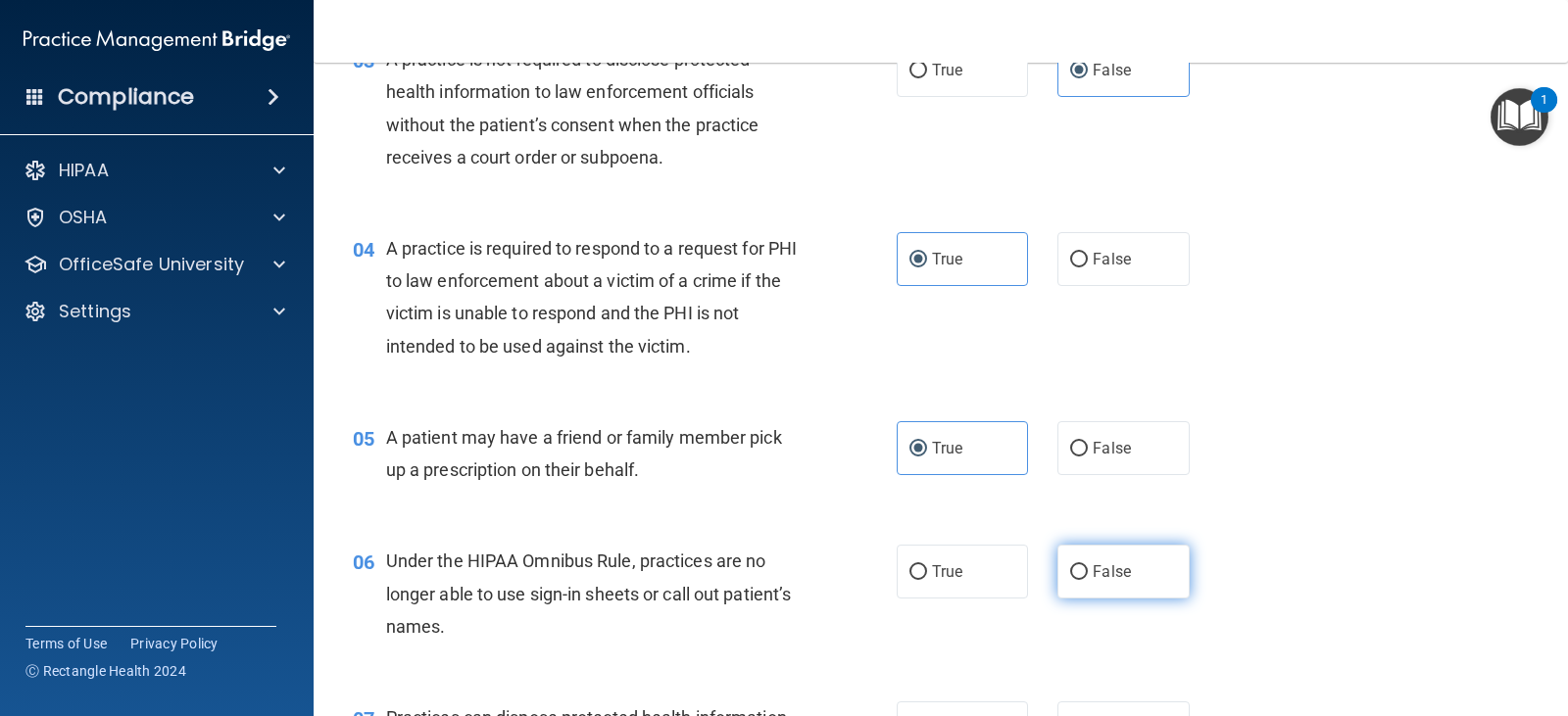 click on "False" at bounding box center [1111, 571] 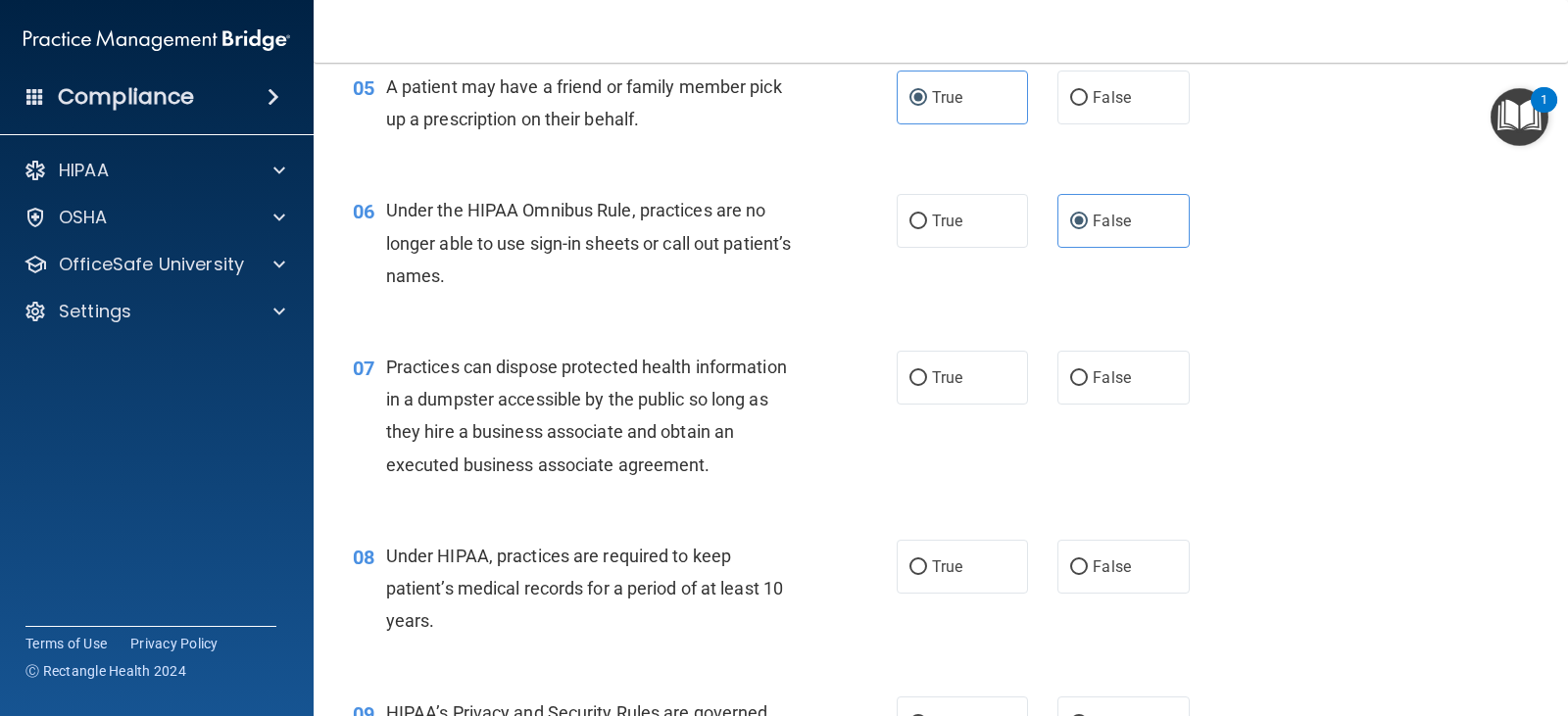 scroll, scrollTop: 882, scrollLeft: 0, axis: vertical 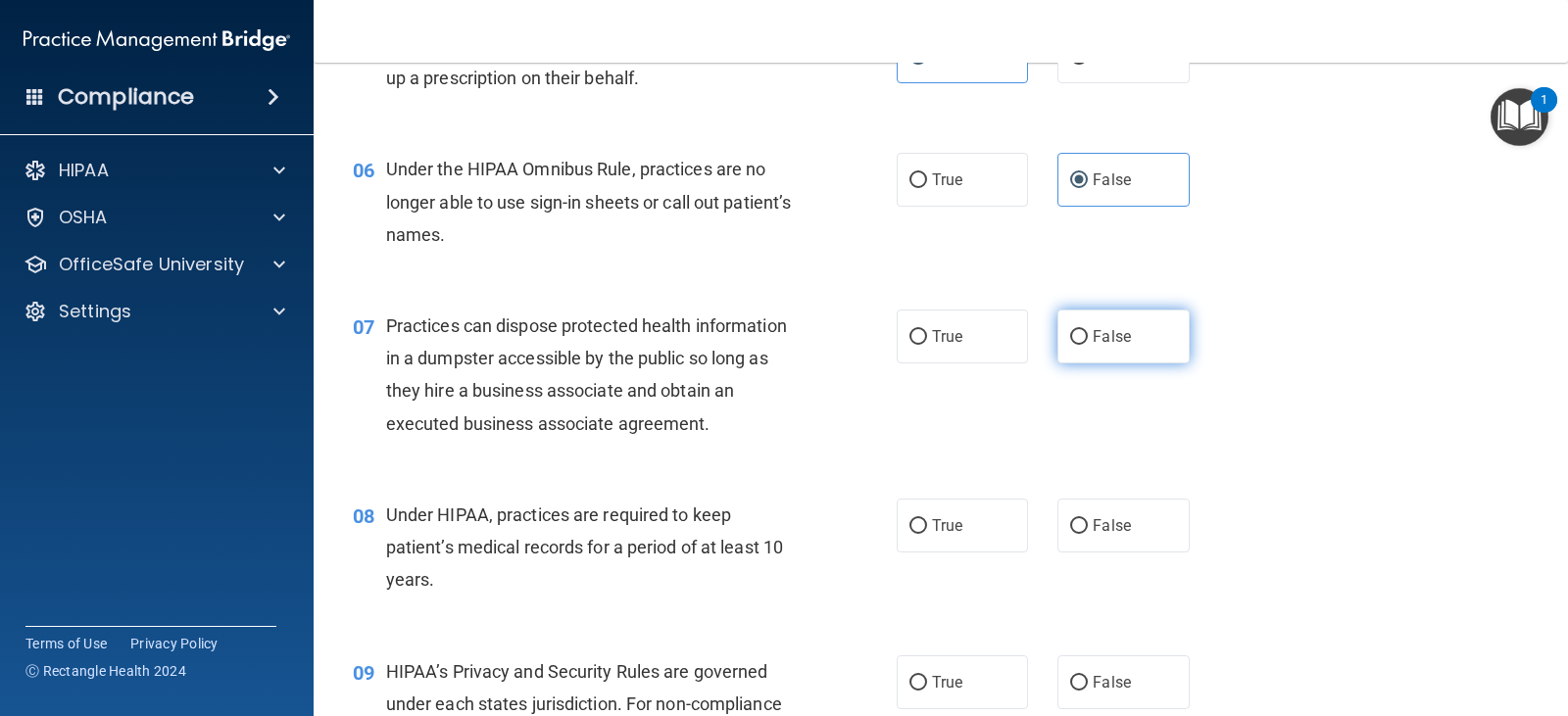 drag, startPoint x: 1113, startPoint y: 341, endPoint x: 1093, endPoint y: 426, distance: 87.321246 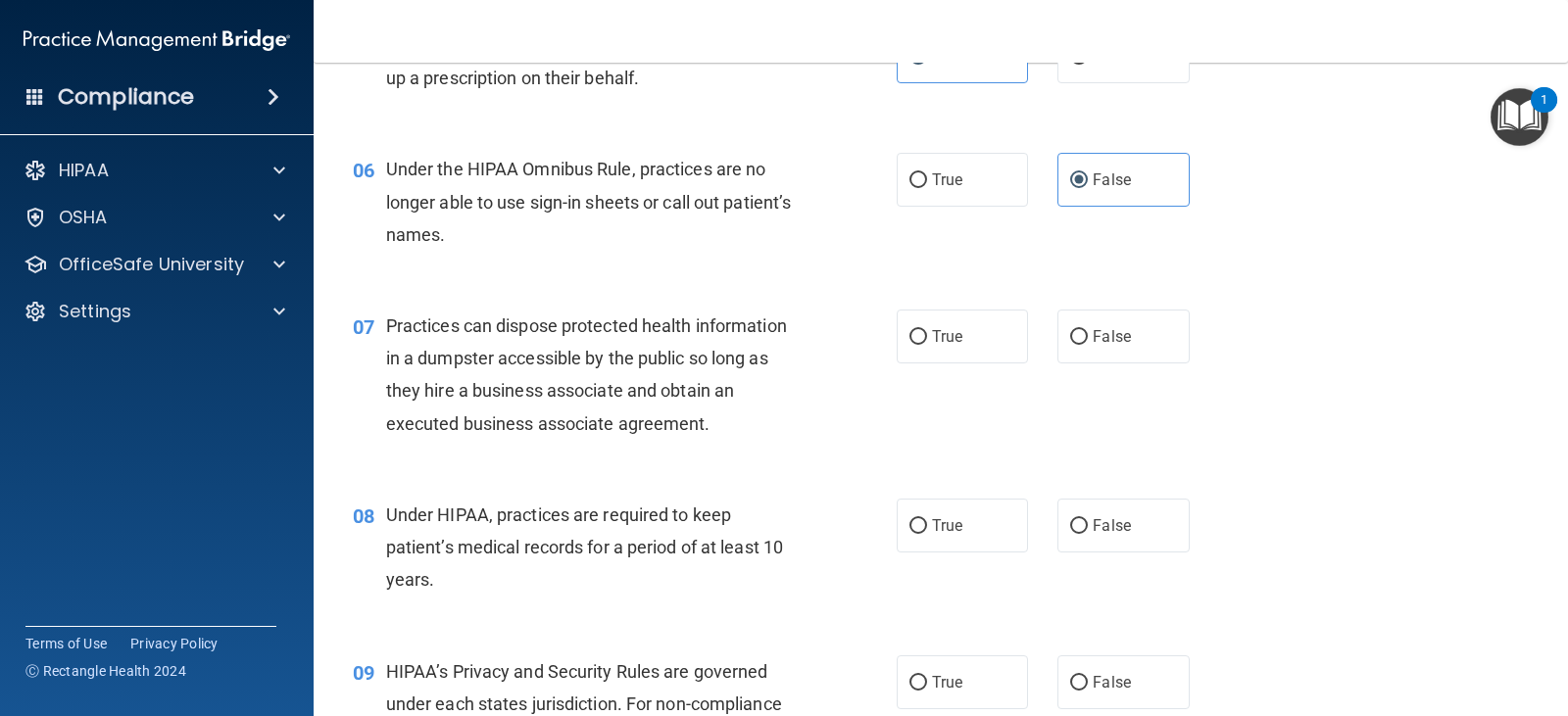 click on "False" at bounding box center (1079, 337) 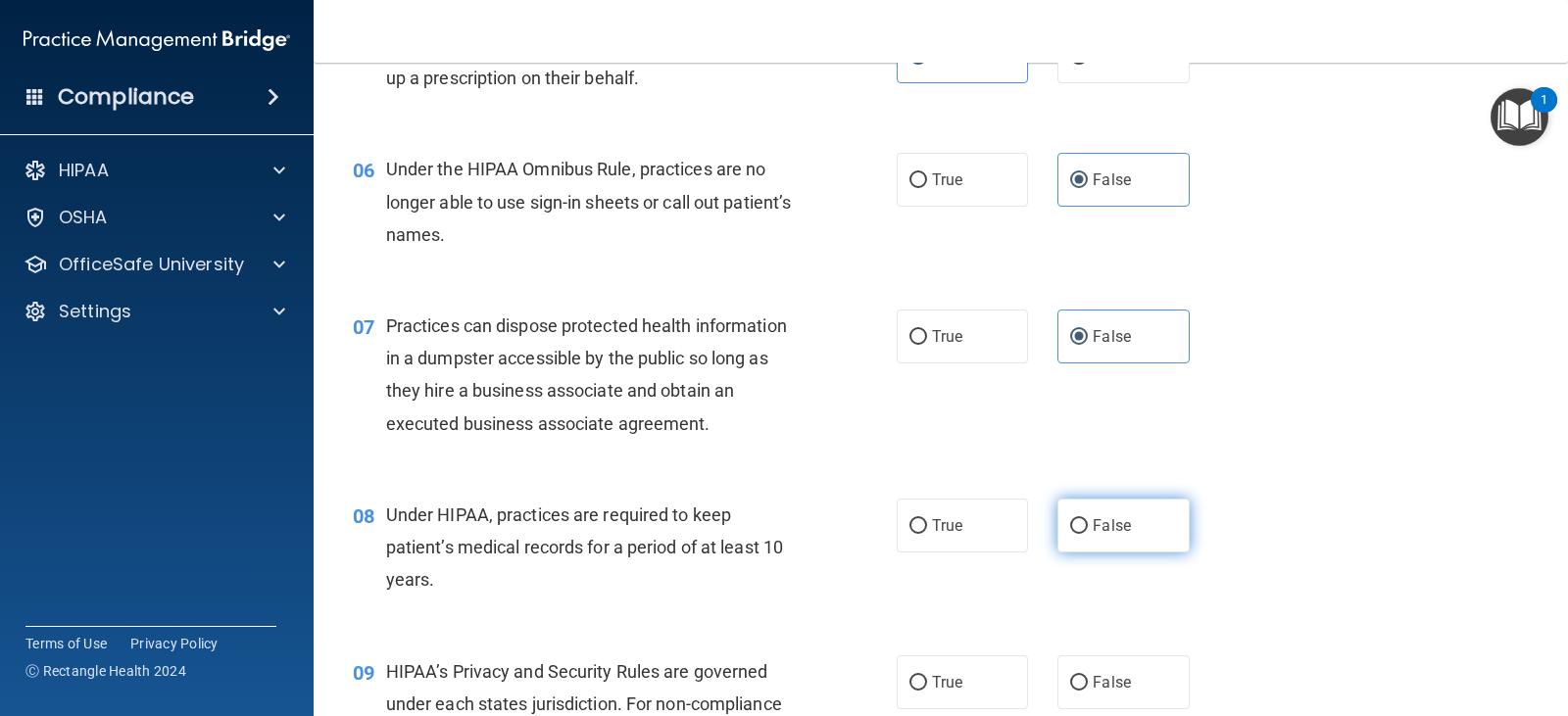click on "False" at bounding box center [1123, 525] 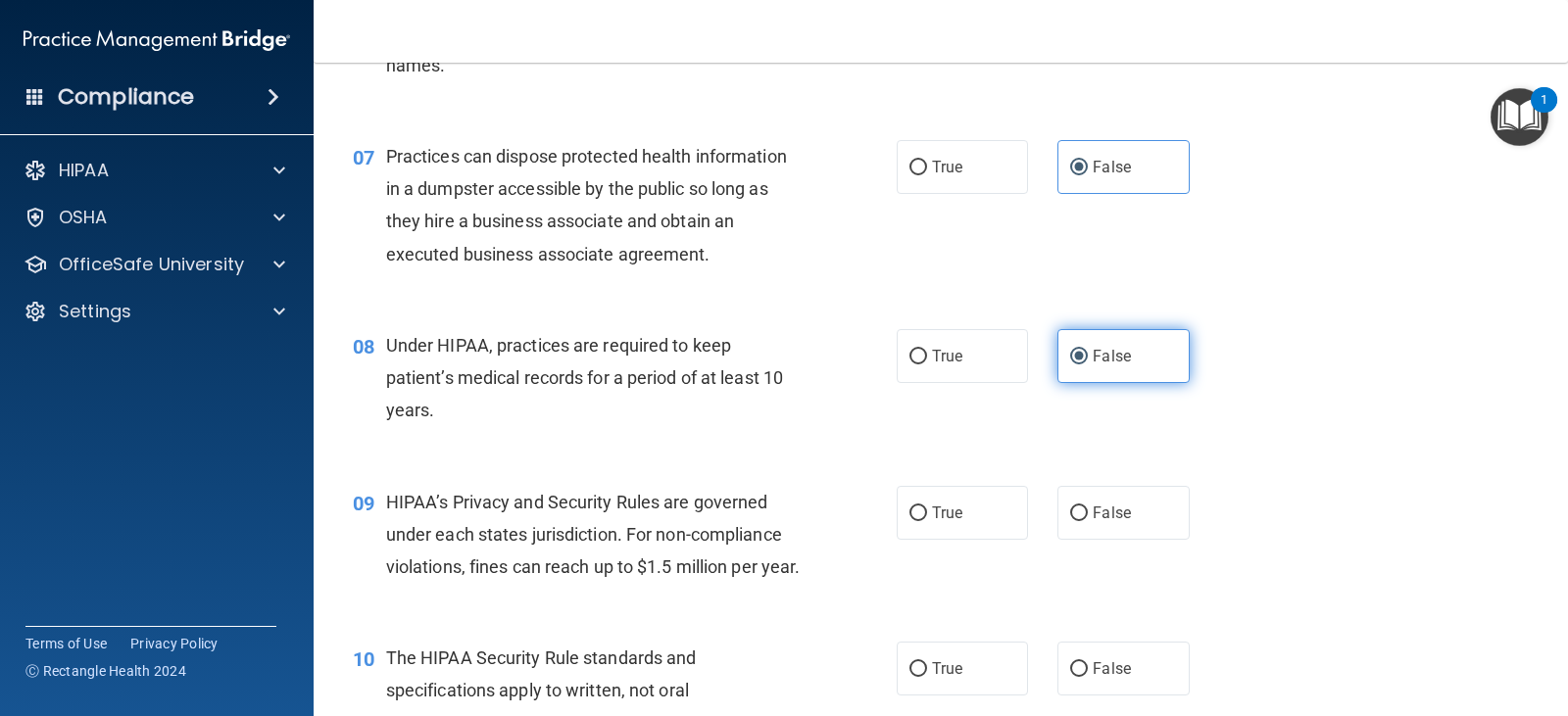 scroll, scrollTop: 1077, scrollLeft: 0, axis: vertical 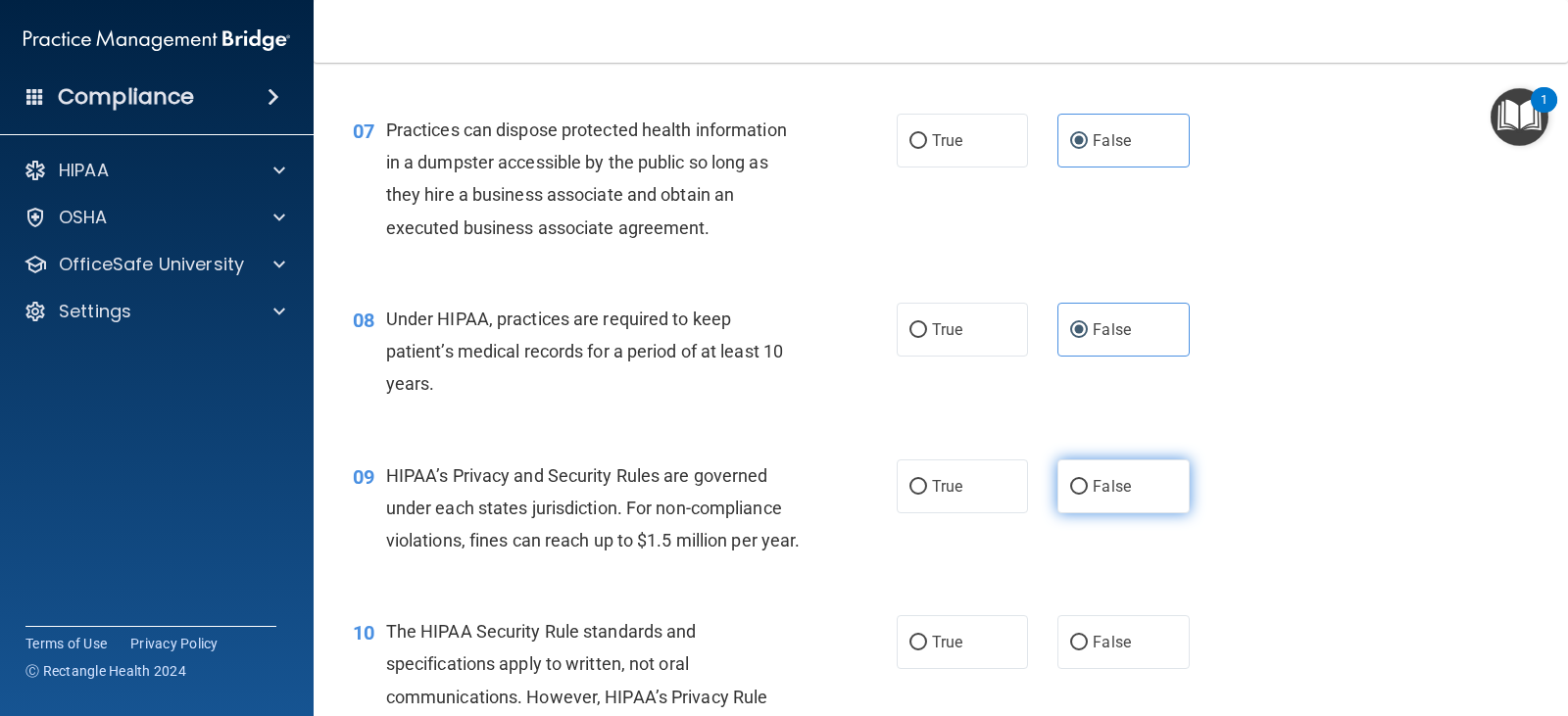 click on "False" at bounding box center (1123, 486) 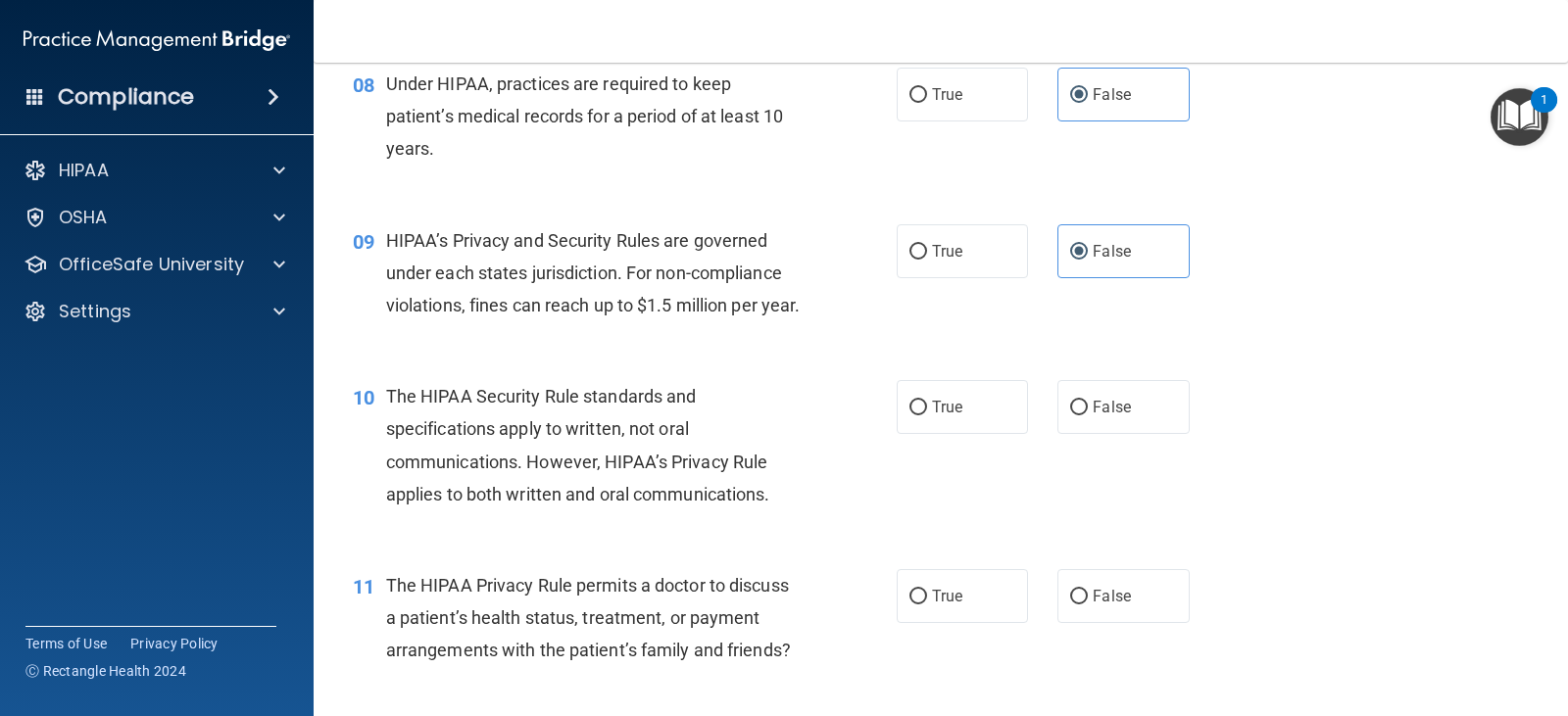 scroll, scrollTop: 1371, scrollLeft: 0, axis: vertical 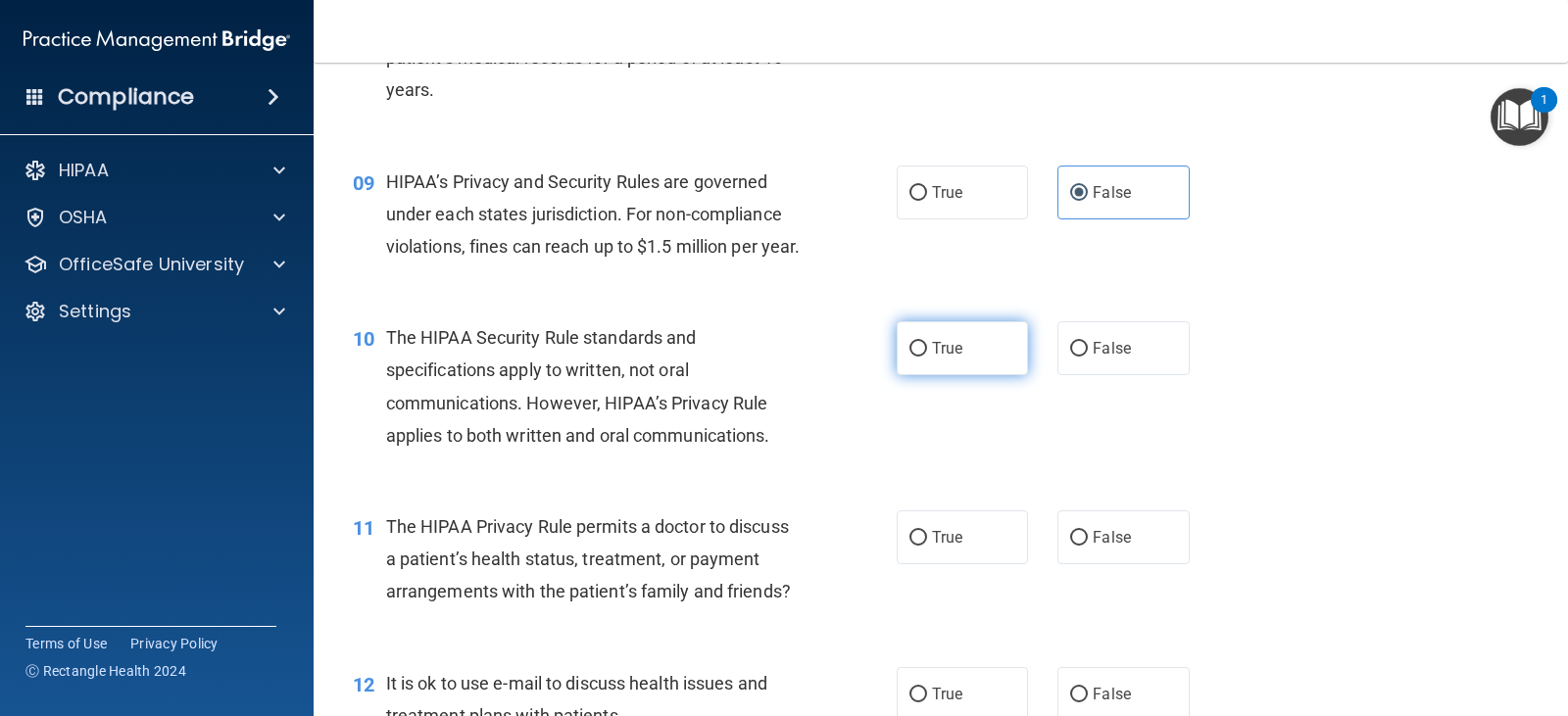 click on "True" at bounding box center (962, 348) 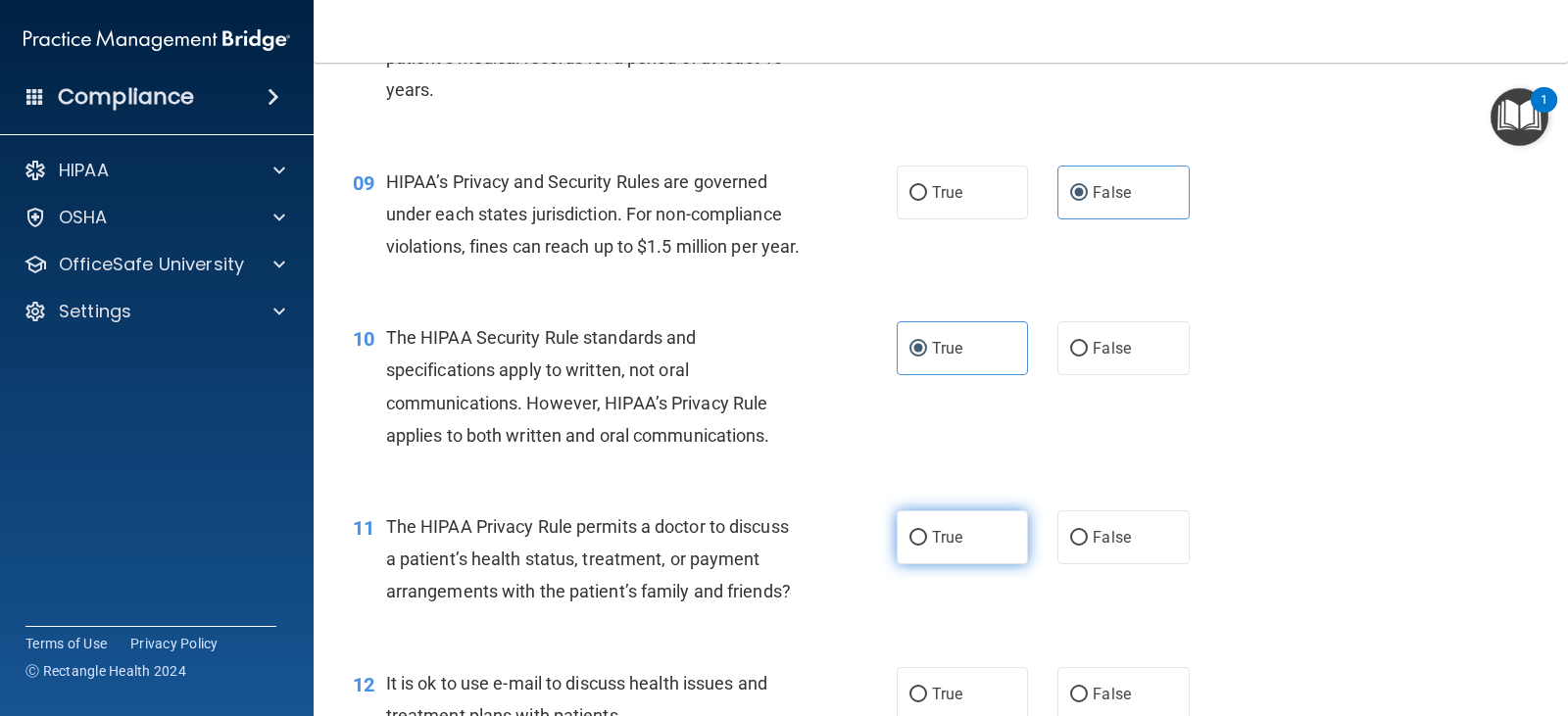 click on "True" at bounding box center [962, 537] 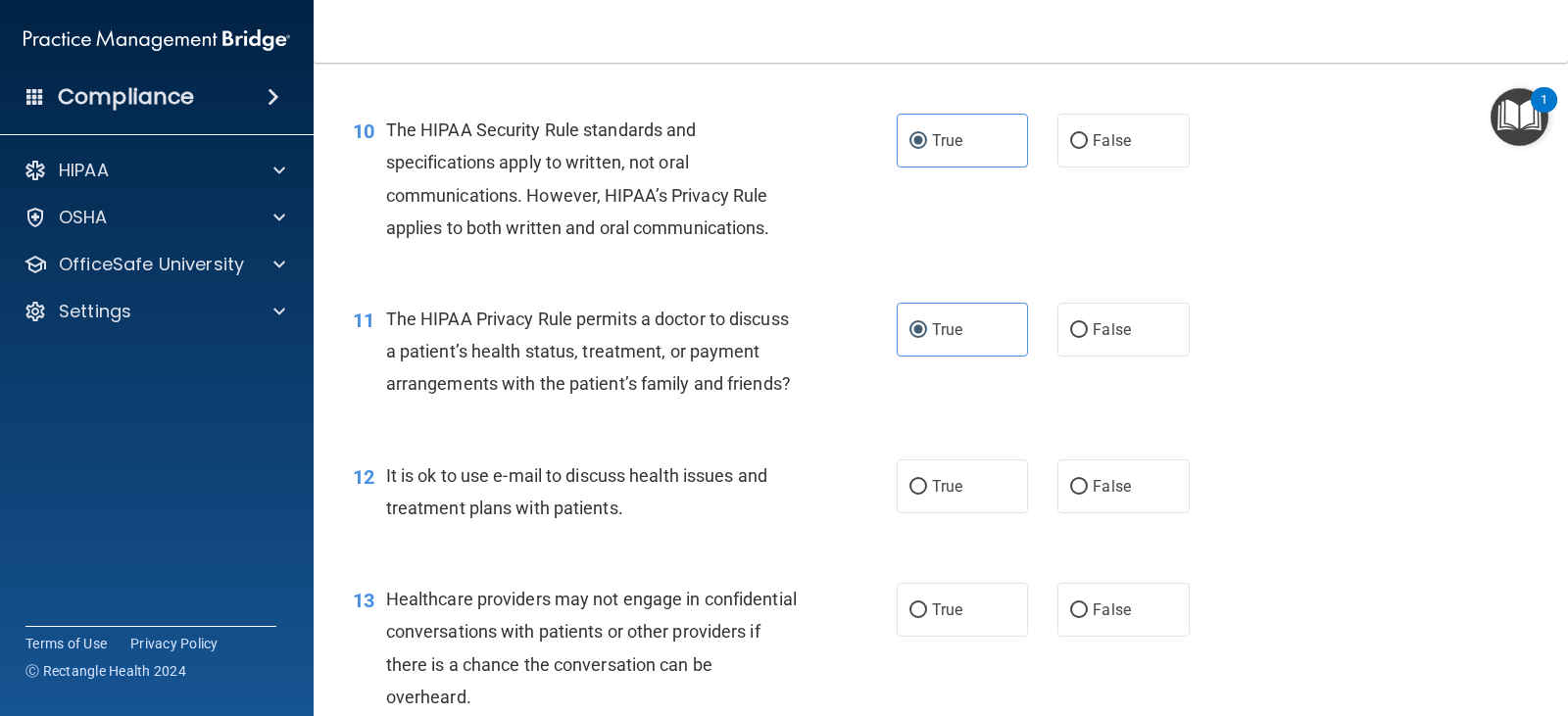 scroll, scrollTop: 1665, scrollLeft: 0, axis: vertical 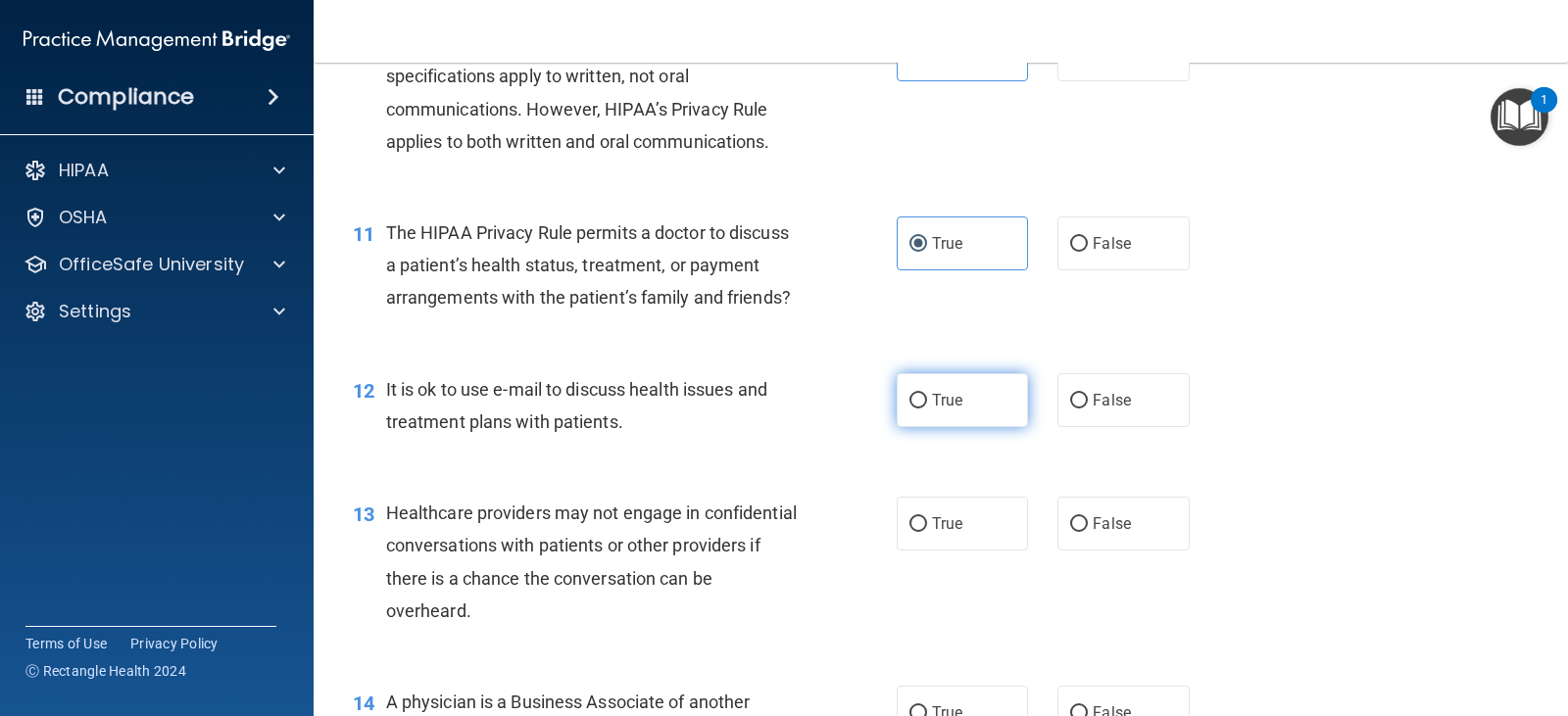 click on "True" at bounding box center [962, 400] 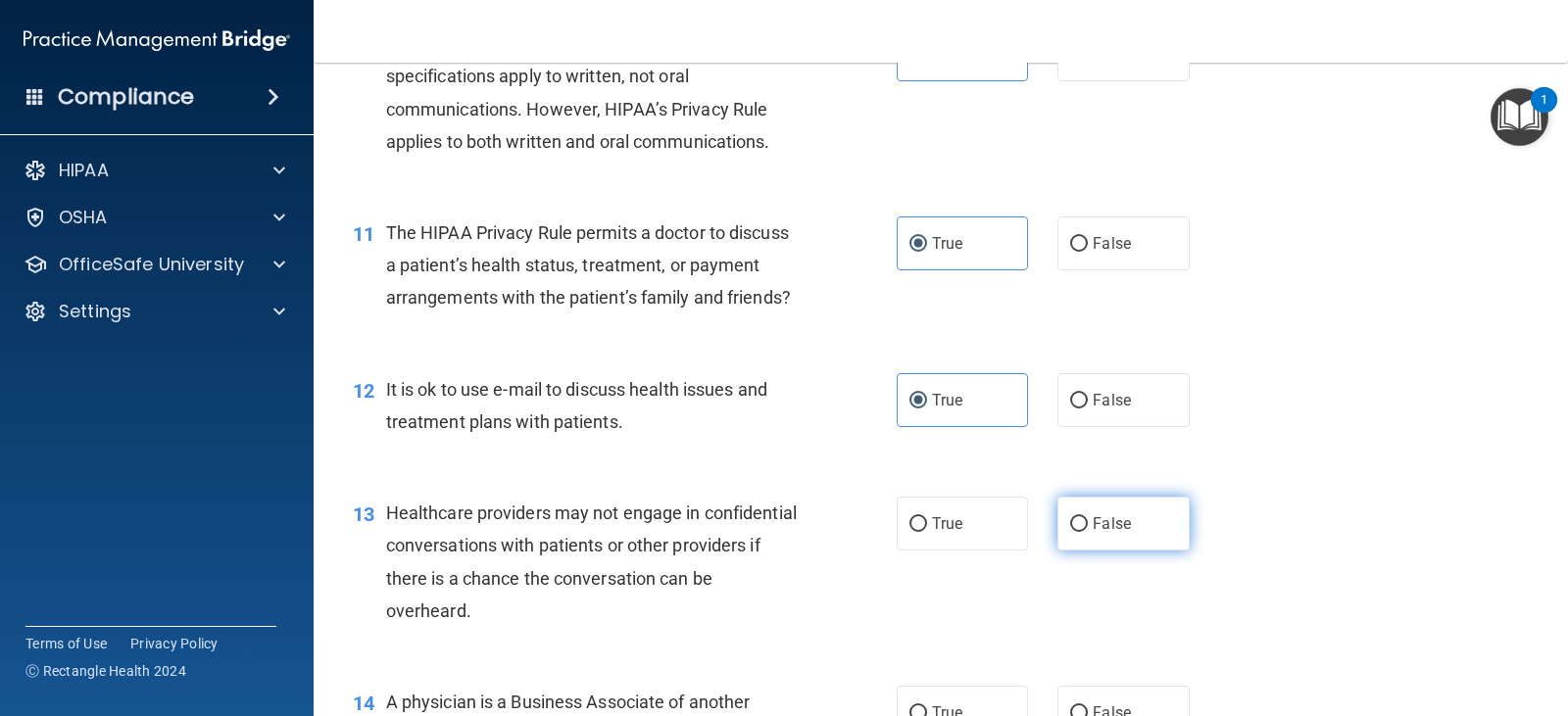 click on "False" at bounding box center [1123, 523] 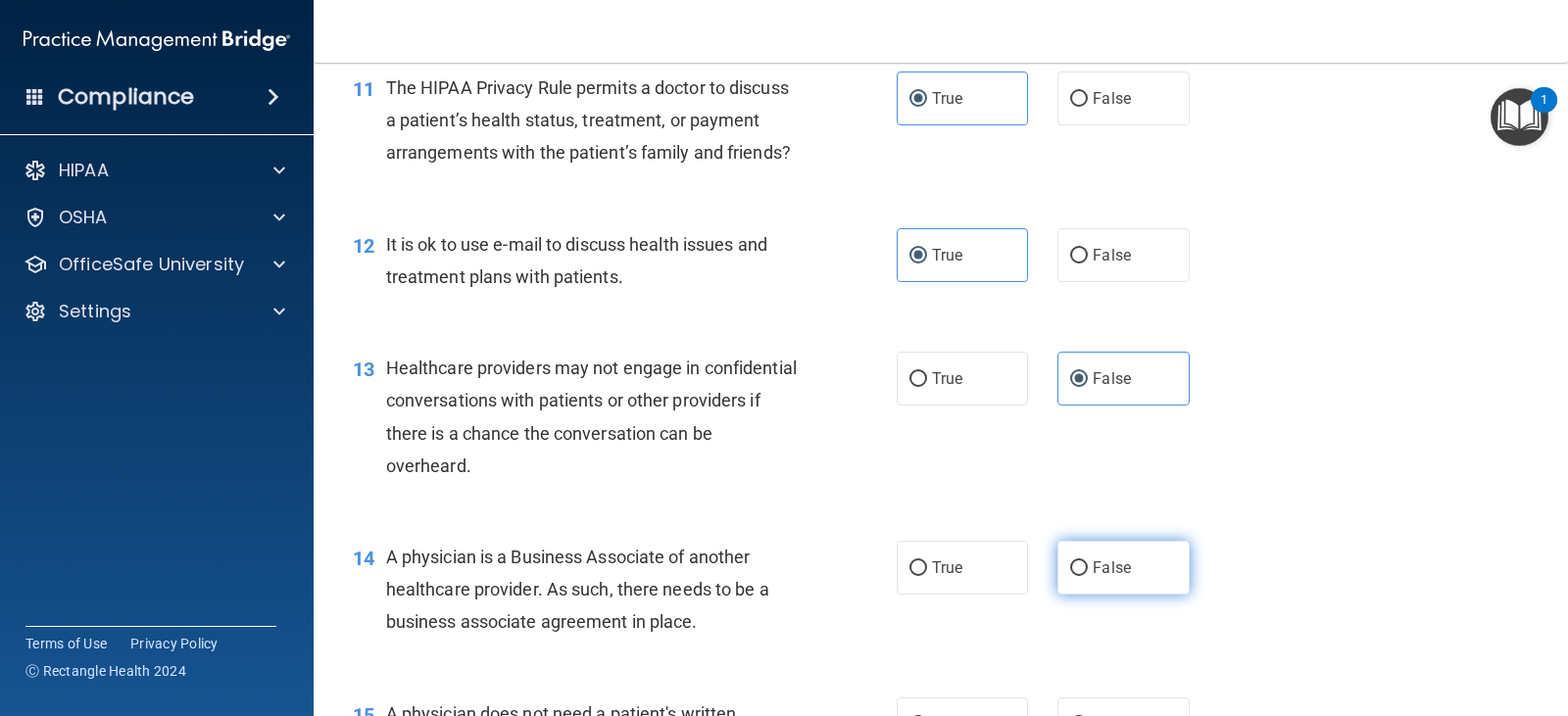scroll, scrollTop: 1861, scrollLeft: 0, axis: vertical 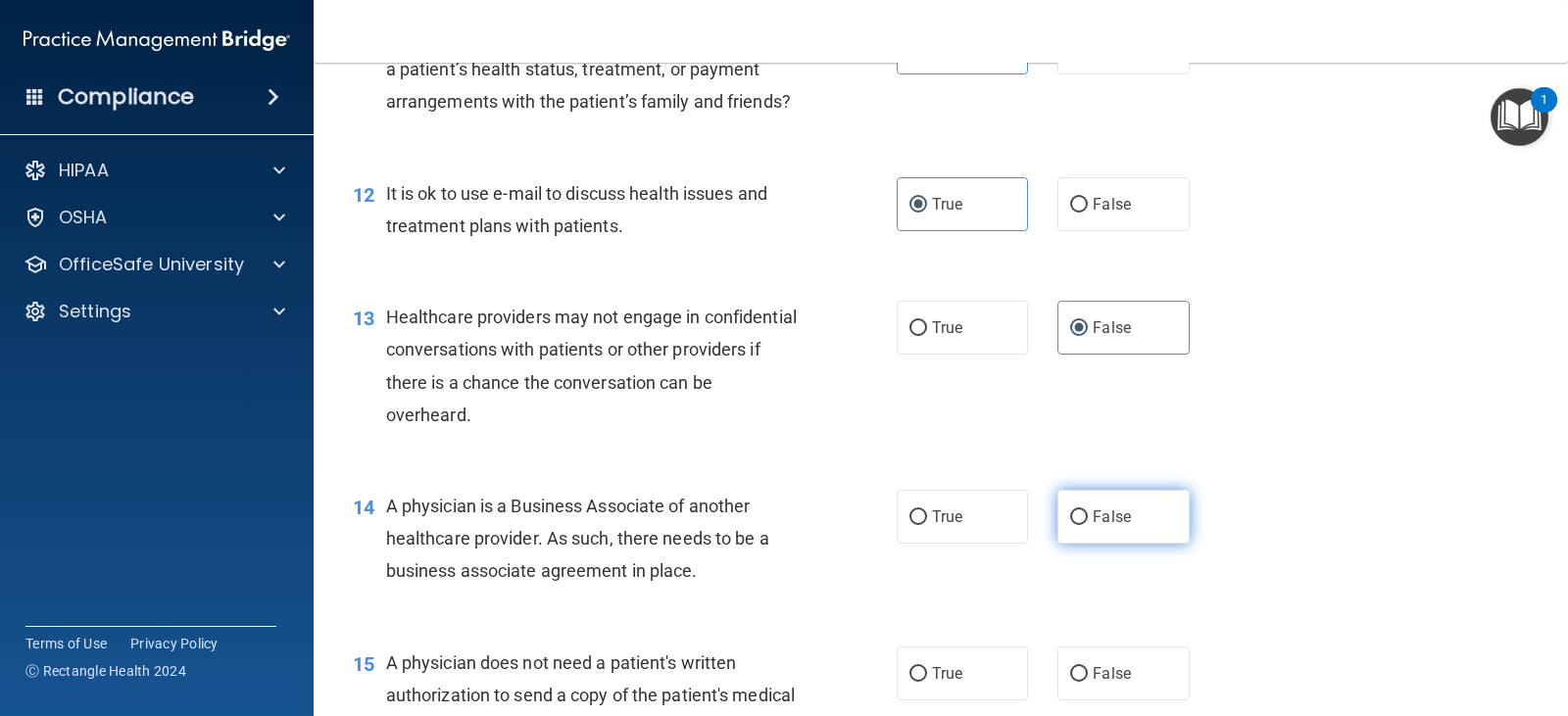 click on "False" at bounding box center [1111, 516] 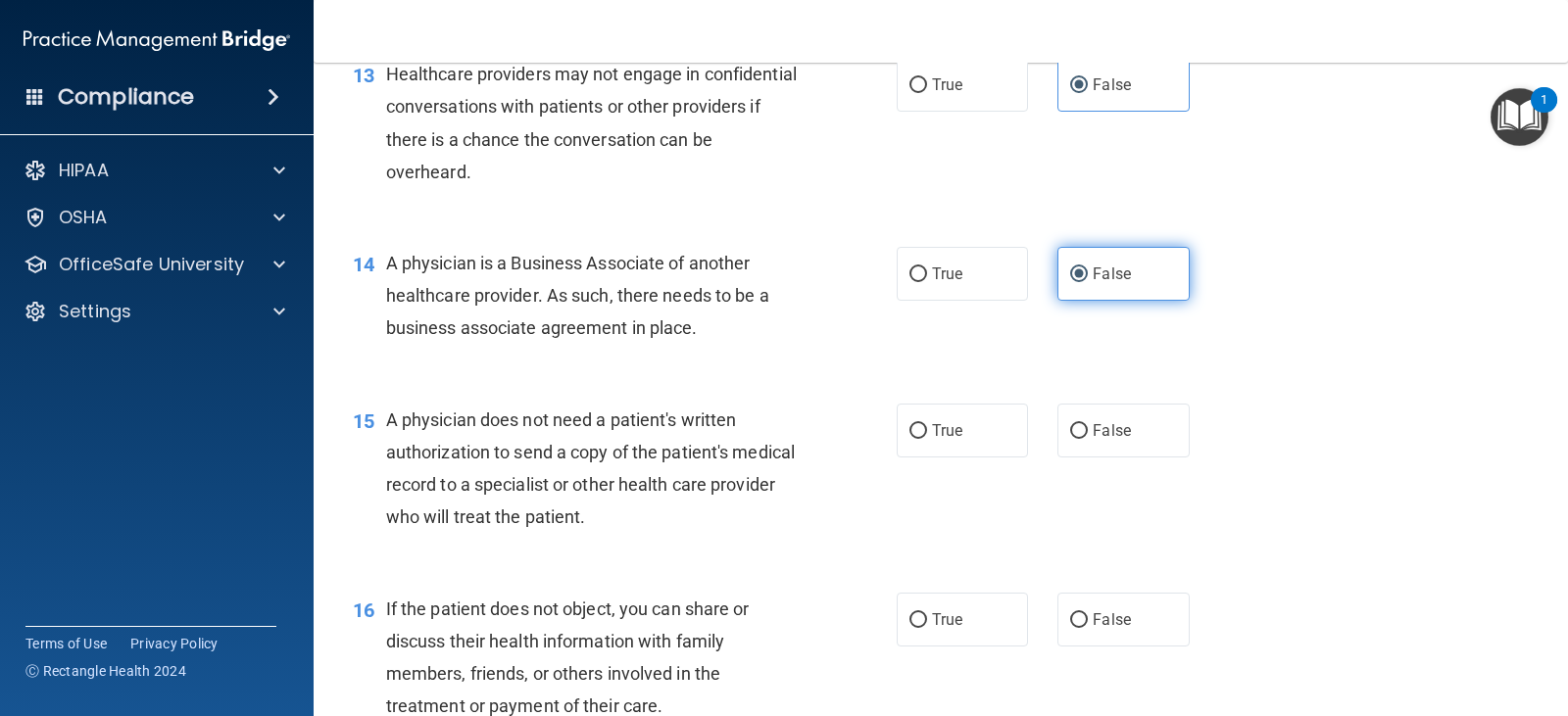 scroll, scrollTop: 2155, scrollLeft: 0, axis: vertical 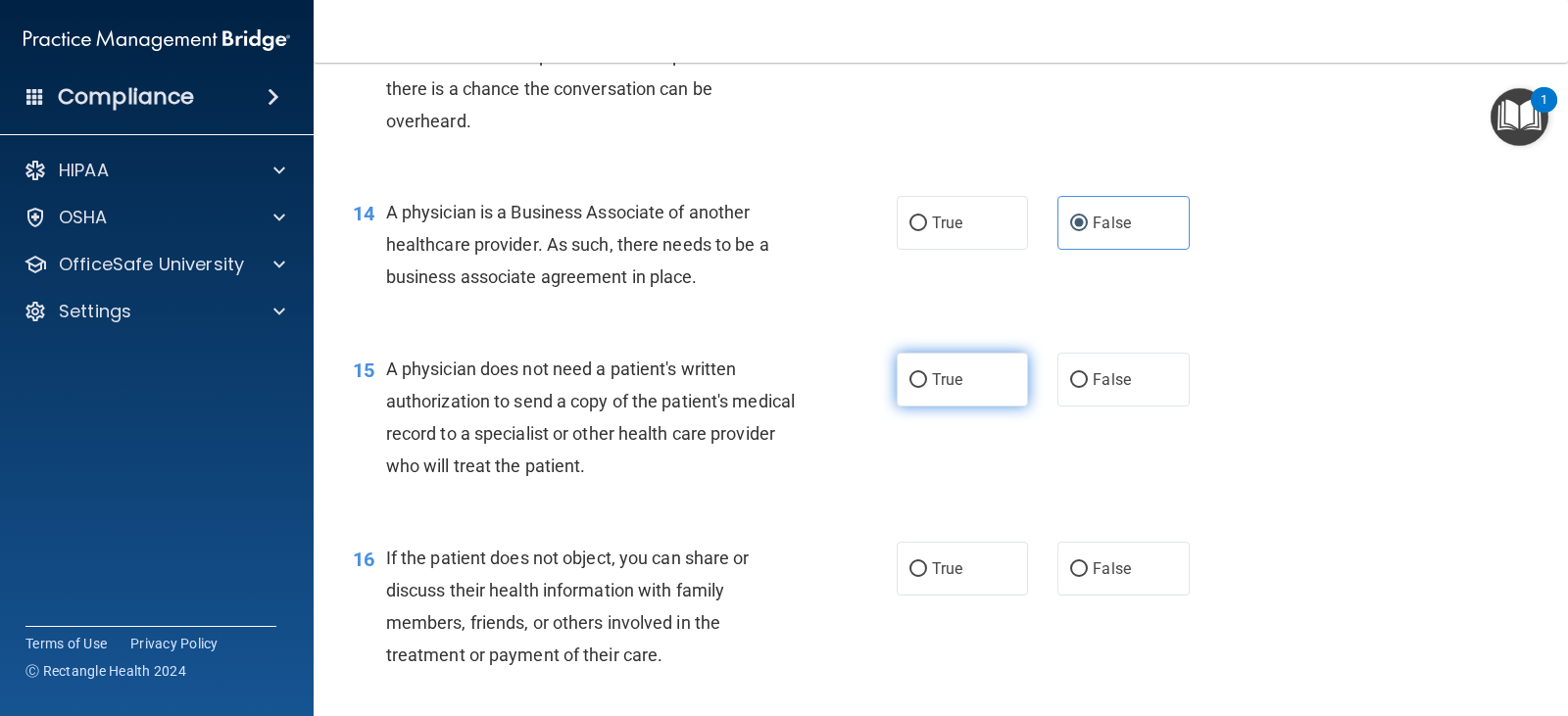click on "True" at bounding box center [962, 379] 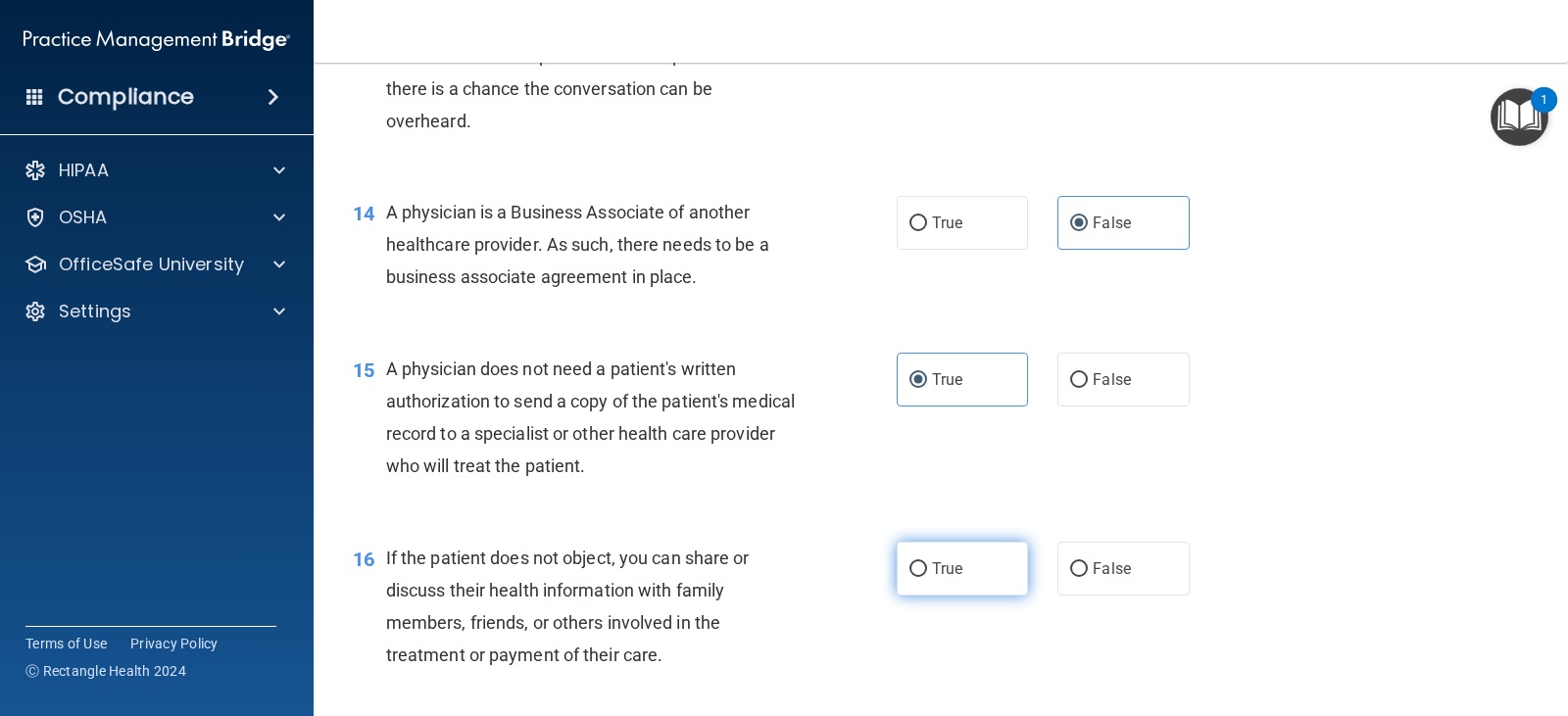 click on "True" at bounding box center [962, 568] 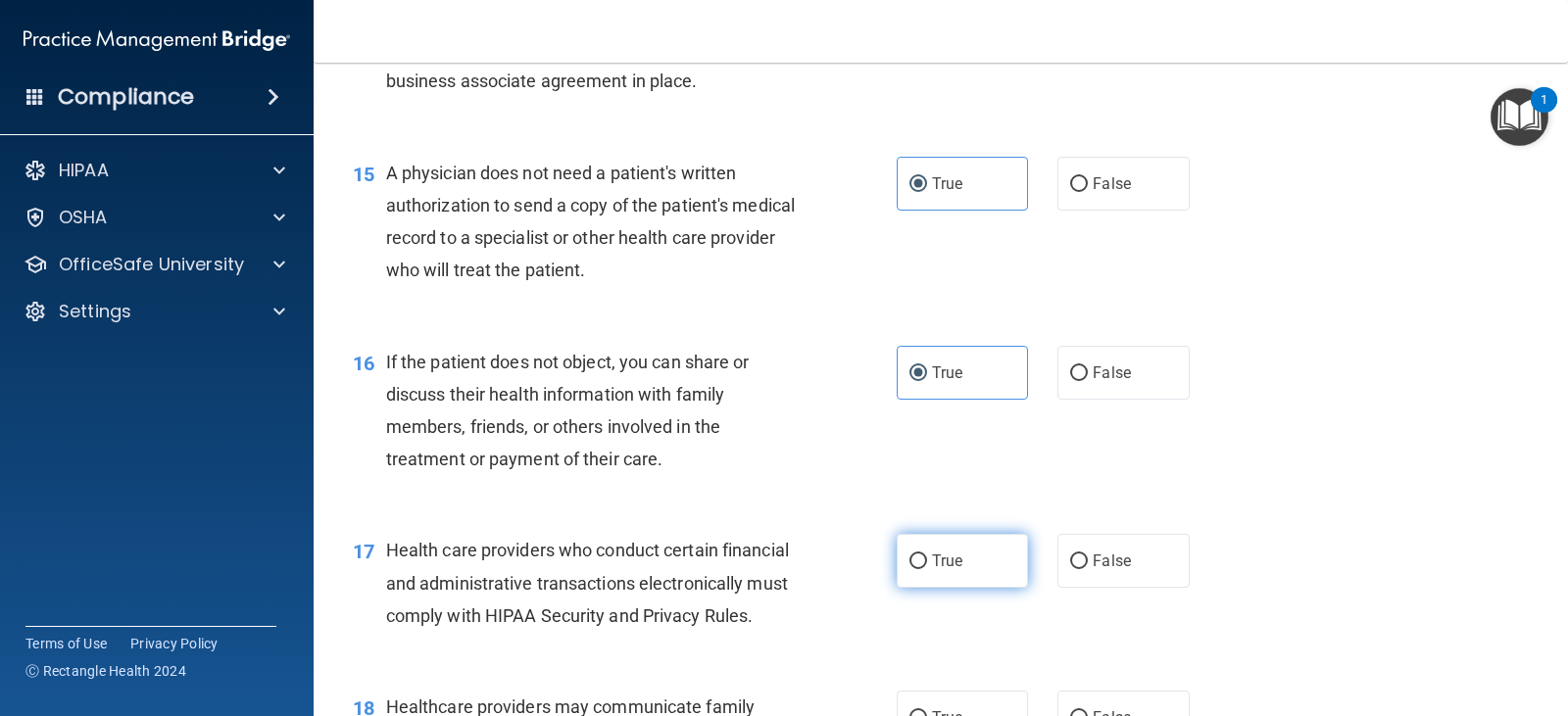 click on "True" at bounding box center (962, 560) 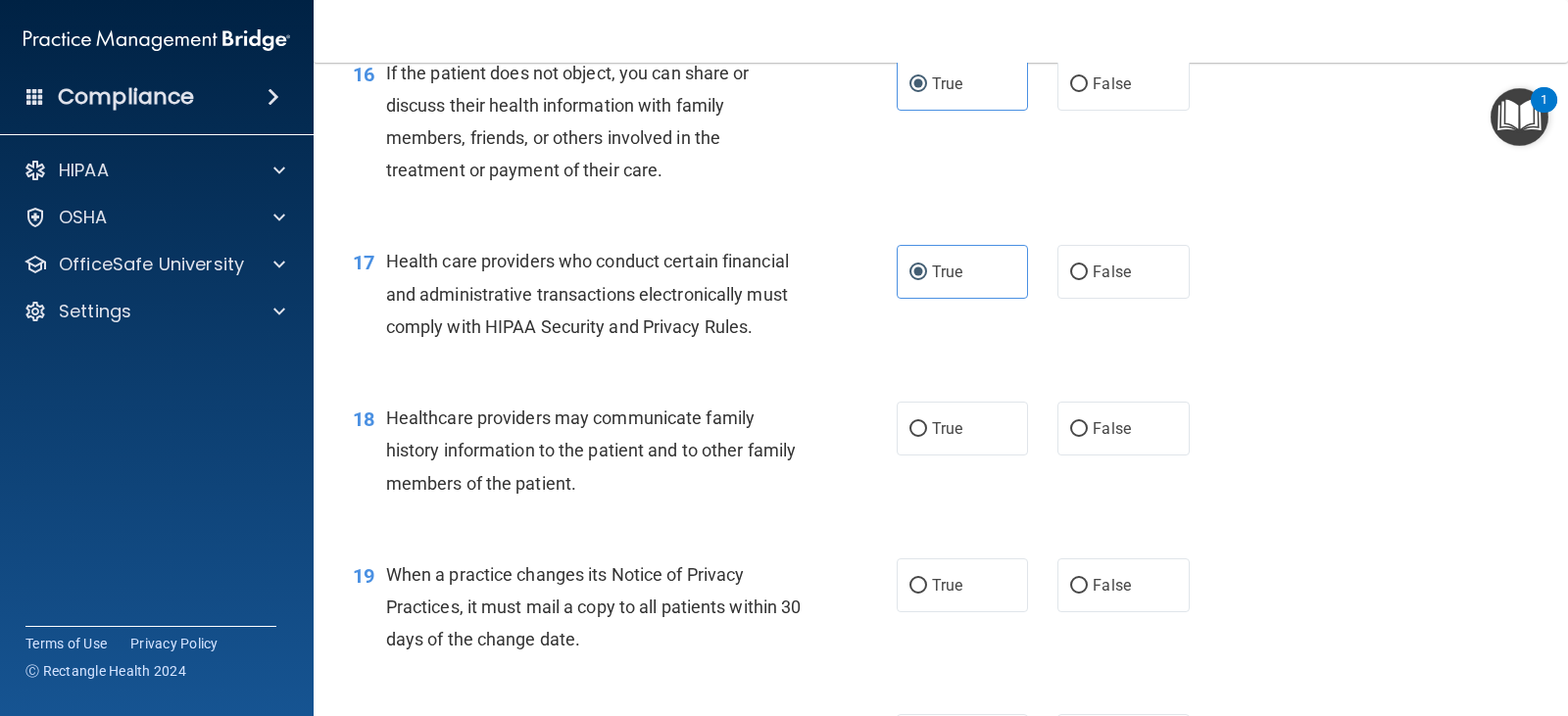 scroll, scrollTop: 2645, scrollLeft: 0, axis: vertical 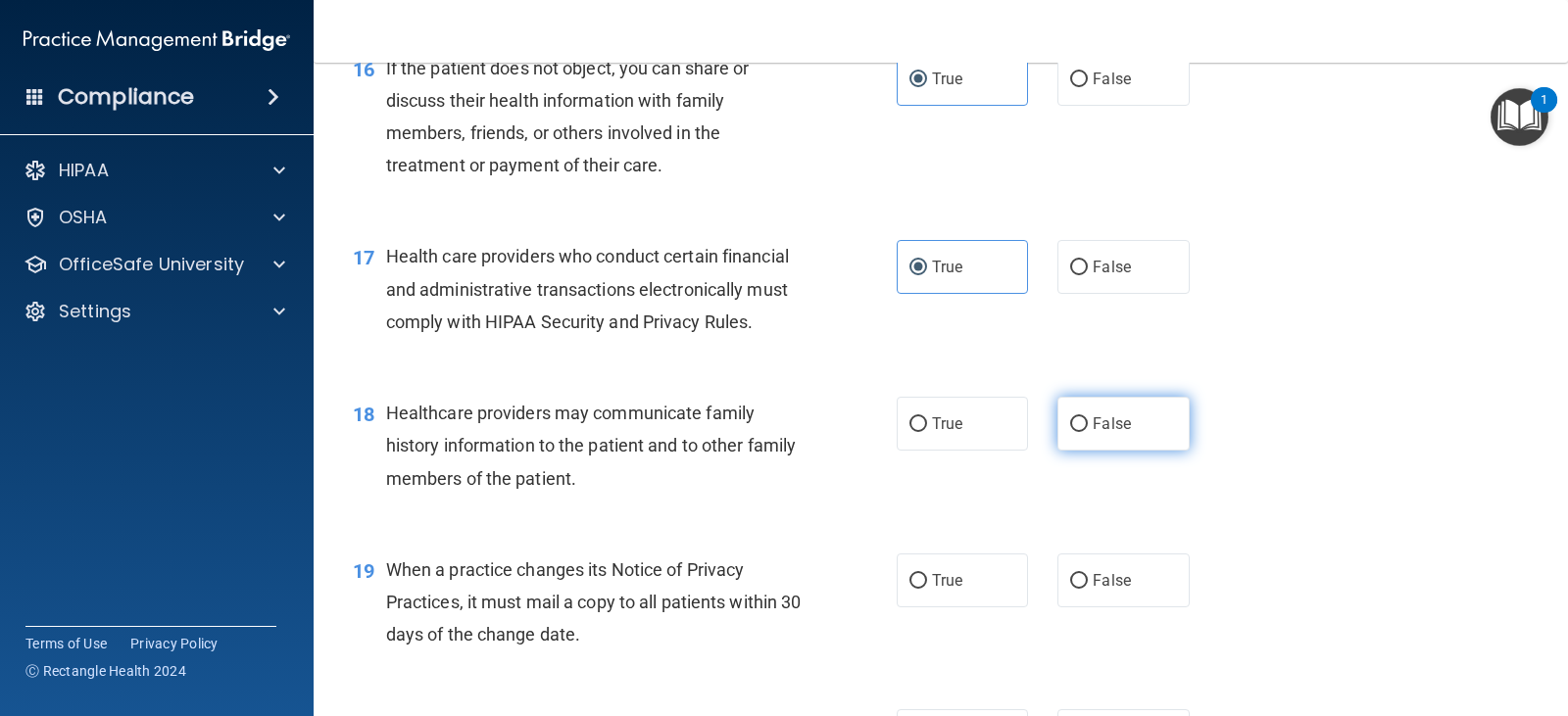 click on "False" at bounding box center [1123, 423] 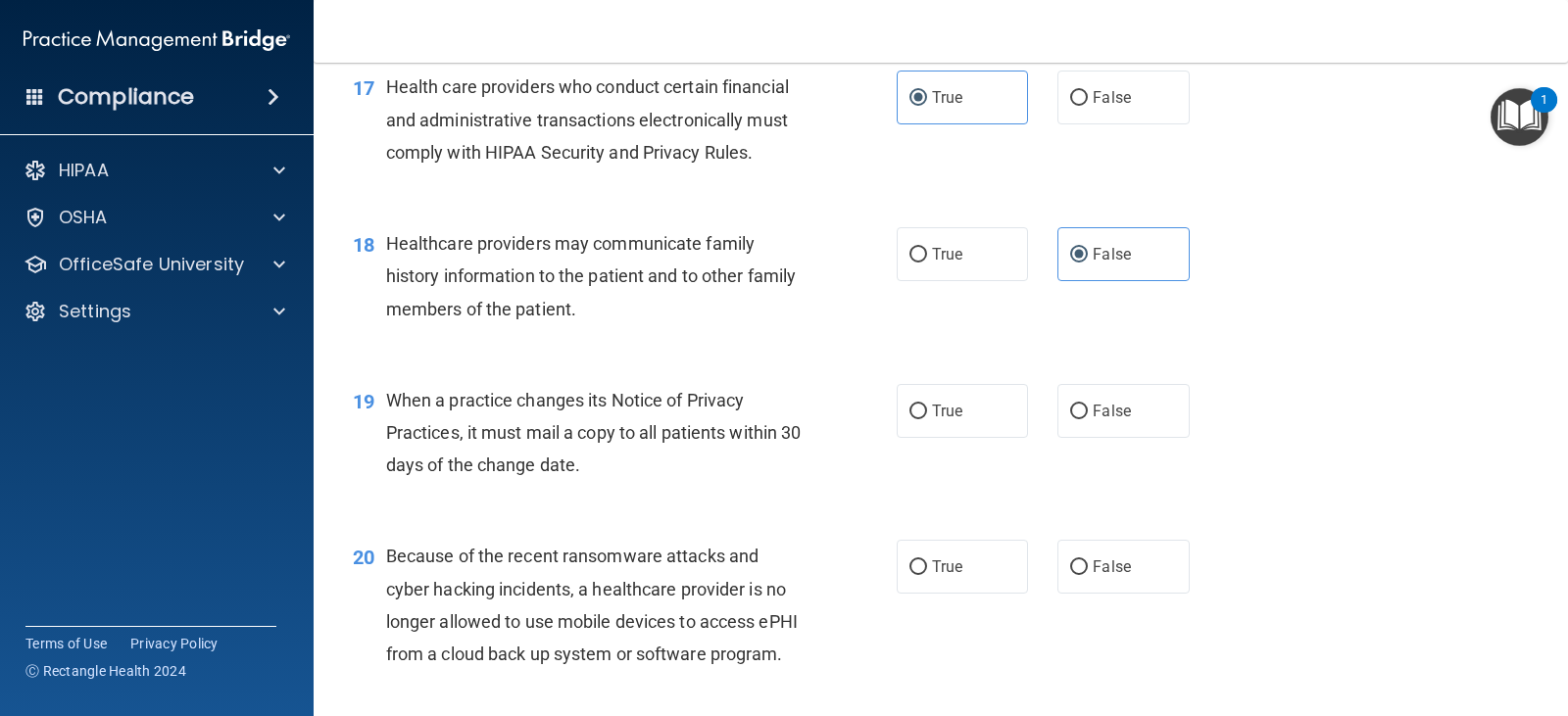 scroll, scrollTop: 2840, scrollLeft: 0, axis: vertical 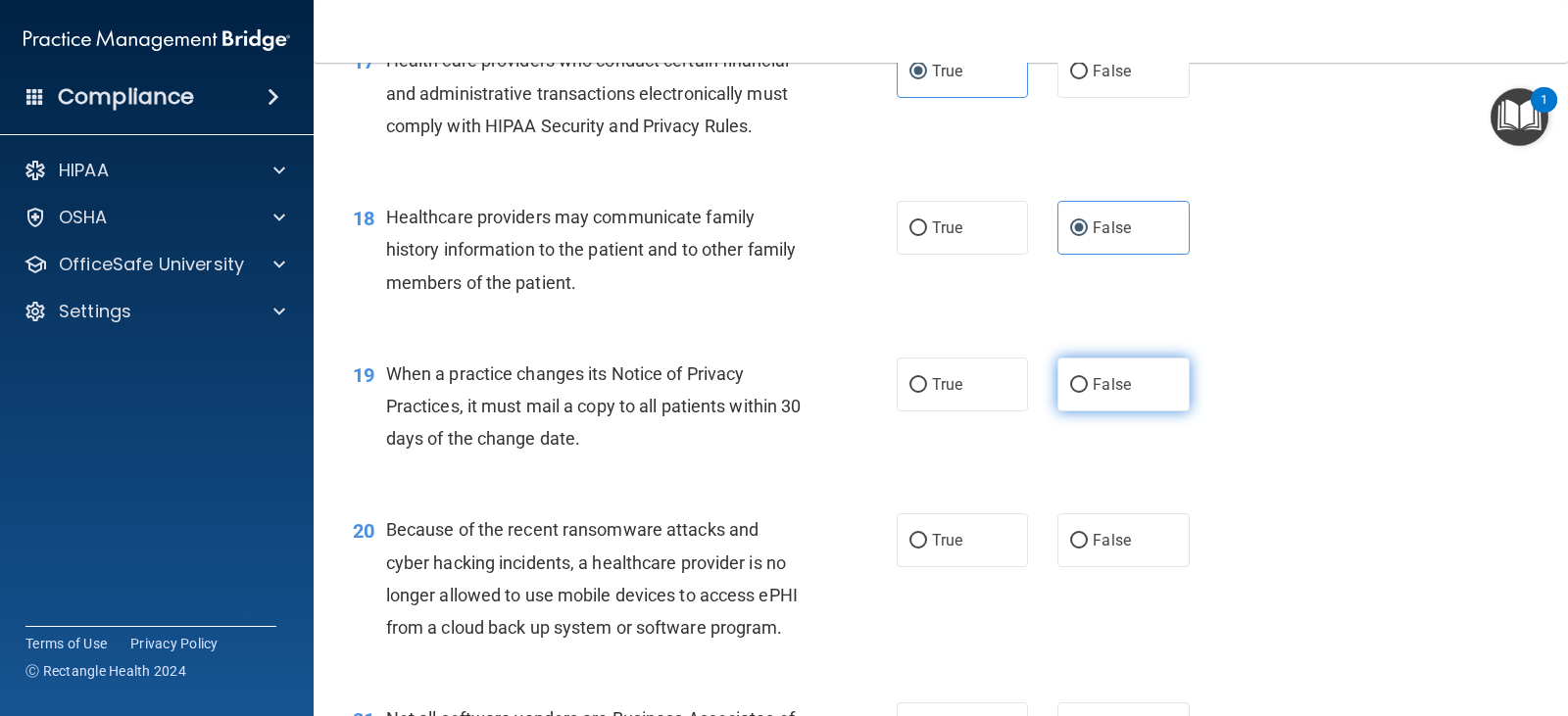 click on "False" at bounding box center [1123, 384] 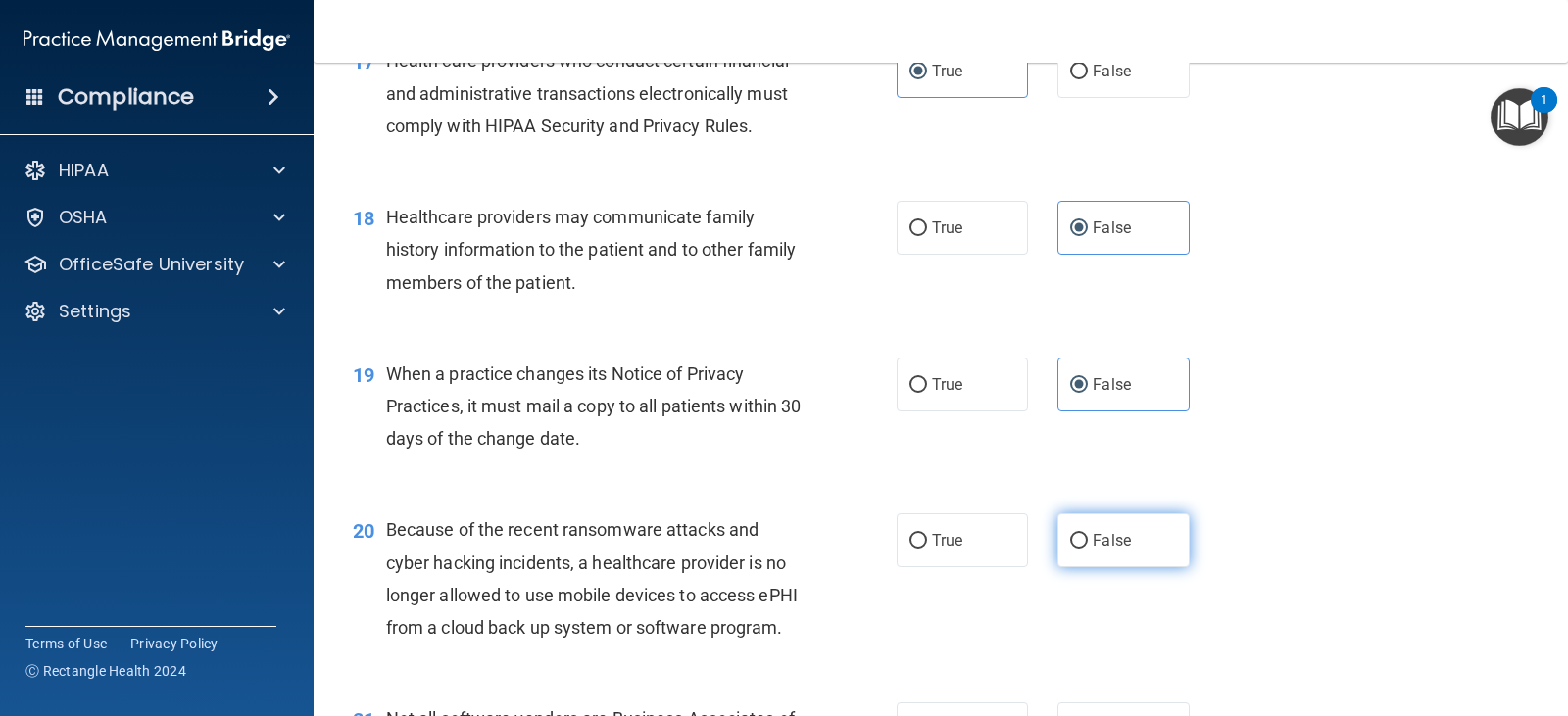 click on "False" at bounding box center (1111, 540) 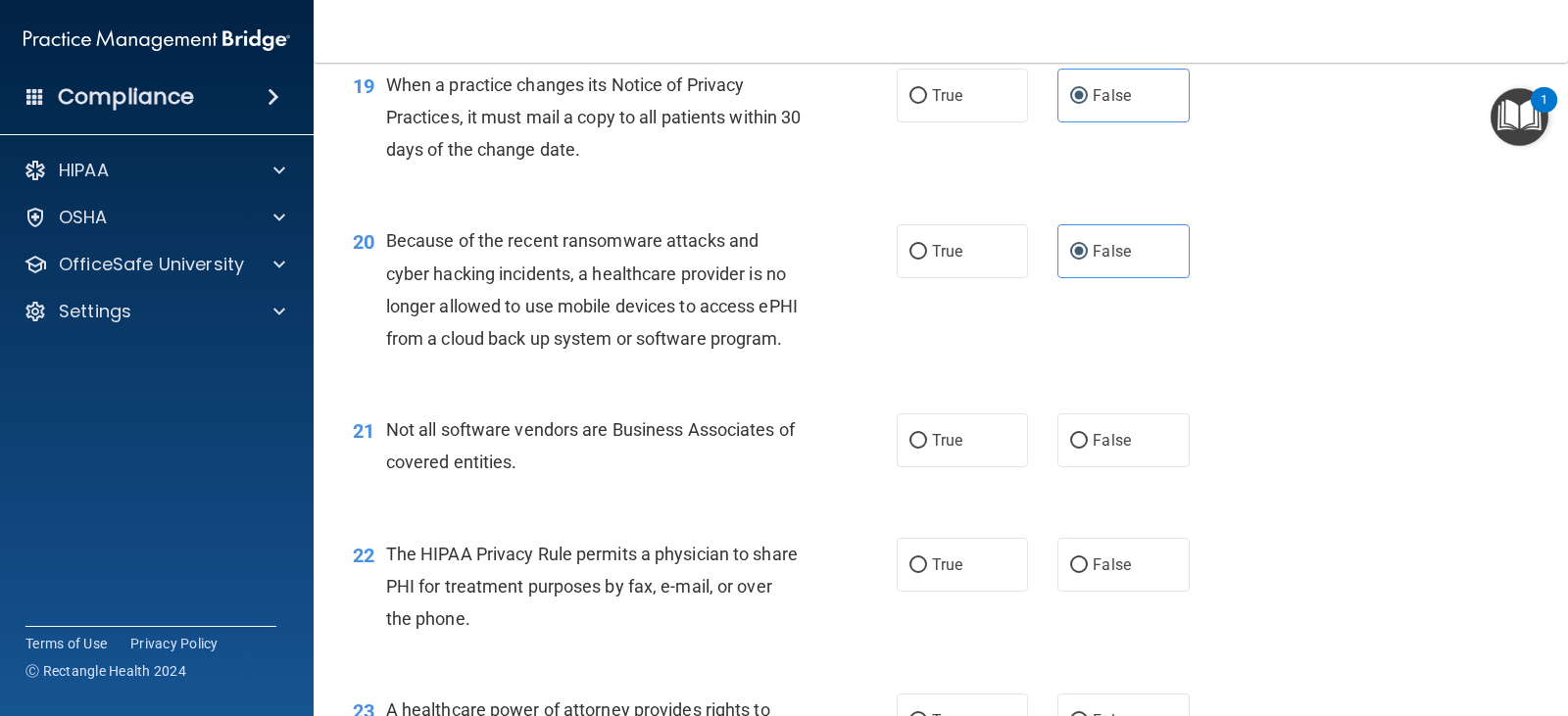 scroll, scrollTop: 3134, scrollLeft: 0, axis: vertical 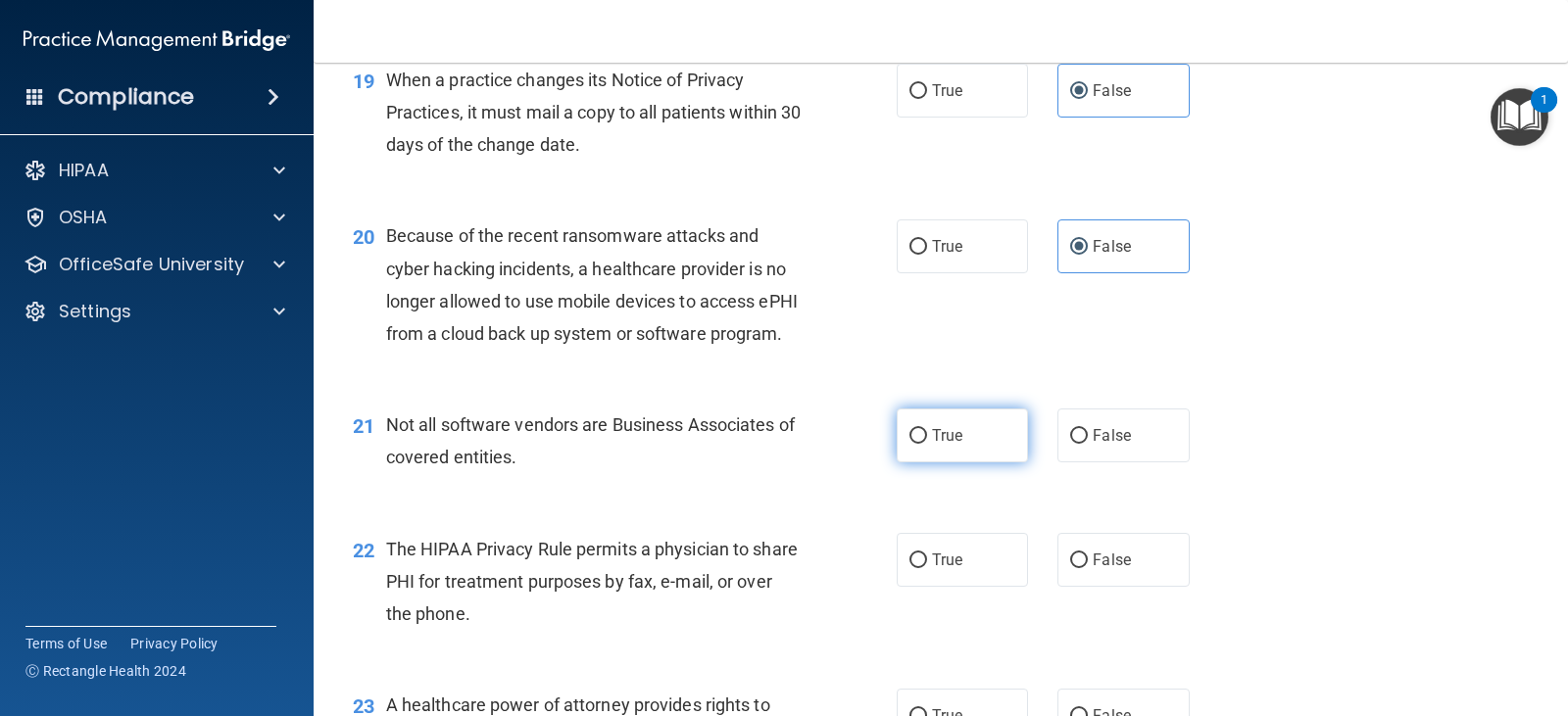 click on "True" at bounding box center [962, 435] 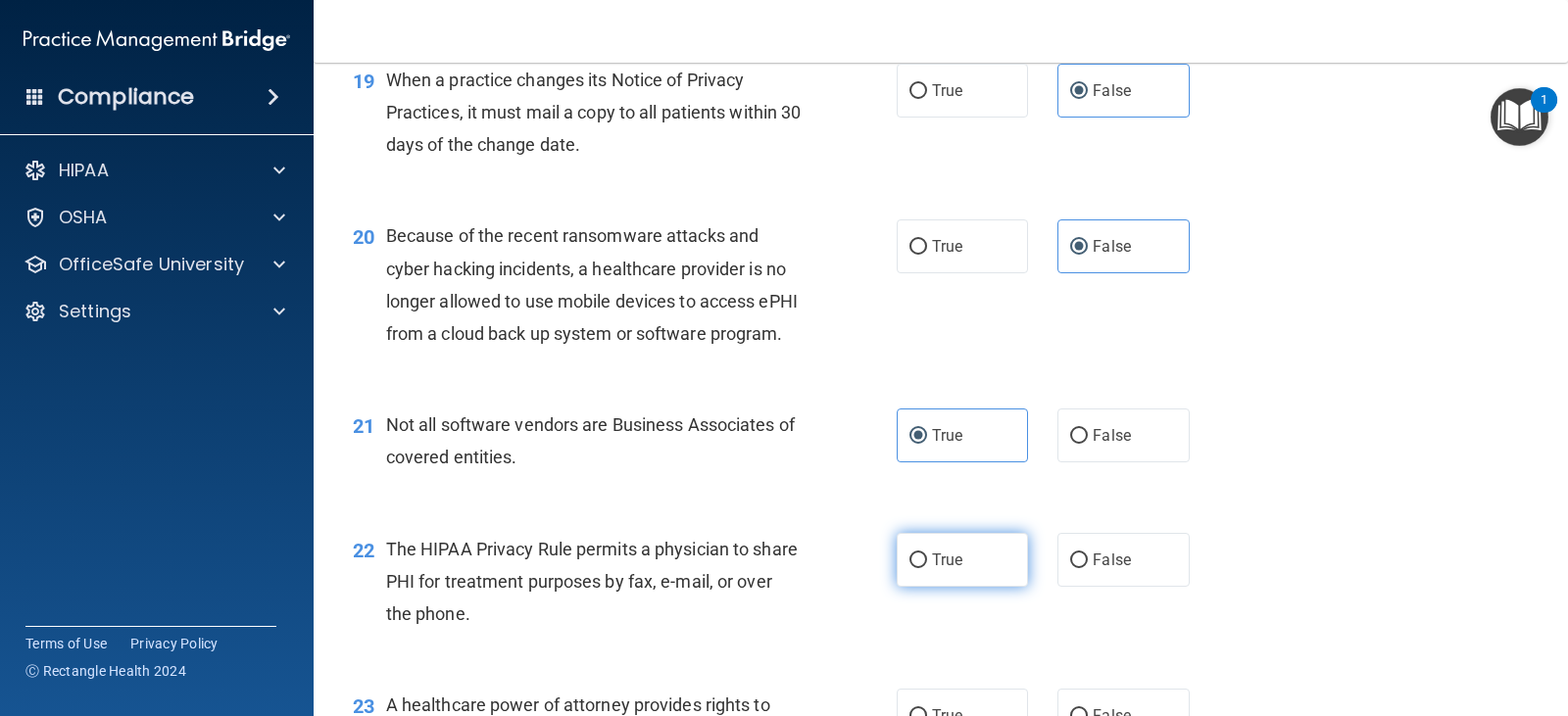 click on "True" at bounding box center [962, 559] 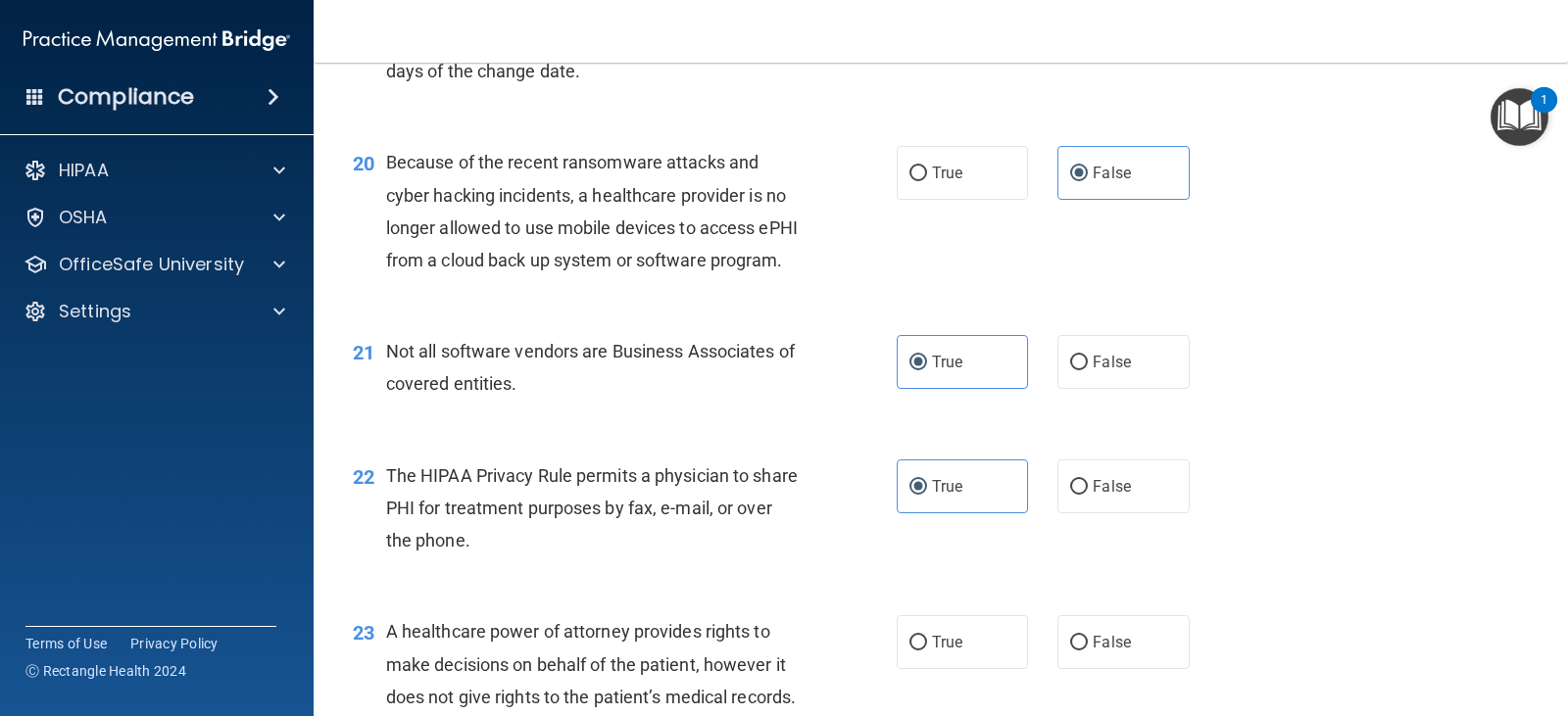 scroll, scrollTop: 3330, scrollLeft: 0, axis: vertical 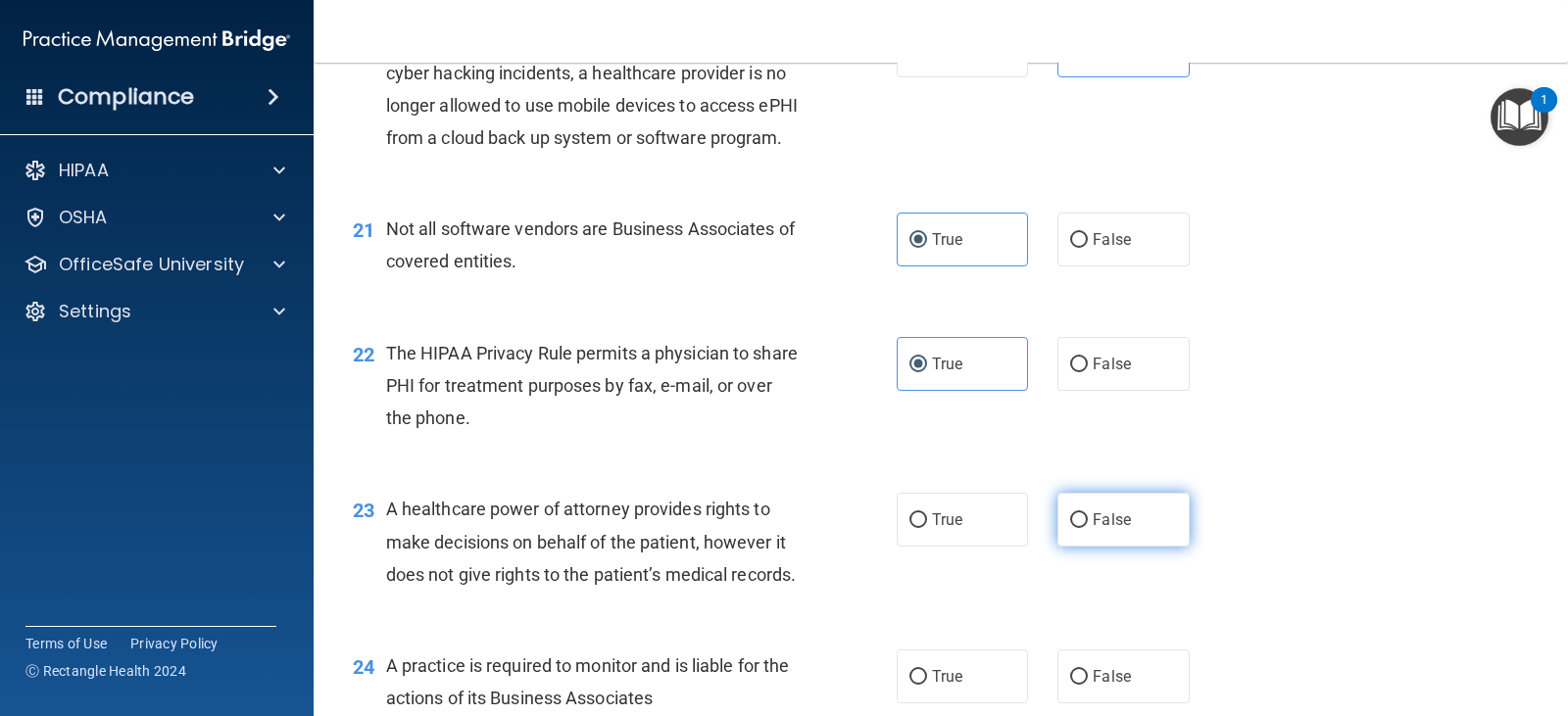 click on "False" at bounding box center [1123, 519] 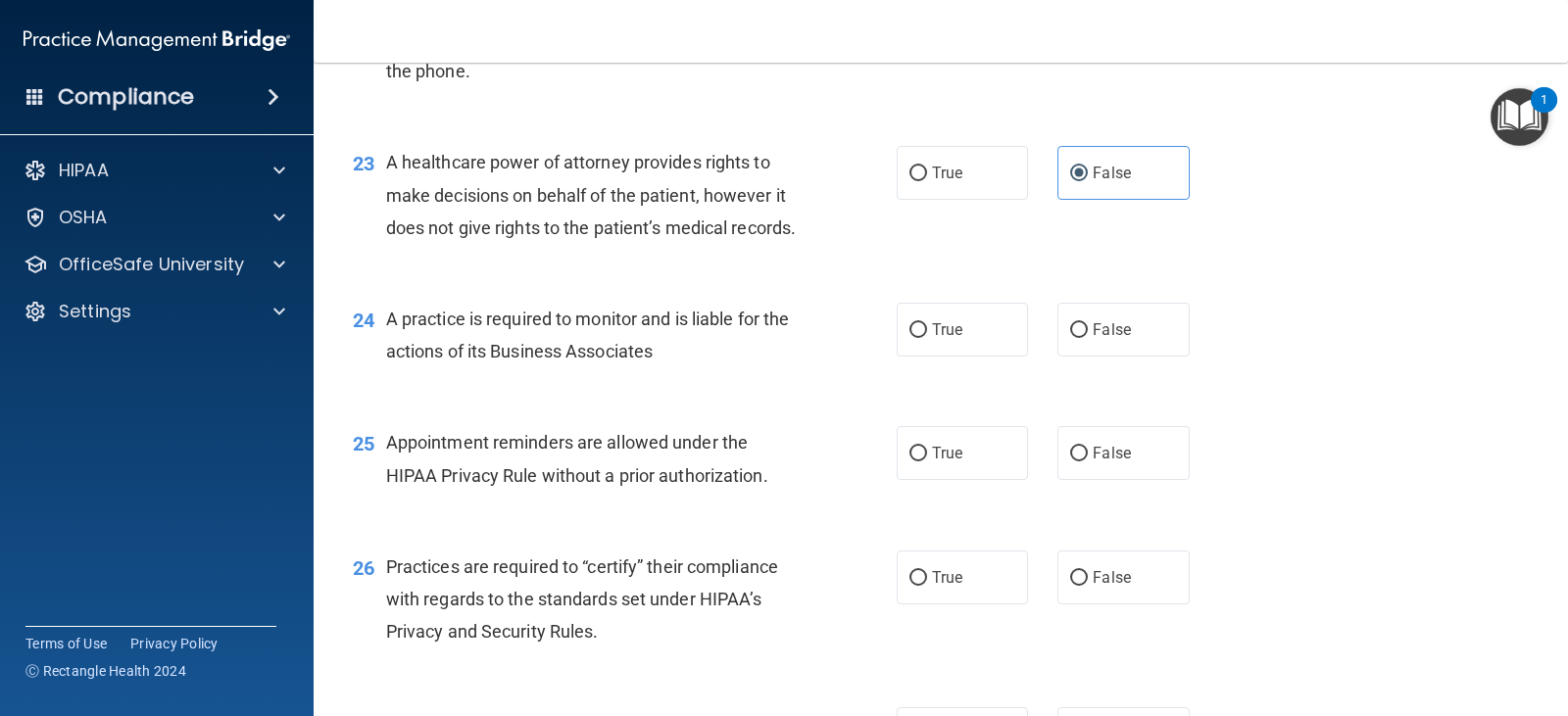 scroll, scrollTop: 3722, scrollLeft: 0, axis: vertical 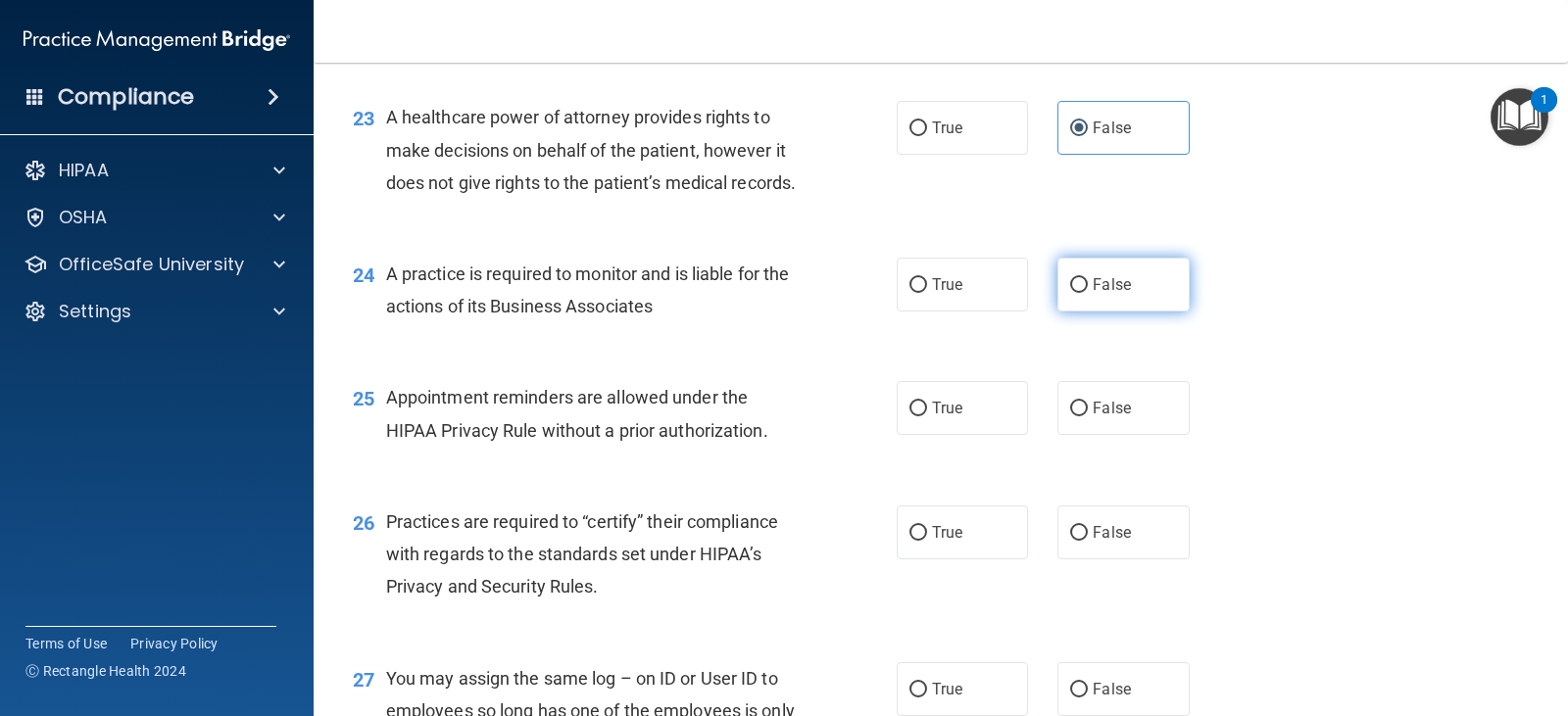 click on "False" at bounding box center (1123, 284) 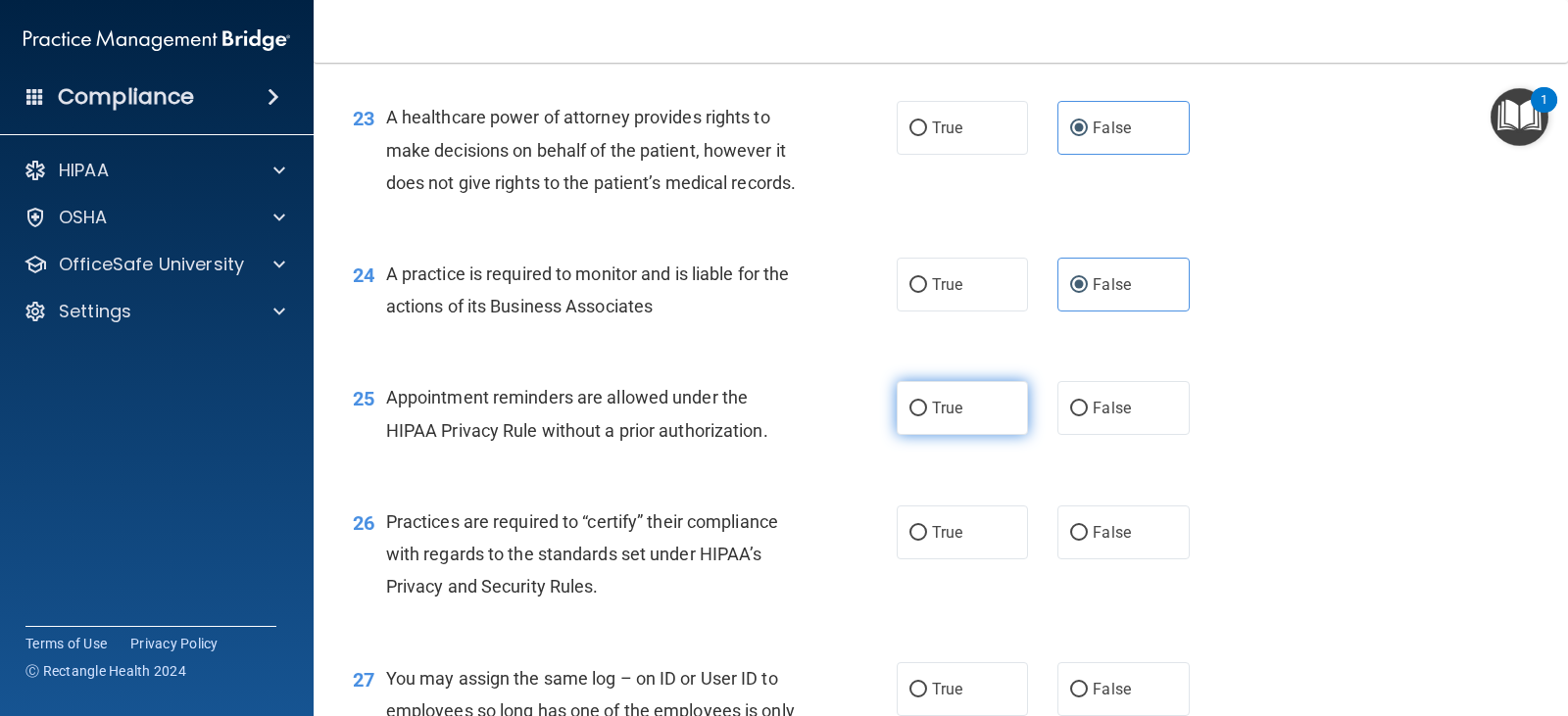 click on "True" at bounding box center (962, 407) 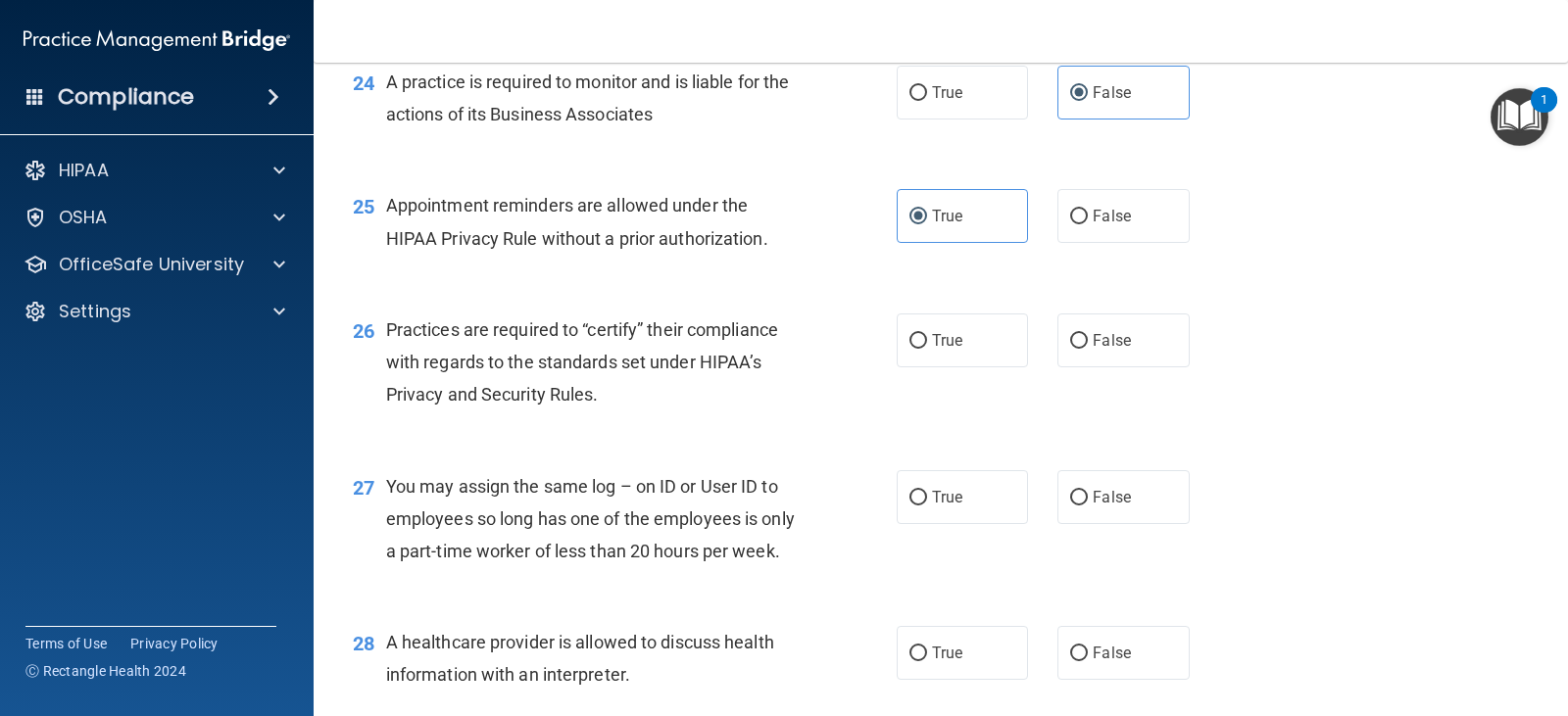 scroll, scrollTop: 3918, scrollLeft: 0, axis: vertical 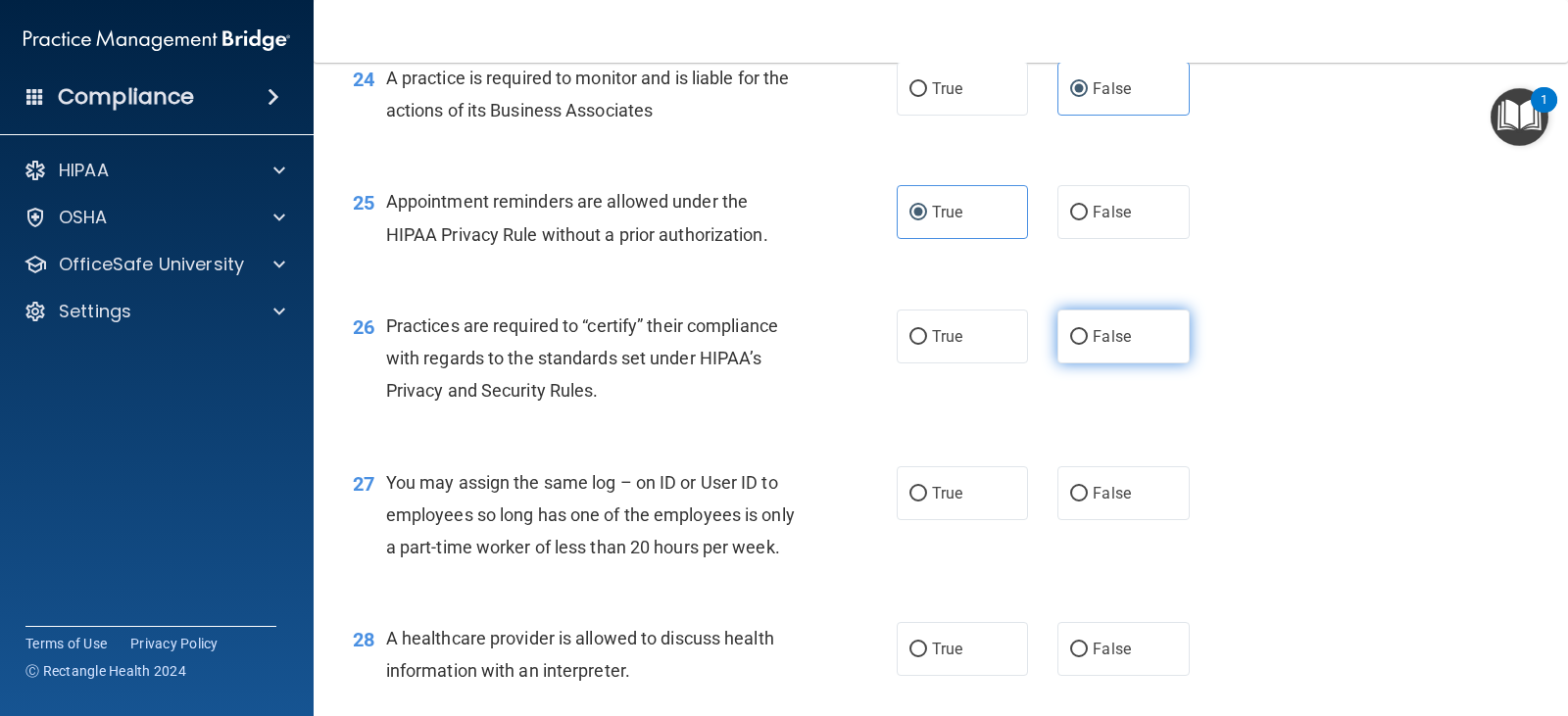 click on "False" at bounding box center (1111, 336) 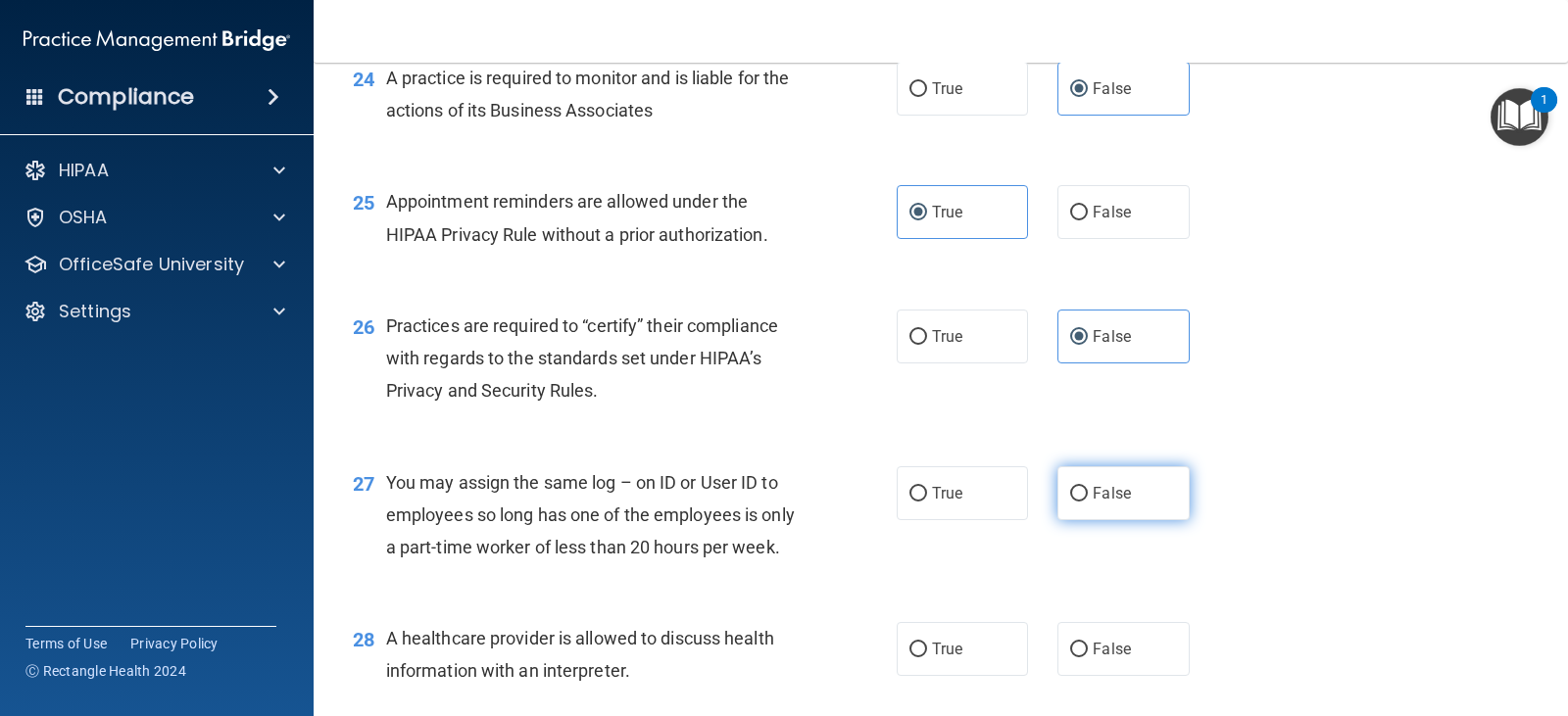 click on "False" at bounding box center (1123, 493) 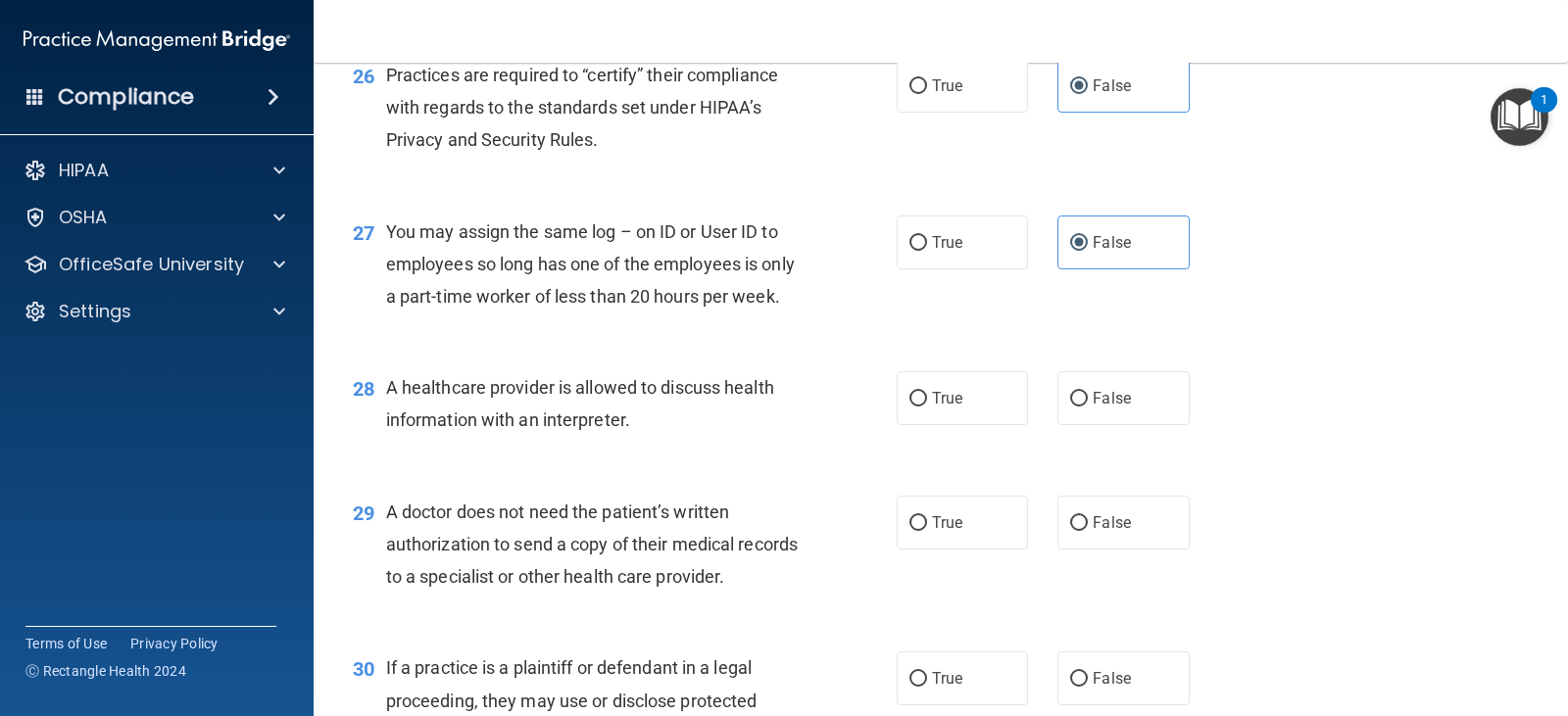 scroll, scrollTop: 4212, scrollLeft: 0, axis: vertical 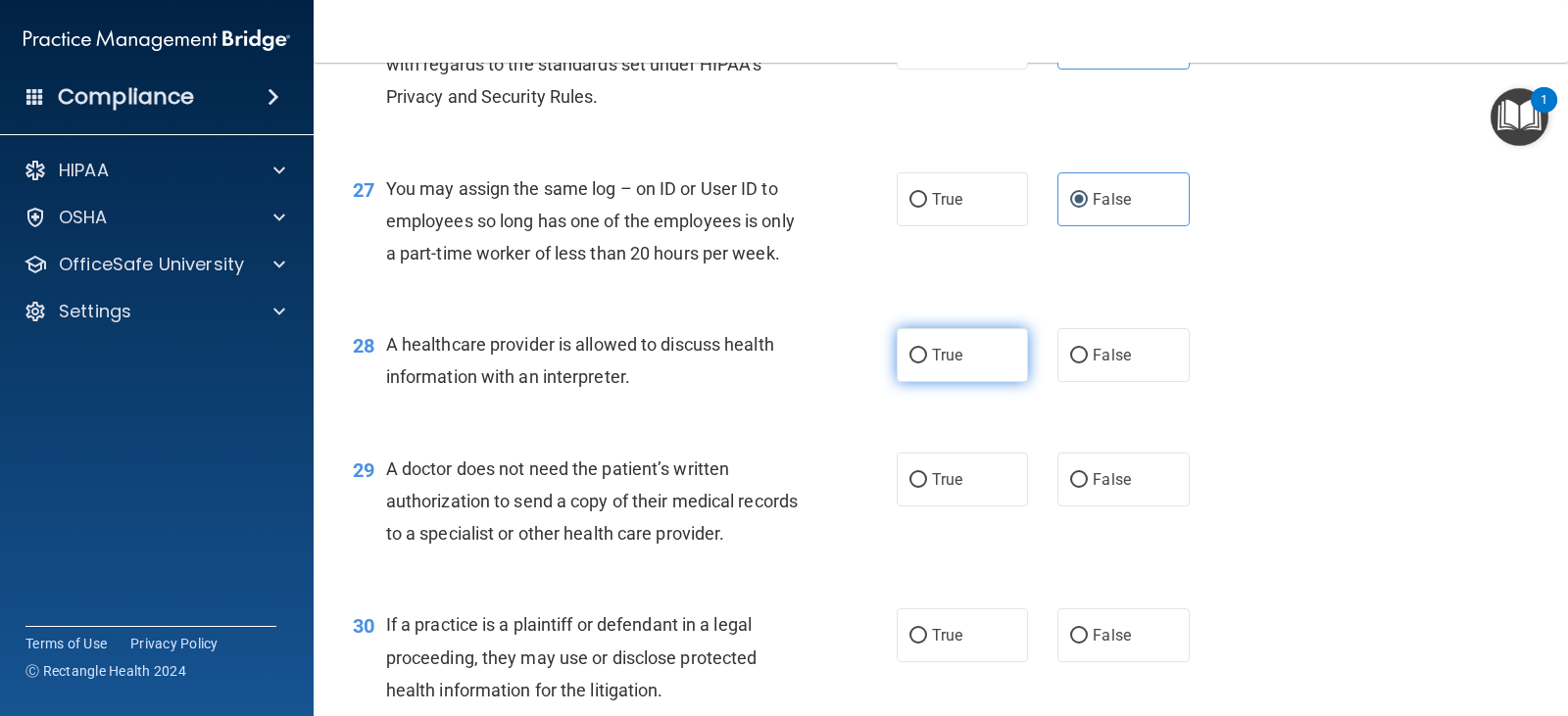 click on "True" at bounding box center (962, 355) 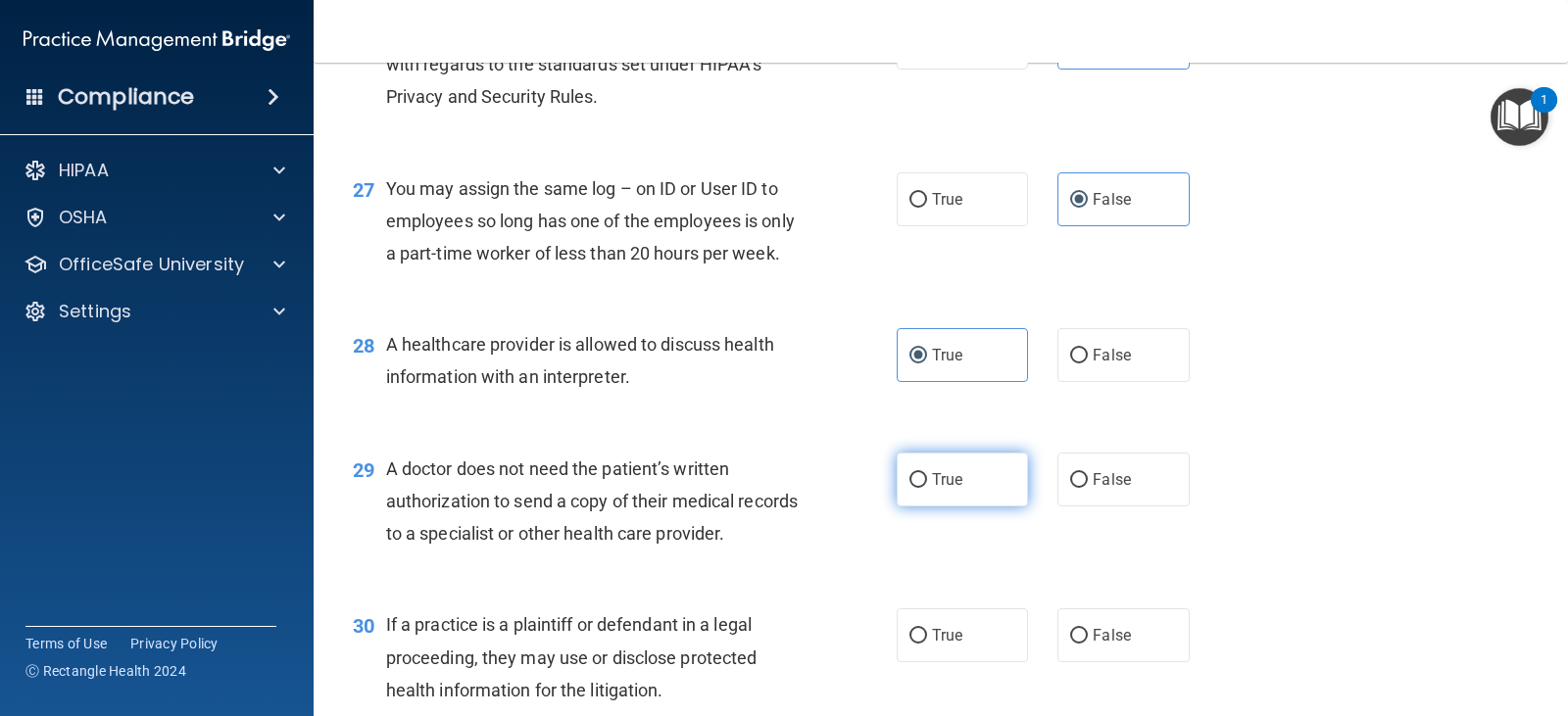 click on "True" at bounding box center [962, 479] 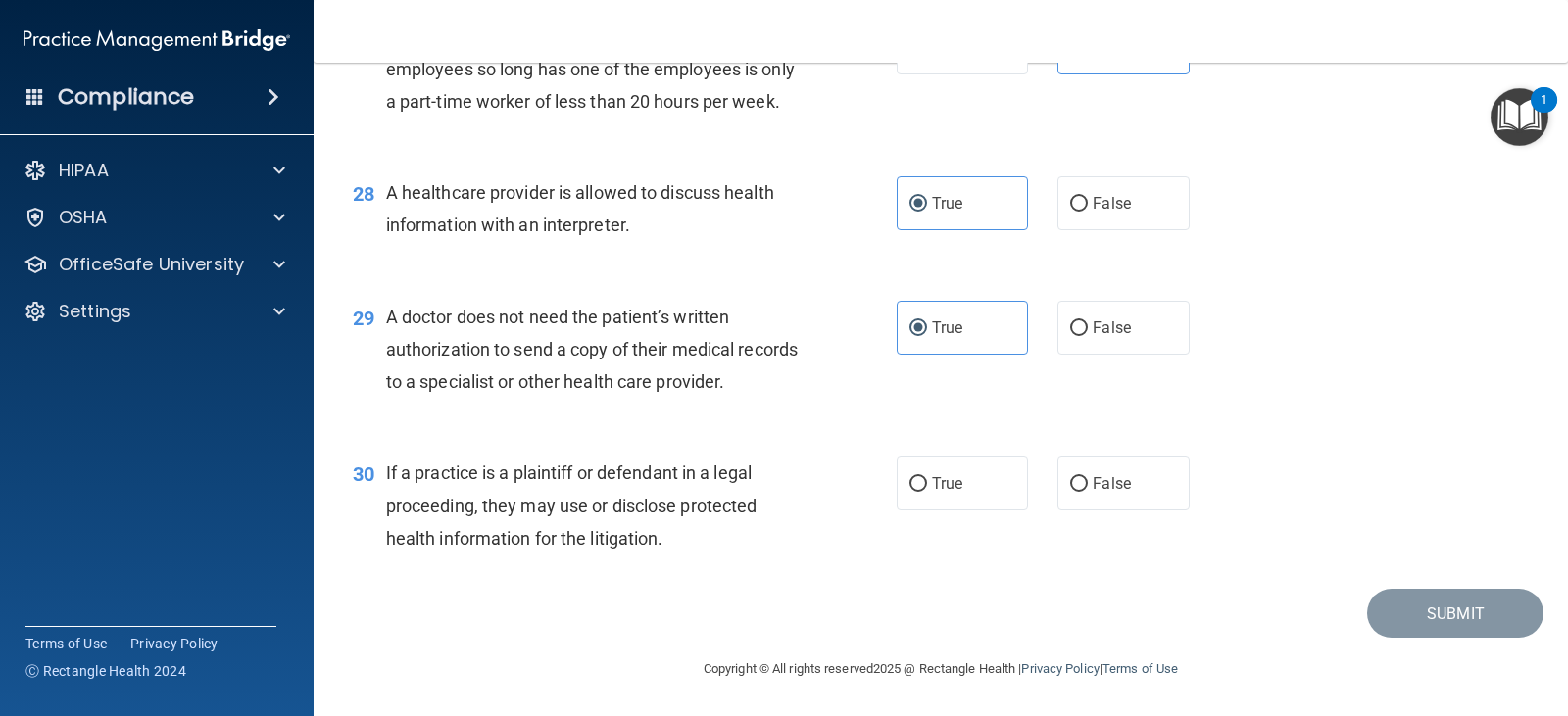 scroll, scrollTop: 4494, scrollLeft: 0, axis: vertical 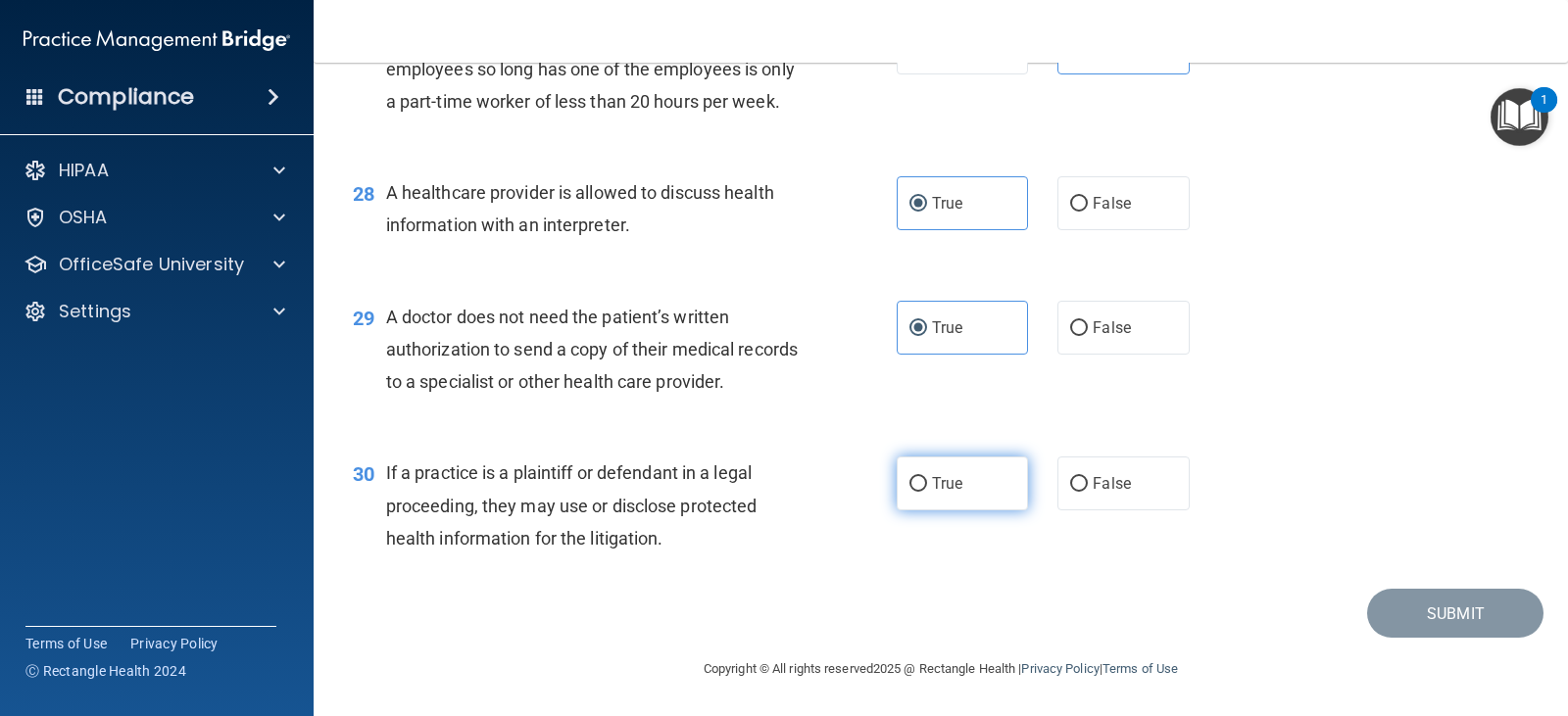 click on "True" at bounding box center [962, 483] 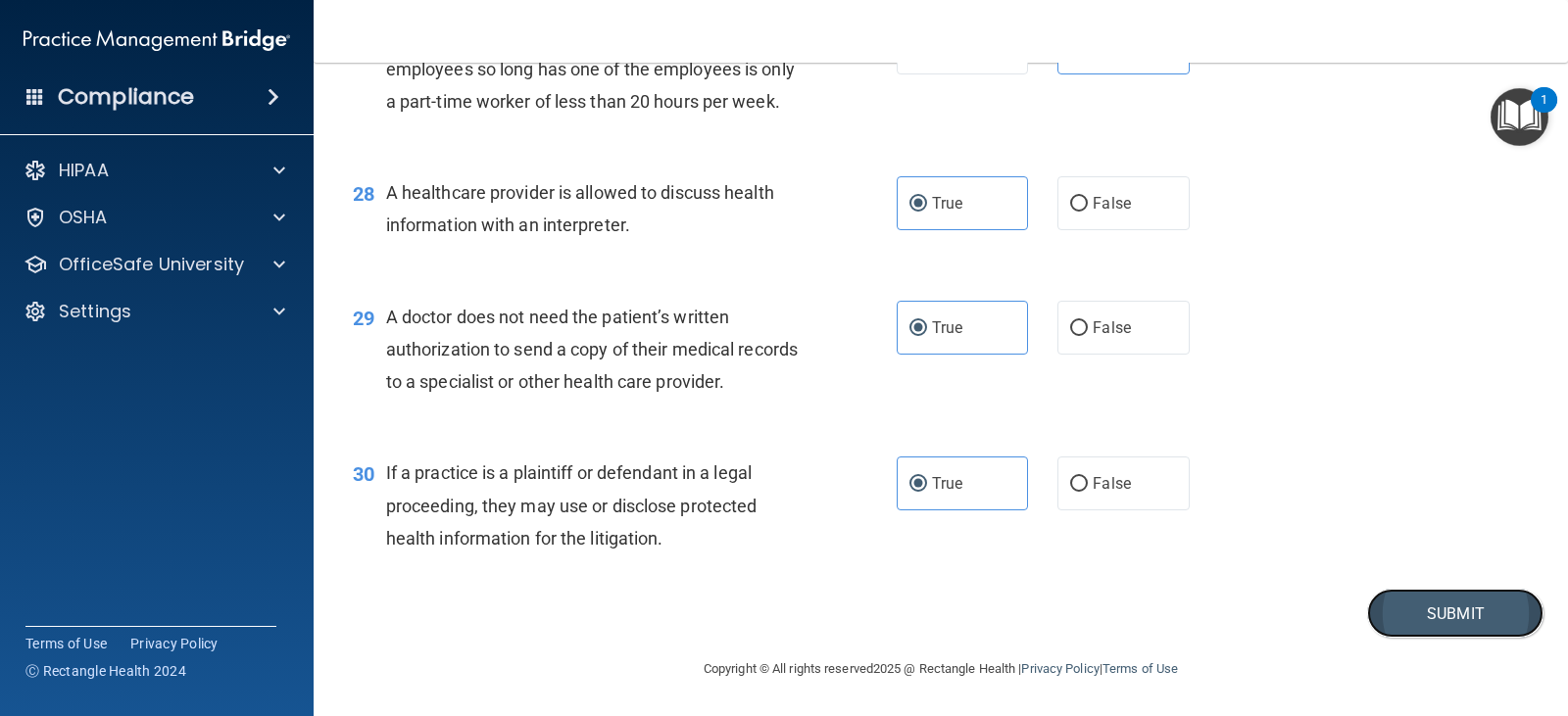 click on "Submit" at bounding box center [1455, 613] 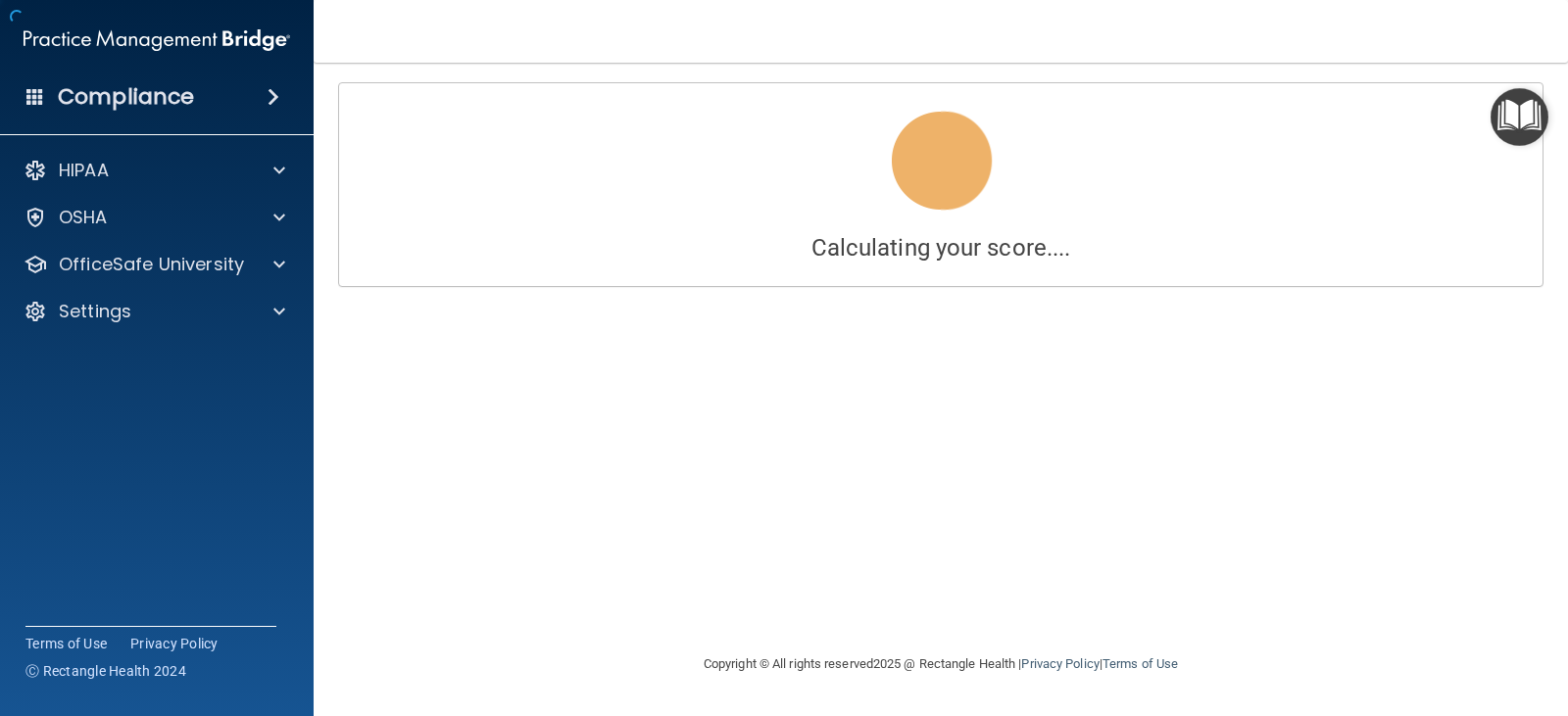scroll, scrollTop: 0, scrollLeft: 0, axis: both 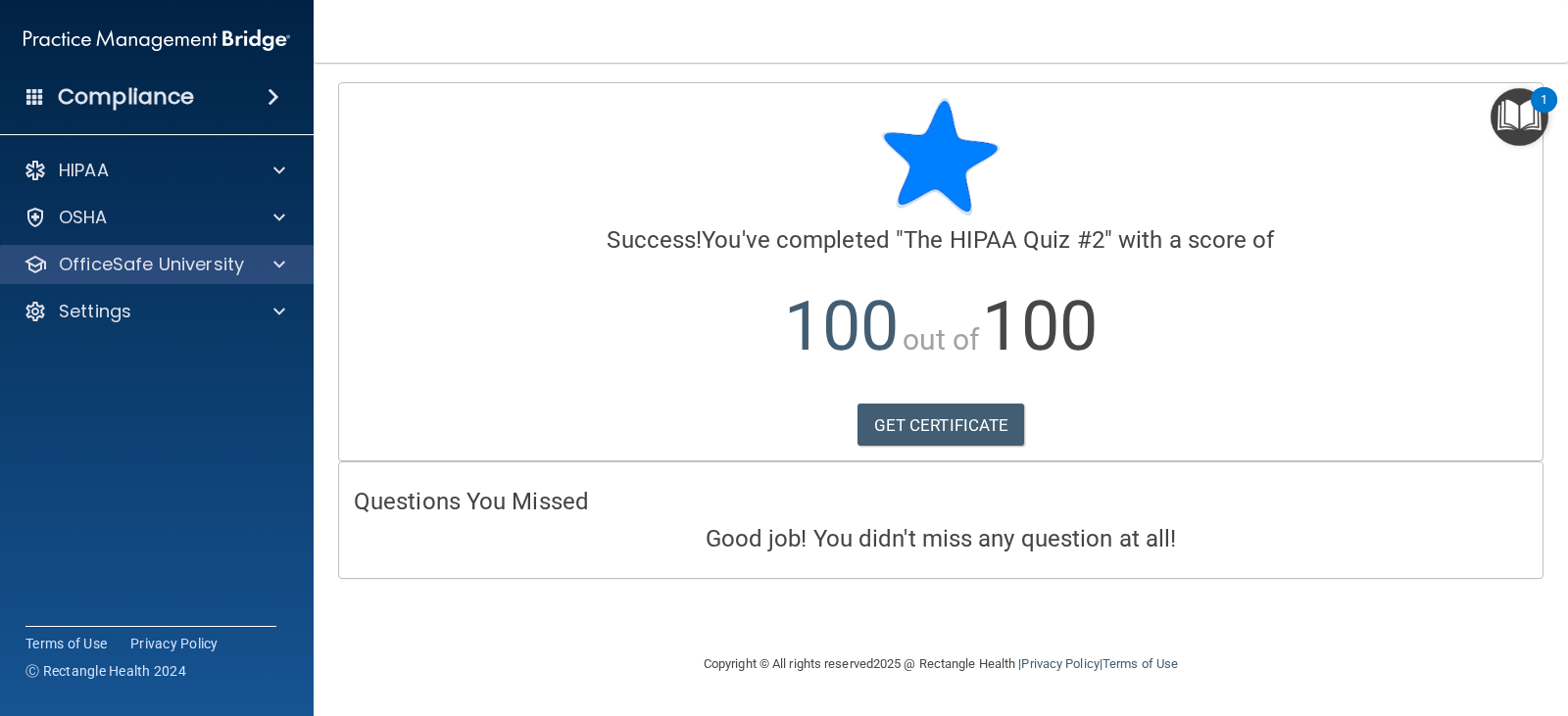 click on "OfficeSafe University" at bounding box center [157, 264] 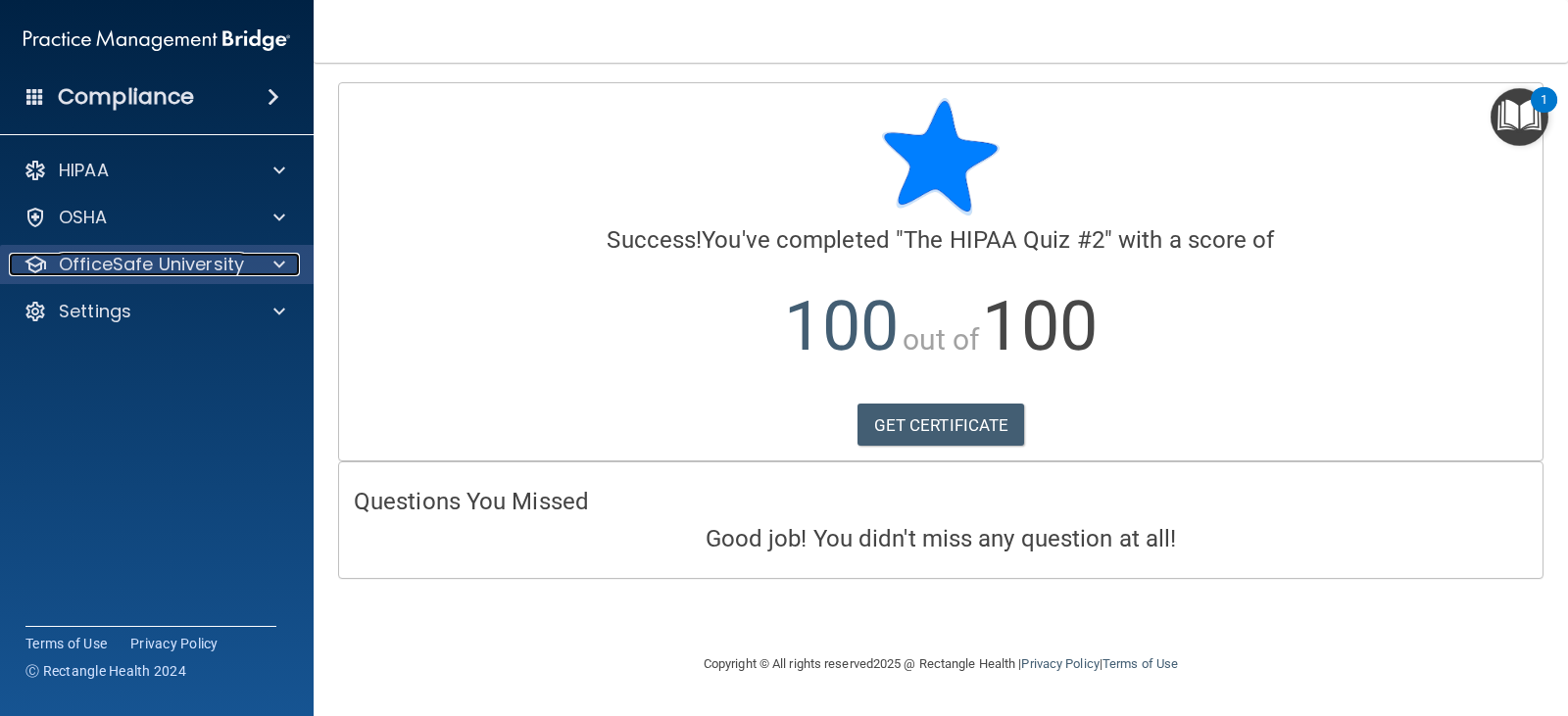 click at bounding box center [279, 264] 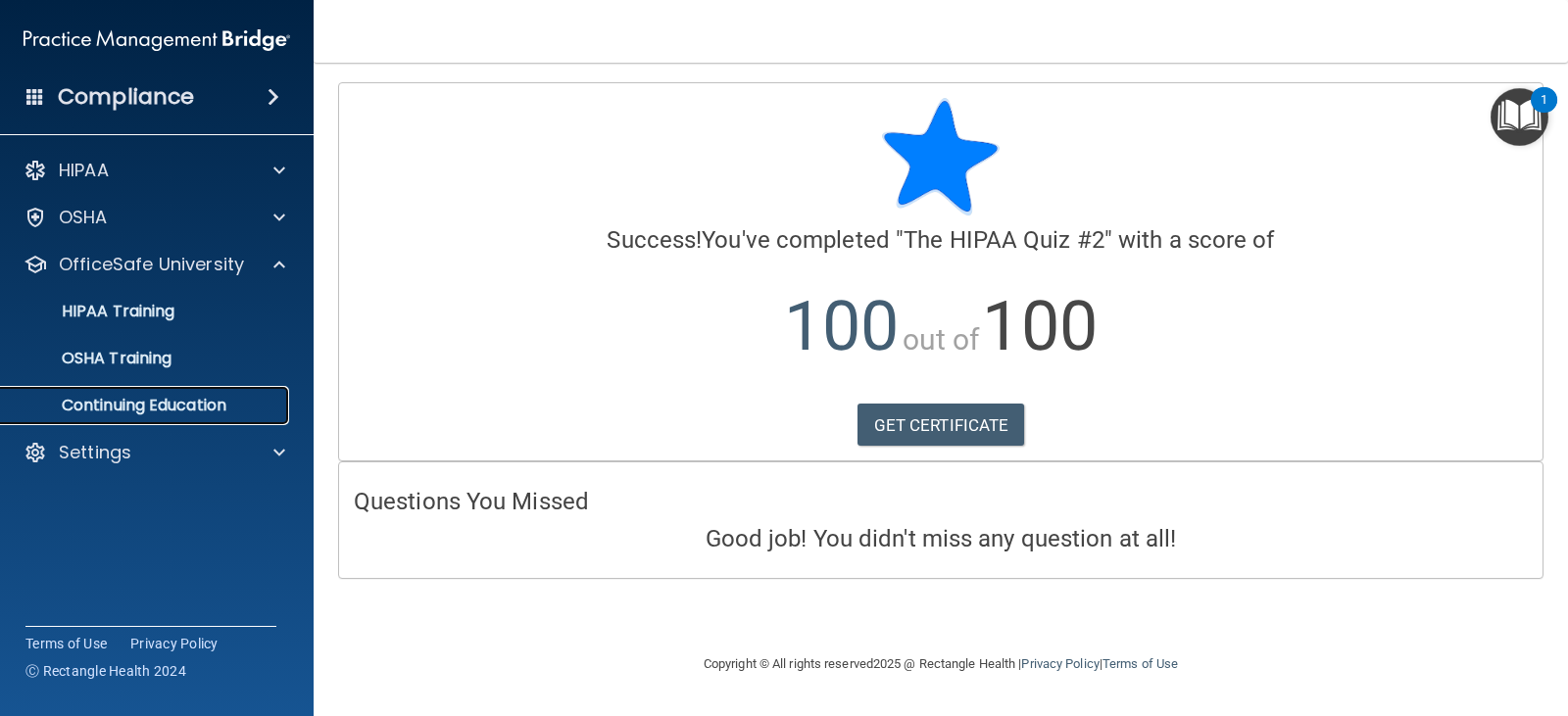click on "Continuing Education" at bounding box center [146, 406] 